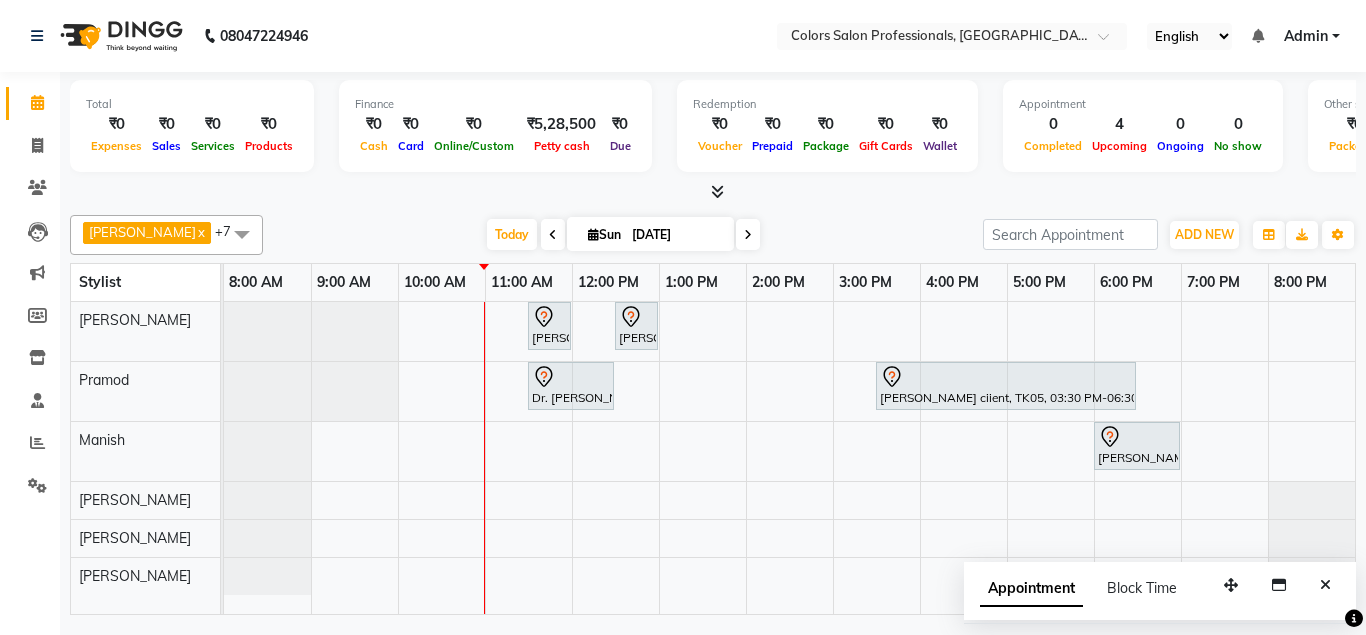 scroll, scrollTop: 0, scrollLeft: 0, axis: both 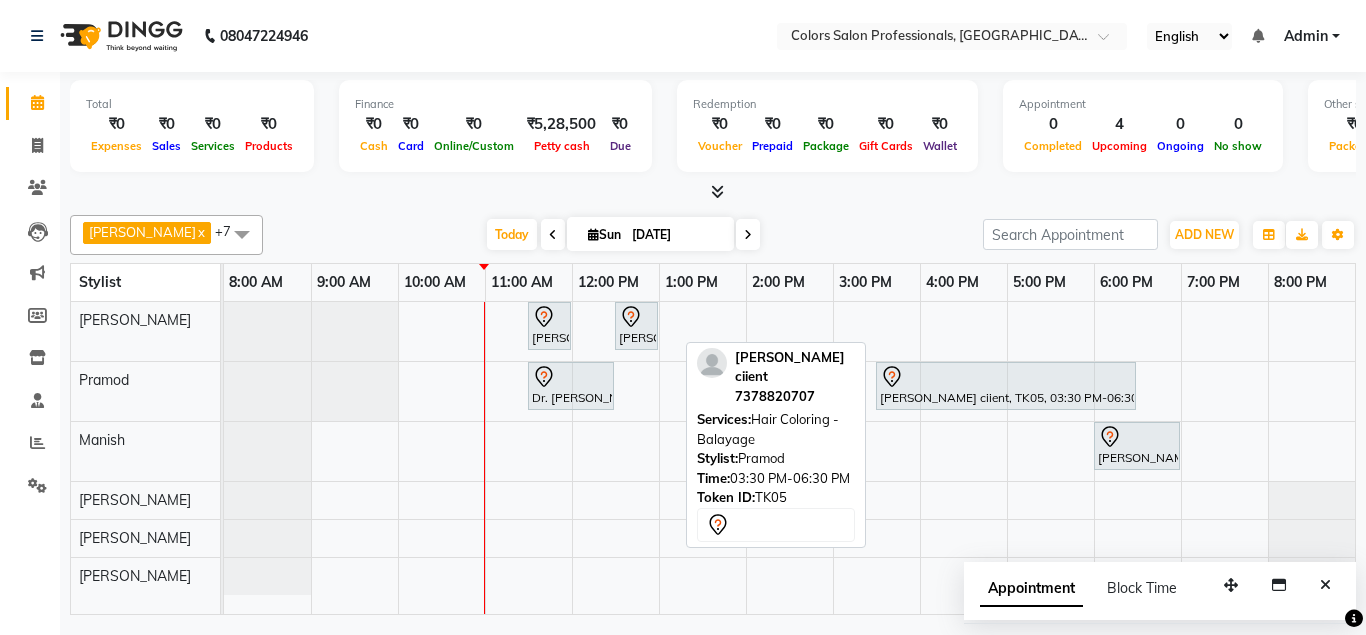 click on "[PERSON_NAME] ciient, TK05, 03:30 PM-06:30 PM, Hair Coloring - Balayage" at bounding box center (1006, 386) 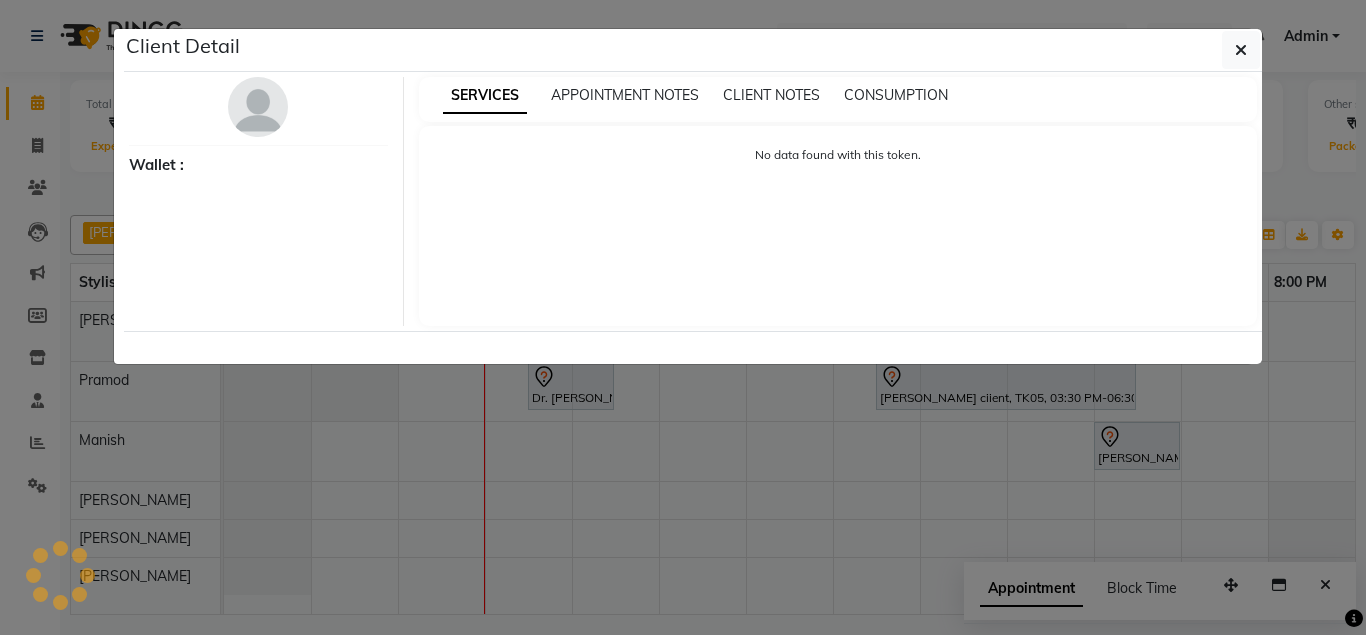 select on "7" 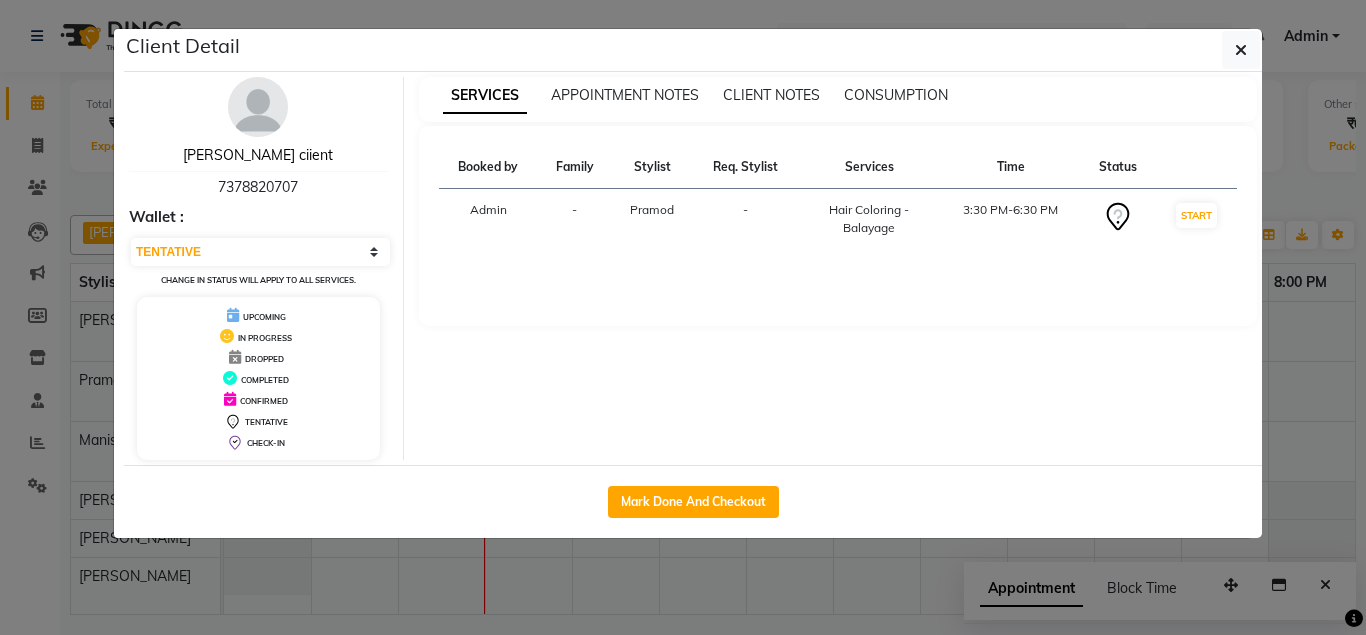 click on "[PERSON_NAME] ciient" at bounding box center [258, 155] 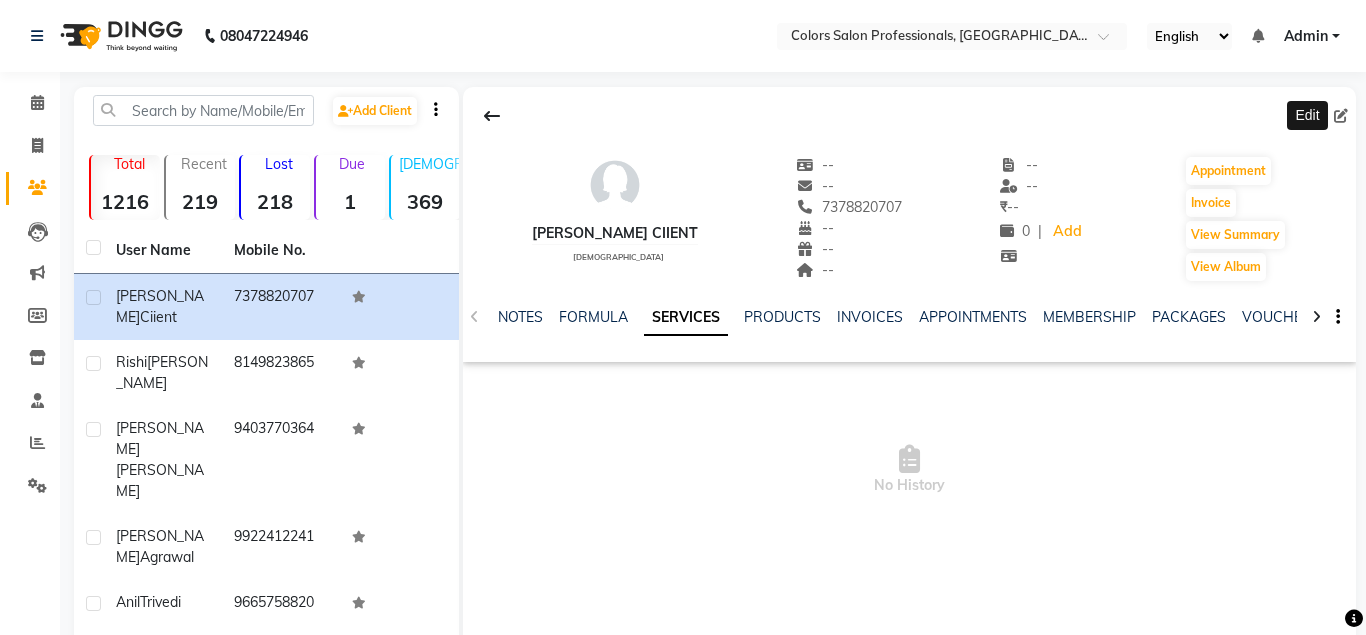 click 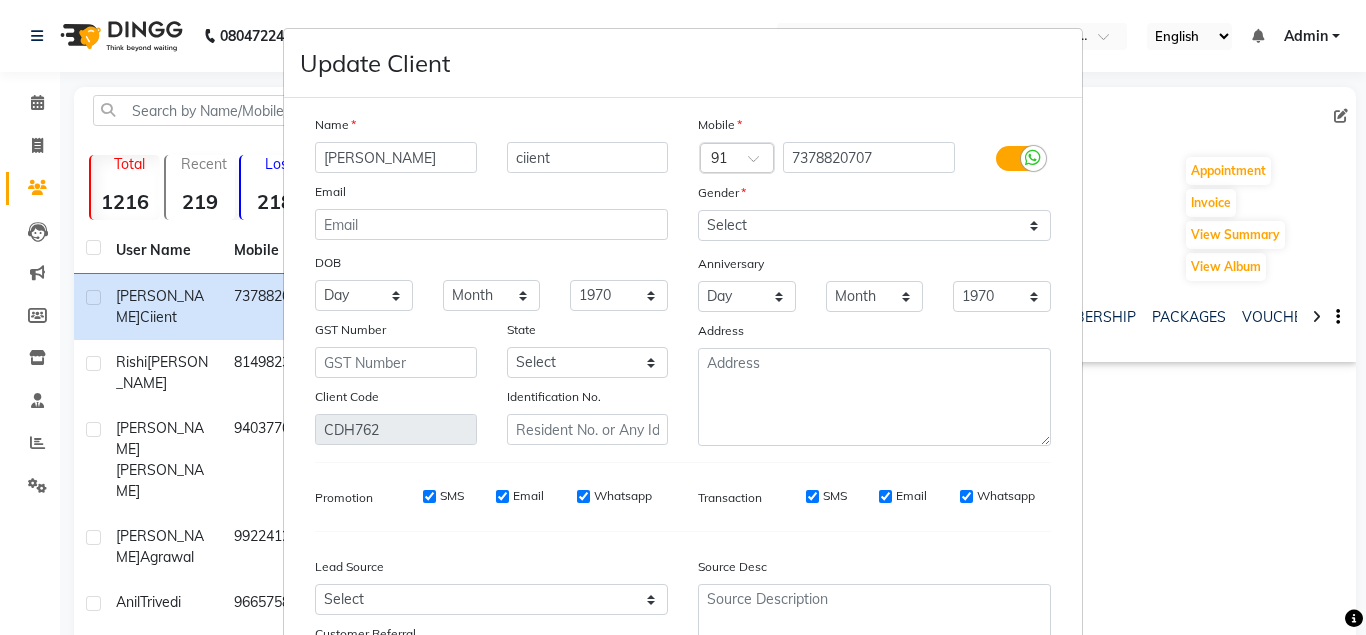 click on "[PERSON_NAME]" at bounding box center (396, 157) 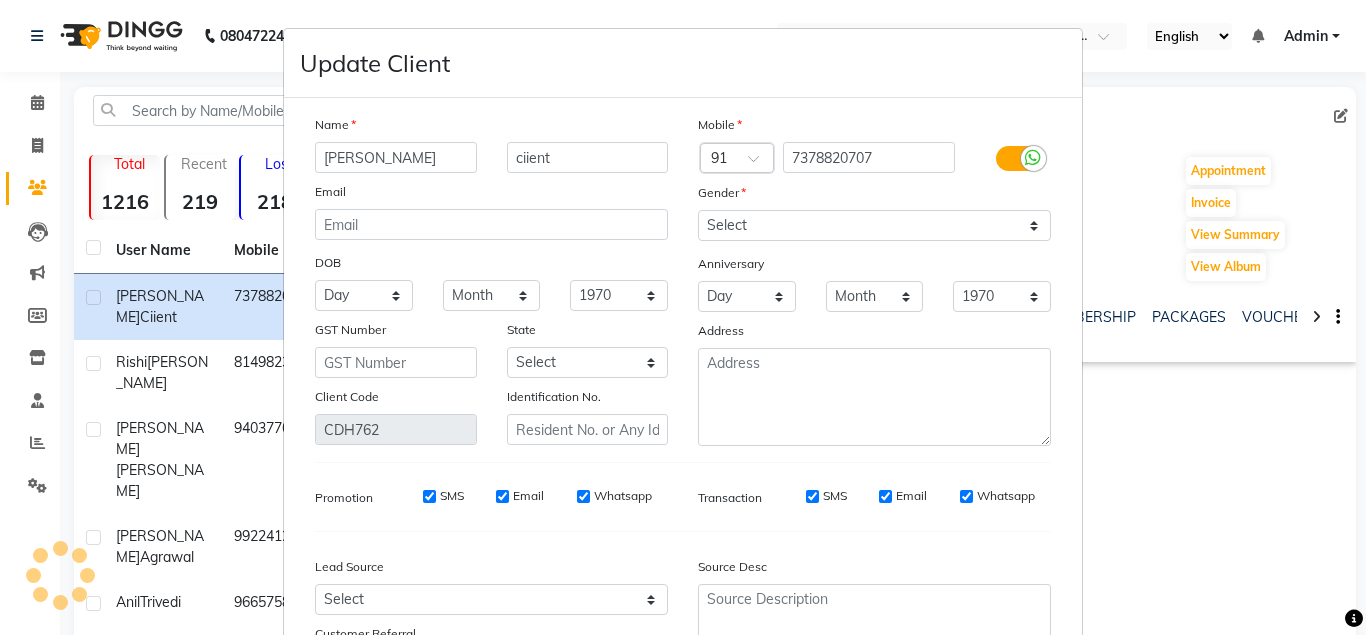 type on "[PERSON_NAME]" 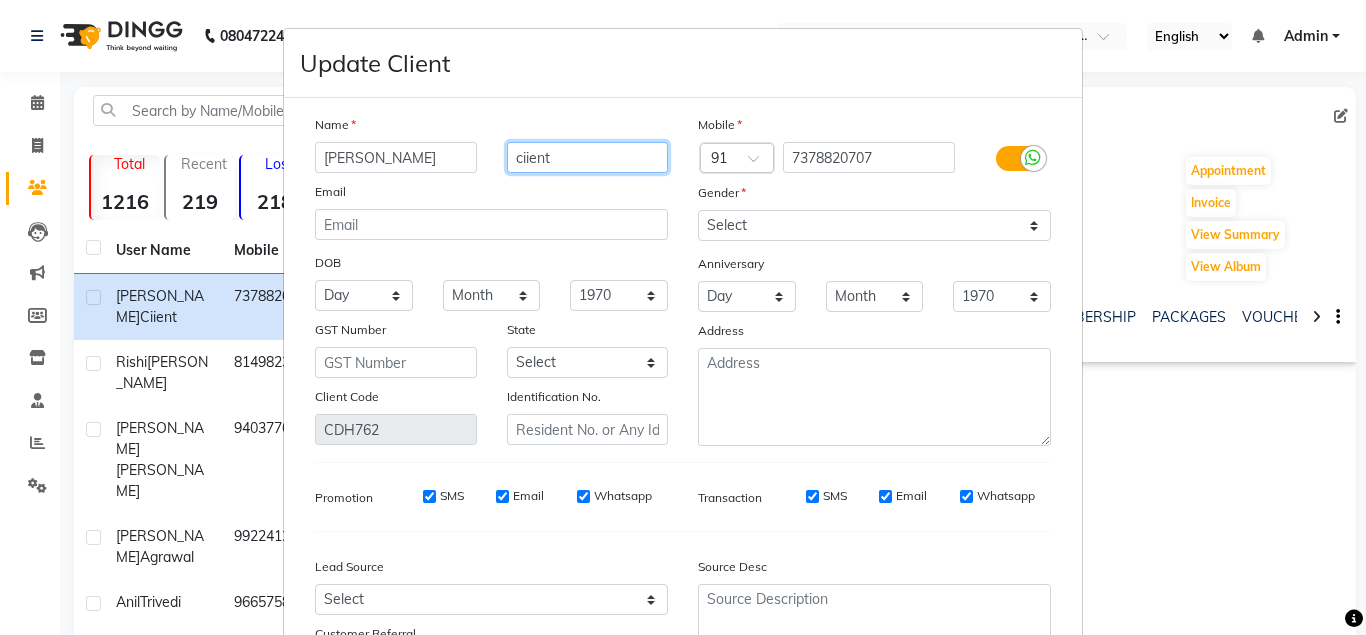drag, startPoint x: 555, startPoint y: 156, endPoint x: 547, endPoint y: 148, distance: 11.313708 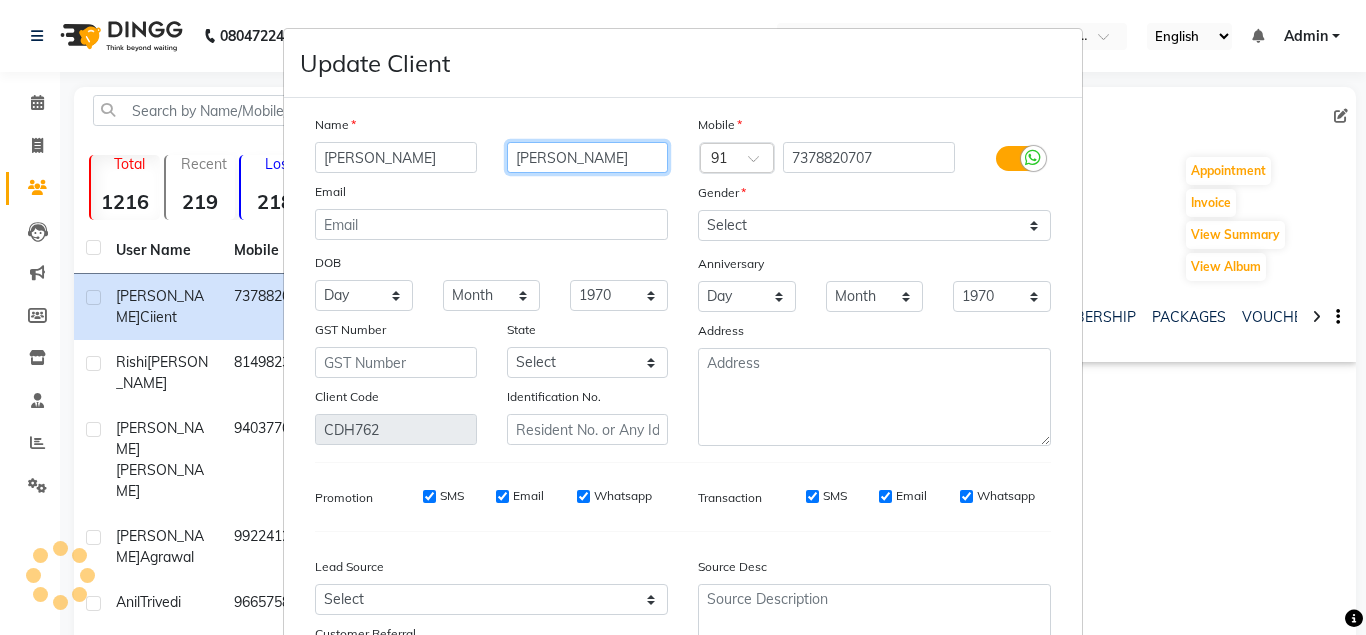 click on "[PERSON_NAME]" at bounding box center [588, 157] 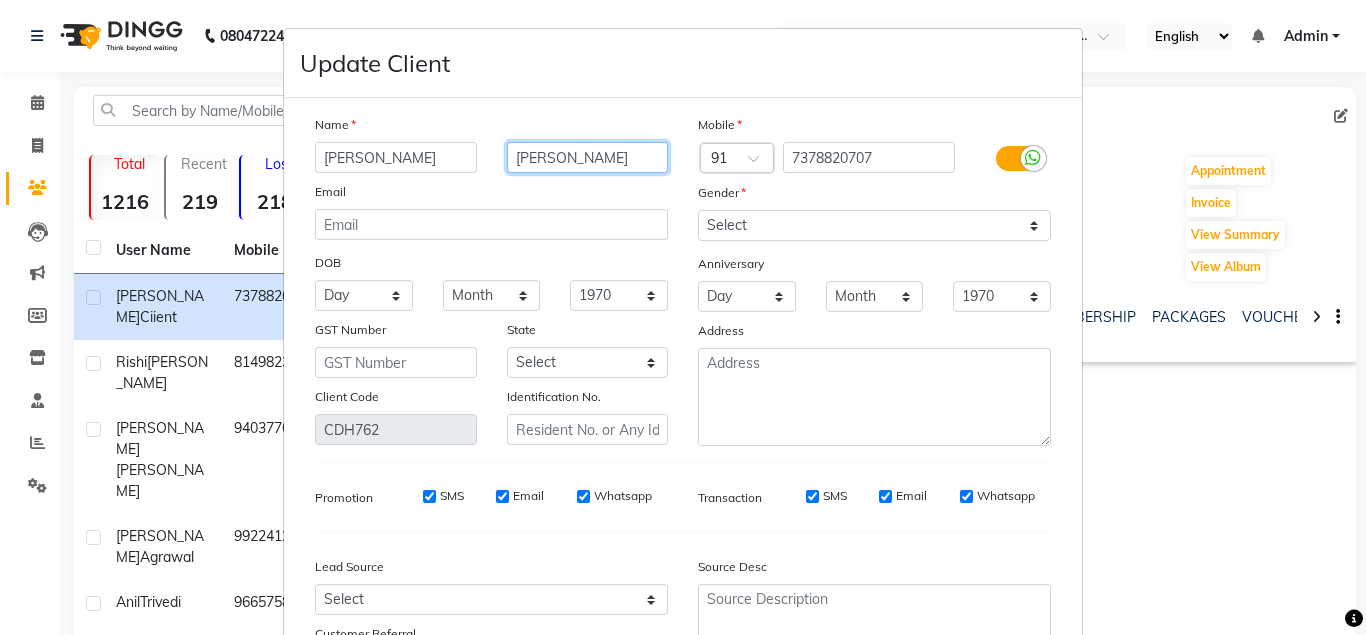 scroll, scrollTop: 178, scrollLeft: 0, axis: vertical 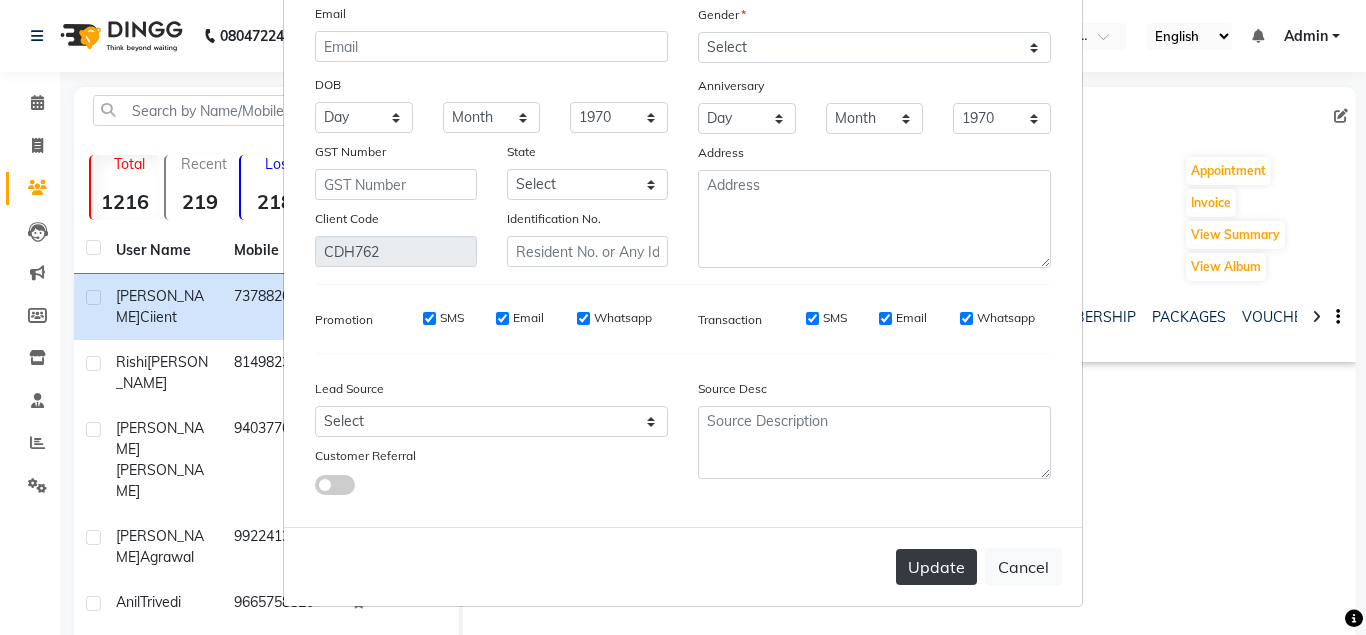 type on "[PERSON_NAME]" 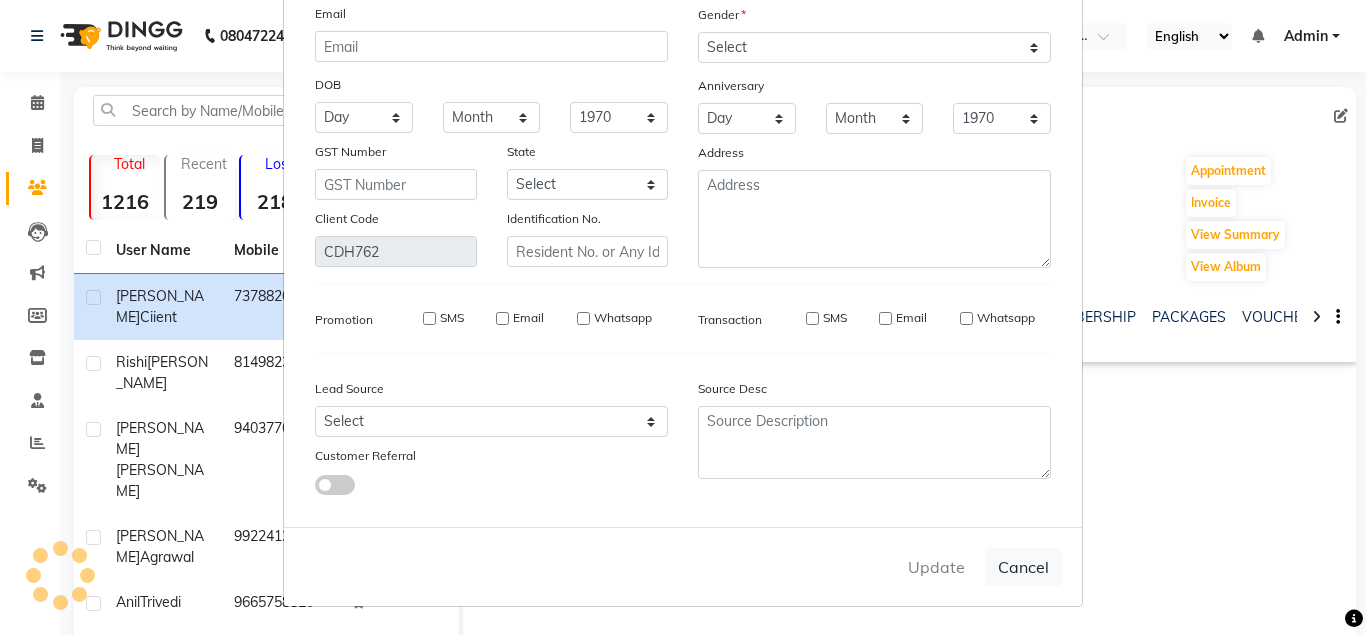 type 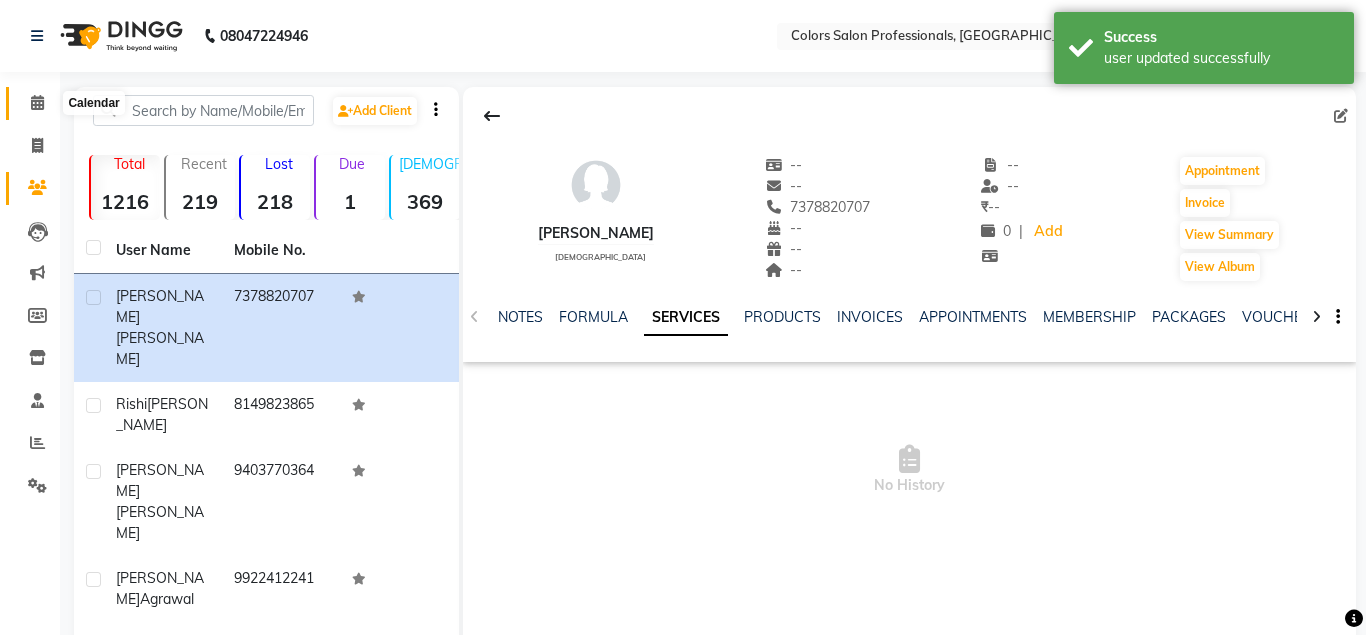 click 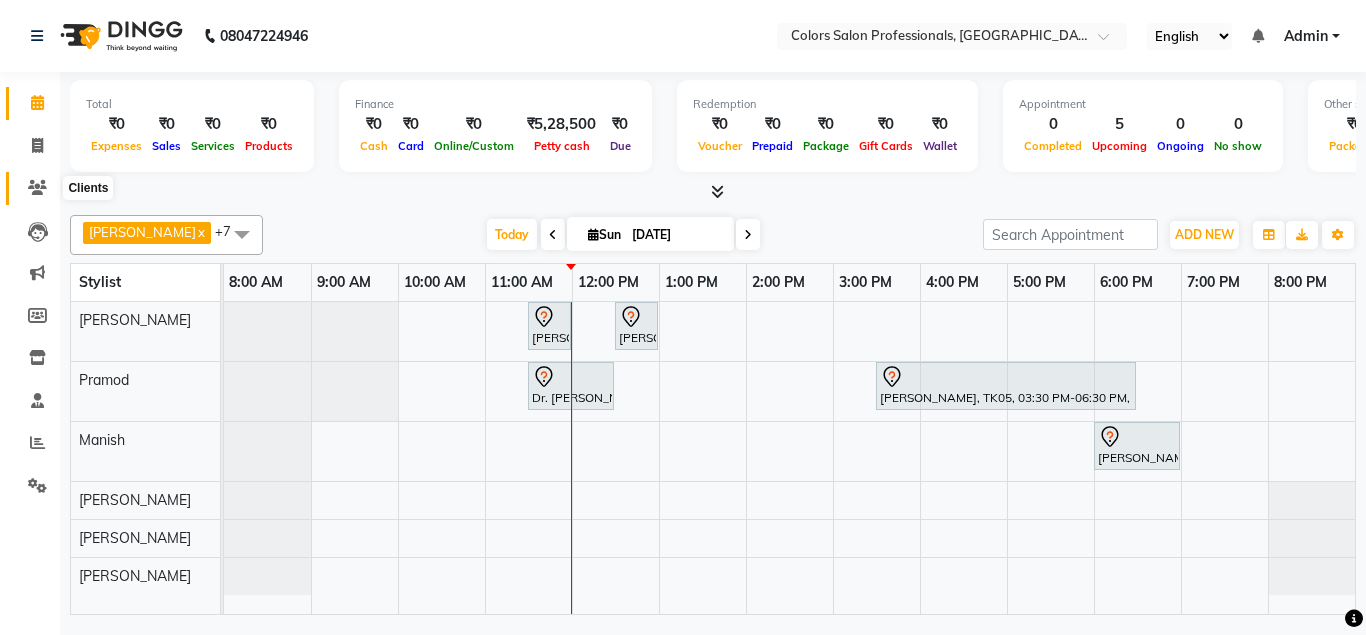 click 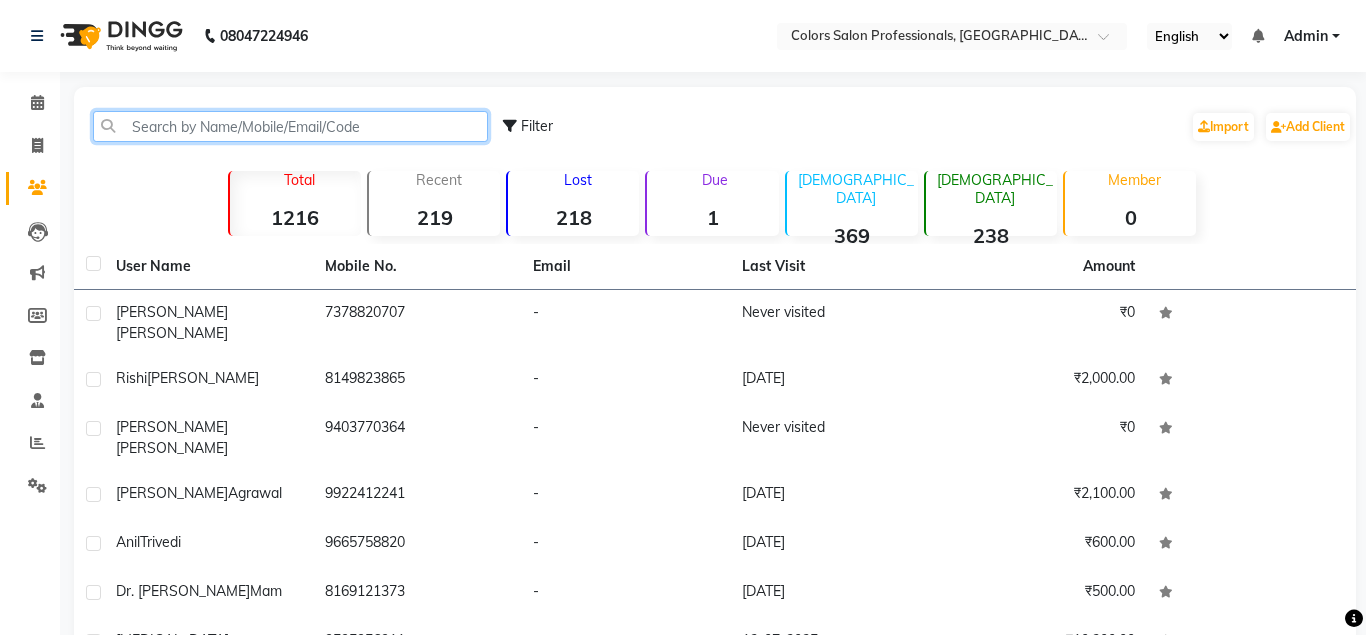 click 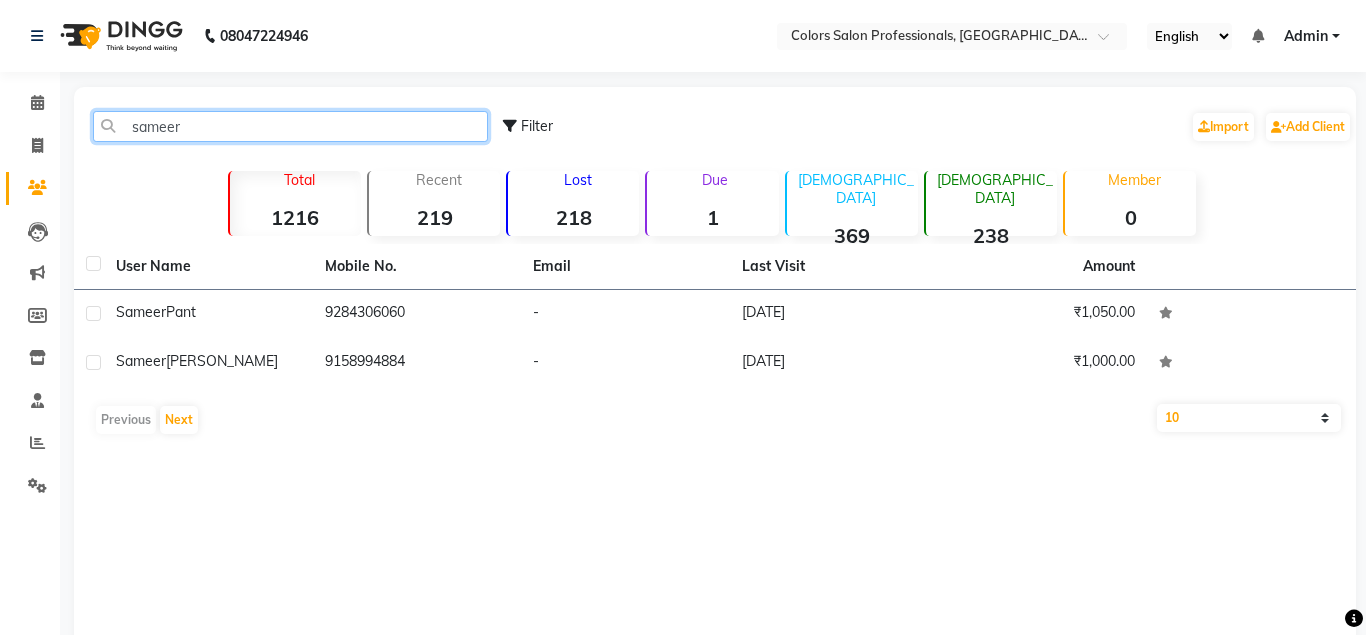 scroll, scrollTop: 82, scrollLeft: 0, axis: vertical 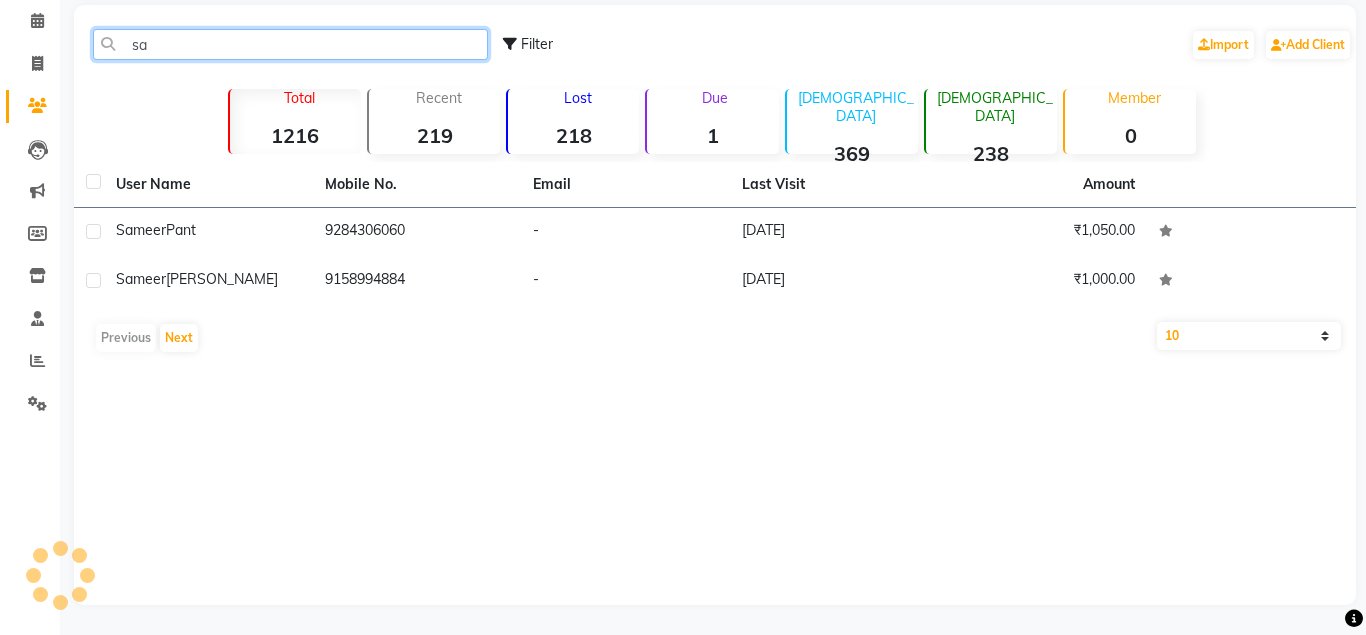 type on "s" 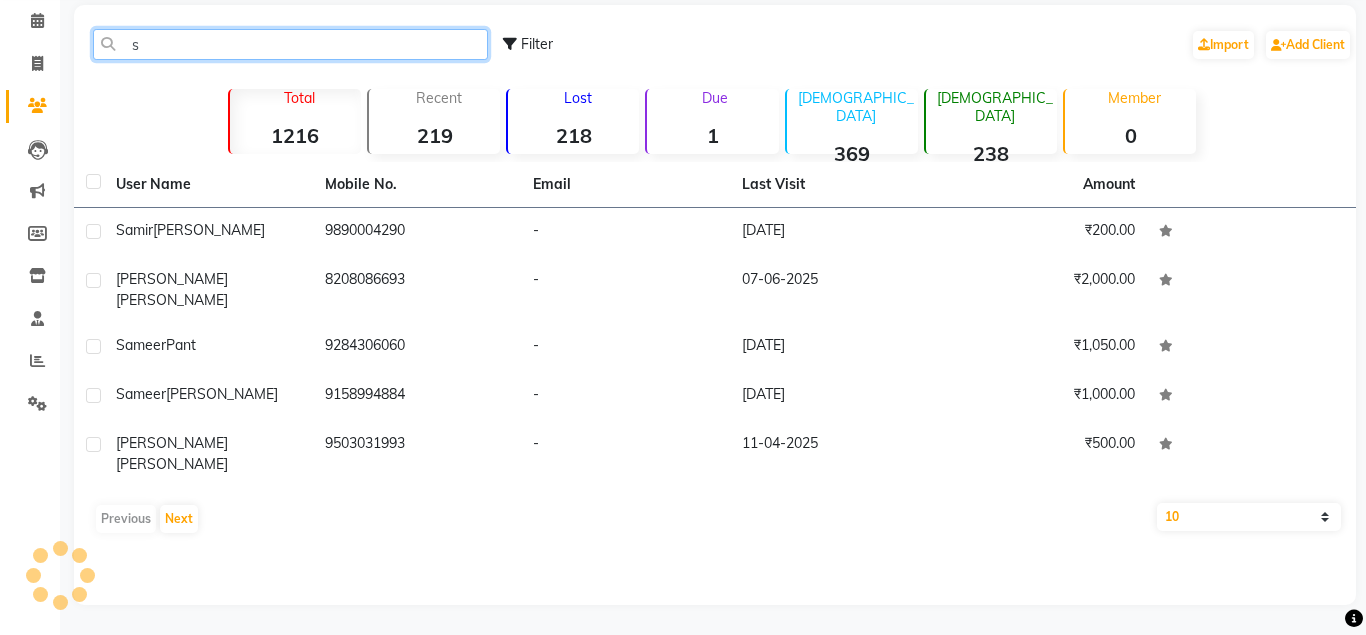 type 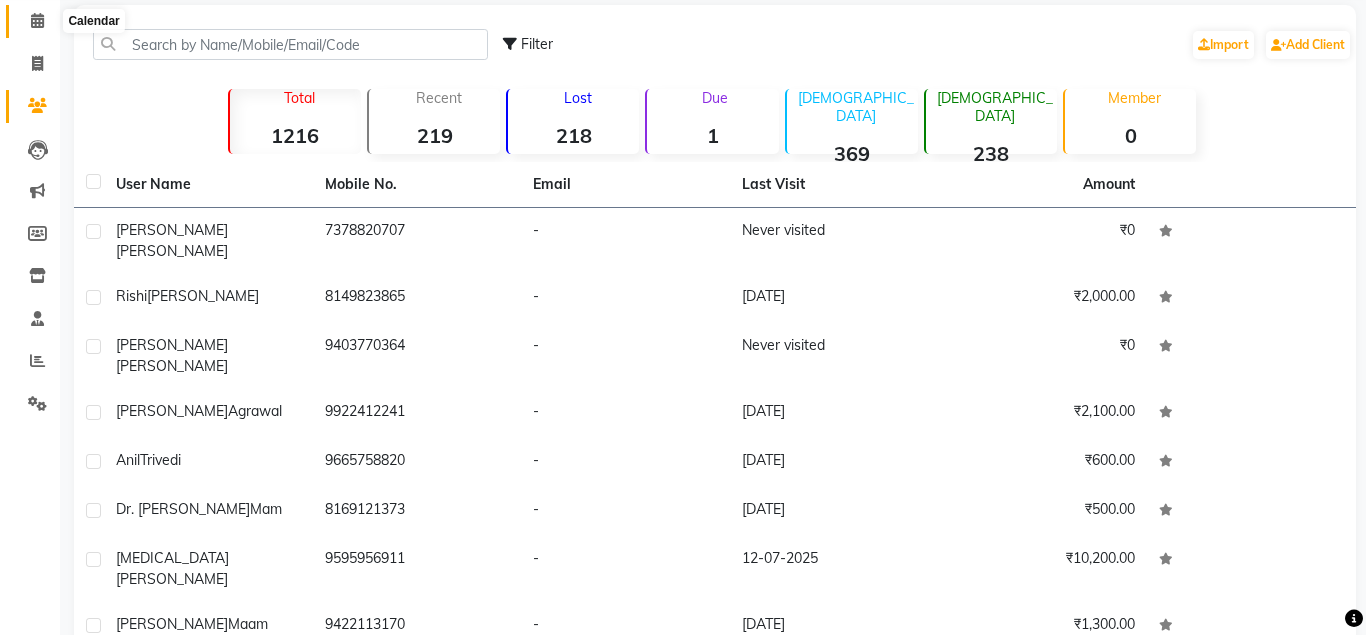 click 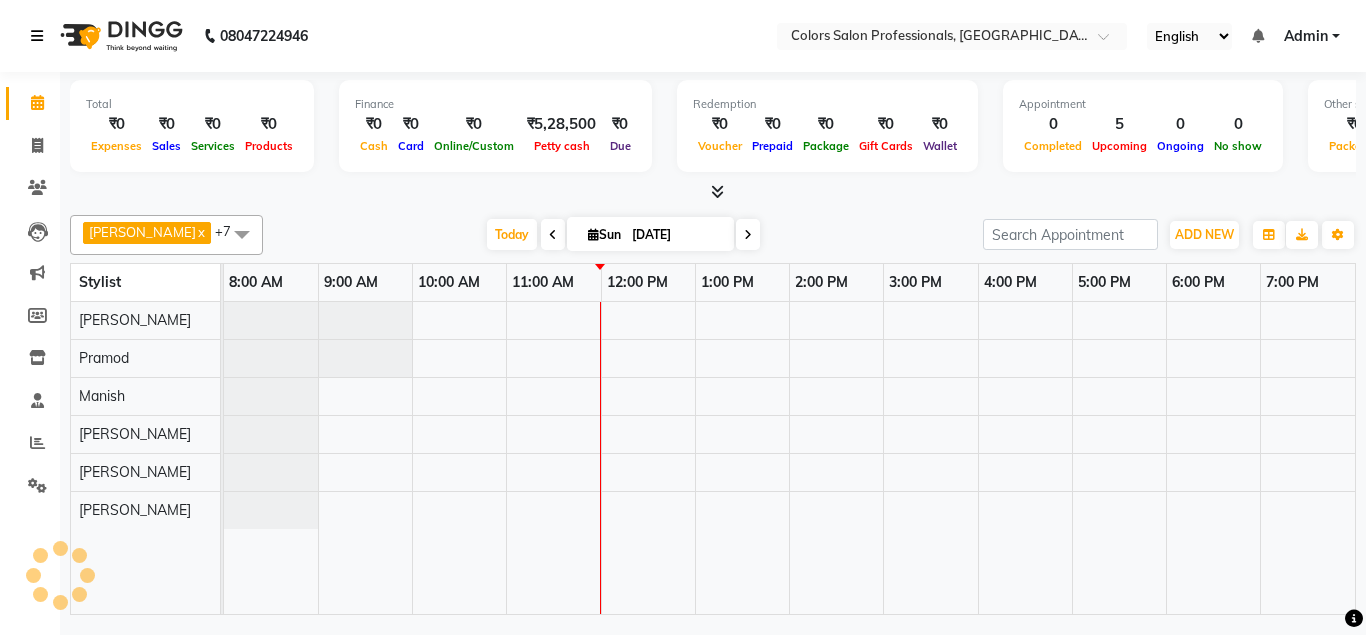 scroll, scrollTop: 0, scrollLeft: 0, axis: both 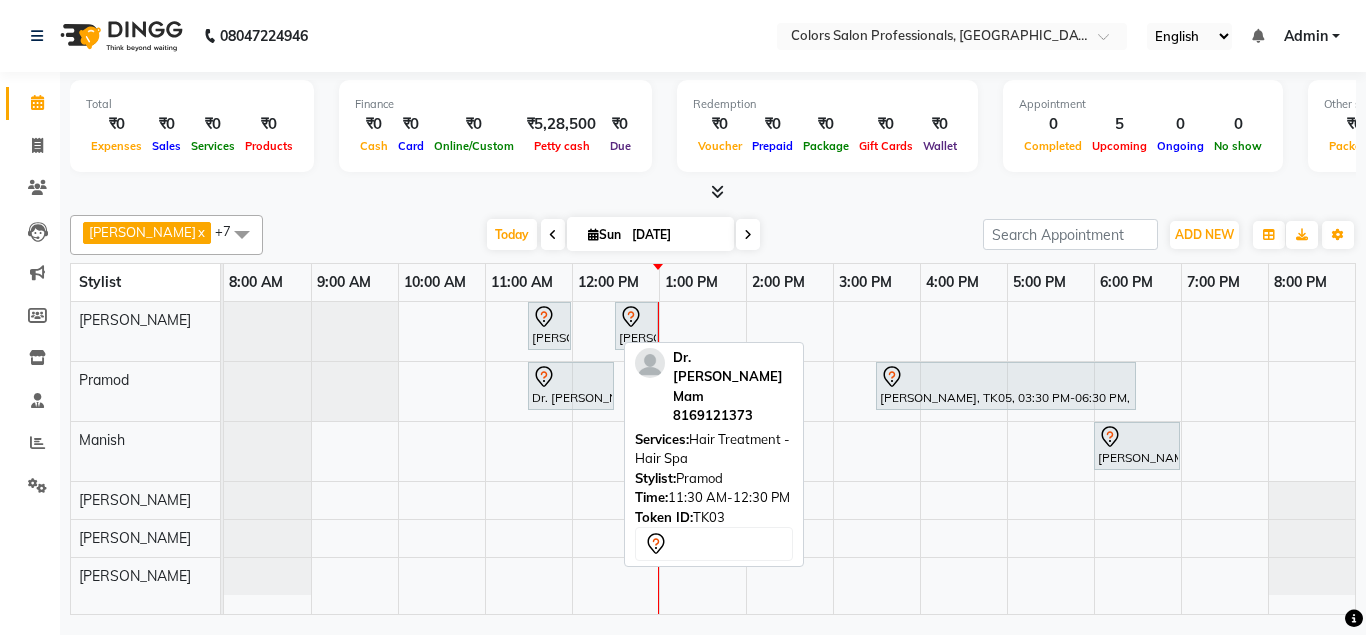 click on "Dr. [PERSON_NAME] Mam, TK03, 11:30 AM-12:30 PM, Hair Treatment - Hair Spa" at bounding box center [571, 386] 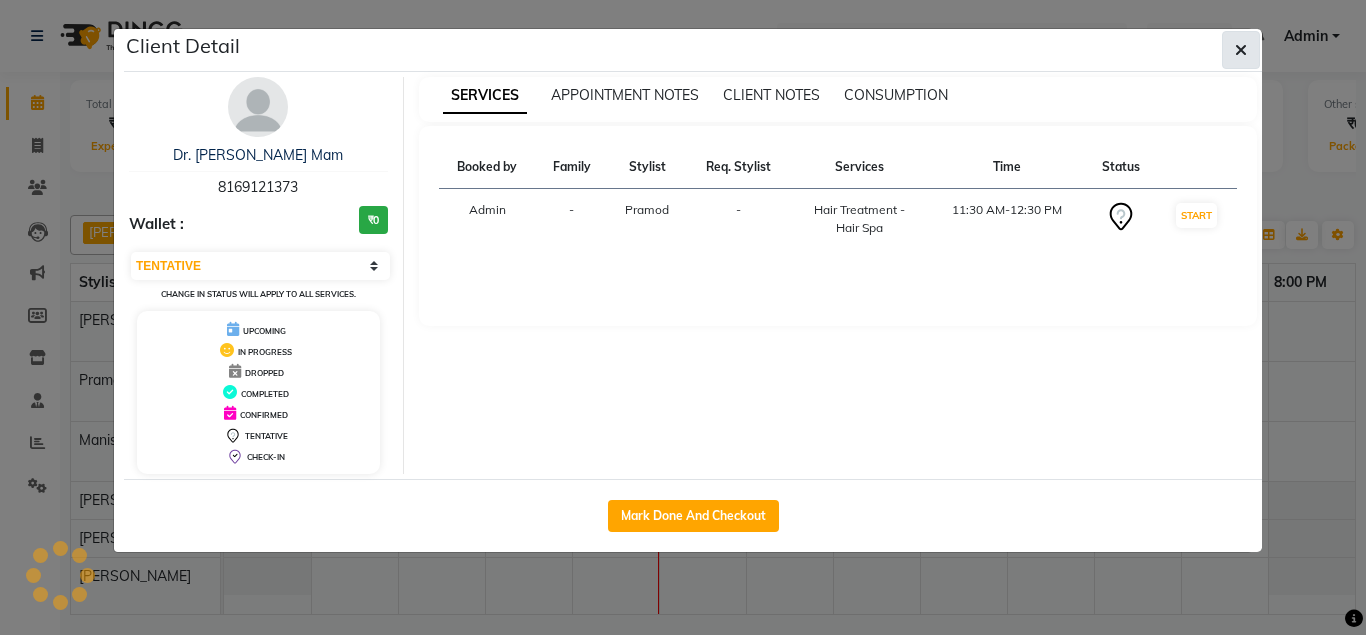 click 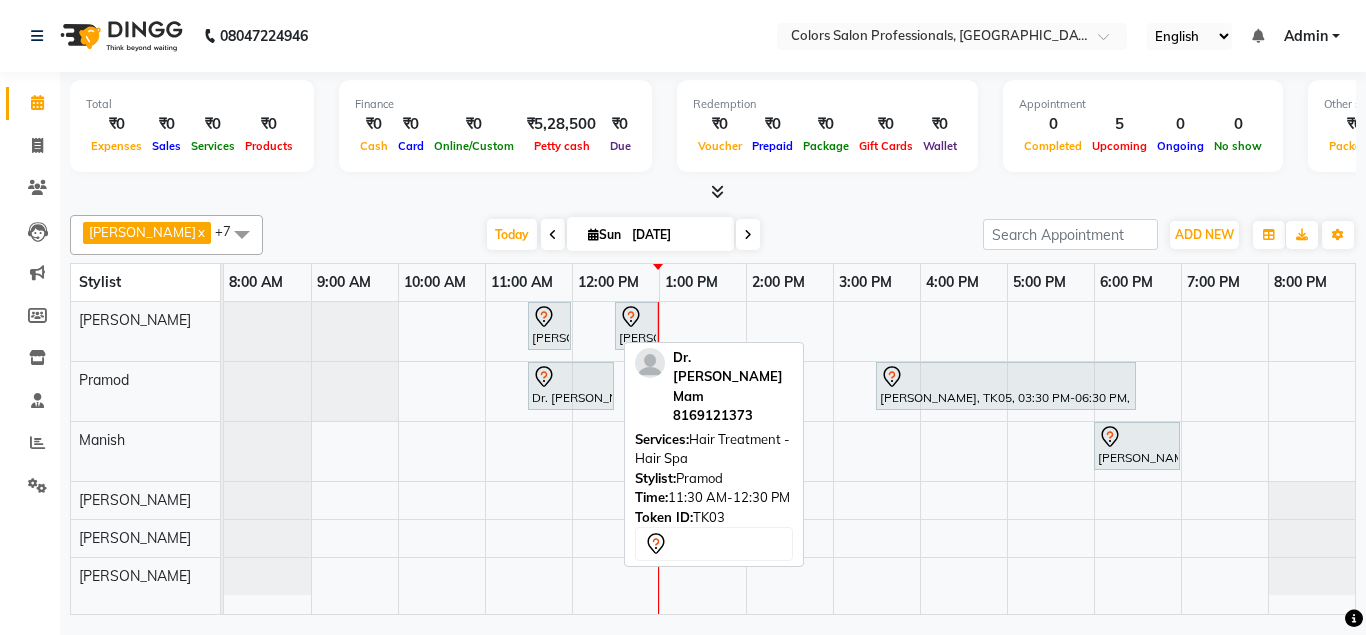 click on "Dr. [PERSON_NAME] Mam, TK03, 11:30 AM-12:30 PM, Hair Treatment - Hair Spa" at bounding box center (571, 386) 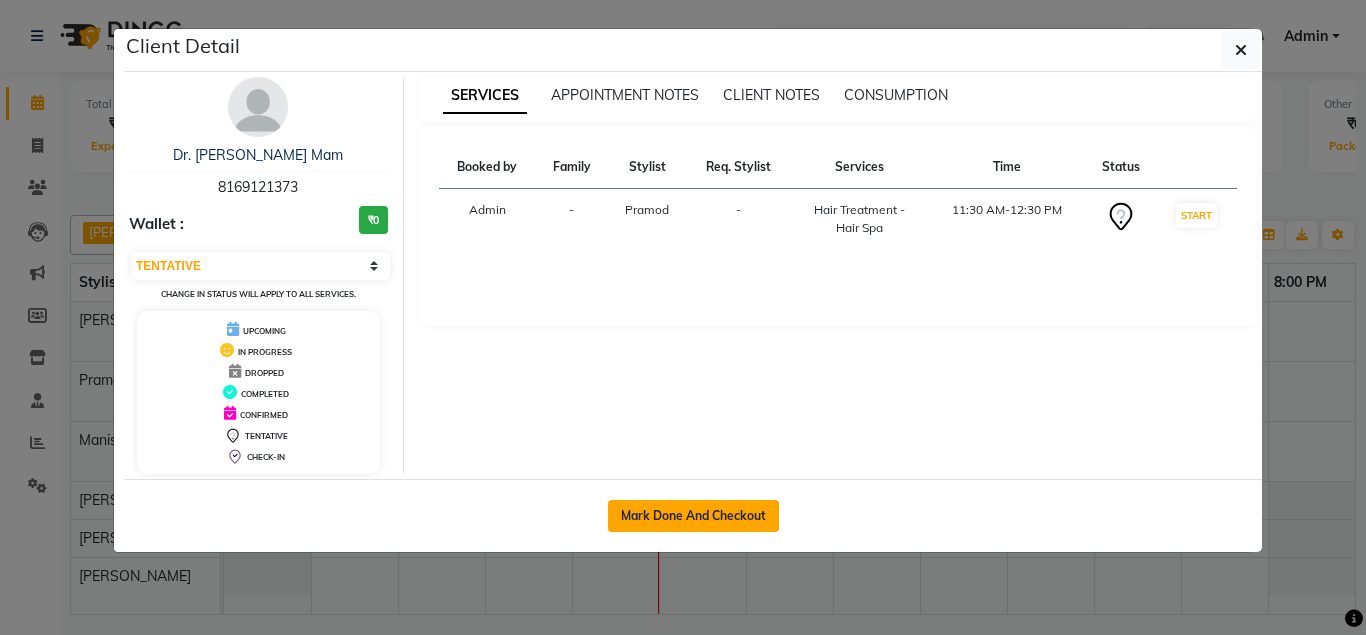 click on "Mark Done And Checkout" 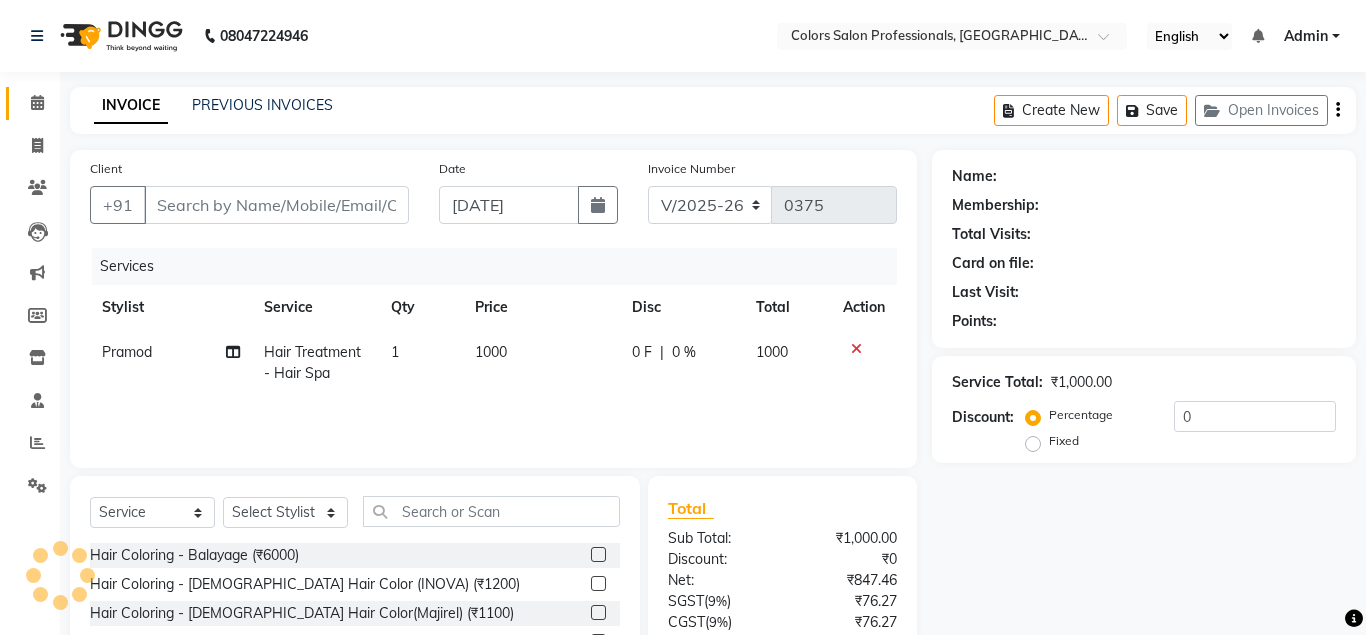type on "8169121373" 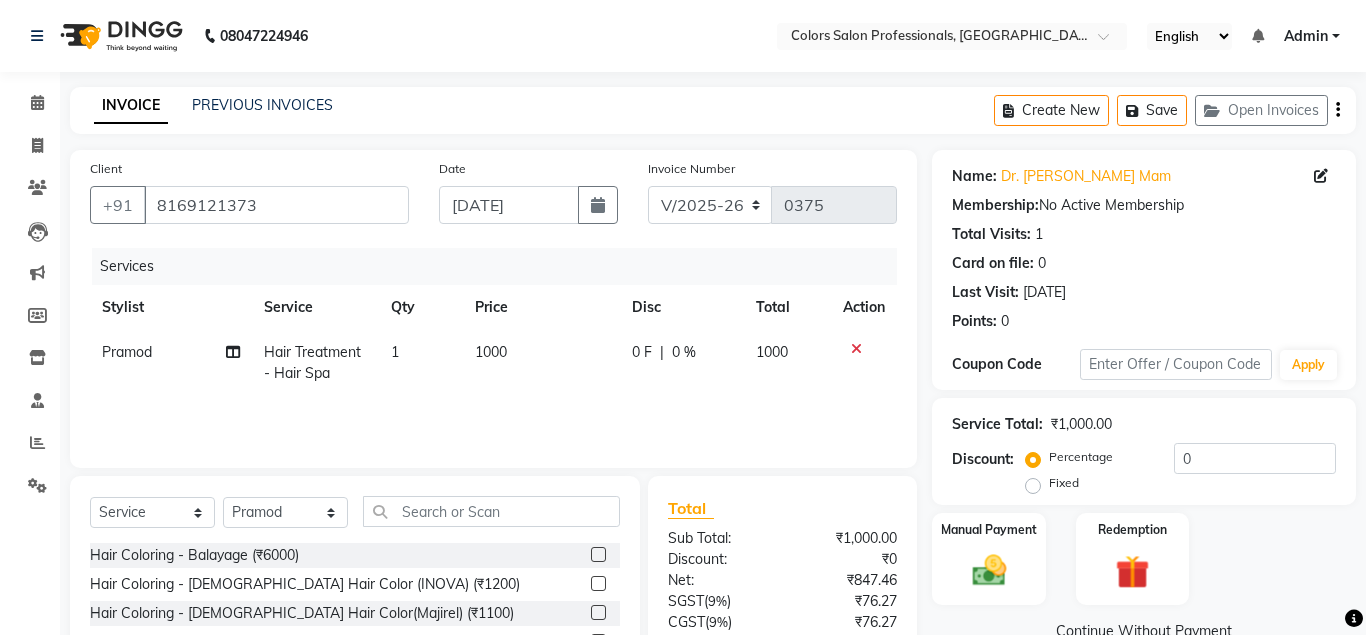 click on "1000" 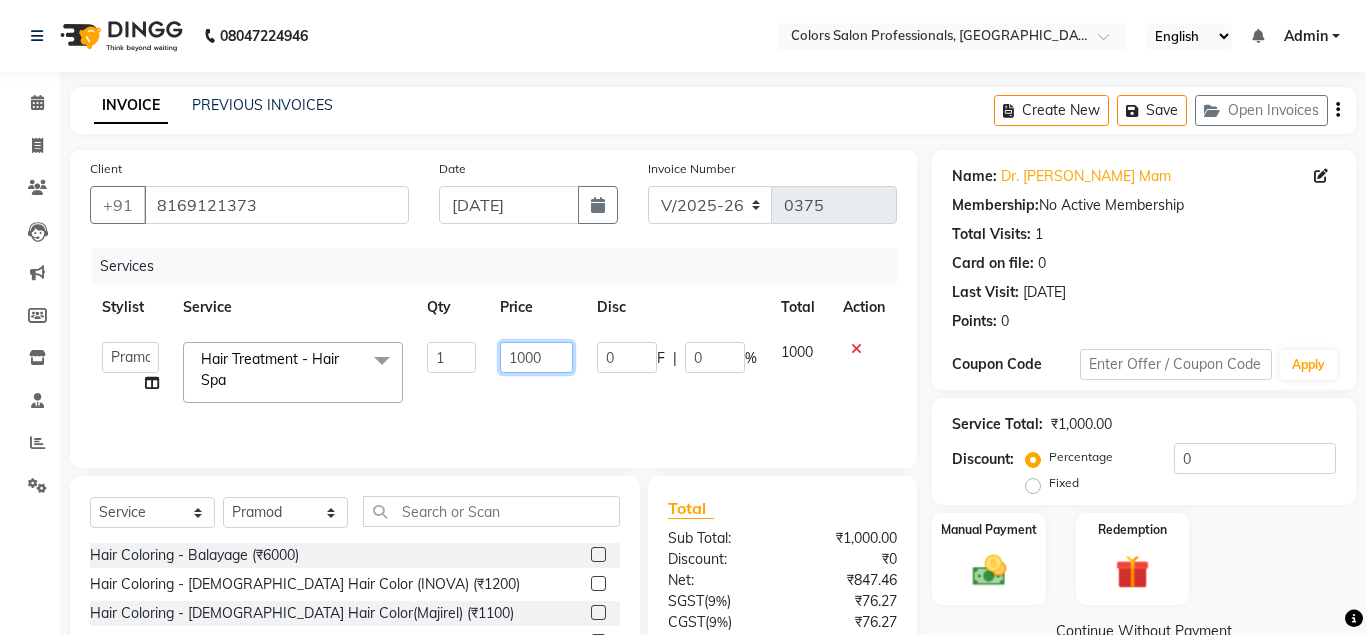 click on "1000" 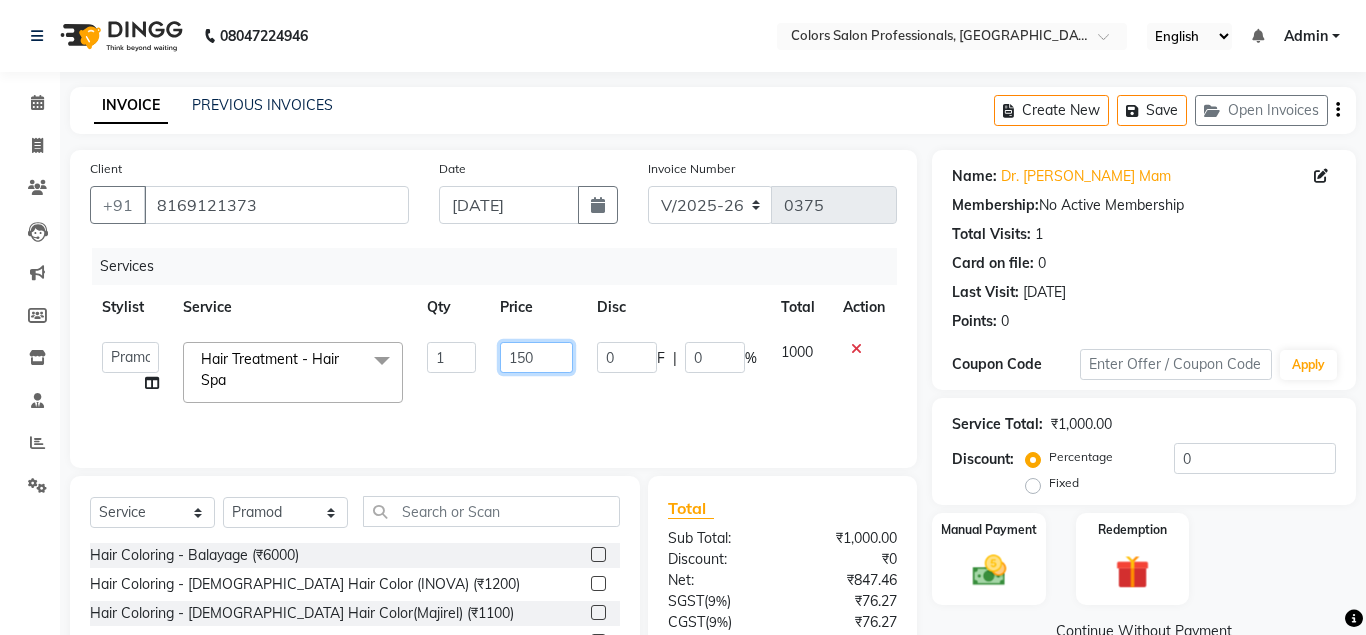 type on "1500" 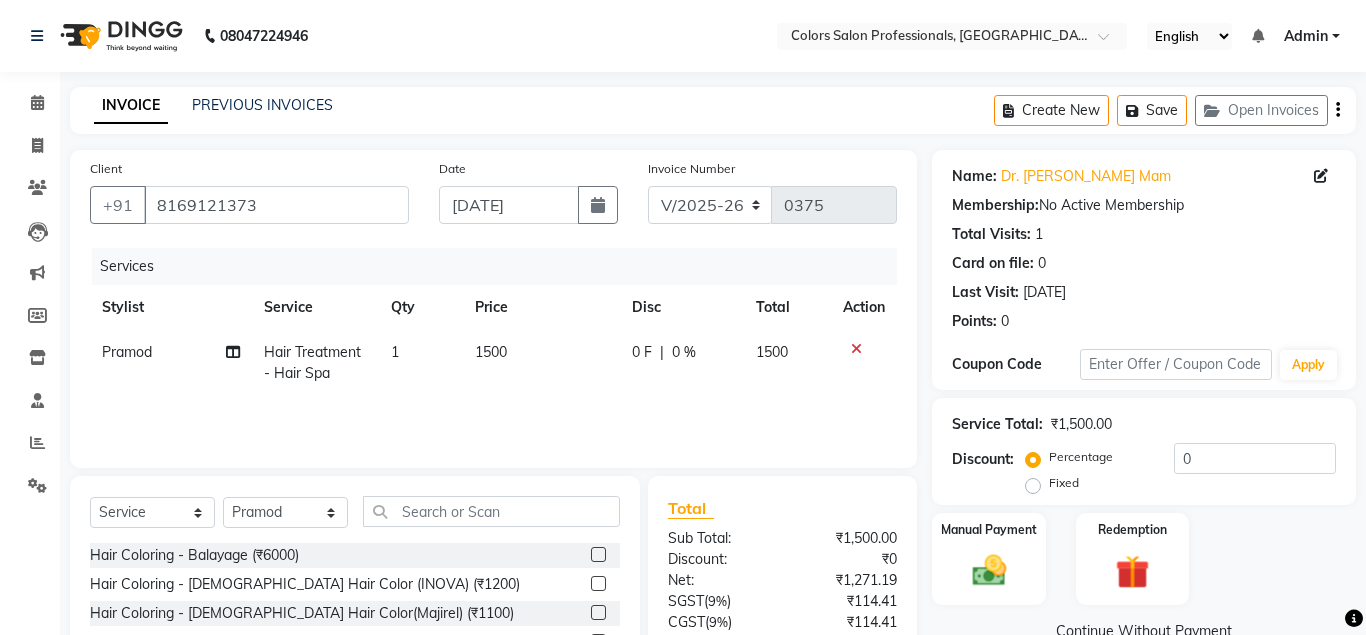 click on "Services Stylist Service Qty Price Disc Total Action Pramod Hair Treatment - Hair Spa 1 1500 0 F | 0 % 1500" 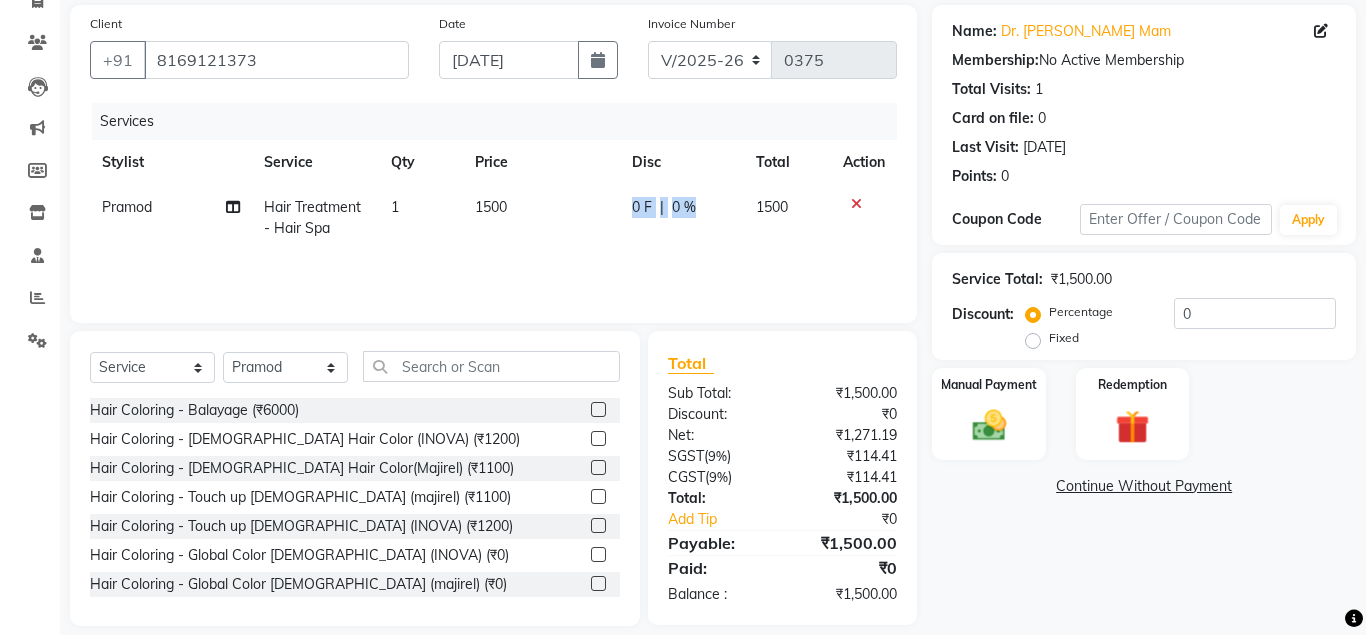 scroll, scrollTop: 166, scrollLeft: 0, axis: vertical 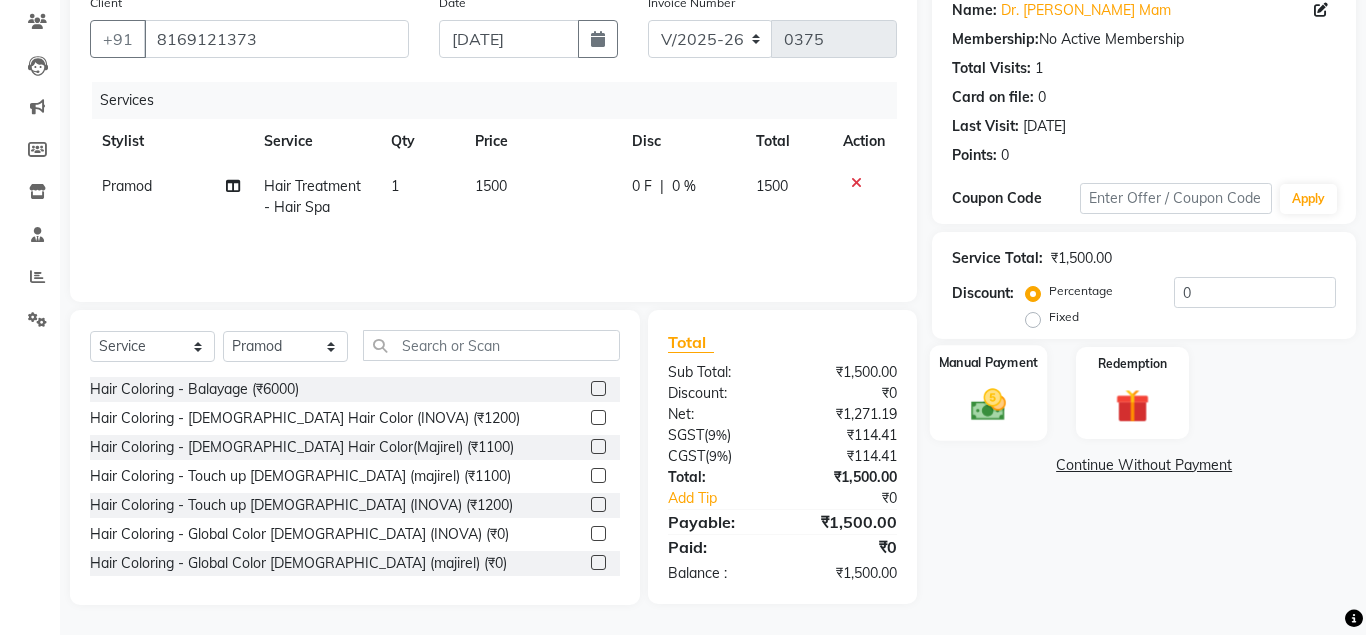 click on "Manual Payment" 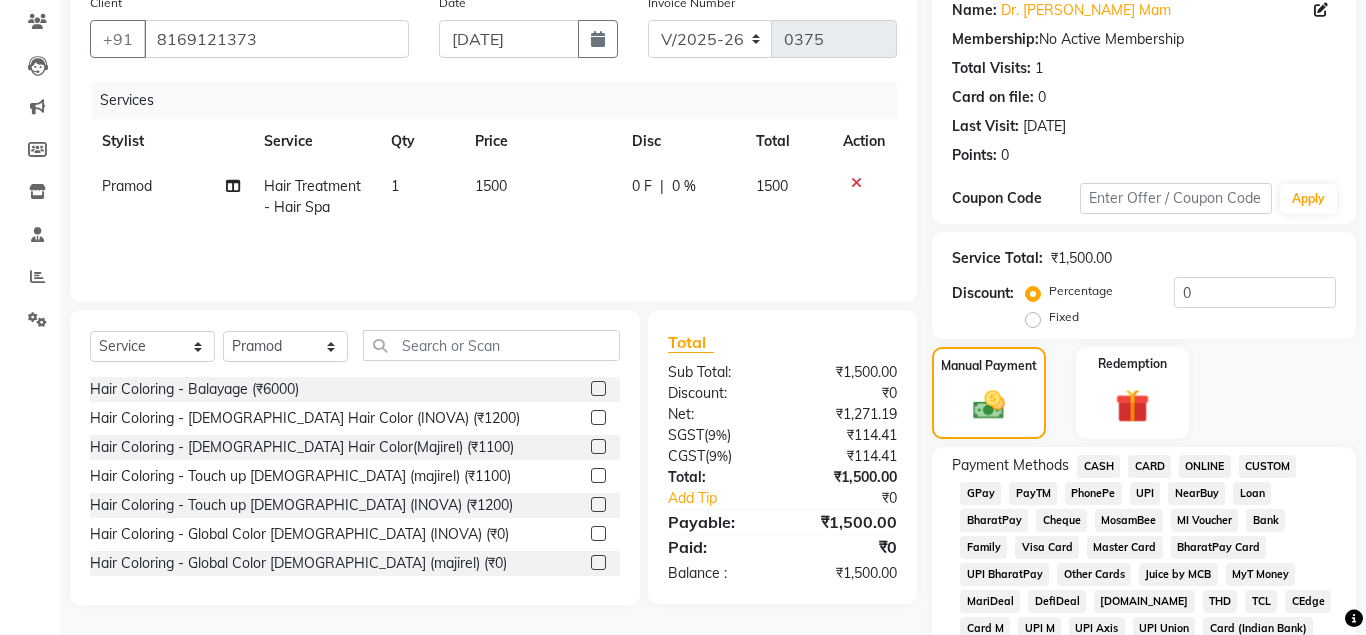 click on "ONLINE" 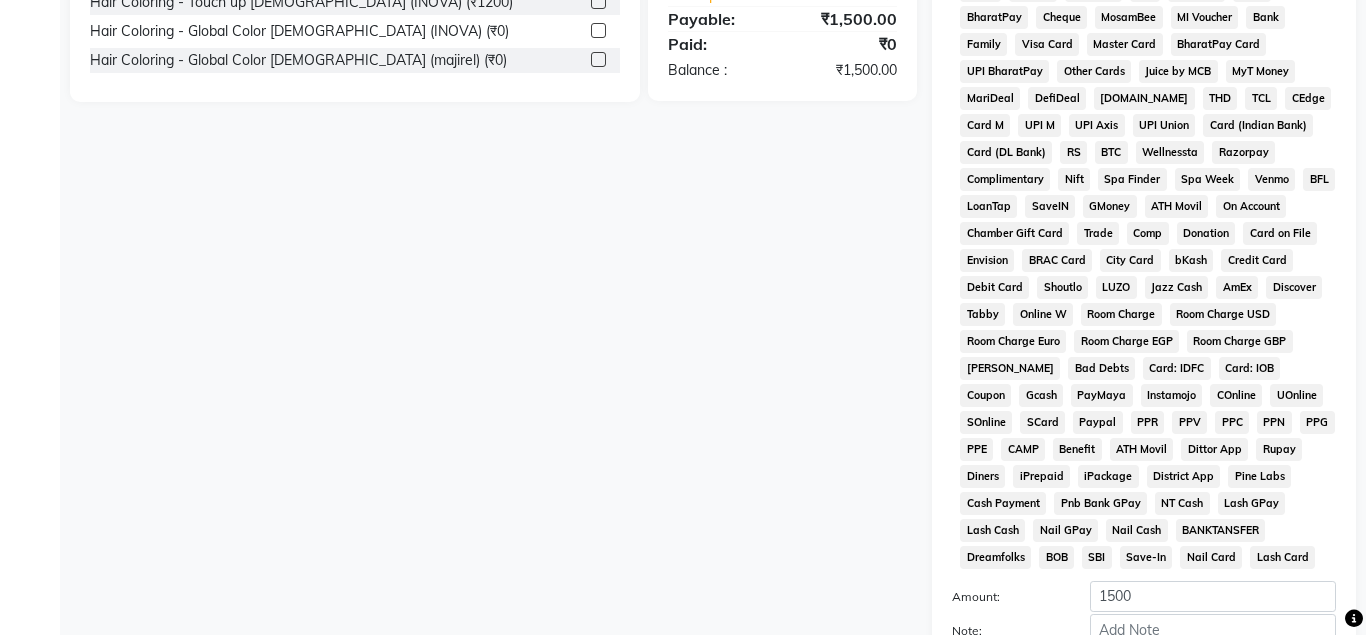 scroll, scrollTop: 867, scrollLeft: 0, axis: vertical 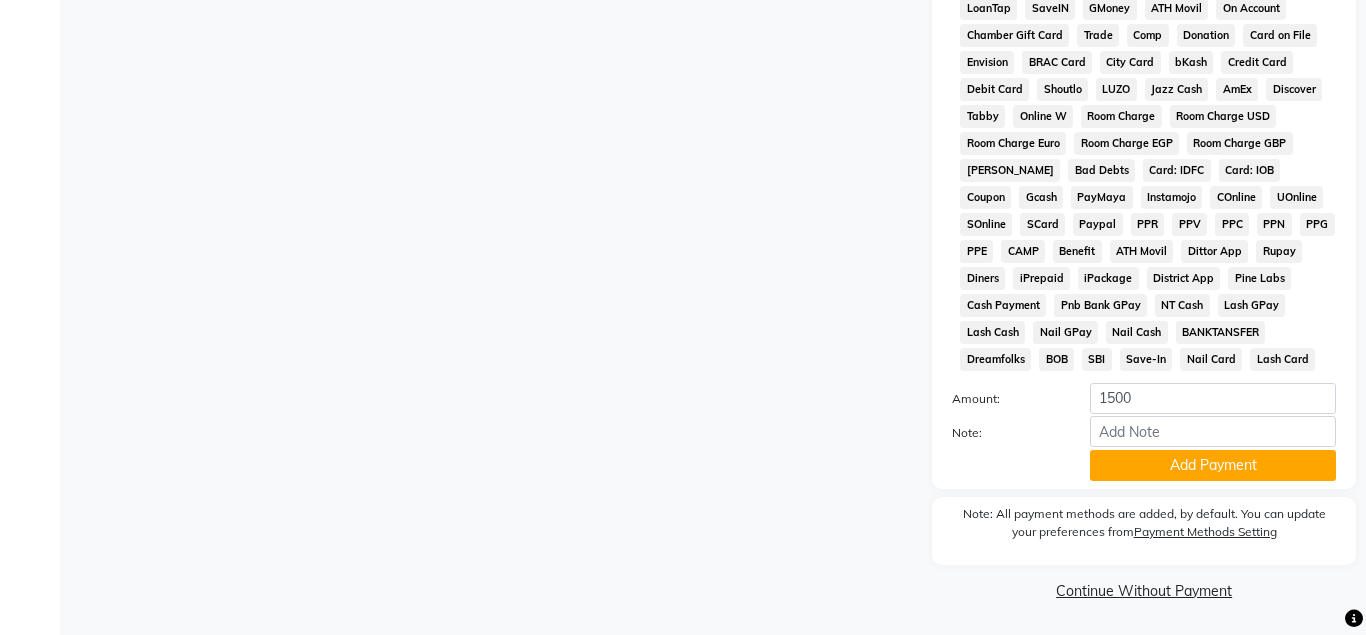 click on "Add Payment" 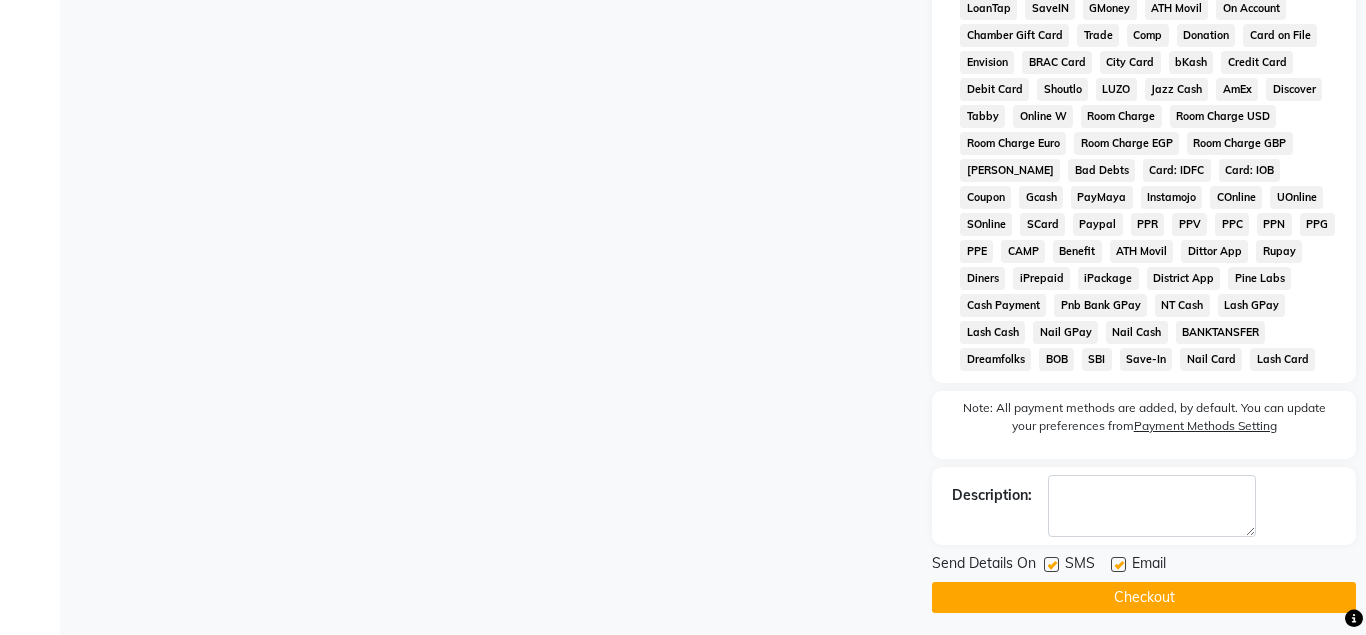 scroll, scrollTop: 875, scrollLeft: 0, axis: vertical 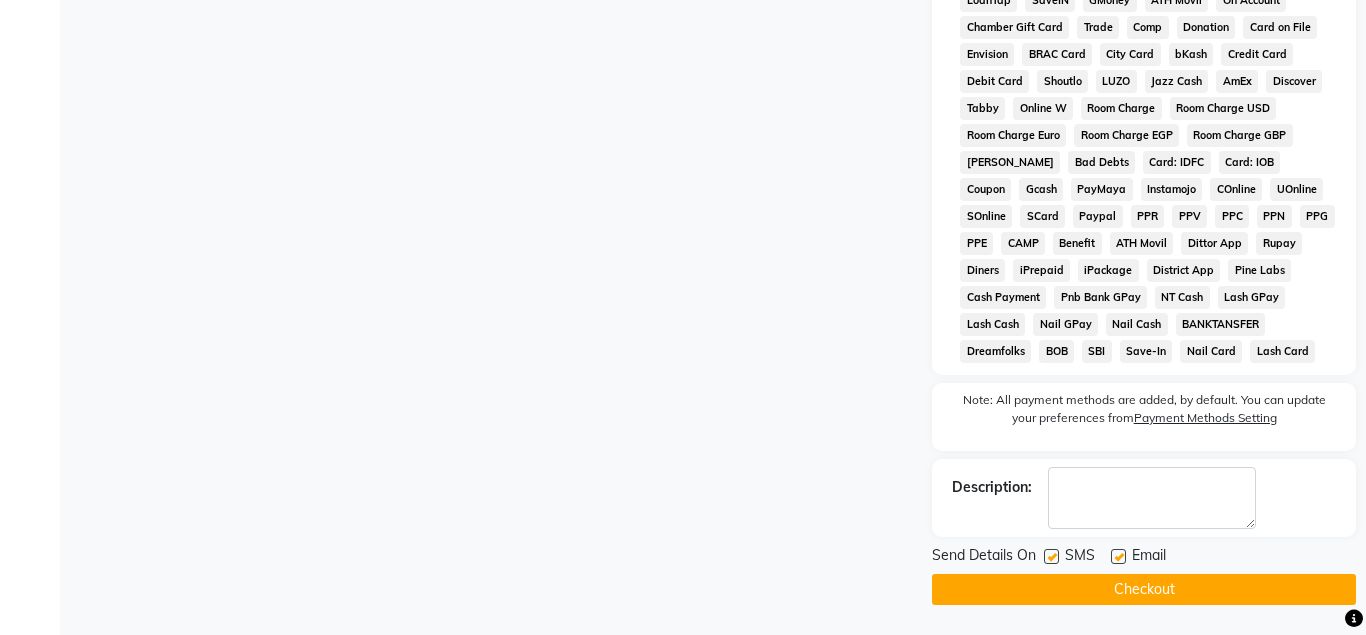 click on "Checkout" 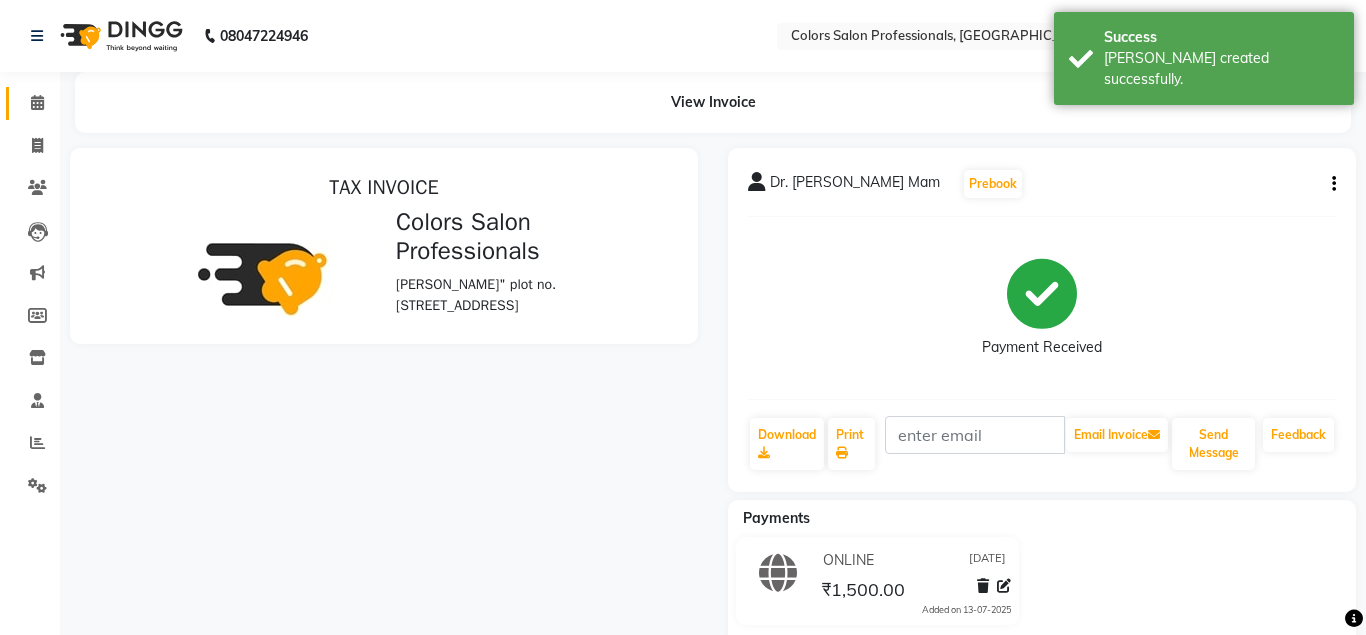 scroll, scrollTop: 0, scrollLeft: 0, axis: both 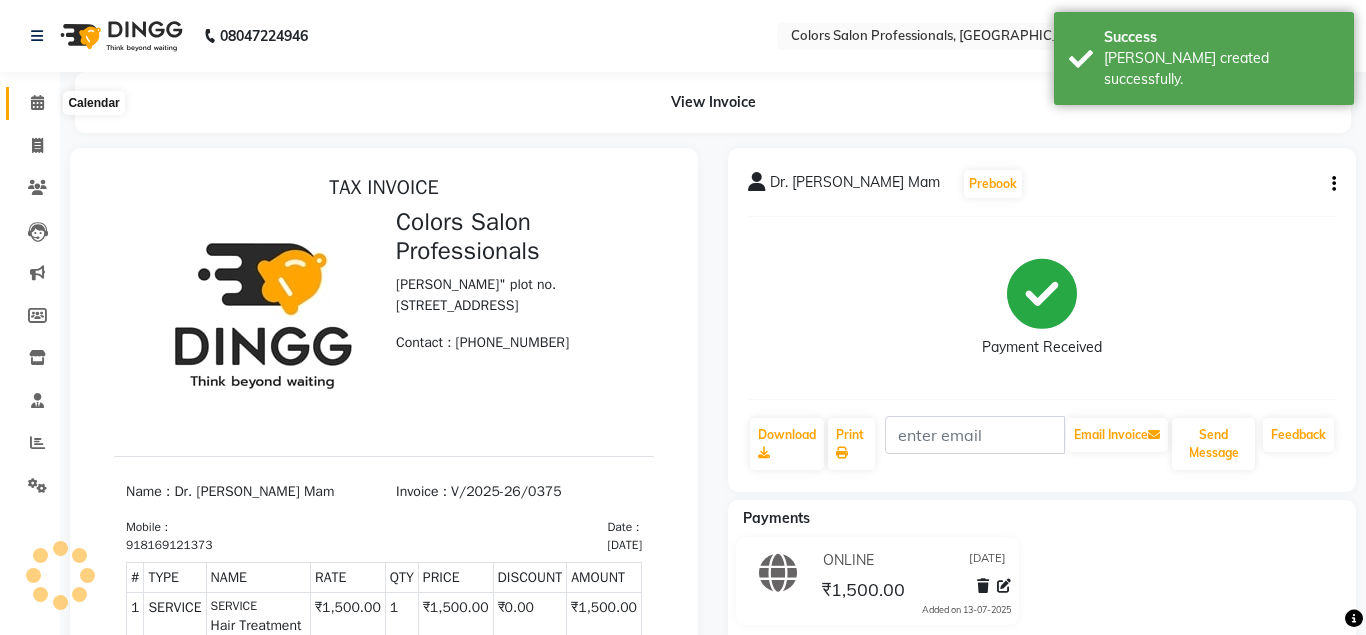 click 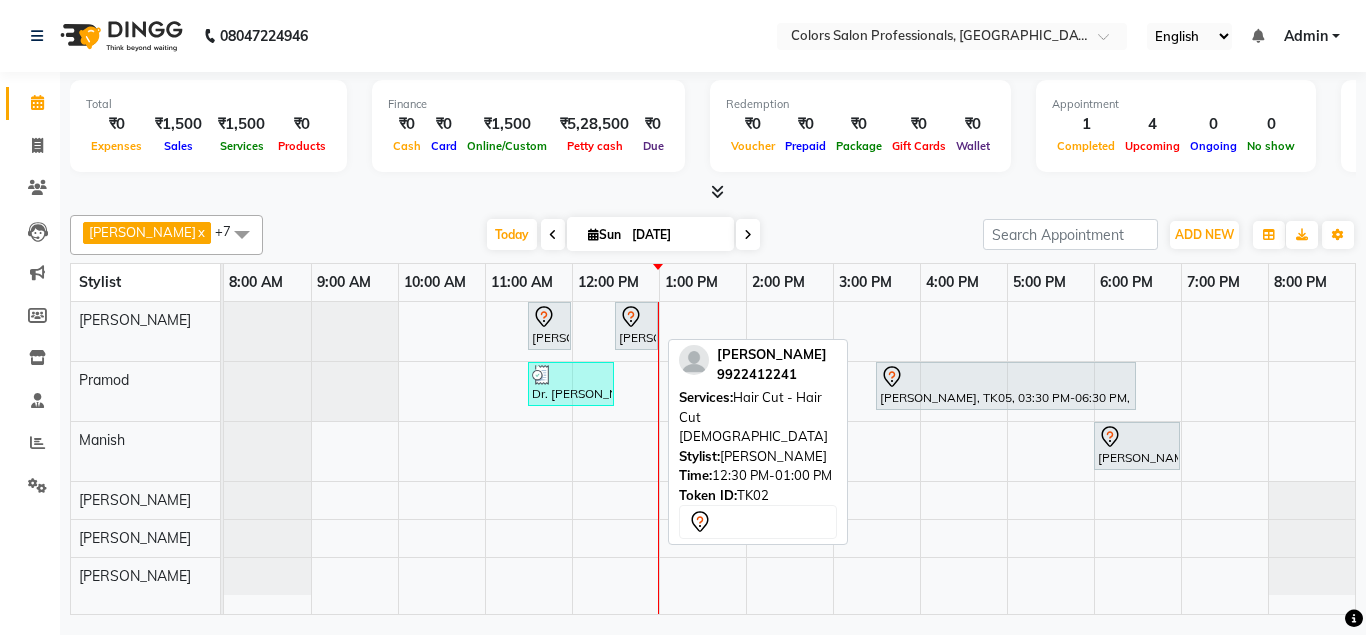 click on "[PERSON_NAME], TK02, 12:30 PM-01:00 PM, Hair Cut - Hair Cut [DEMOGRAPHIC_DATA]" at bounding box center (636, 326) 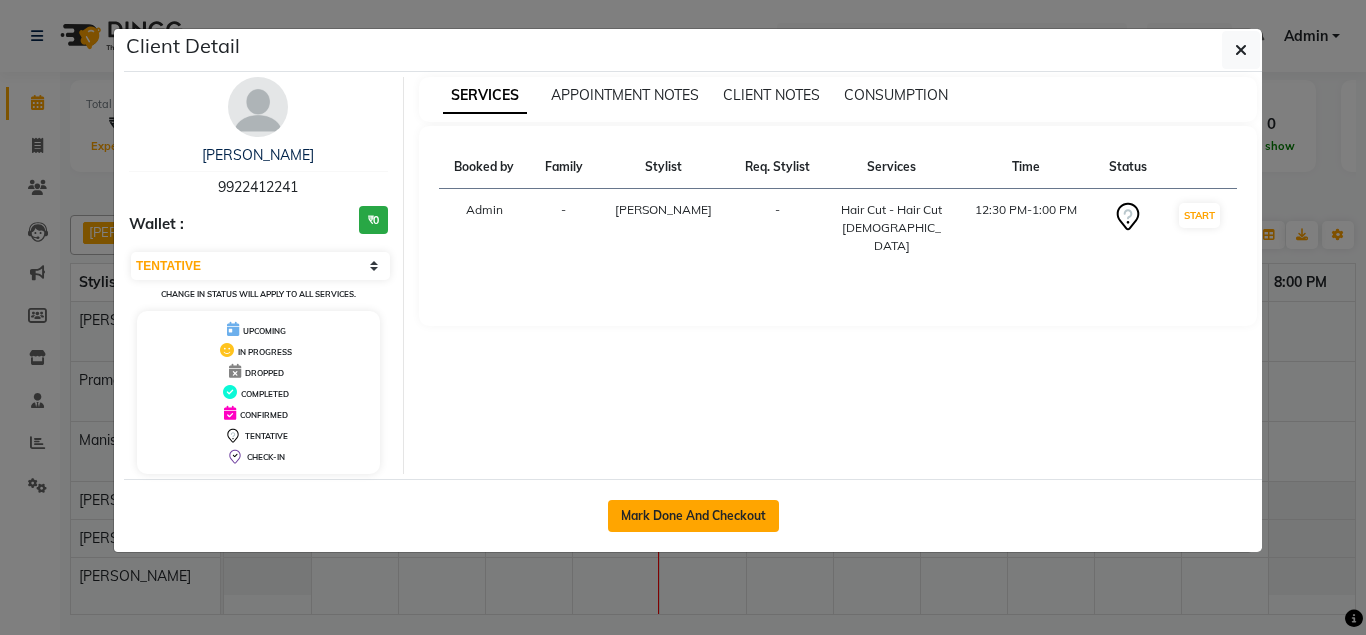 click on "Mark Done And Checkout" 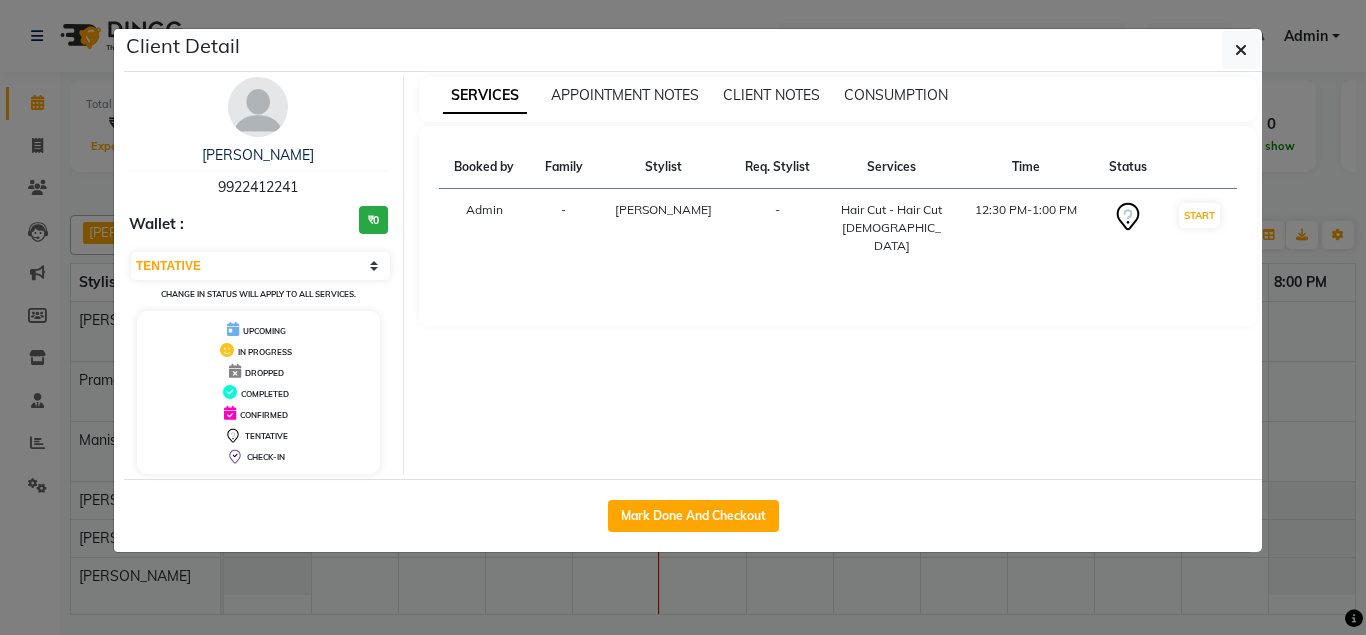 select on "7161" 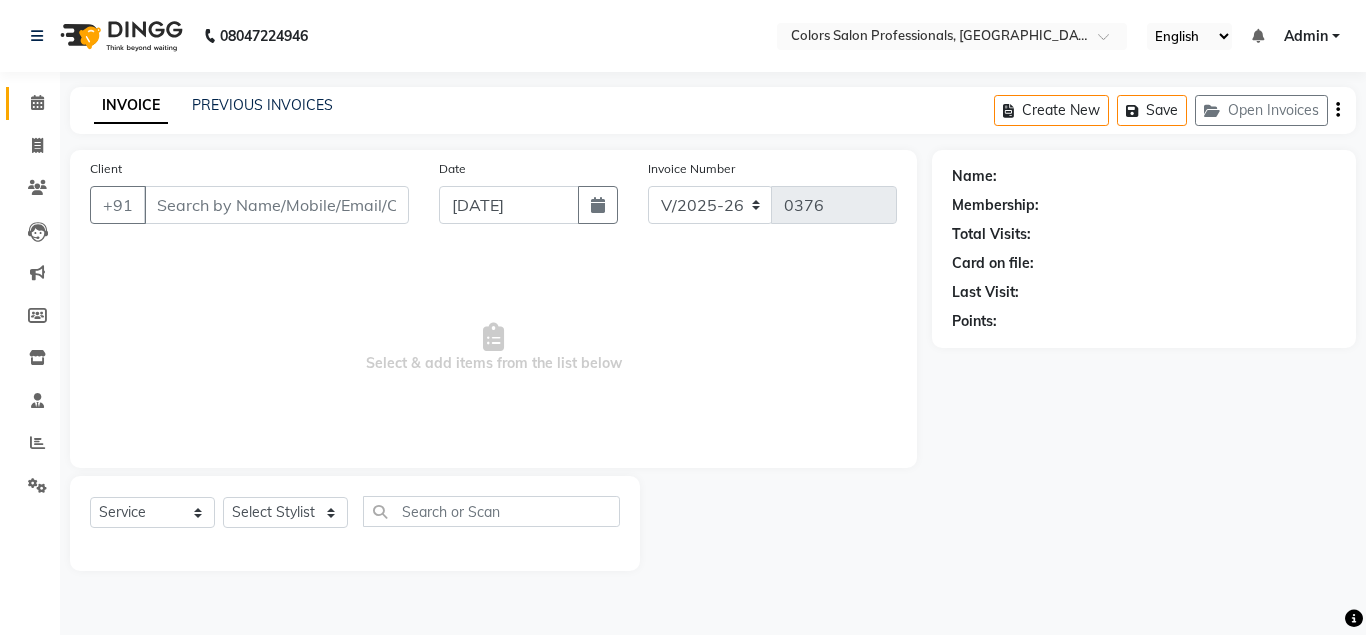 type on "9922412241" 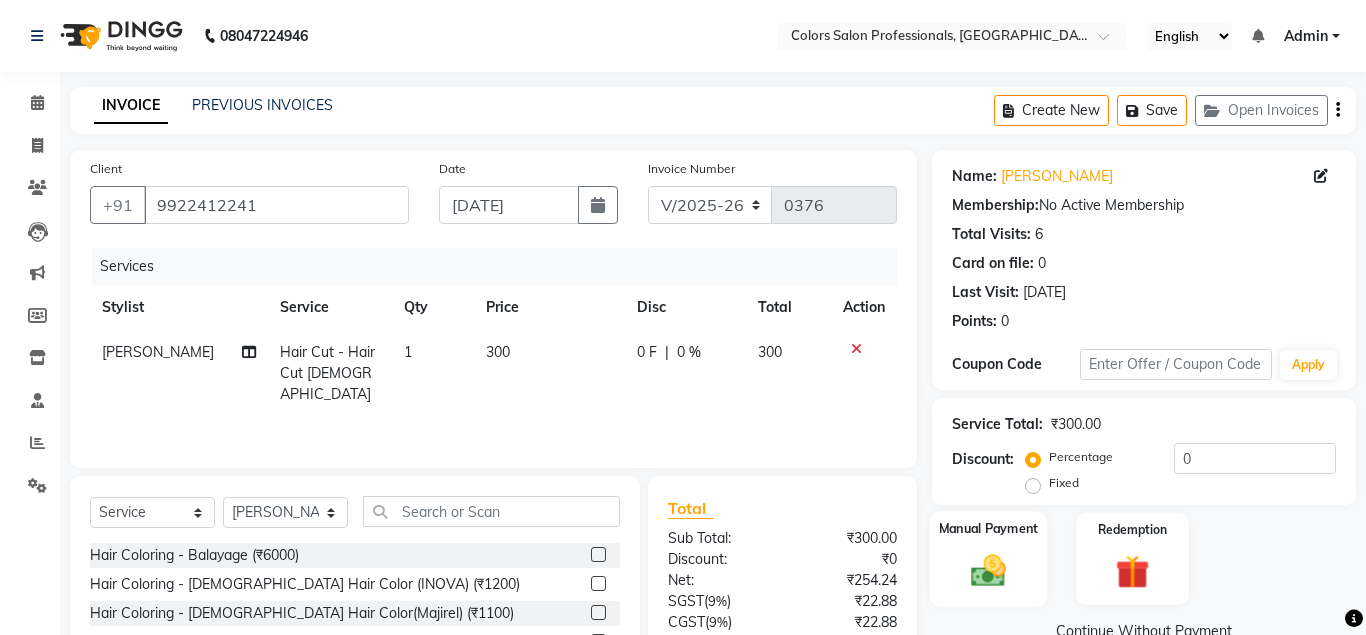 click 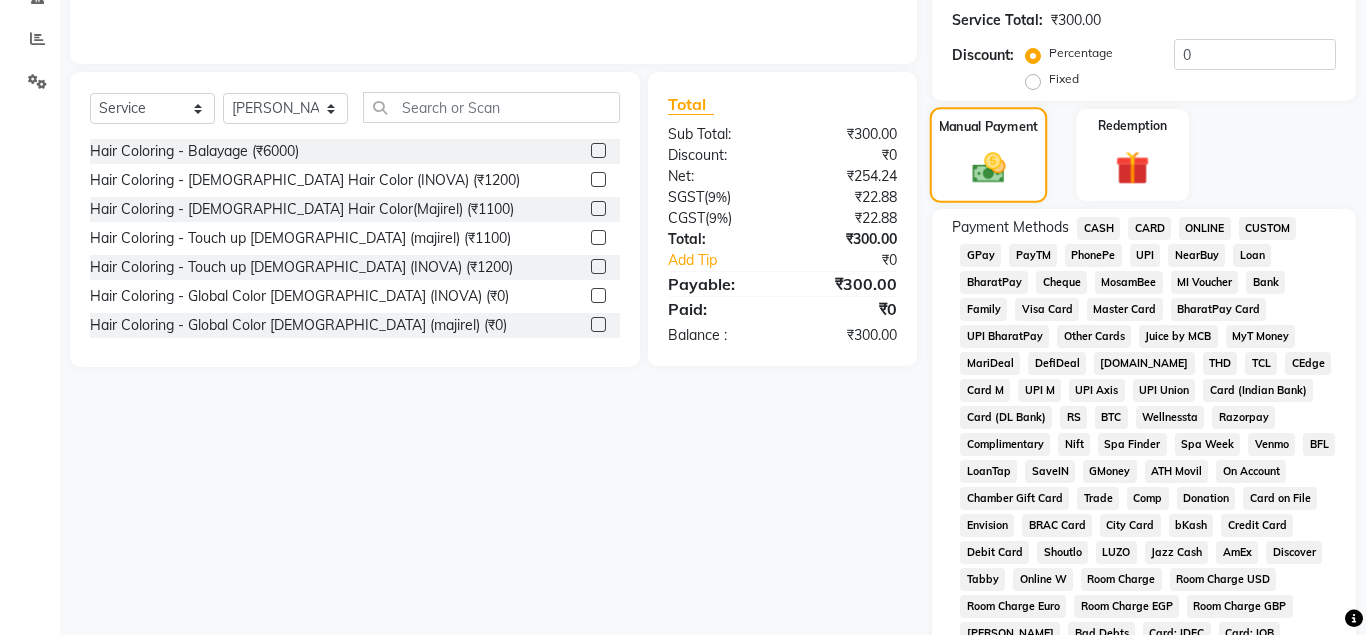 scroll, scrollTop: 510, scrollLeft: 0, axis: vertical 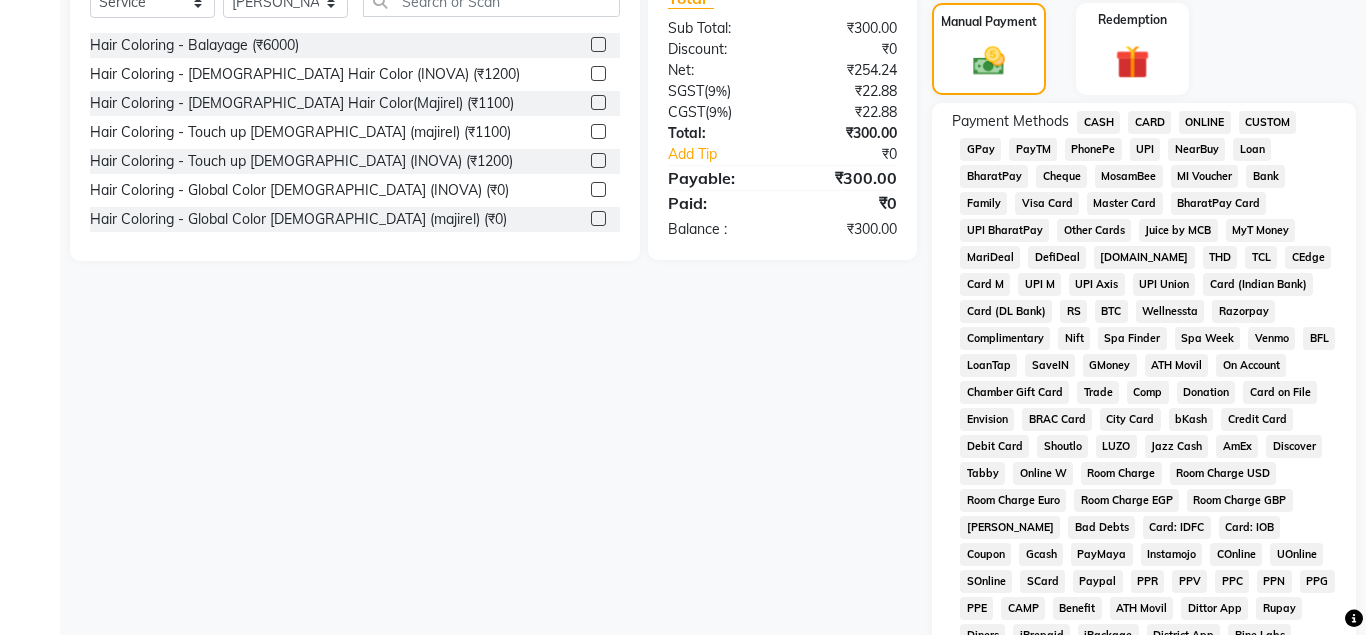 click on "CASH" 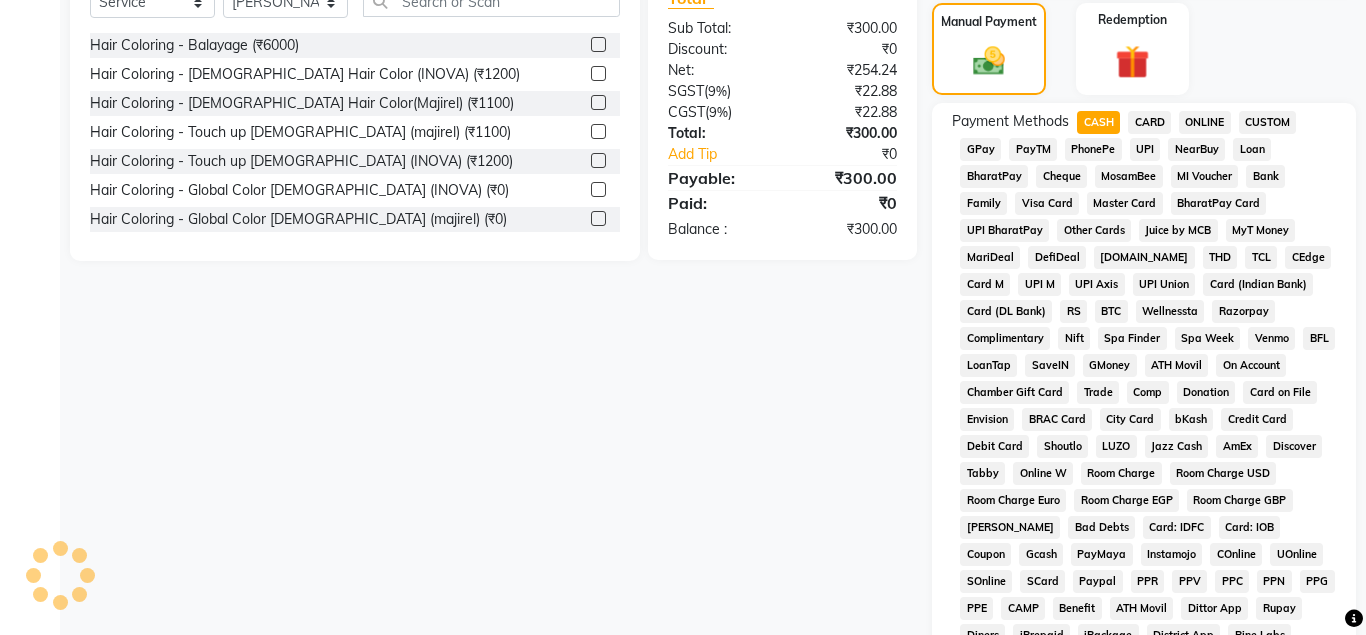 scroll, scrollTop: 867, scrollLeft: 0, axis: vertical 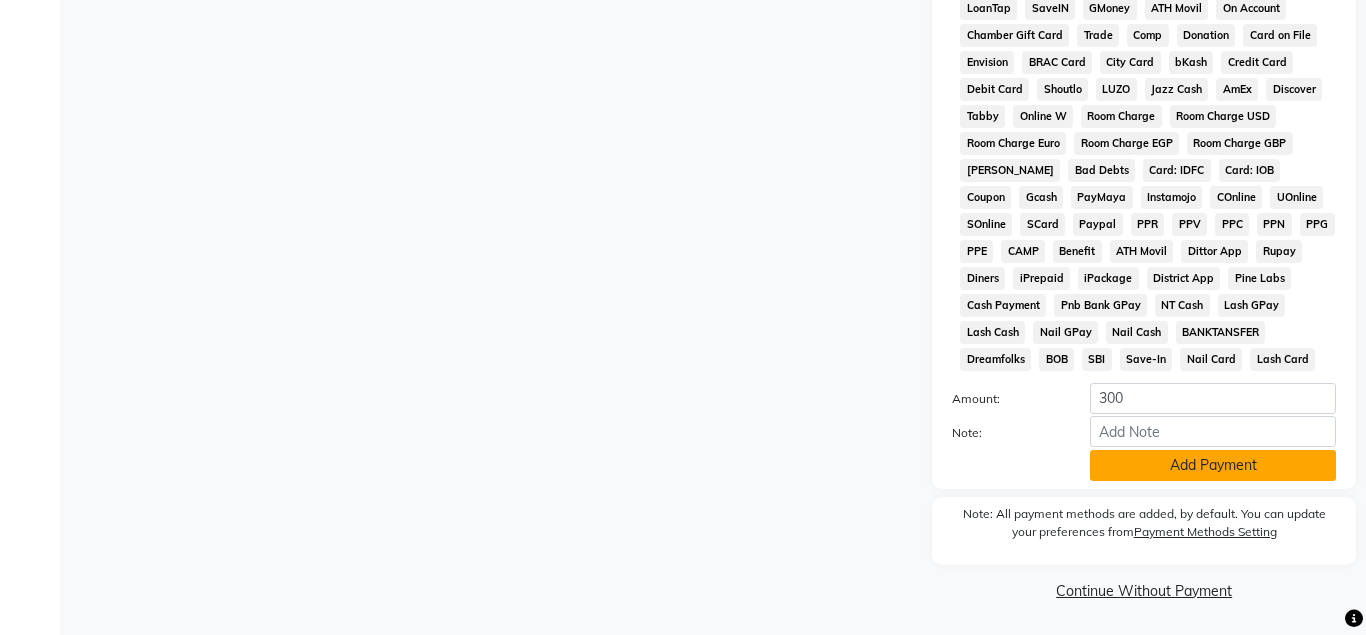 click on "Add Payment" 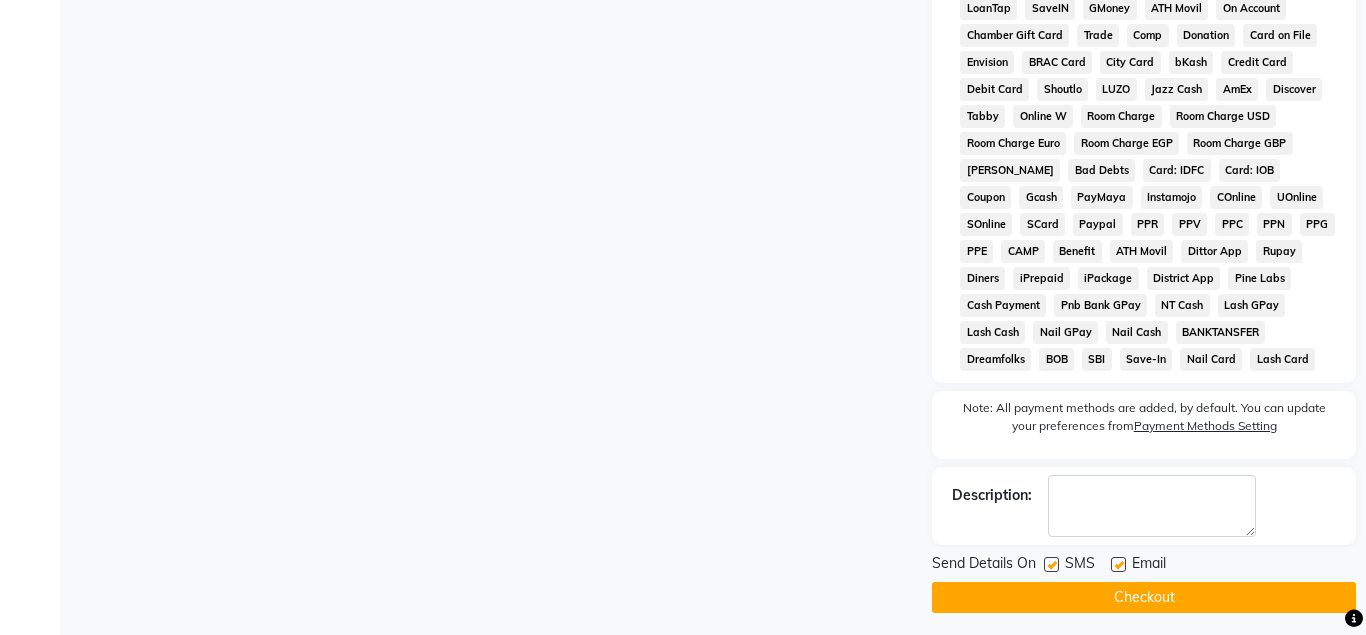 scroll, scrollTop: 875, scrollLeft: 0, axis: vertical 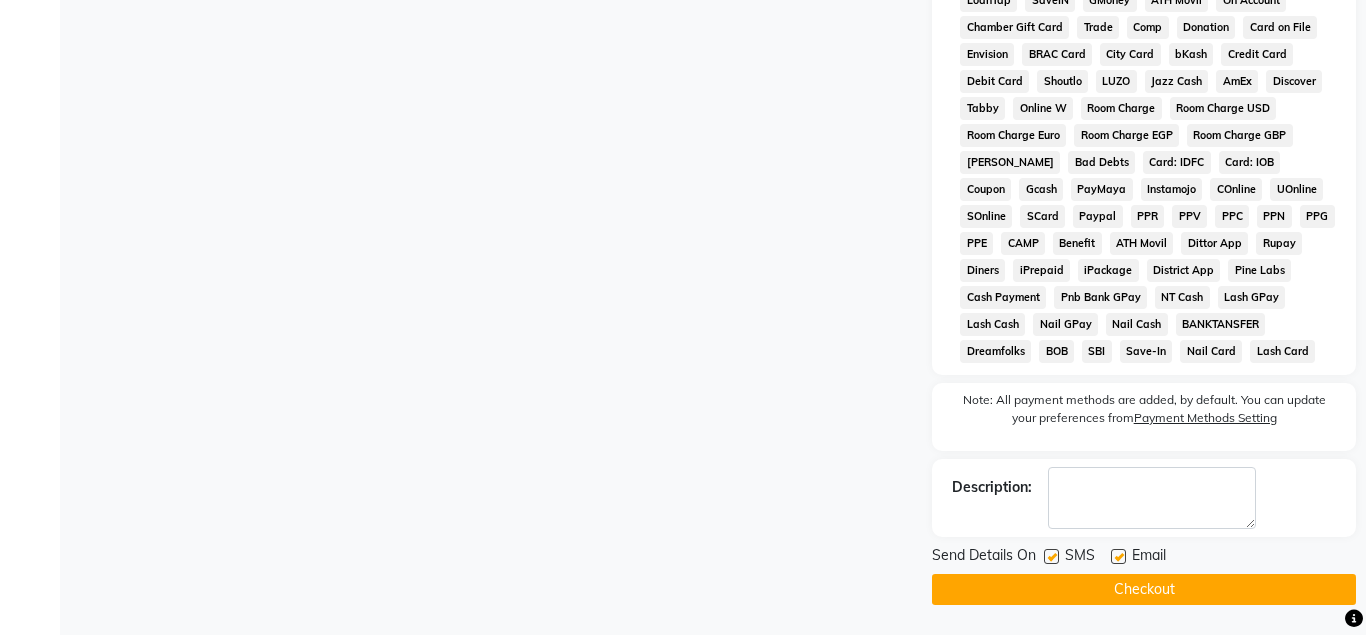 click on "Checkout" 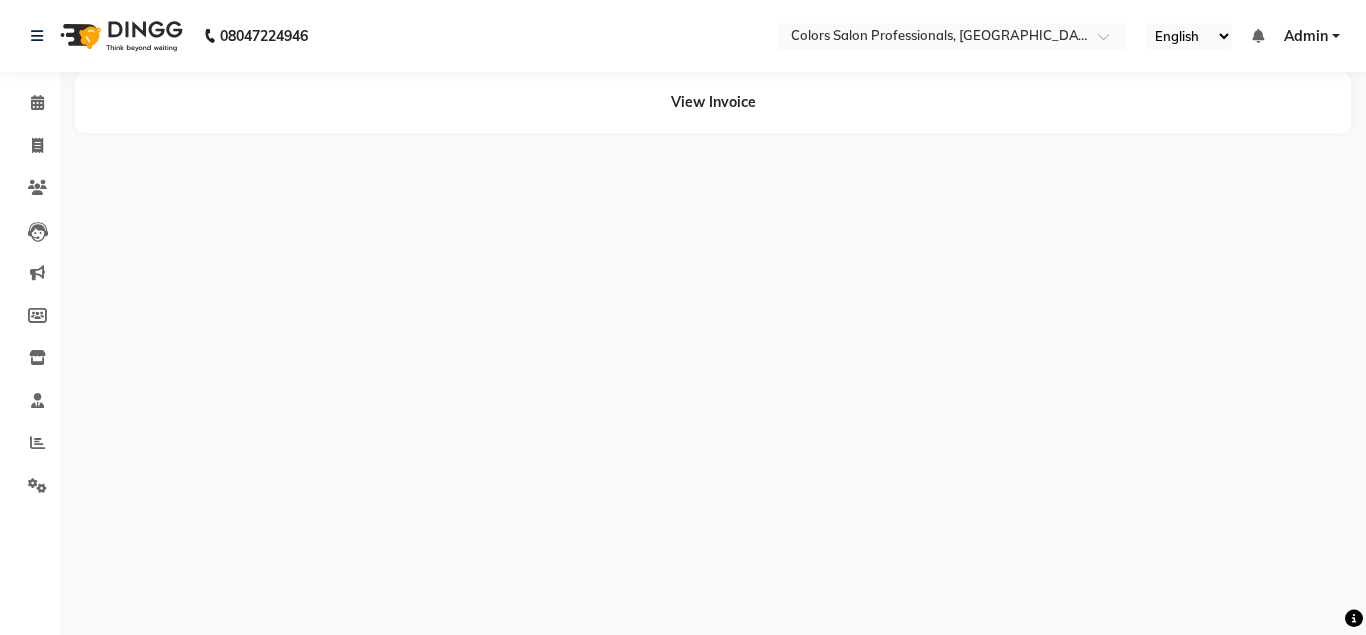 scroll, scrollTop: 0, scrollLeft: 0, axis: both 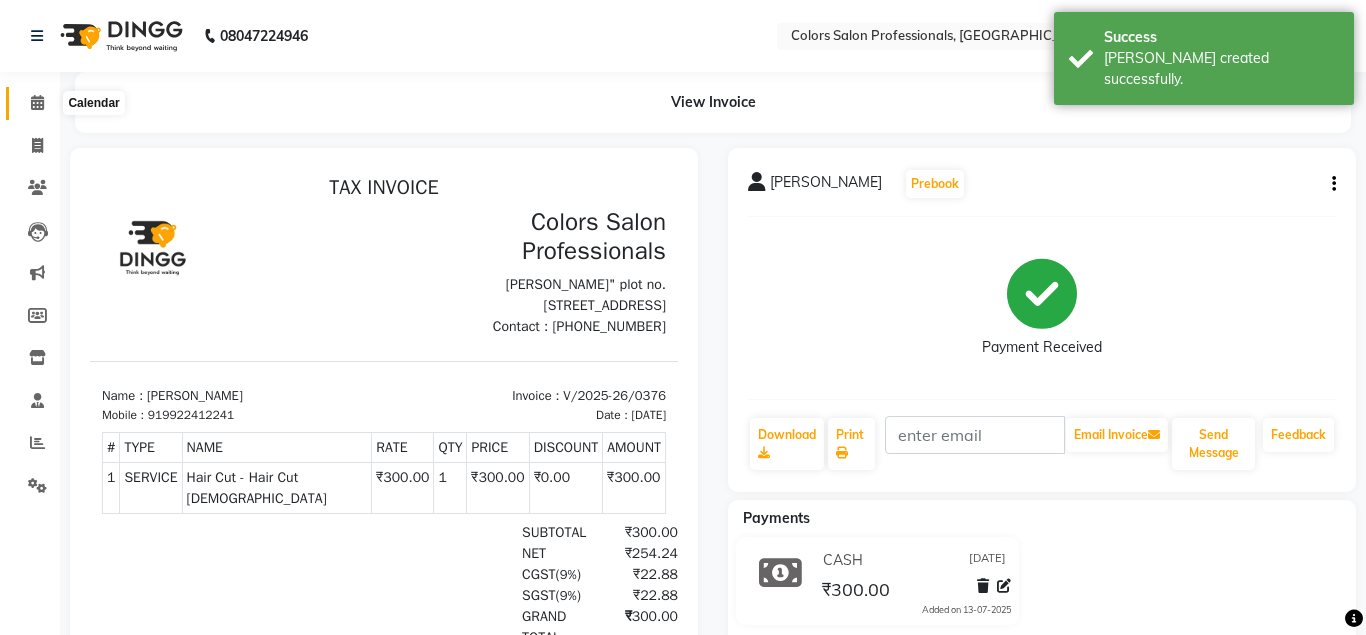 click 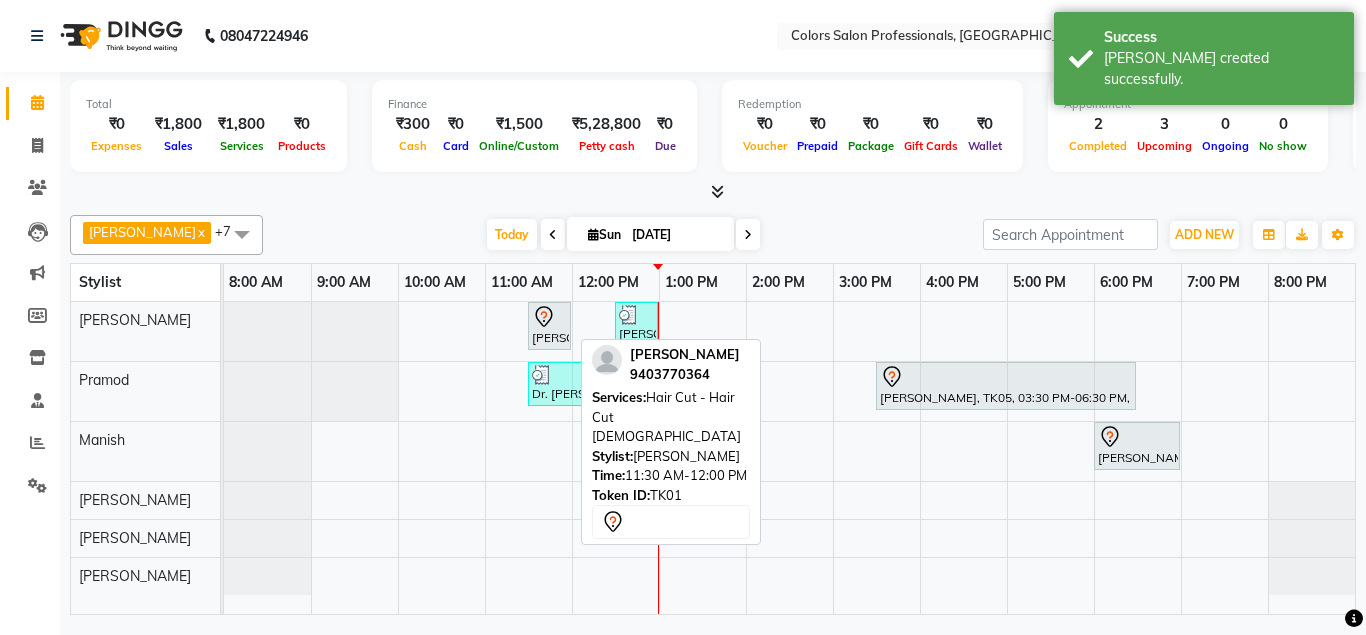 click on "[PERSON_NAME], TK01, 11:30 AM-12:00 PM, Hair Cut - Hair Cut [DEMOGRAPHIC_DATA]" at bounding box center [549, 326] 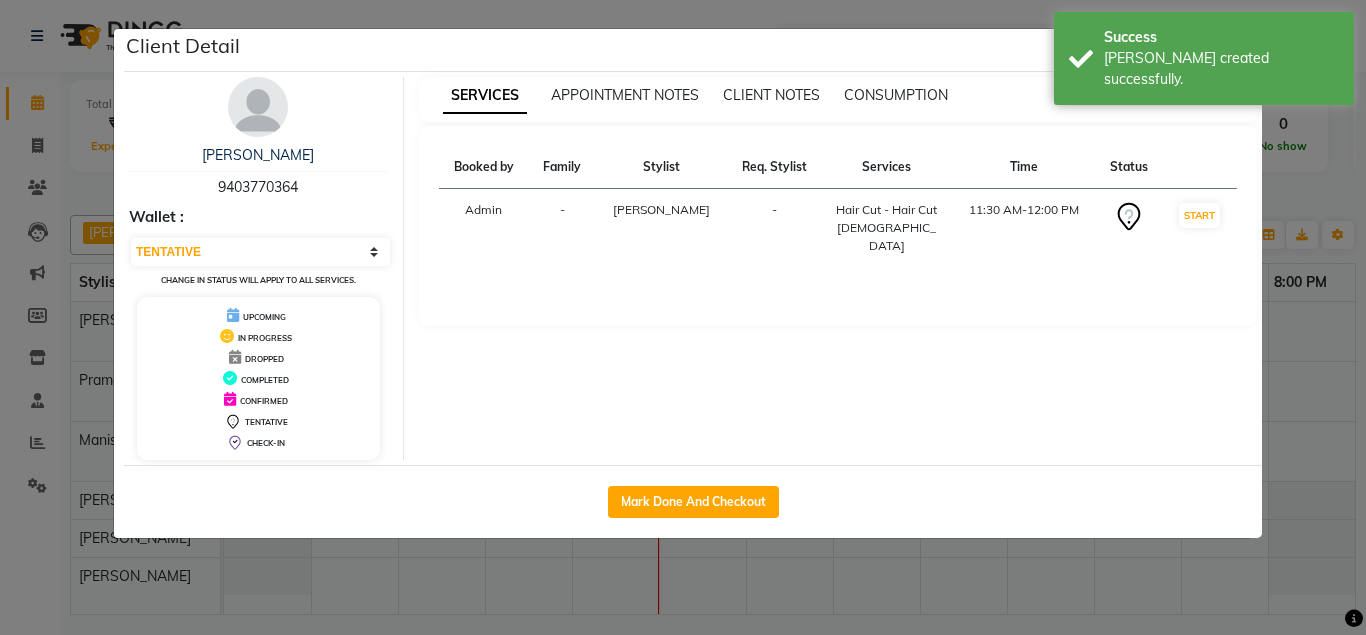 click on "Client Detail  [PERSON_NAME]   9403770364 Wallet : Select IN SERVICE CONFIRMED TENTATIVE CHECK IN MARK DONE DROPPED UPCOMING Change in status will apply to all services. UPCOMING IN PROGRESS DROPPED COMPLETED CONFIRMED TENTATIVE CHECK-IN SERVICES APPOINTMENT NOTES CLIENT NOTES CONSUMPTION Booked by Family Stylist Req. Stylist Services Time Status  Admin  - [PERSON_NAME]  -  Hair Cut - Hair Cut [DEMOGRAPHIC_DATA]   11:30 AM-12:00 PM   START   Mark Done And Checkout" 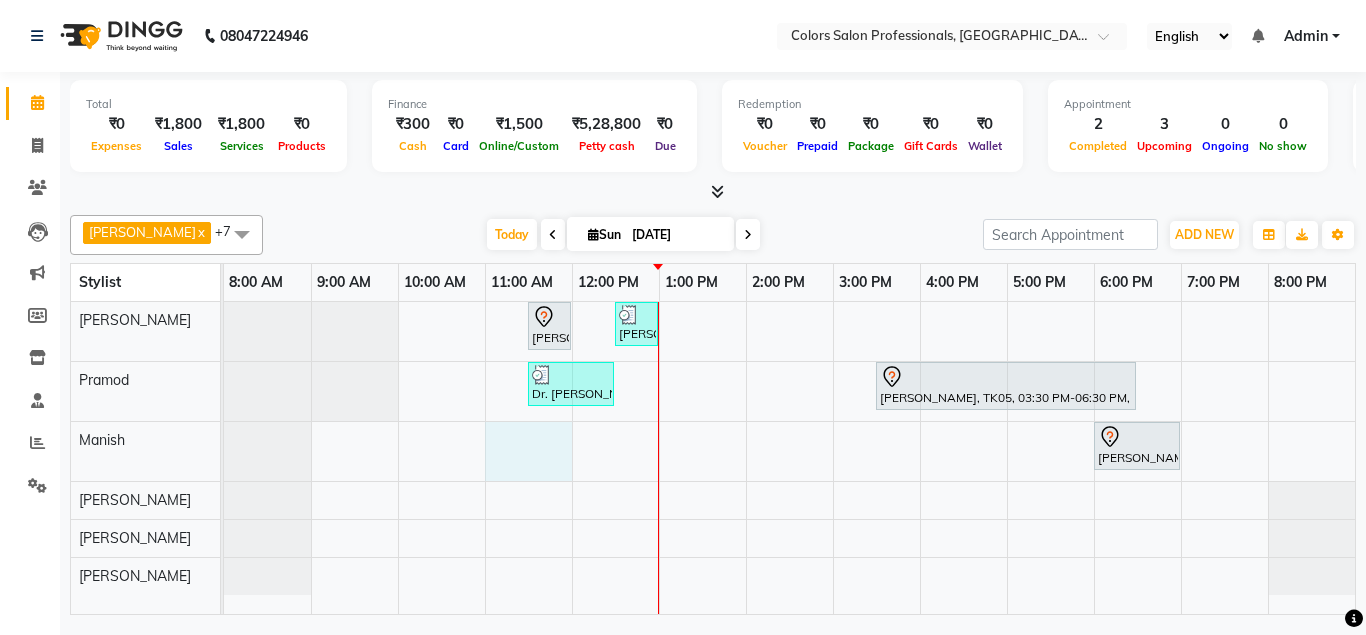 click on "[PERSON_NAME][GEOGRAPHIC_DATA], 11:30 AM-12:00 PM, Hair Cut - Hair Cut [DEMOGRAPHIC_DATA]     [PERSON_NAME], TK02, 12:30 PM-01:00 PM, Hair Cut - Hair Cut [DEMOGRAPHIC_DATA]     Dr. [PERSON_NAME] Mam, TK03, 11:30 AM-12:30 PM, Hair Treatment - Hair Spa             [PERSON_NAME], TK05, 03:30 PM-06:30 PM, Hair Coloring - Balayage             [PERSON_NAME], TK04, 06:00 PM-07:00 PM, Hair Treatment - Hair Spa" at bounding box center (789, 458) 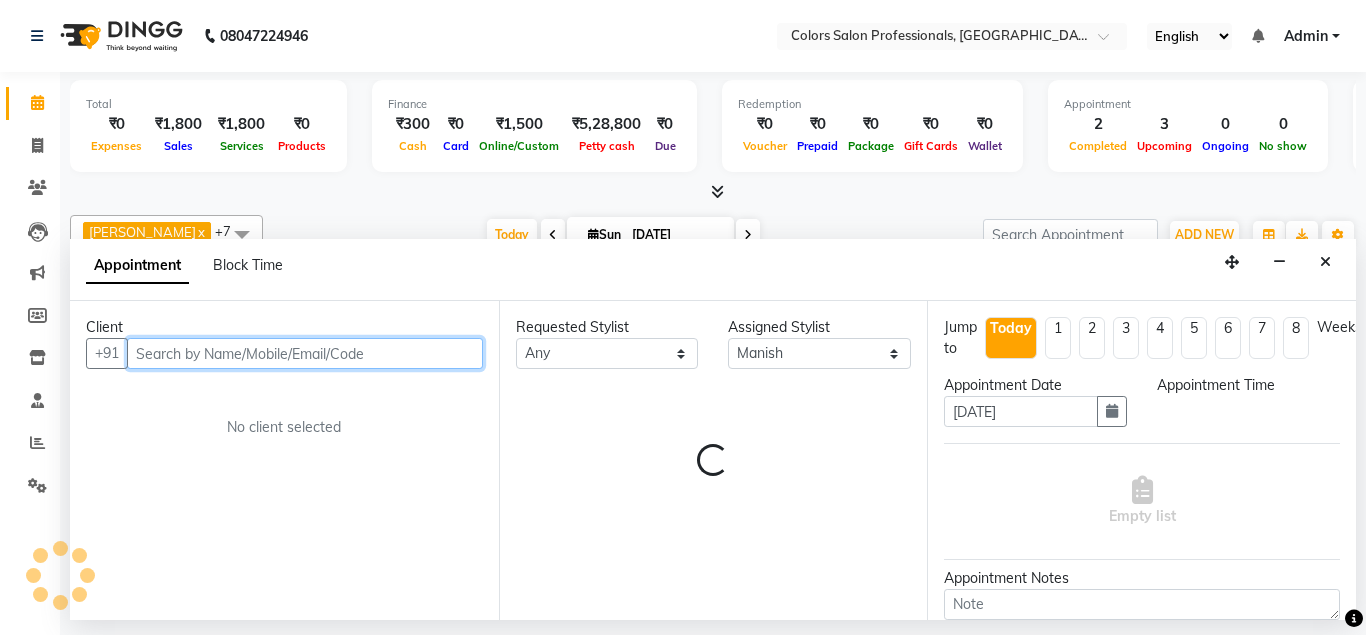 select on "660" 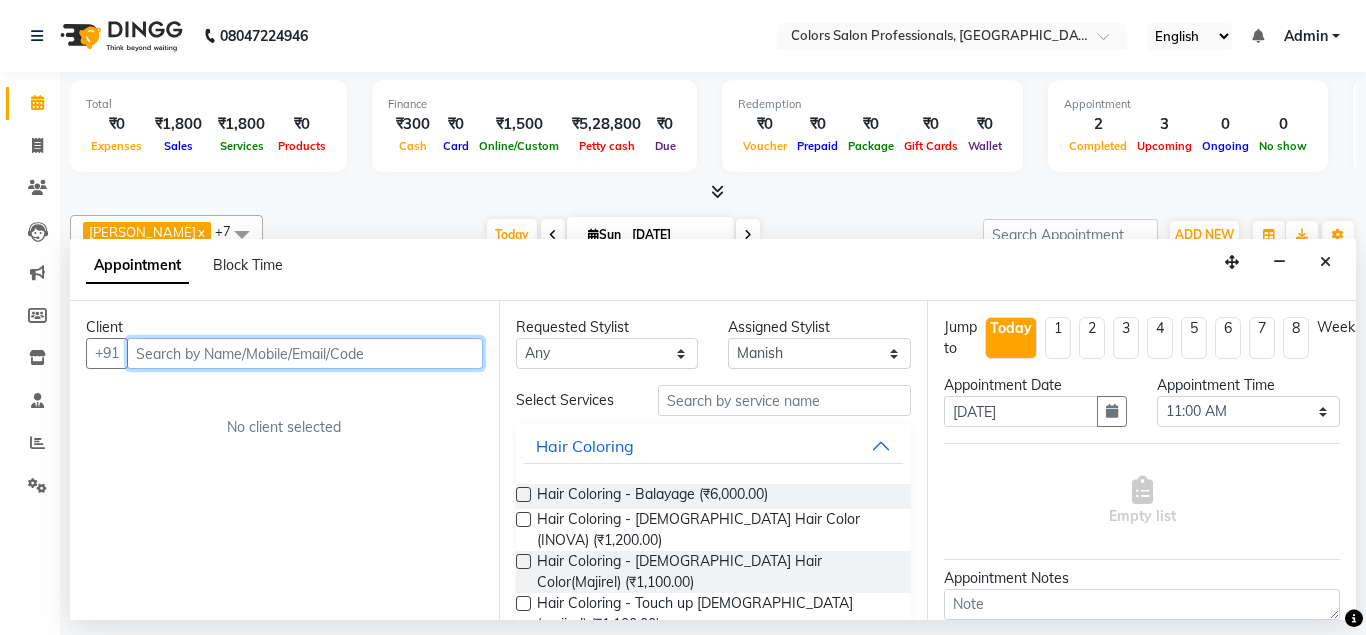 click at bounding box center (305, 353) 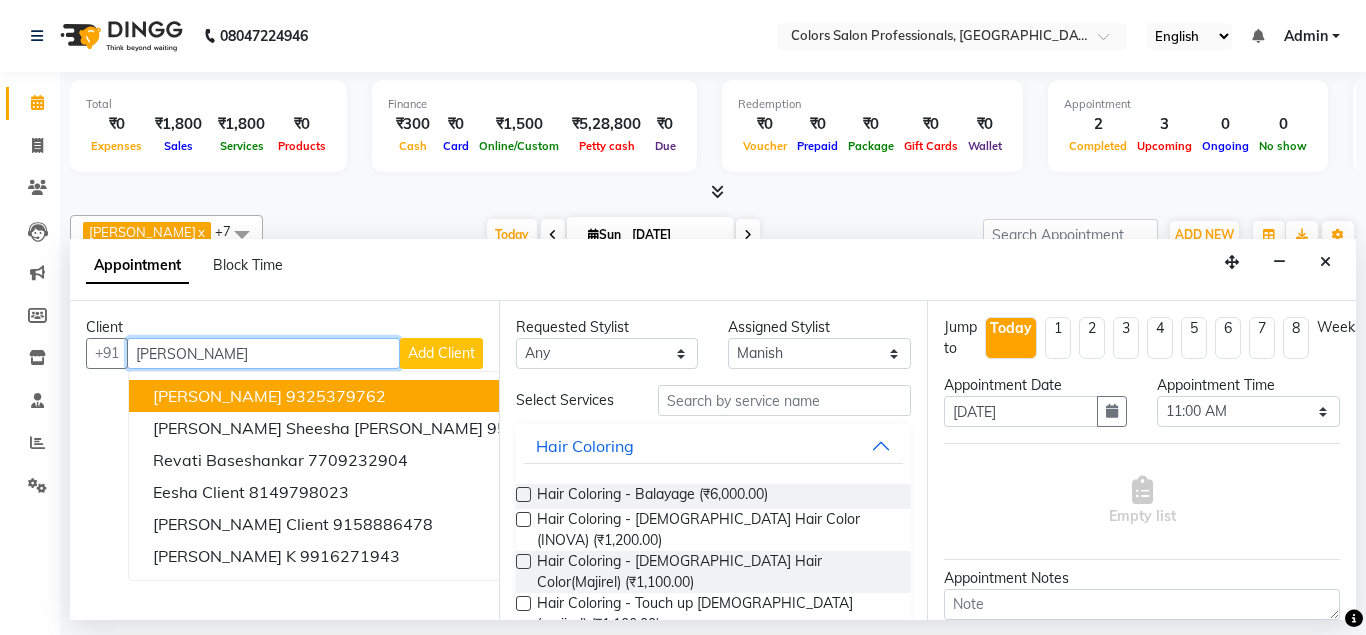 click on "9325379762" at bounding box center (336, 396) 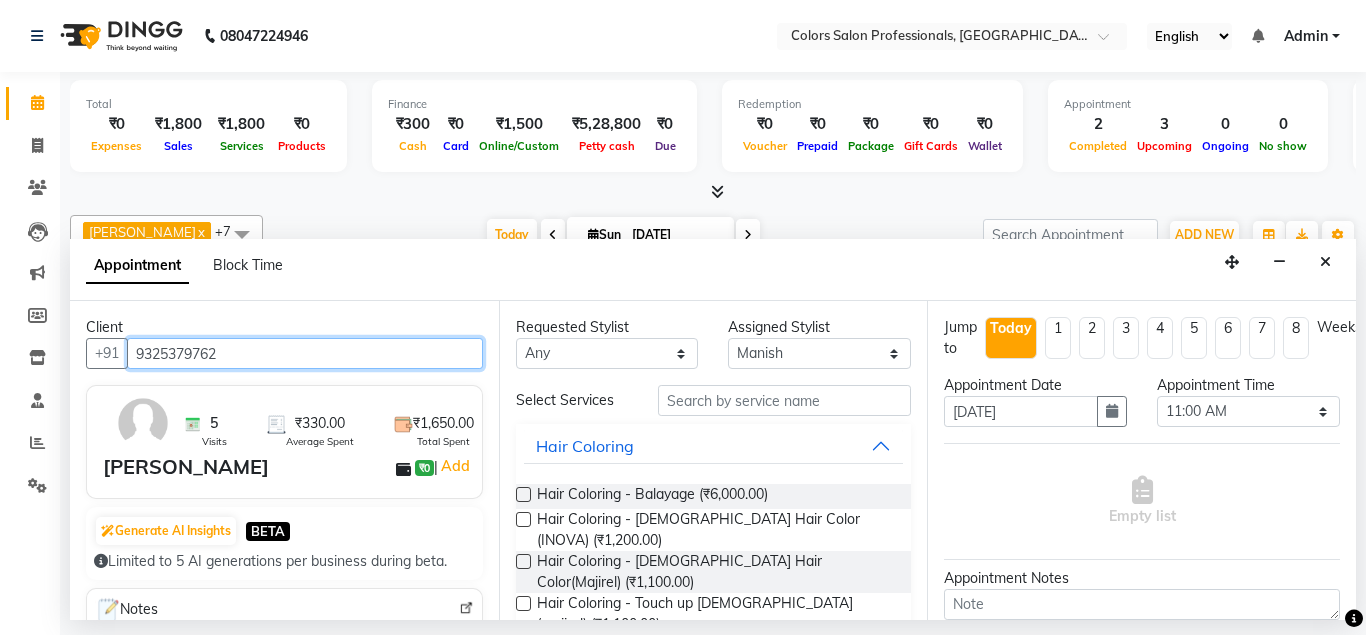 type on "9325379762" 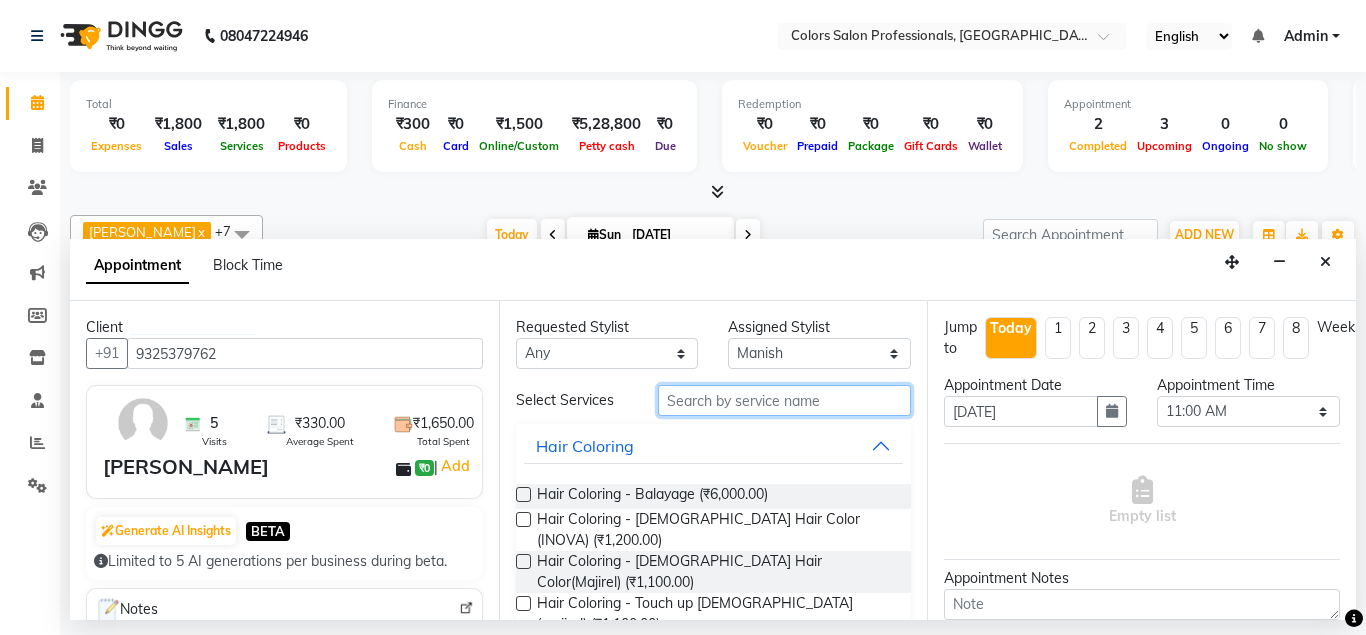 click at bounding box center [785, 400] 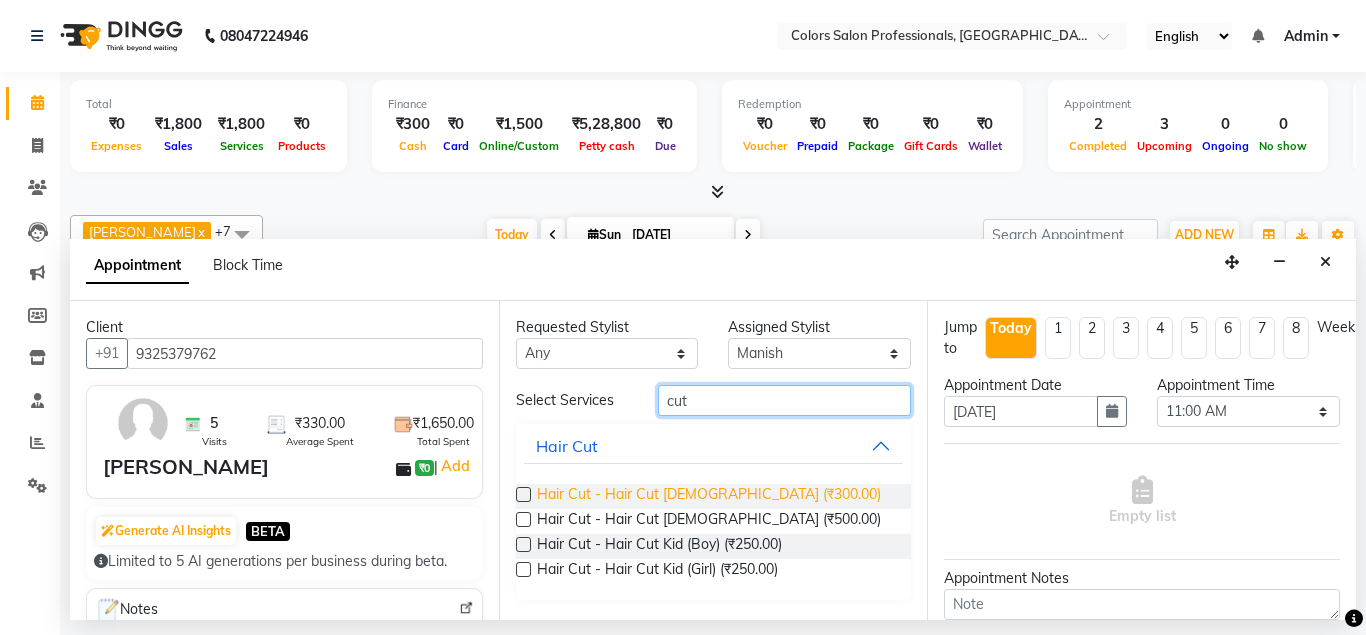 type on "cut" 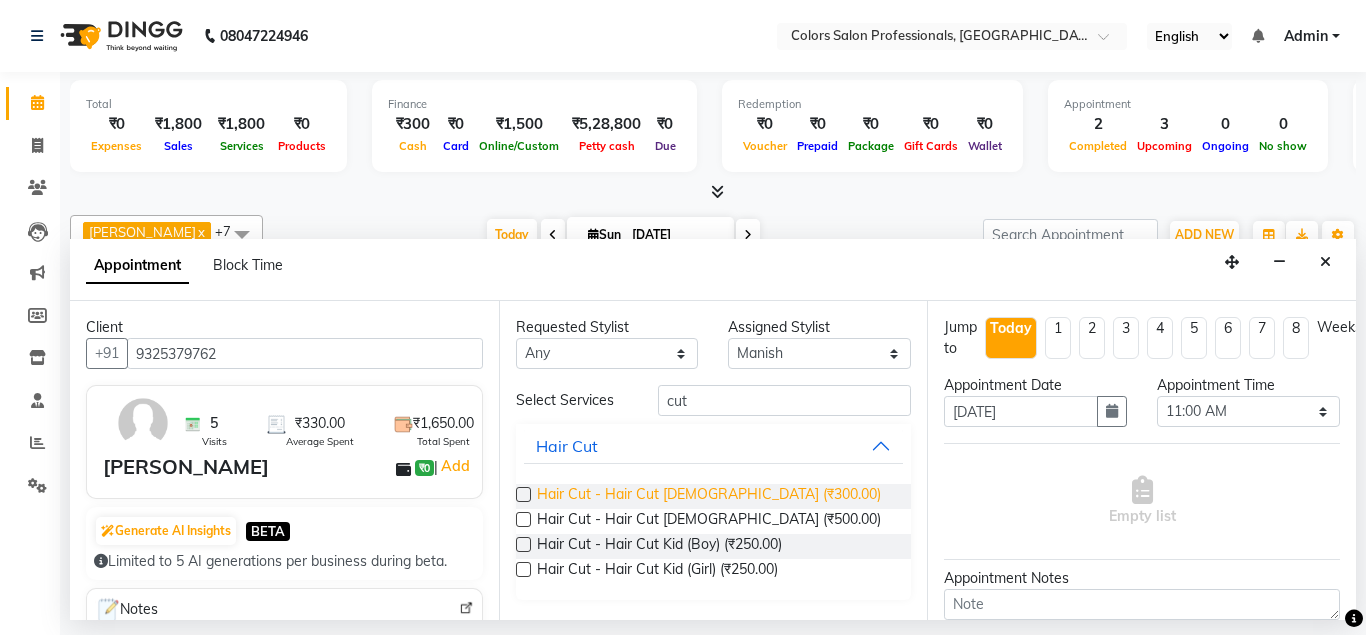 click on "Hair Cut - Hair Cut [DEMOGRAPHIC_DATA] (₹300.00)" at bounding box center [709, 496] 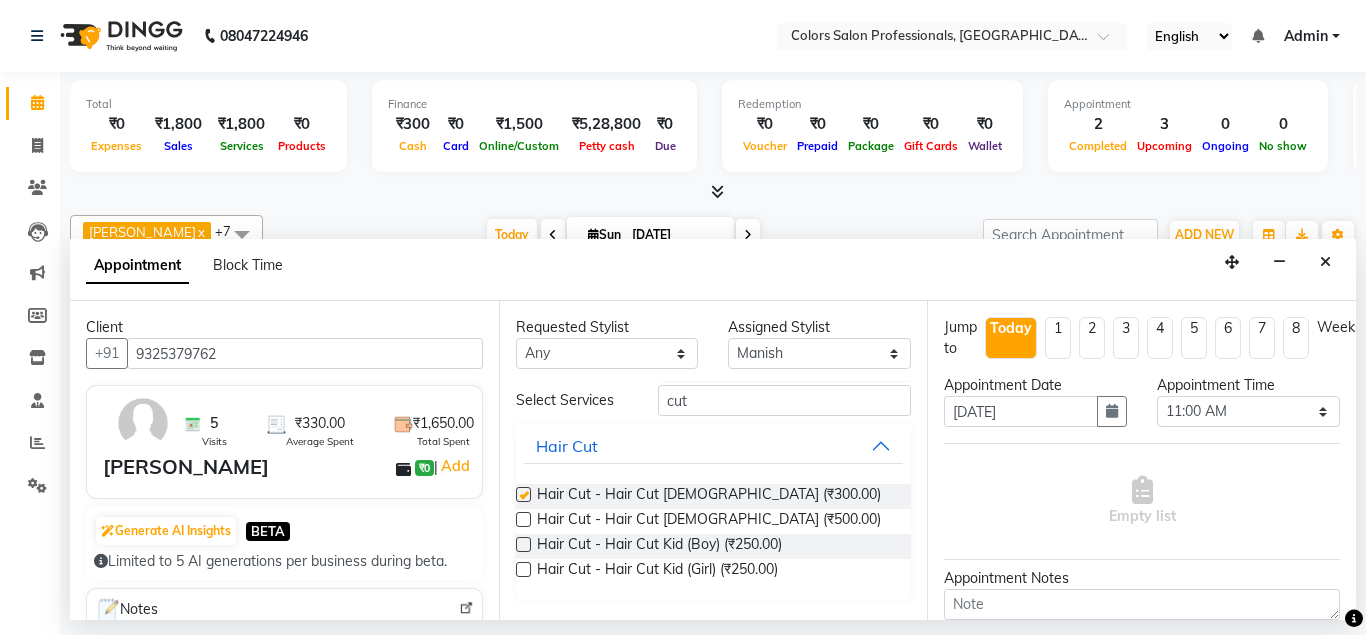 checkbox on "false" 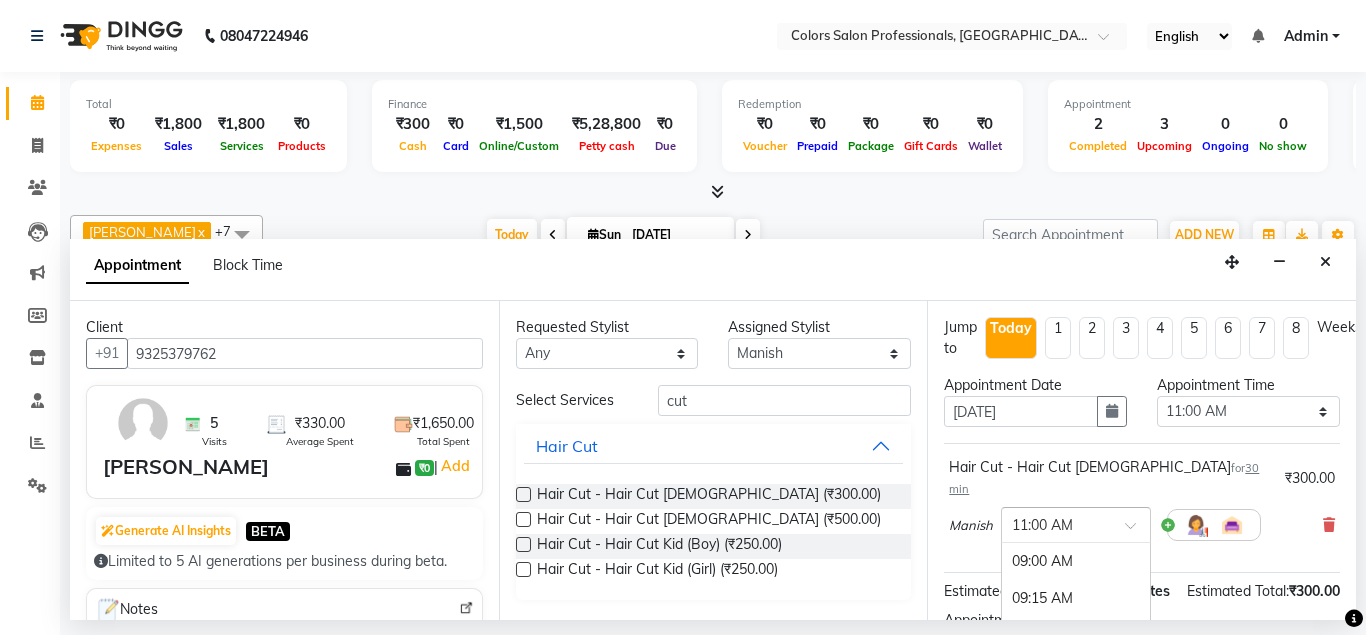 click at bounding box center [1056, 523] 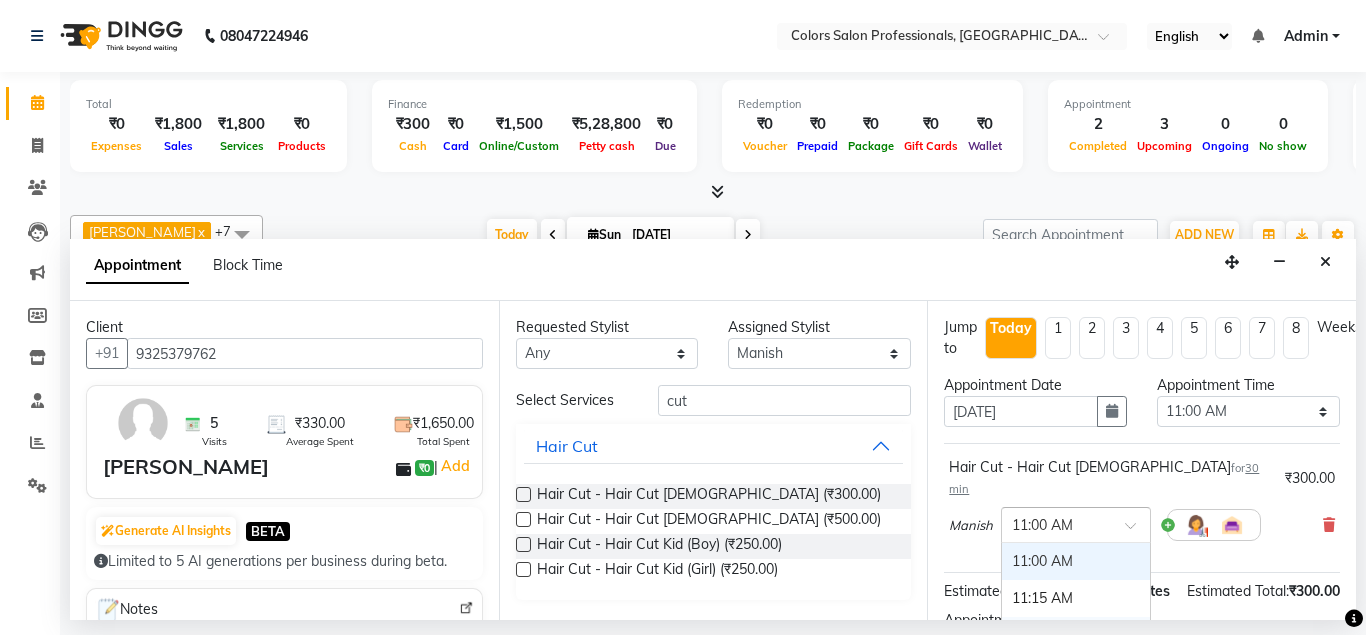 click on "11:30 AM" at bounding box center (1076, 635) 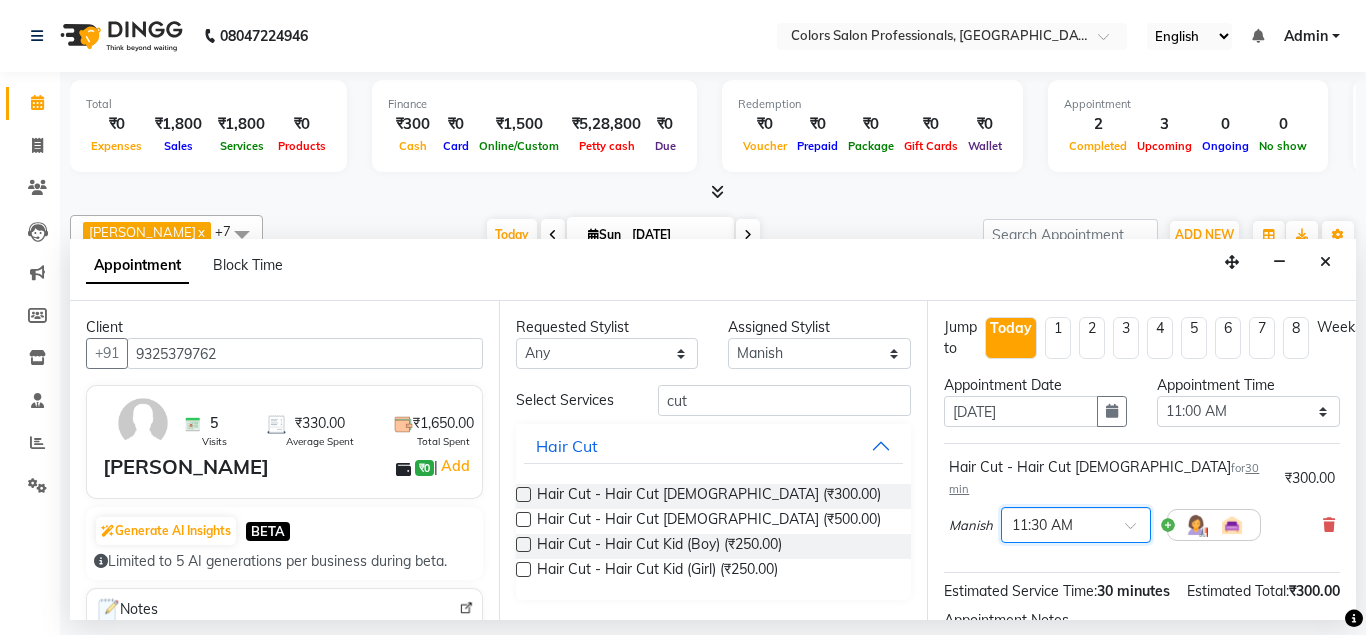 scroll, scrollTop: 207, scrollLeft: 0, axis: vertical 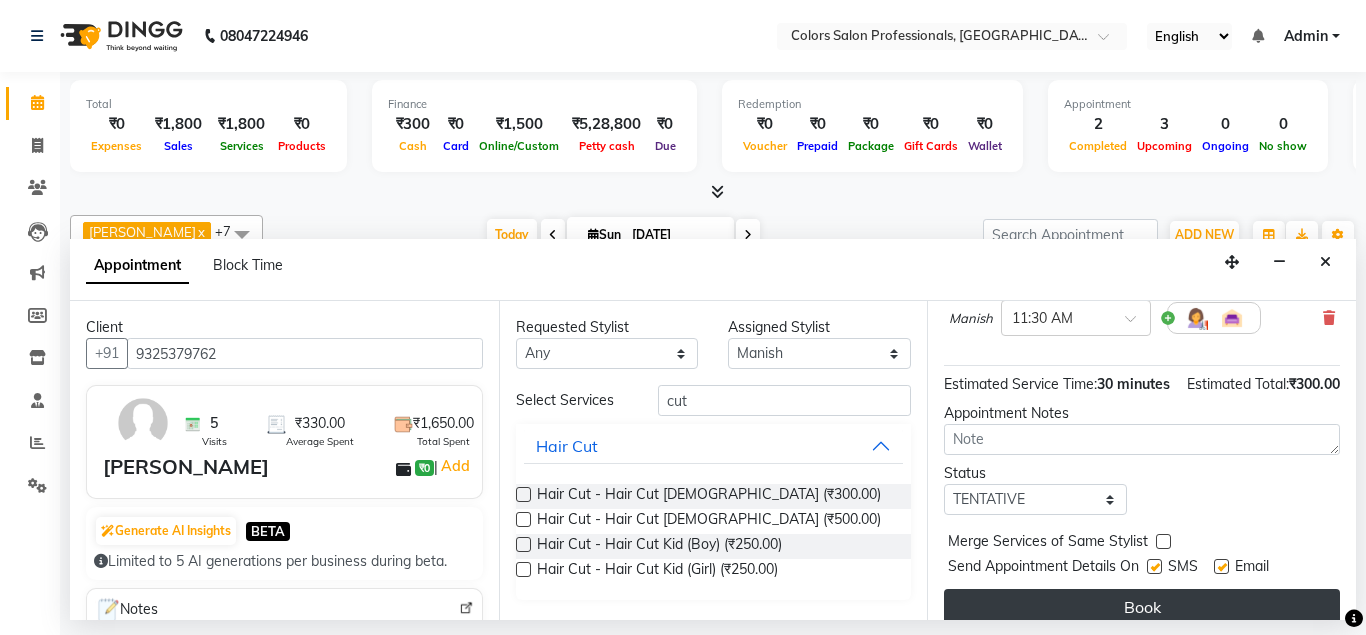 click on "Book" at bounding box center (1142, 607) 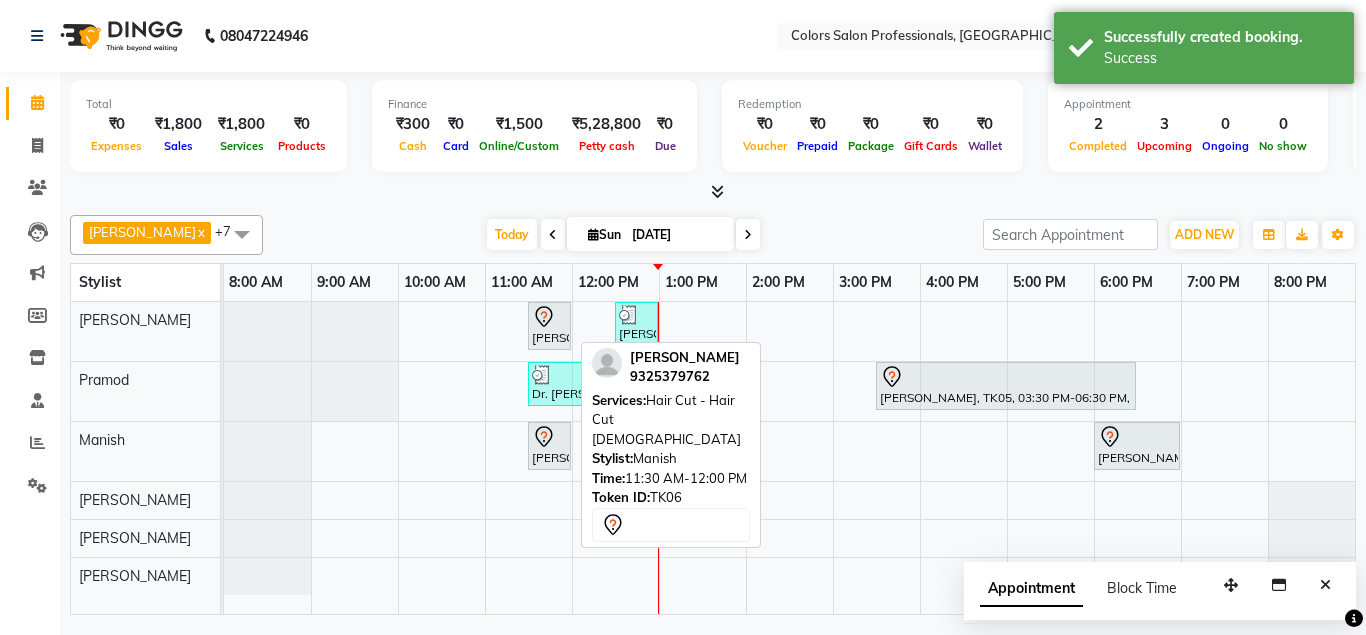 click on "[PERSON_NAME], TK06, 11:30 AM-12:00 PM, Hair Cut - Hair Cut [DEMOGRAPHIC_DATA]" at bounding box center [549, 446] 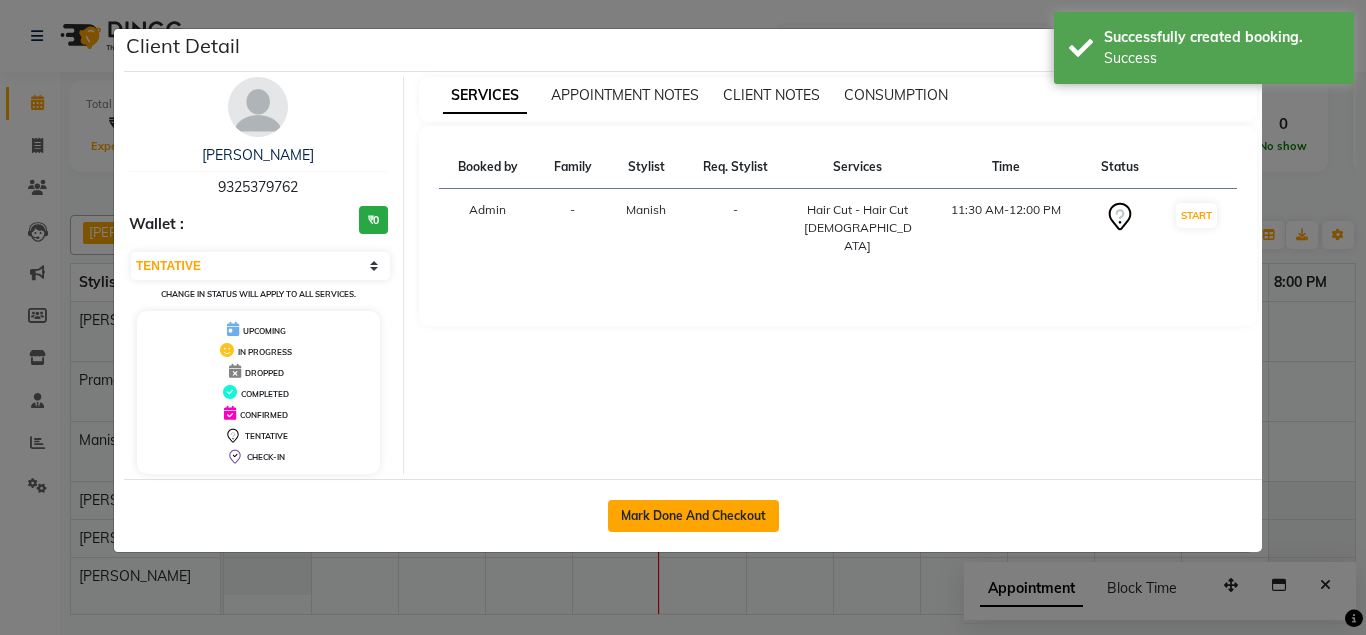 click on "Mark Done And Checkout" 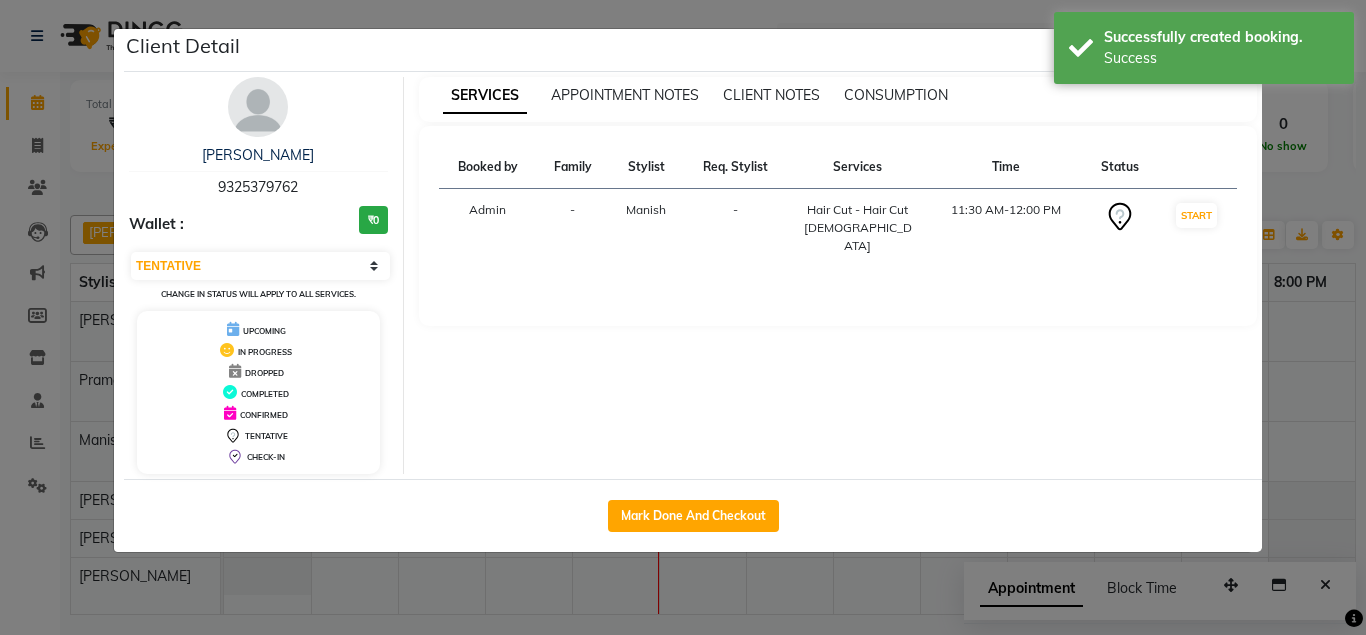 select on "7161" 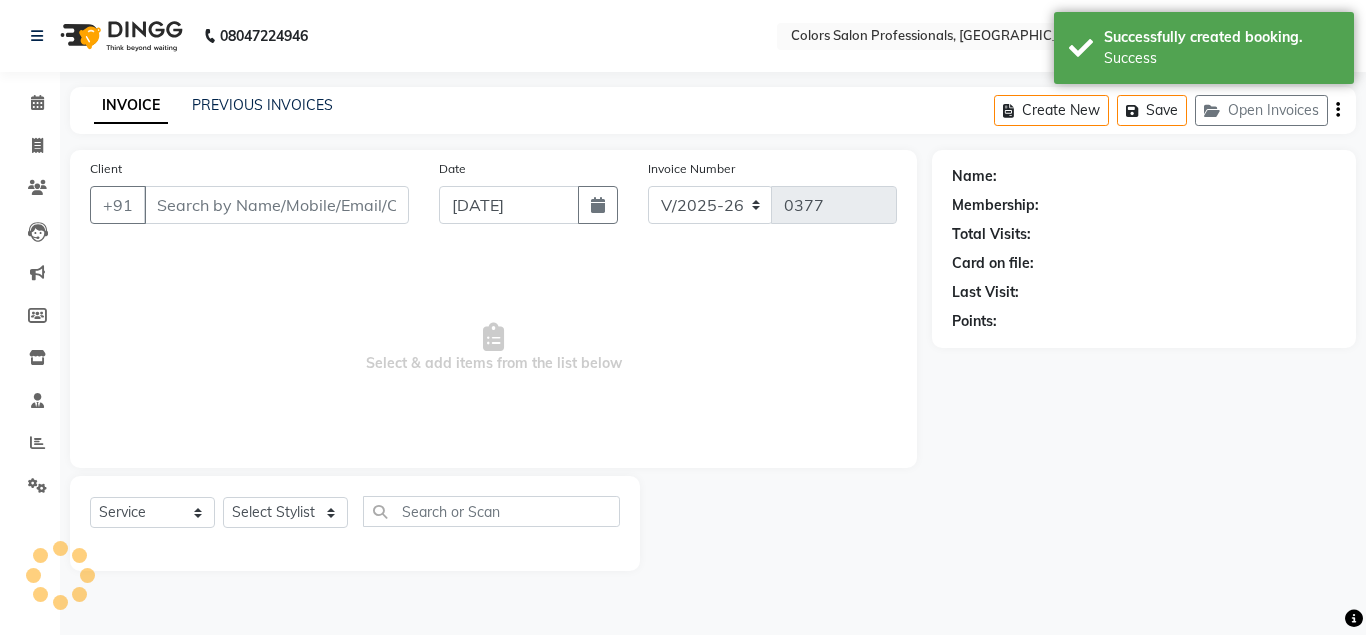 type on "9325379762" 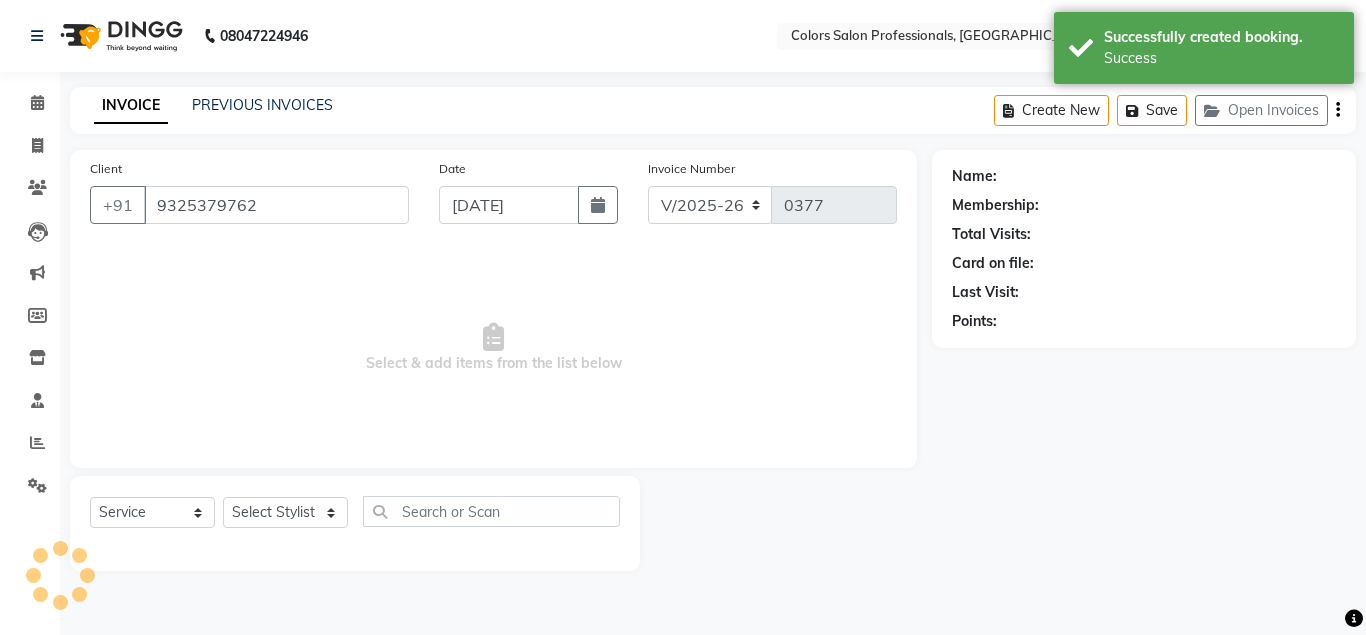 select on "60230" 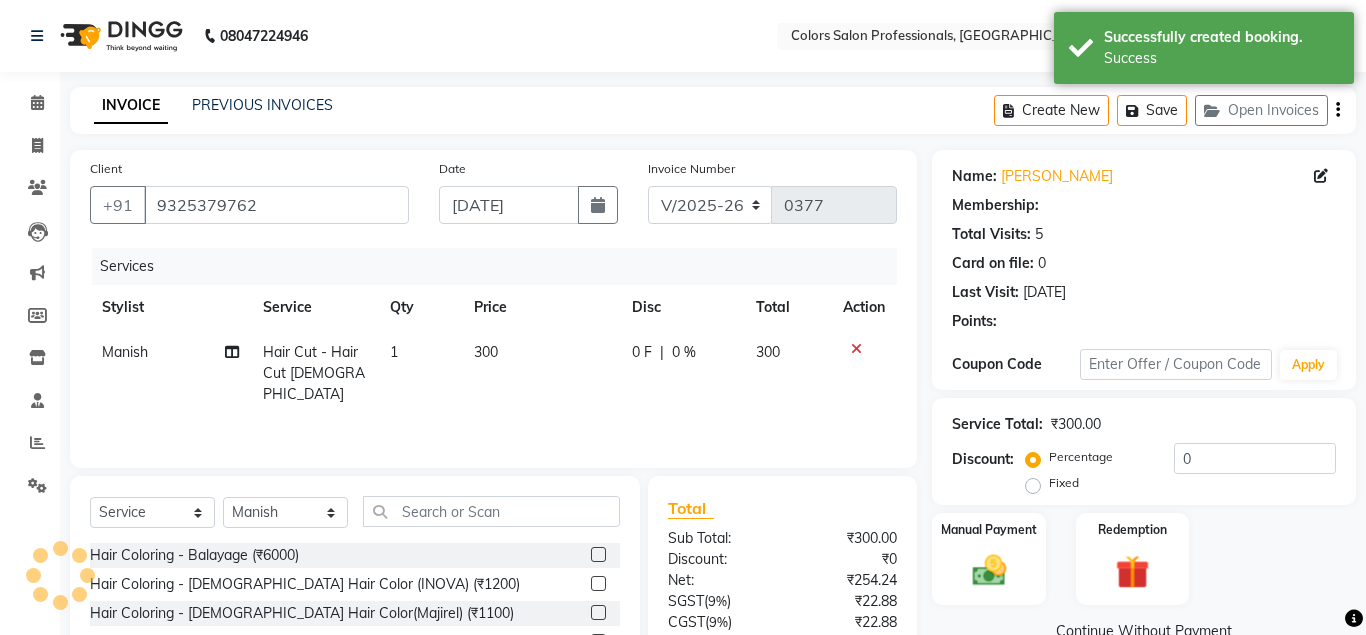 scroll, scrollTop: 166, scrollLeft: 0, axis: vertical 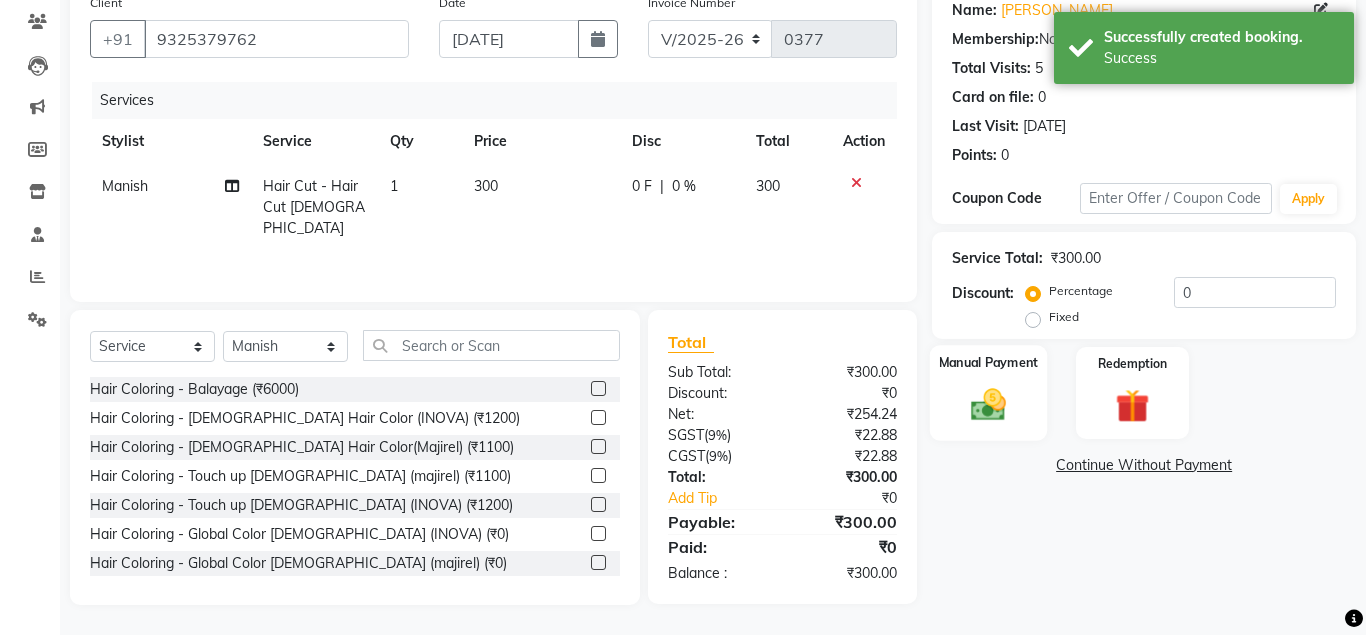 click 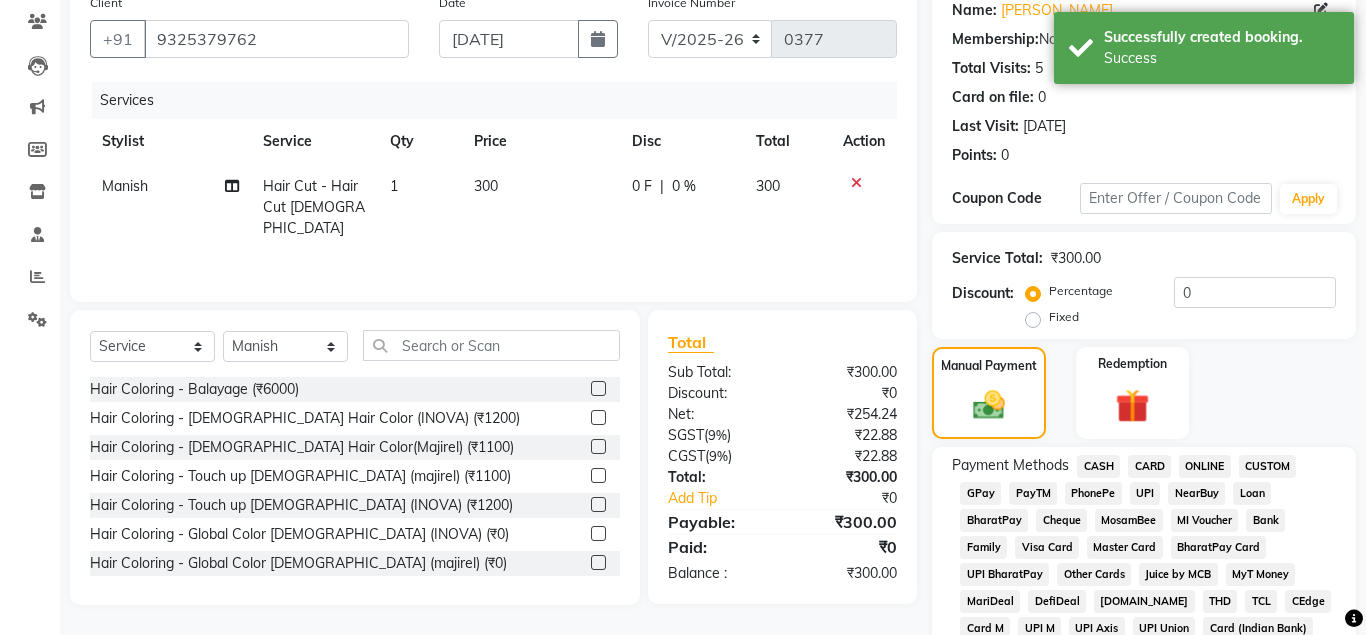 click on "CASH" 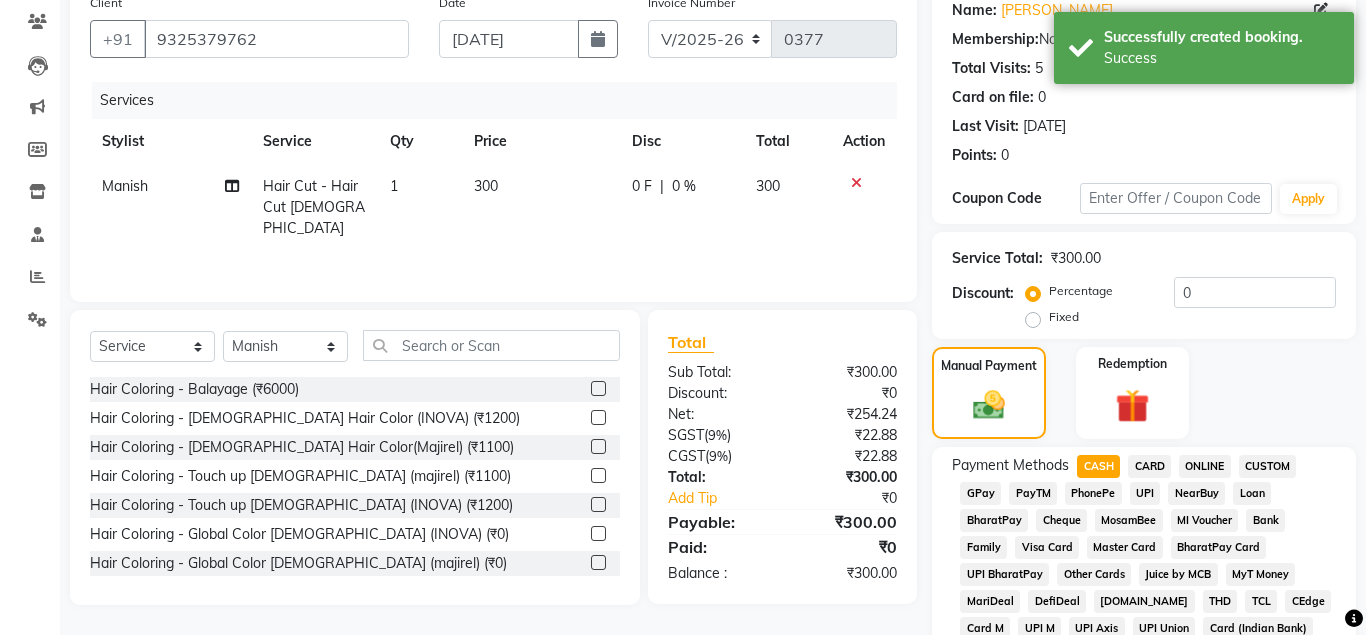scroll, scrollTop: 778, scrollLeft: 0, axis: vertical 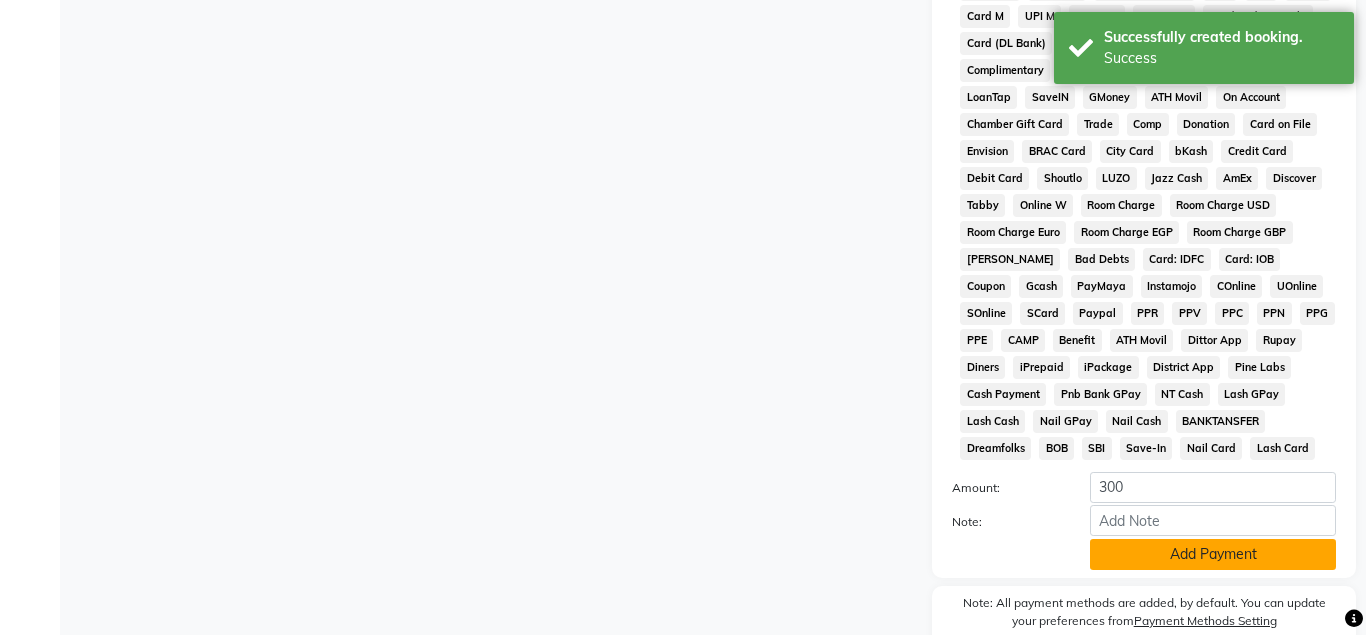 click on "Add Payment" 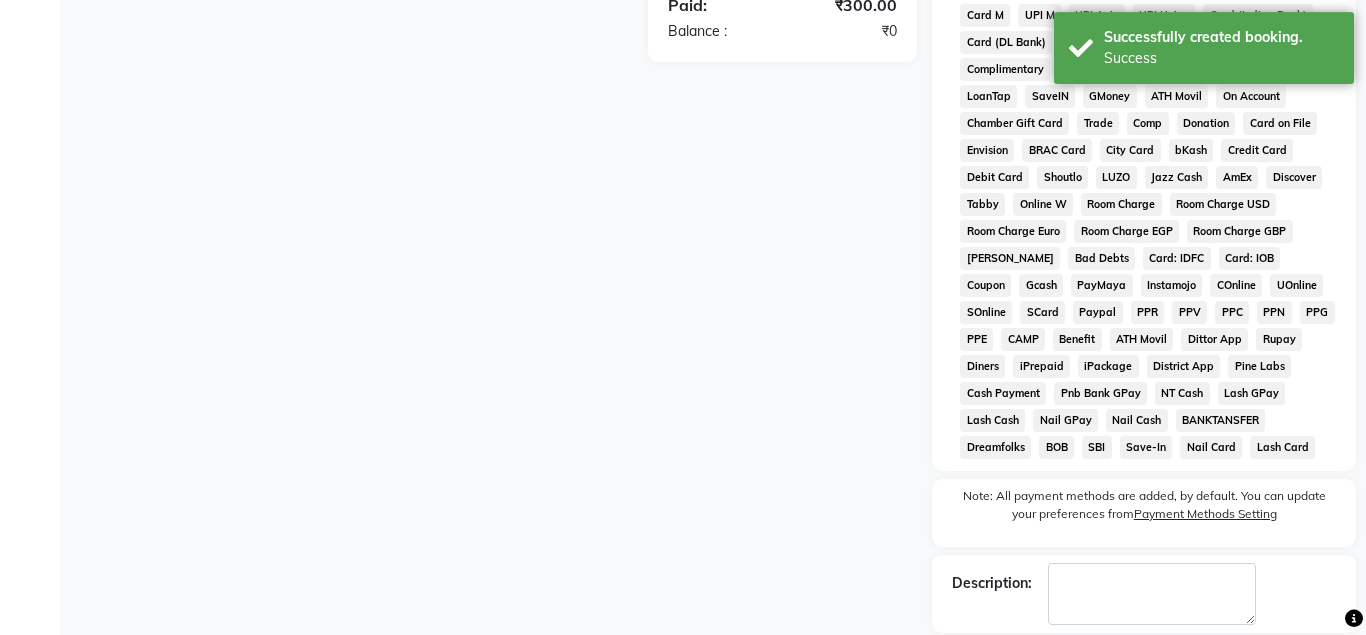 scroll, scrollTop: 875, scrollLeft: 0, axis: vertical 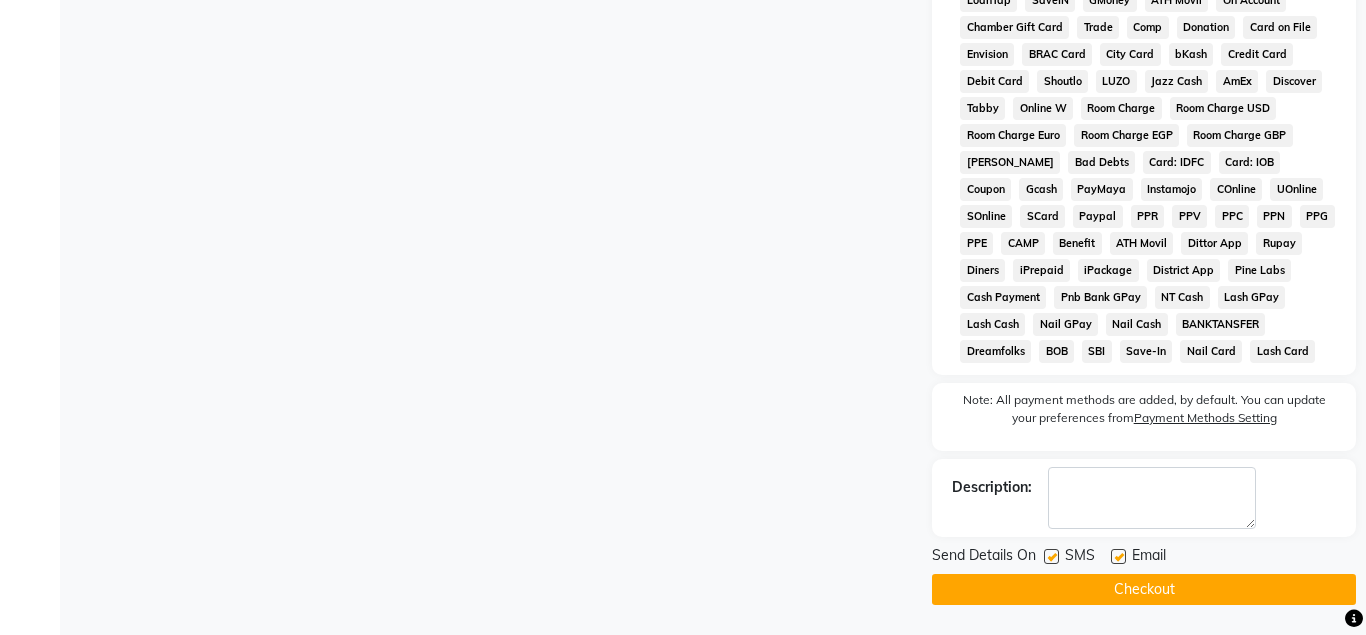 click on "Checkout" 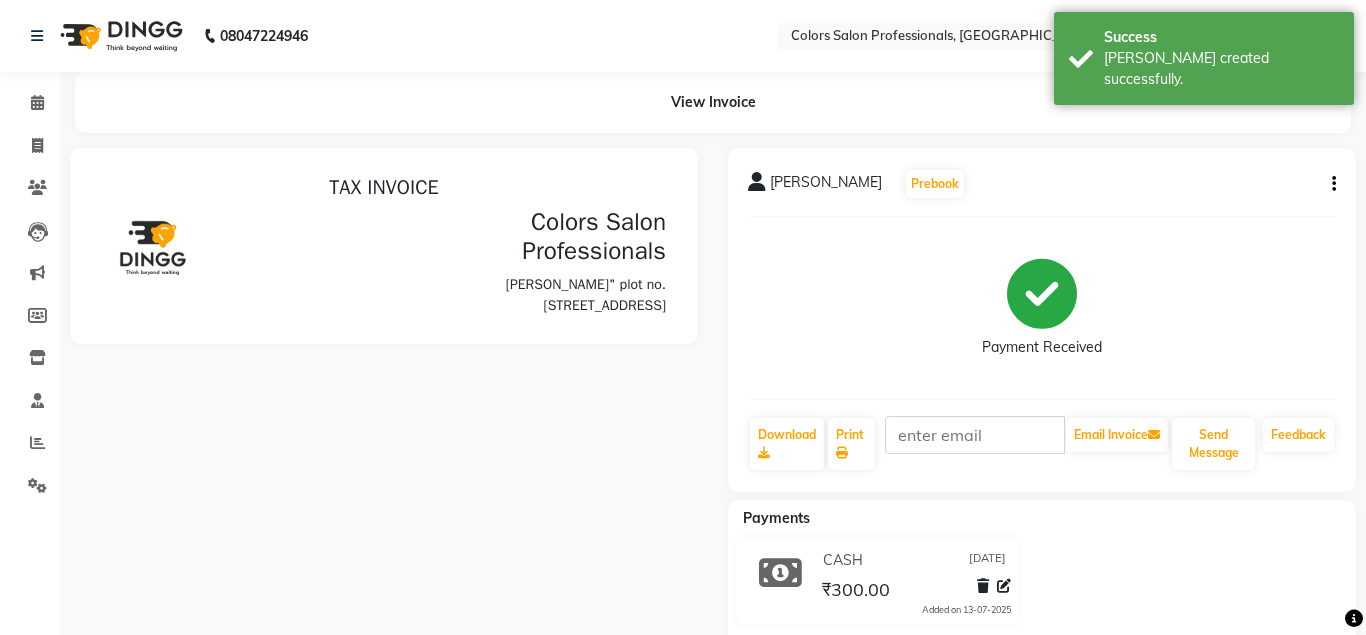 scroll, scrollTop: 0, scrollLeft: 0, axis: both 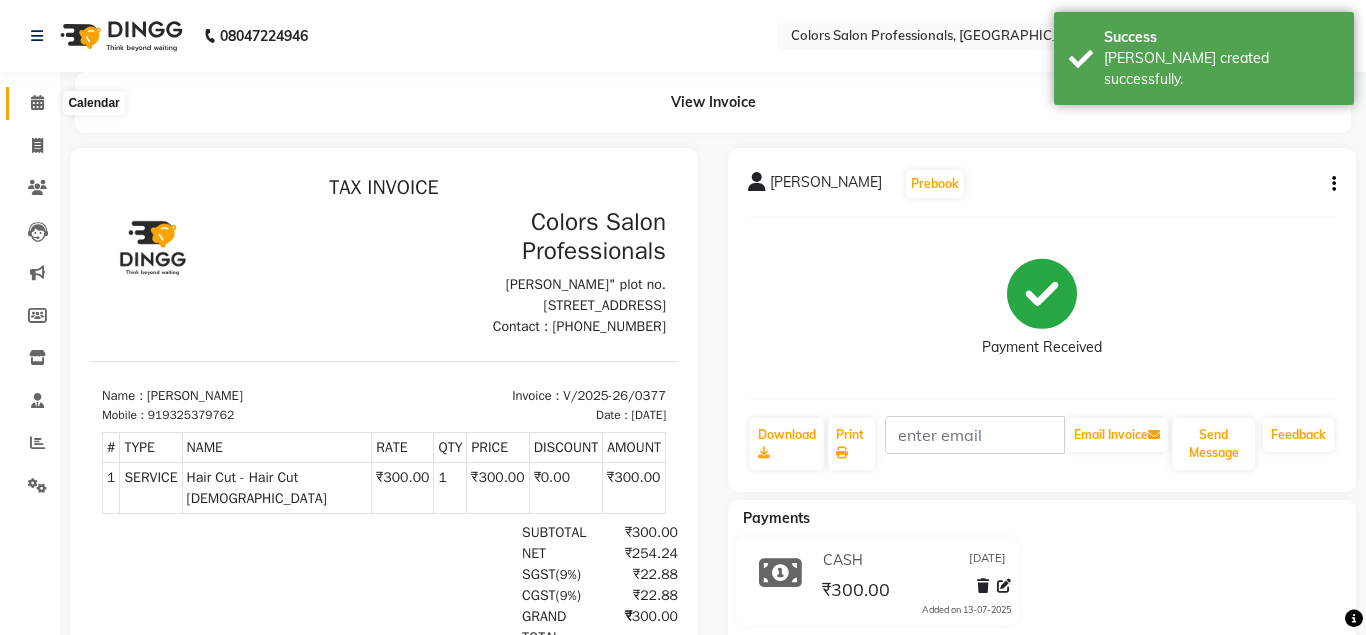 click 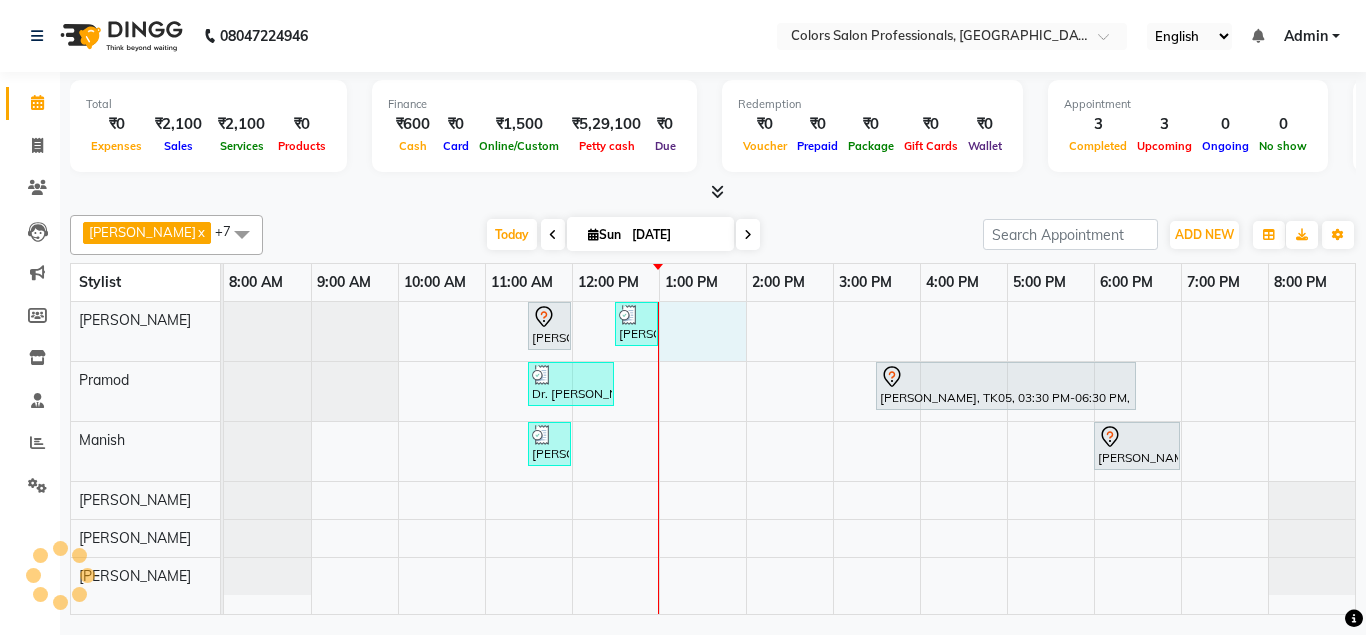 click on "[PERSON_NAME][GEOGRAPHIC_DATA], 11:30 AM-12:00 PM, Hair Cut - Hair Cut [DEMOGRAPHIC_DATA]     [PERSON_NAME], TK02, 12:30 PM-01:00 PM, Hair Cut - Hair Cut [DEMOGRAPHIC_DATA]     Dr. [PERSON_NAME] Mam, TK03, 11:30 AM-12:30 PM, Hair Treatment - Hair Spa             [PERSON_NAME], TK05, 03:30 PM-06:30 PM, Hair Coloring - Balayage     [PERSON_NAME], TK06, 11:30 AM-12:00 PM, Hair Cut - Hair Cut [DEMOGRAPHIC_DATA]             [PERSON_NAME], TK04, 06:00 PM-07:00 PM, Hair Treatment - Hair Spa" at bounding box center (789, 458) 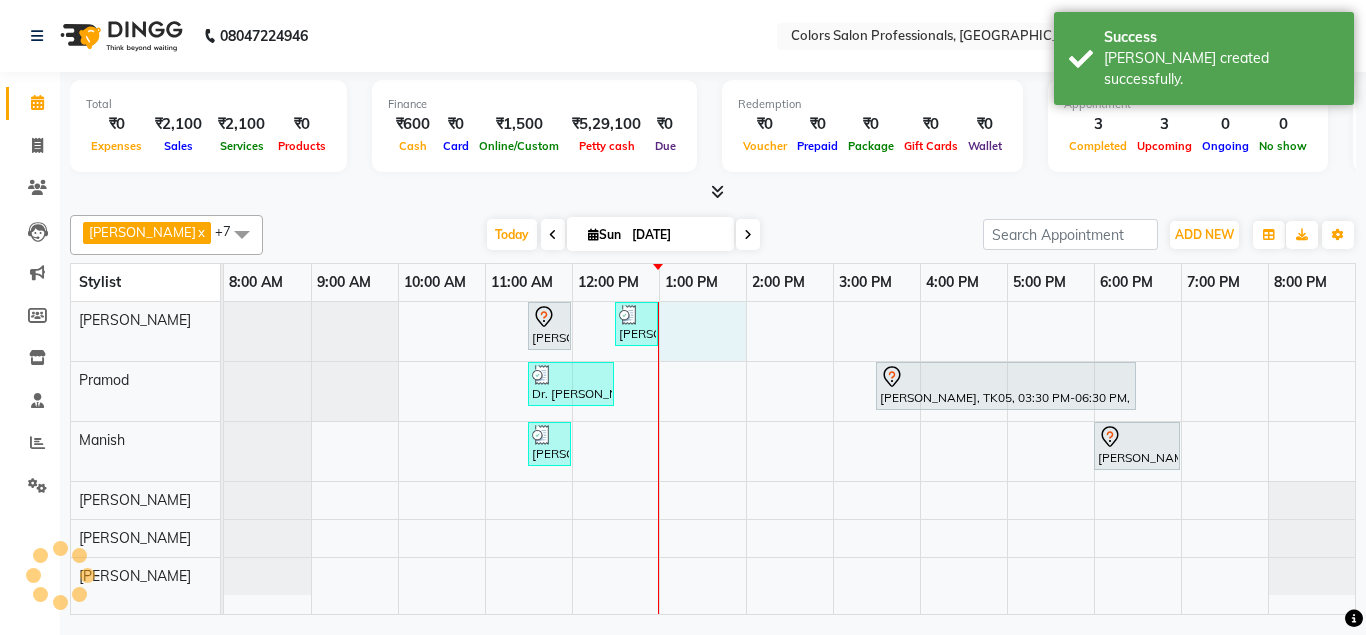 select on "60228" 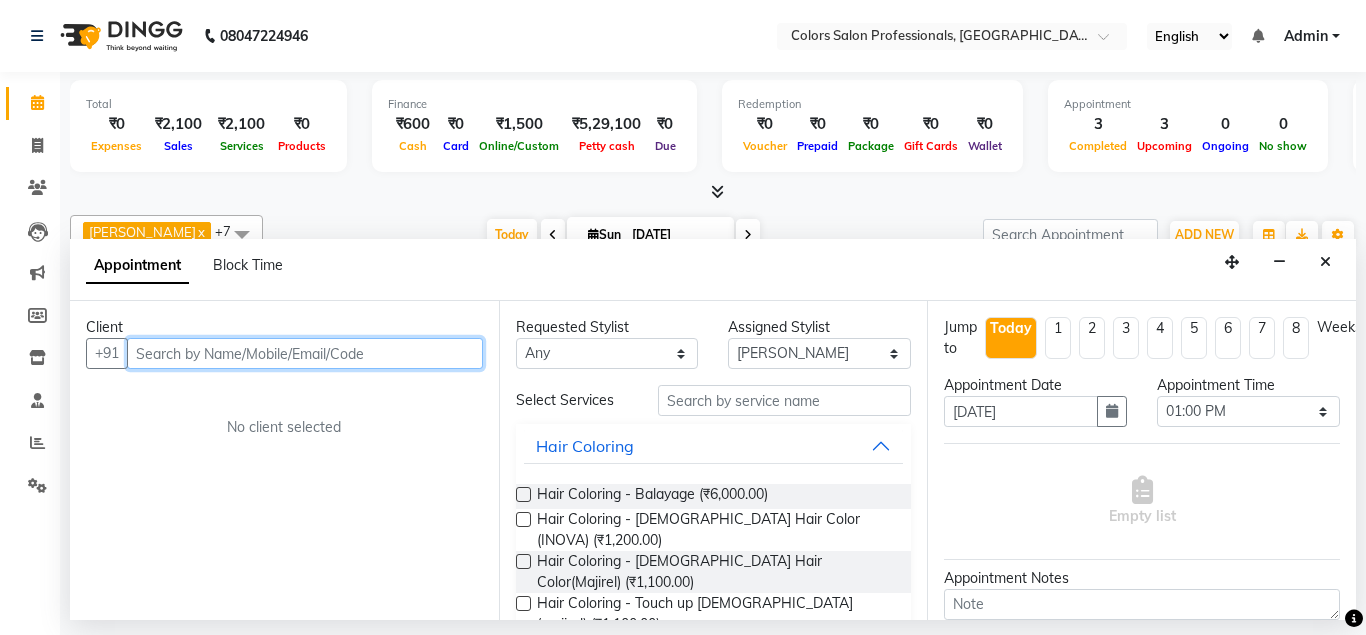 click at bounding box center [305, 353] 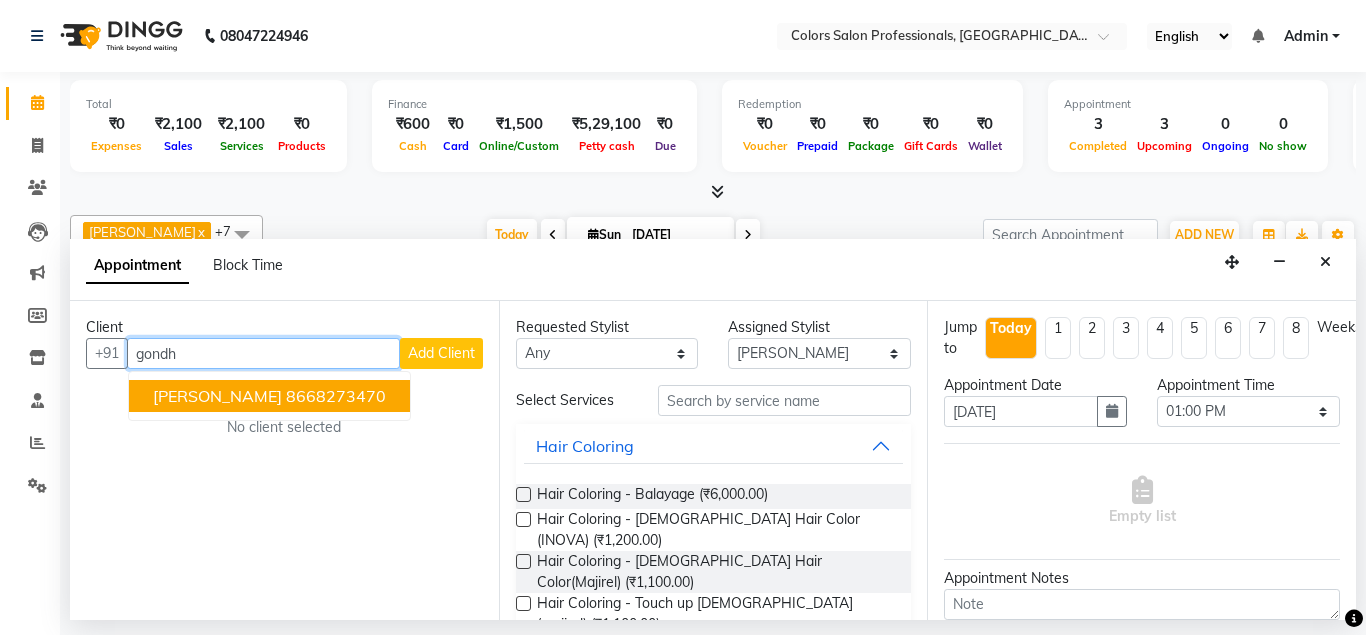 click on "8668273470" at bounding box center [336, 396] 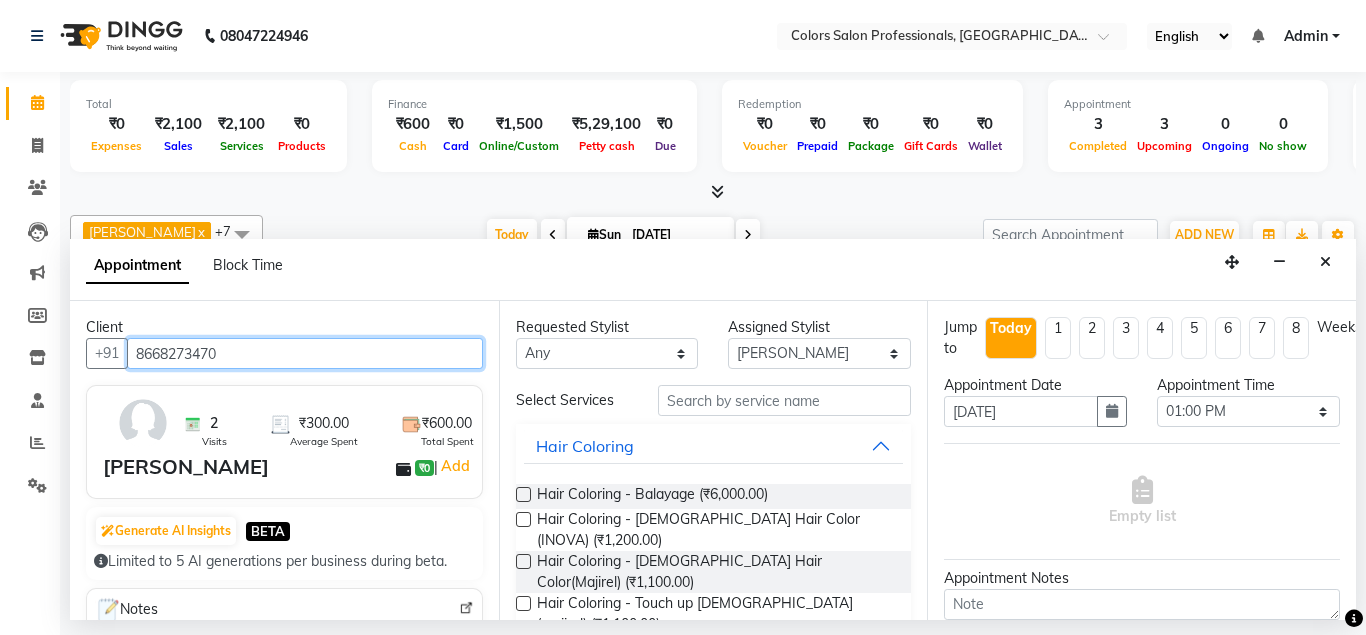 type on "8668273470" 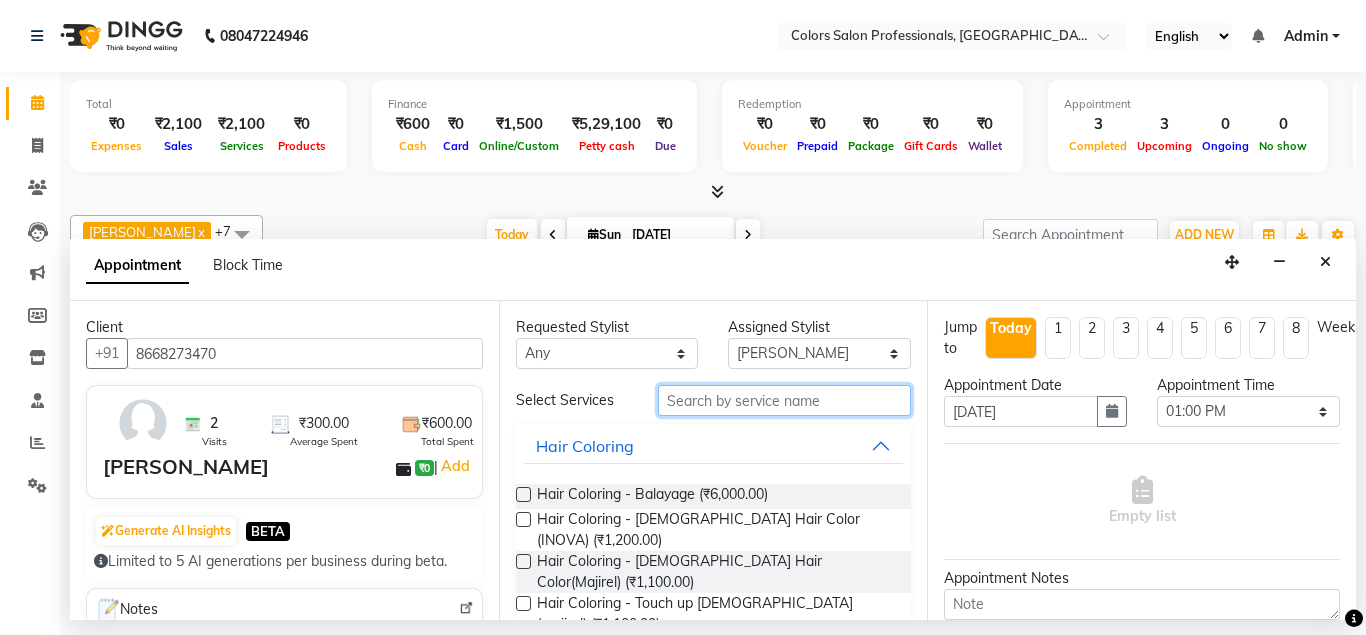 click at bounding box center (785, 400) 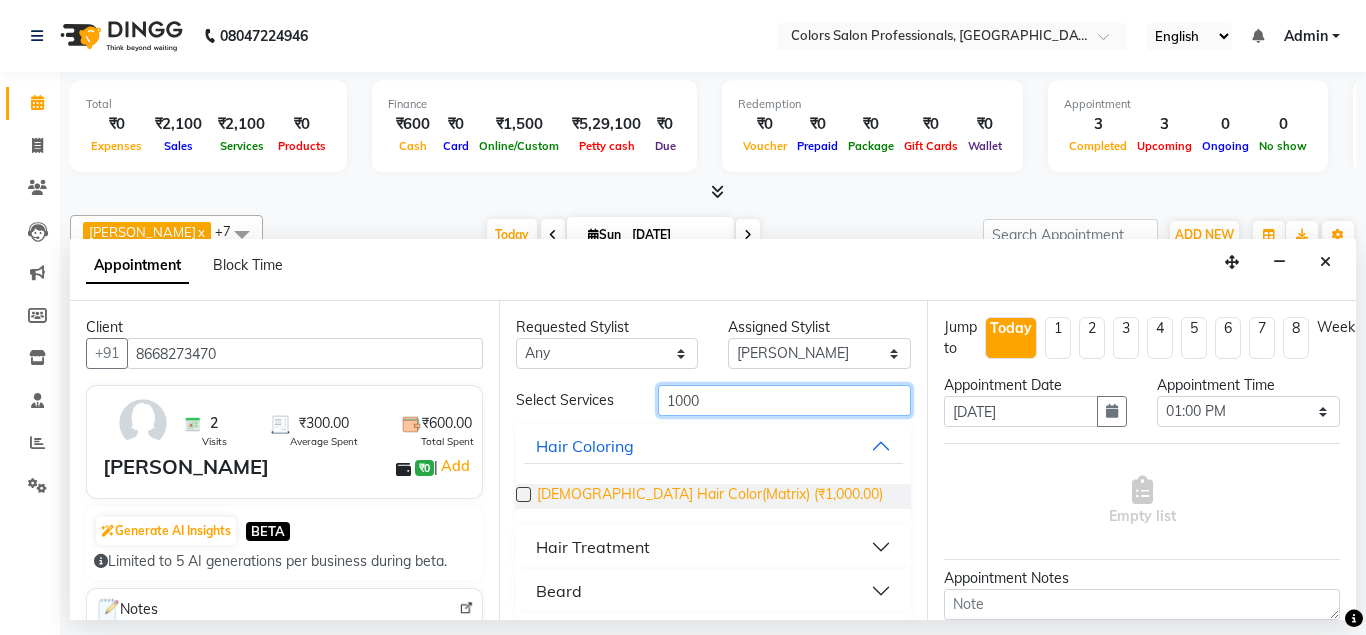type on "1000" 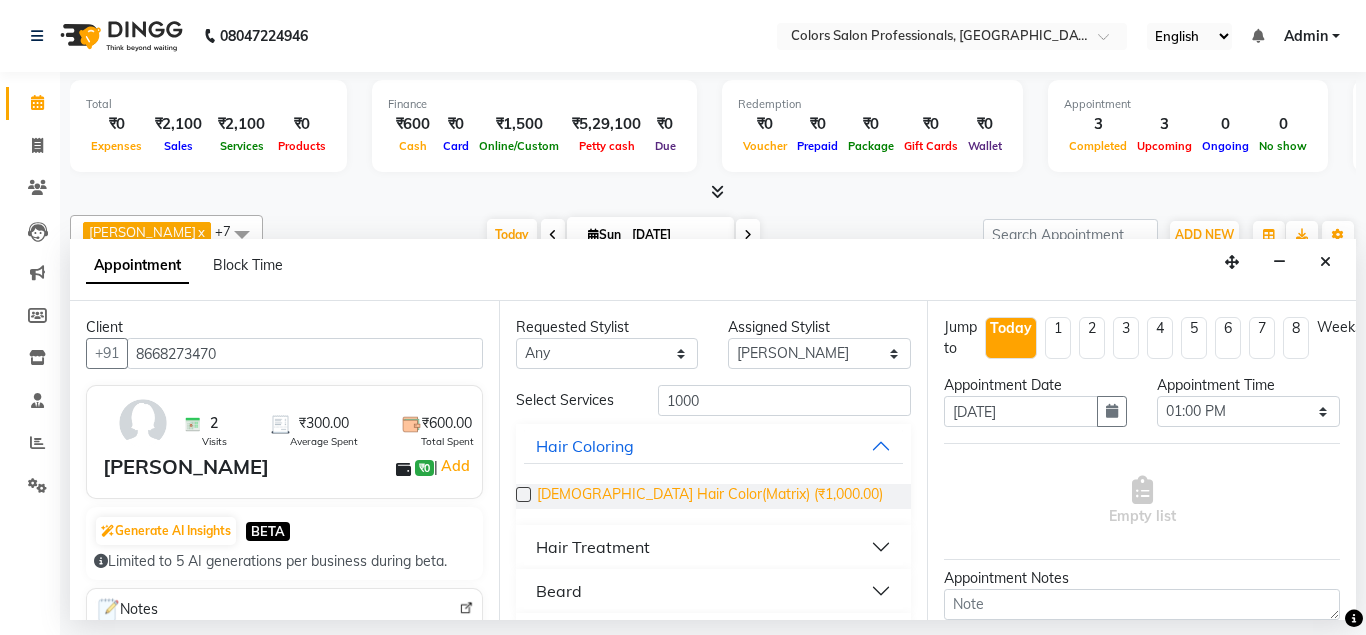 click on "[DEMOGRAPHIC_DATA] Hair Color(Matrix) (₹1,000.00)" at bounding box center (710, 496) 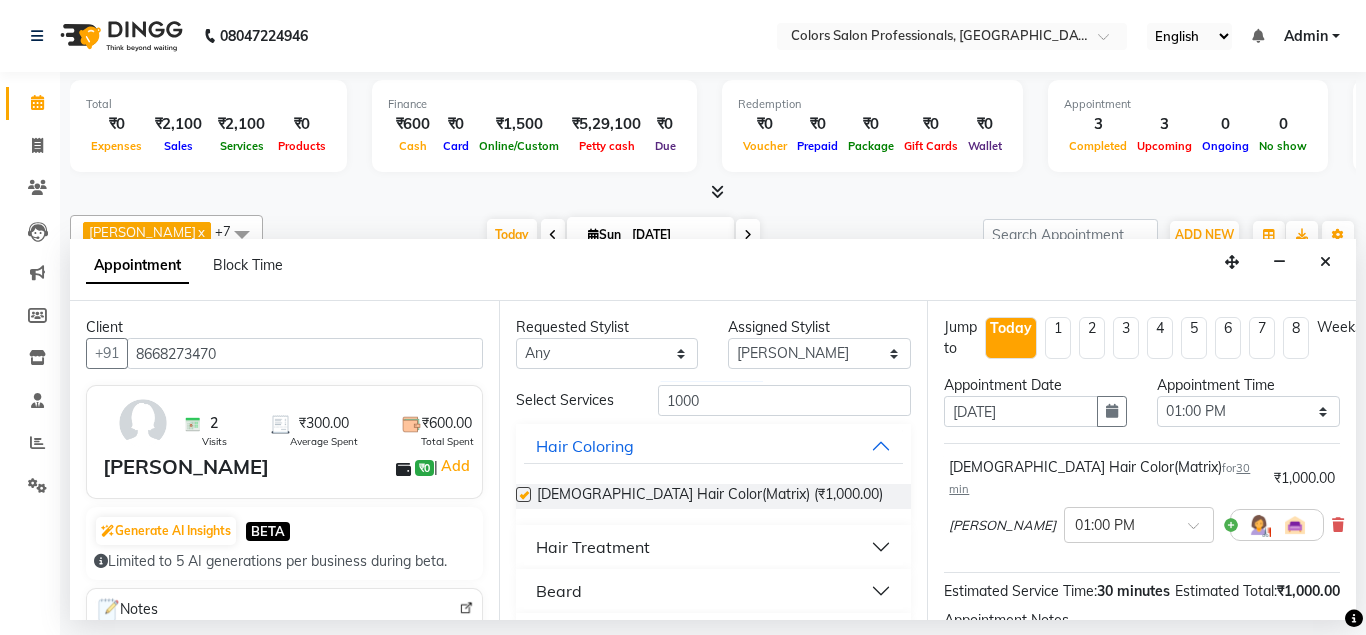checkbox on "false" 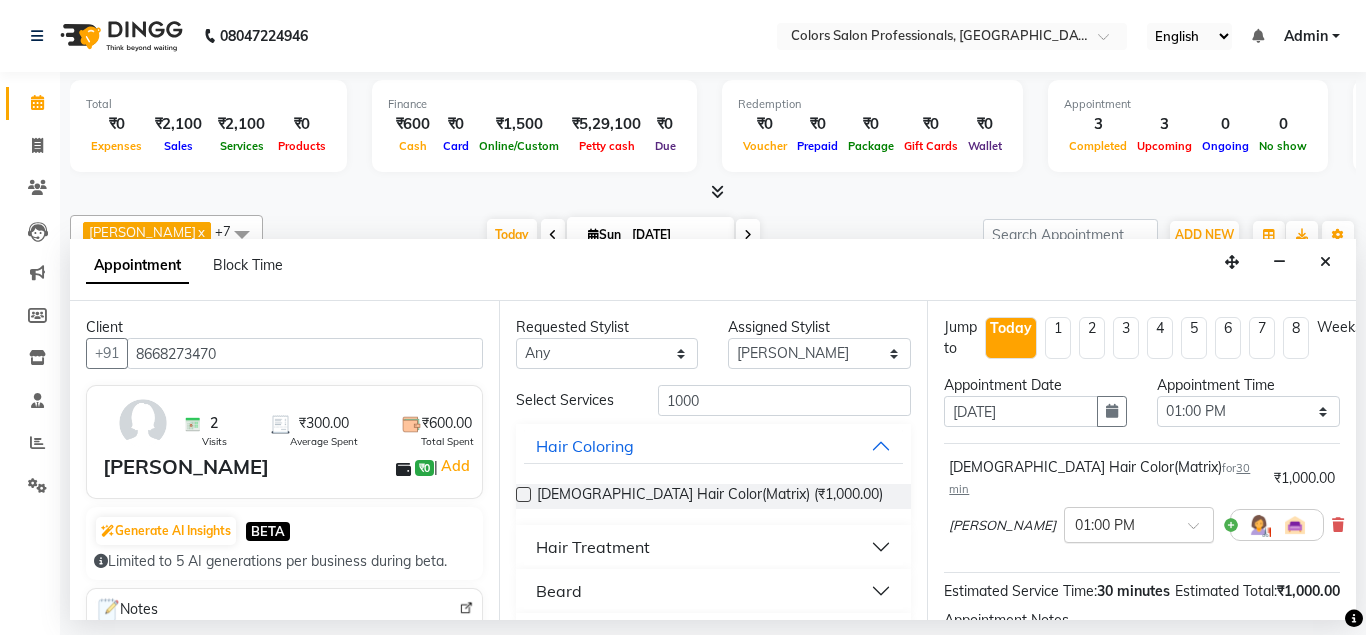 click at bounding box center [1119, 523] 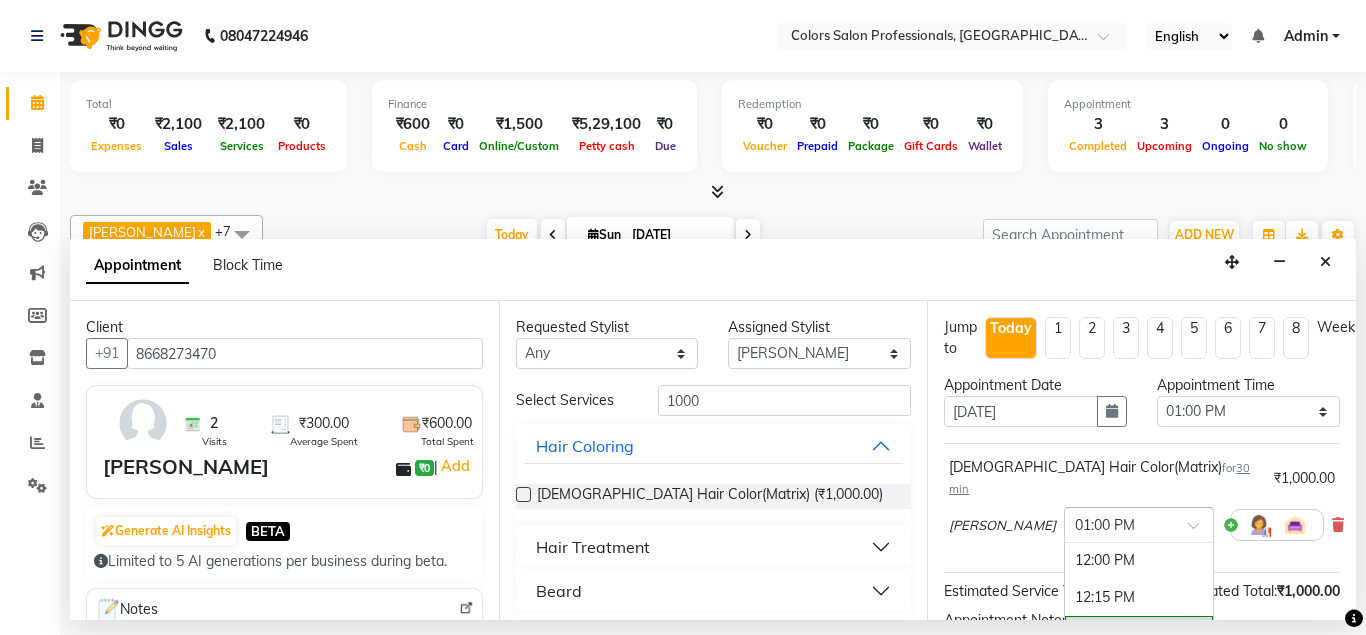 scroll, scrollTop: 392, scrollLeft: 0, axis: vertical 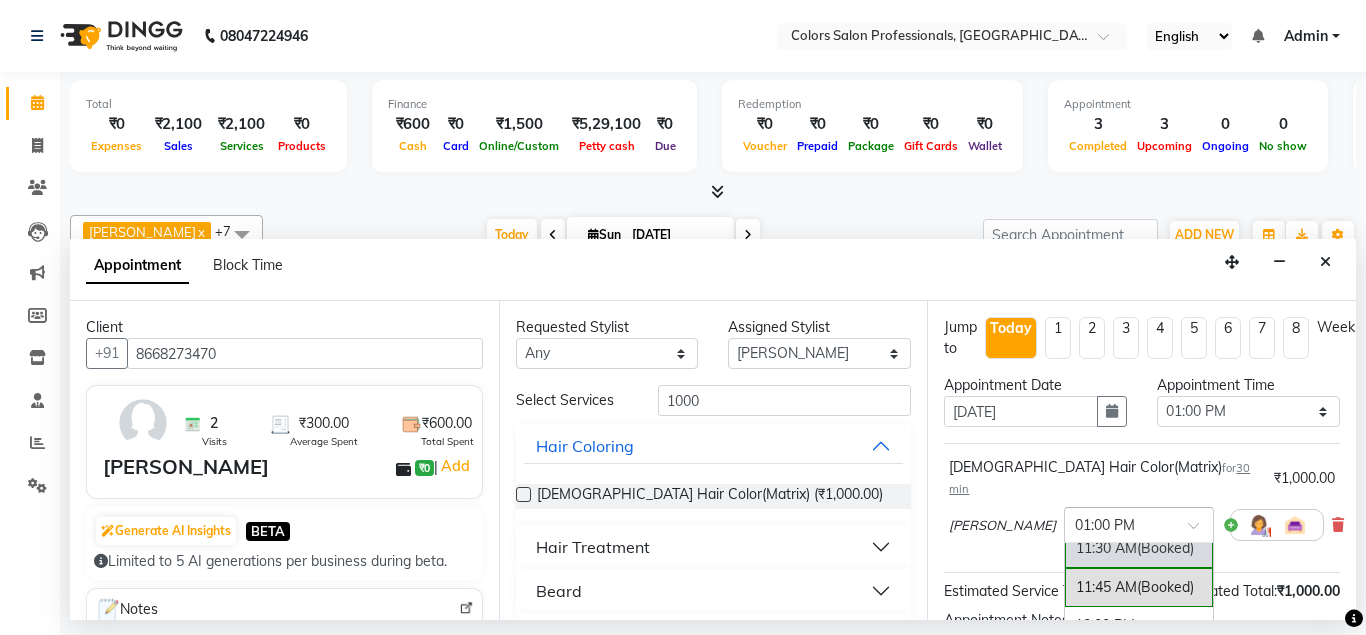 click on "11:30 AM   (Booked)" at bounding box center [1139, 548] 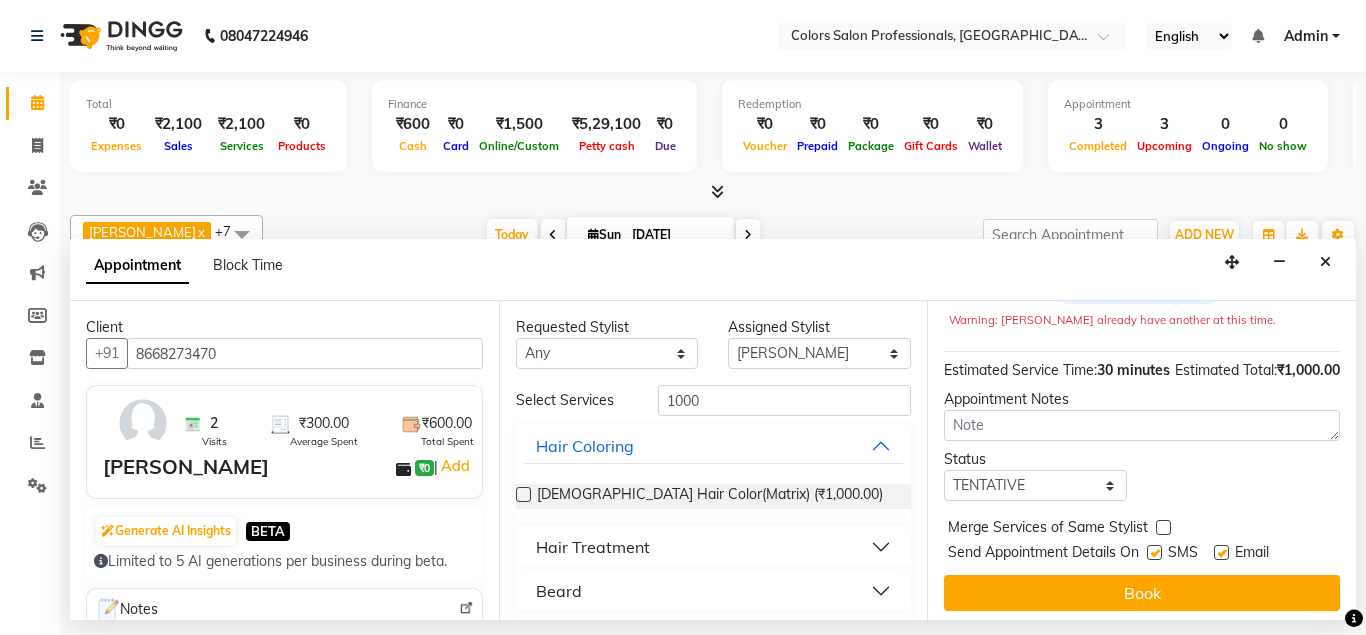 scroll, scrollTop: 249, scrollLeft: 0, axis: vertical 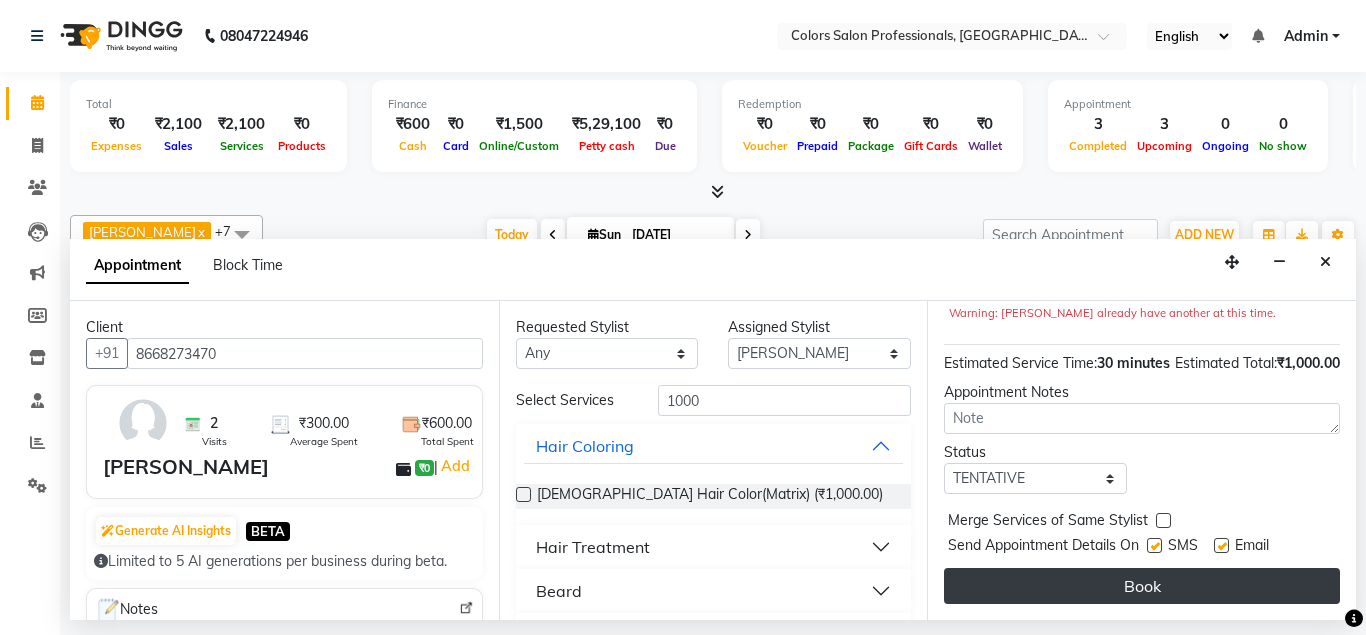 click on "Book" at bounding box center (1142, 586) 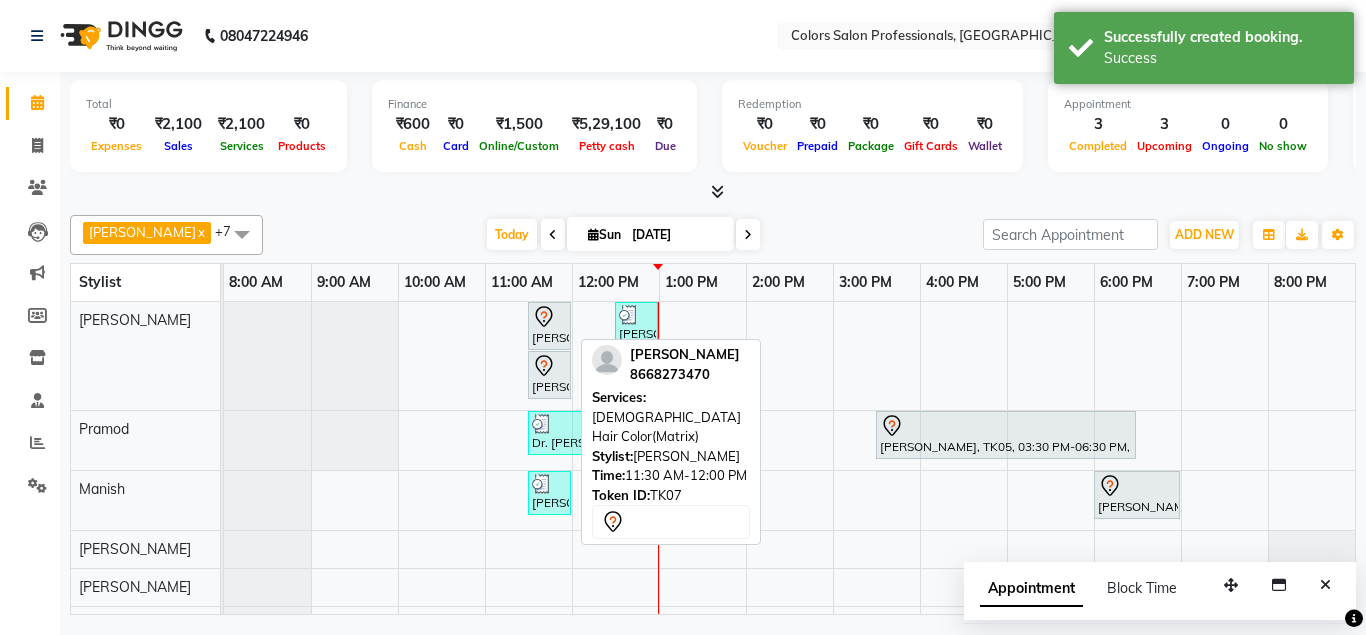 click 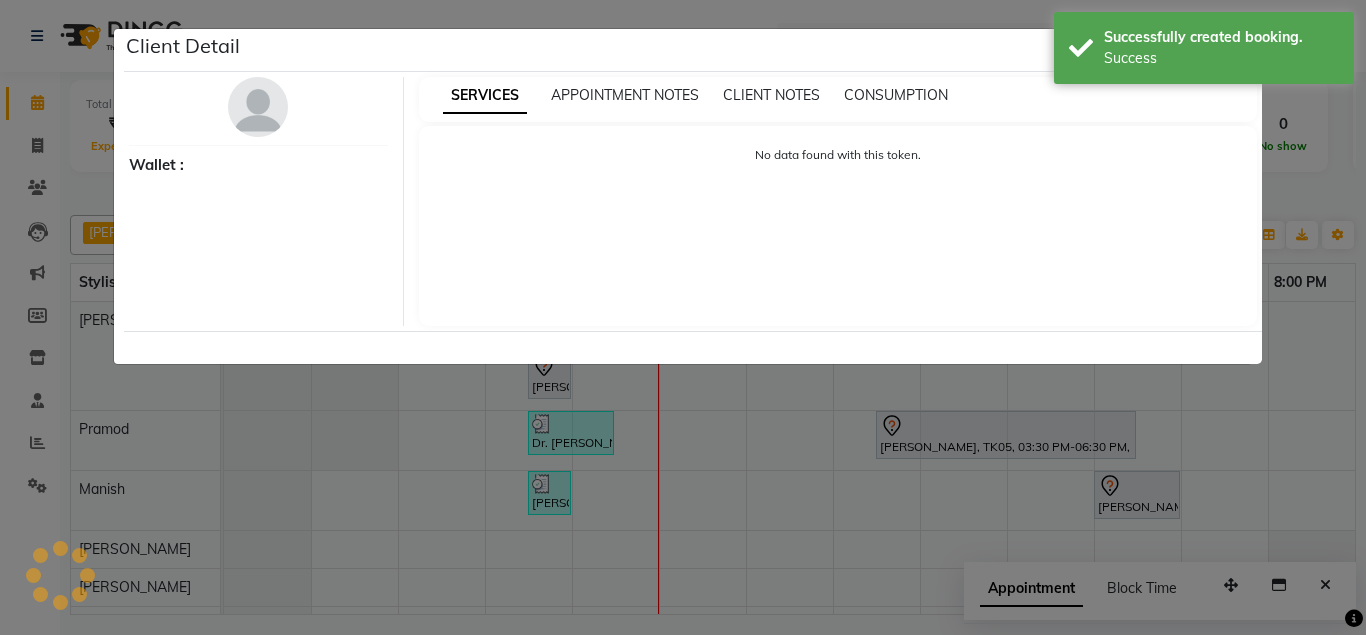 select on "7" 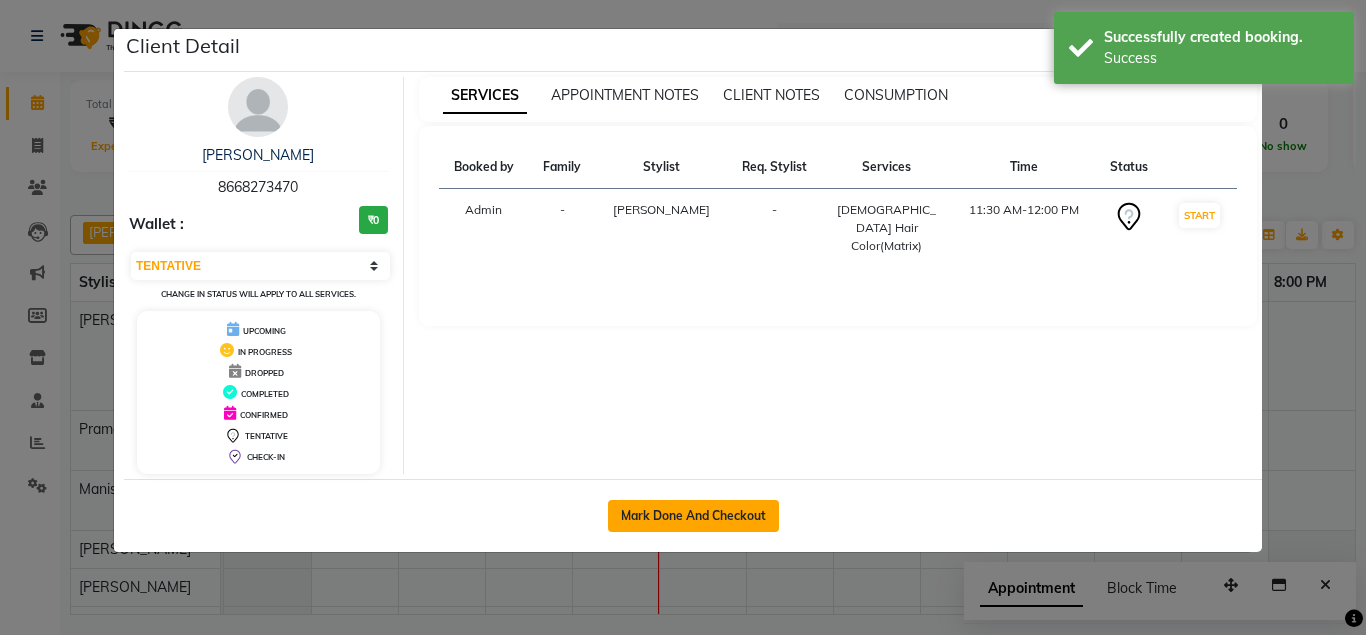 click on "Mark Done And Checkout" 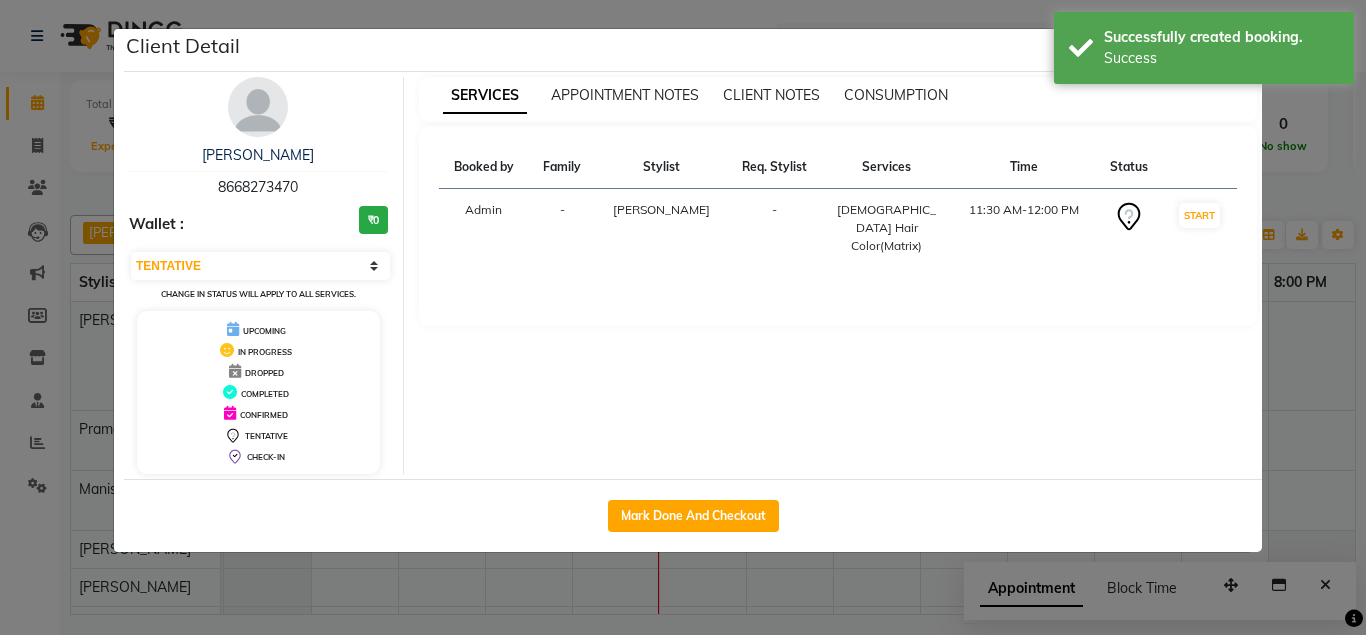 select on "service" 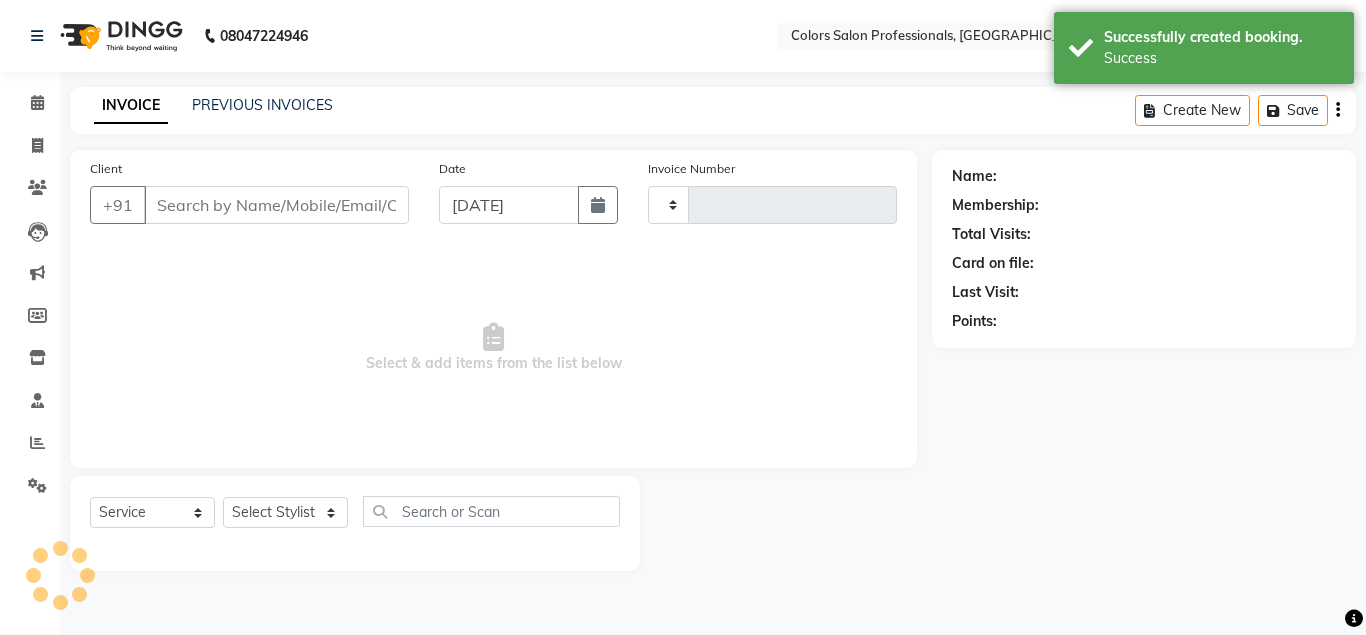 type on "0378" 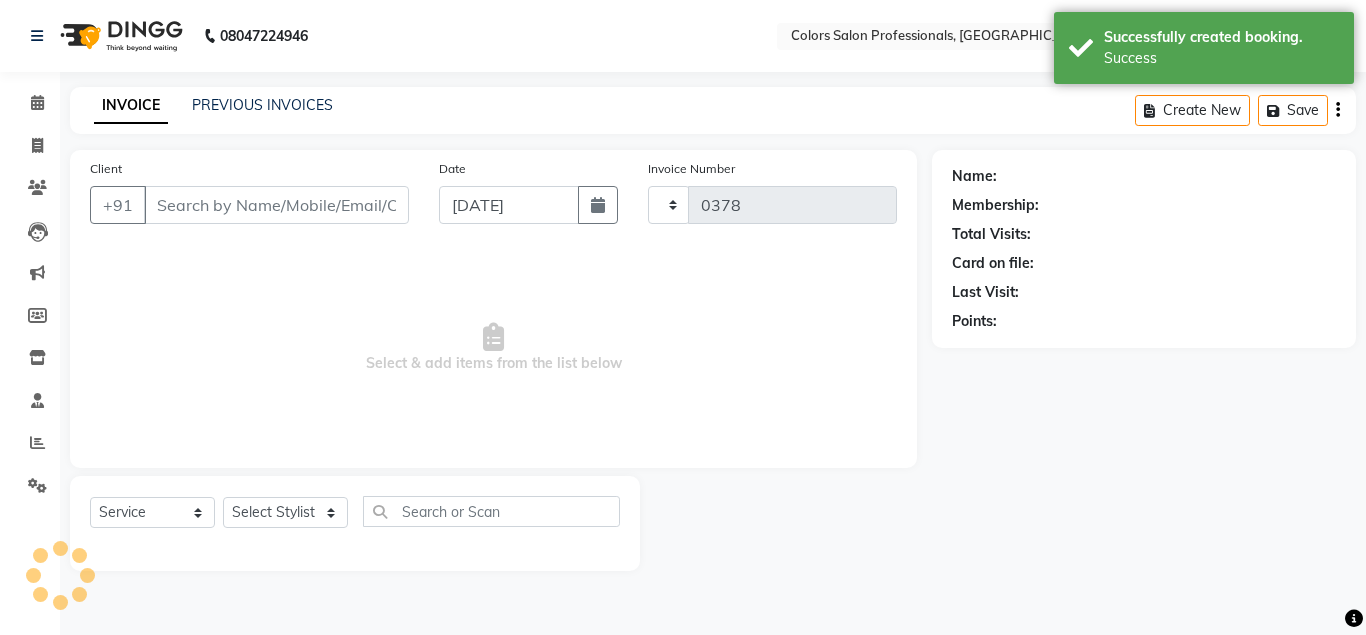 select on "7161" 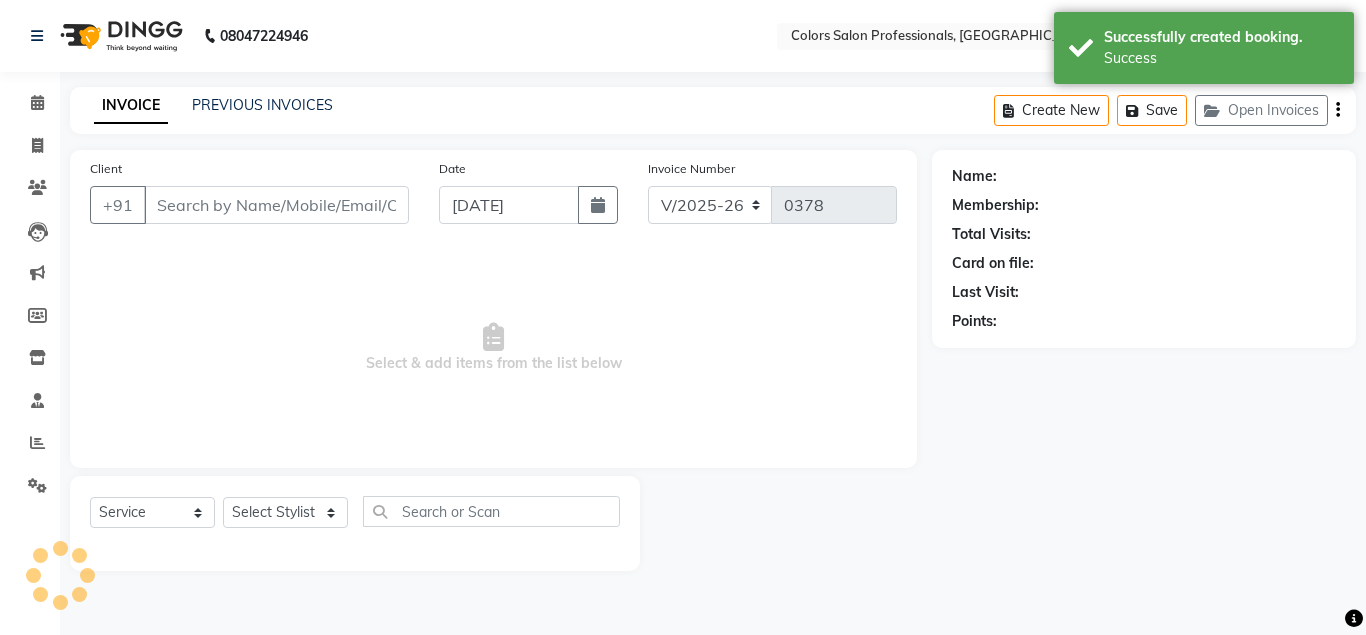 type on "8668273470" 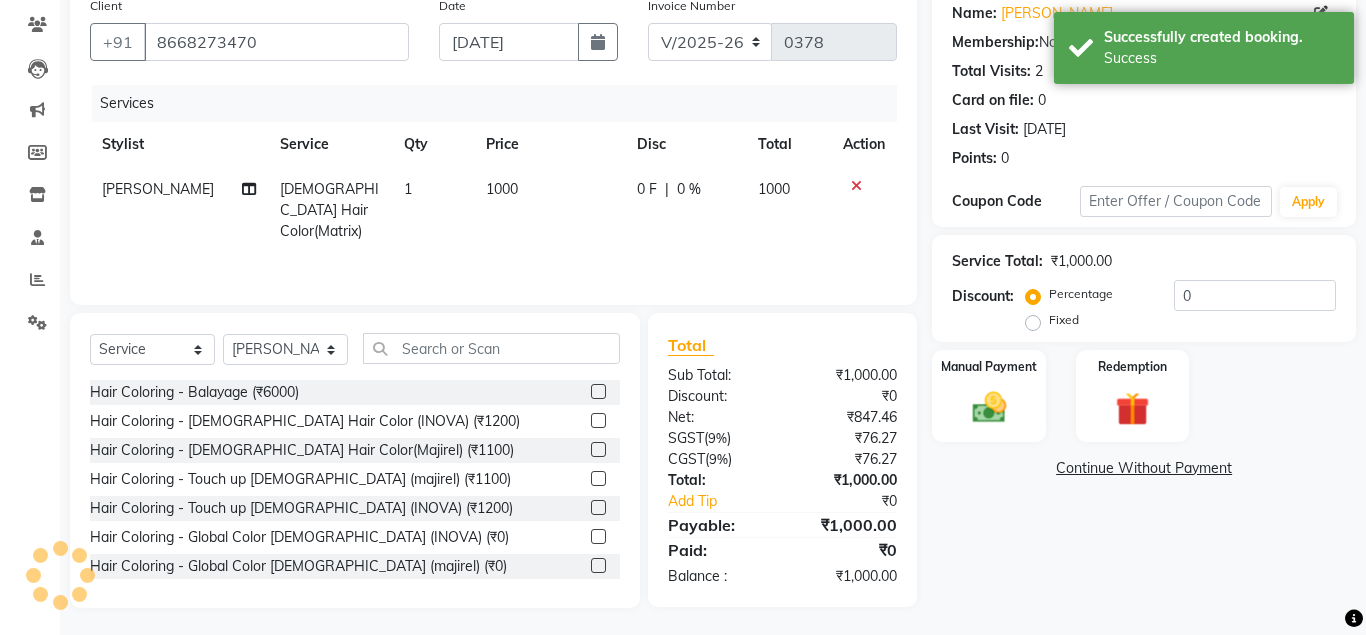 scroll, scrollTop: 166, scrollLeft: 0, axis: vertical 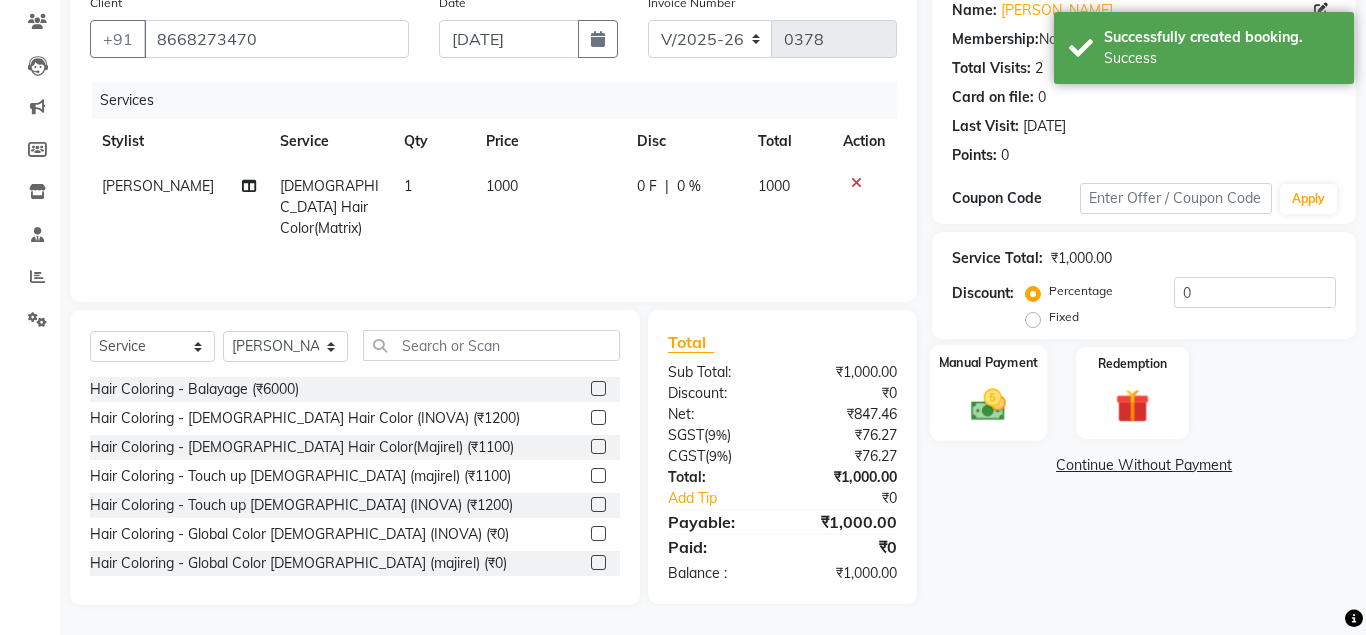 click 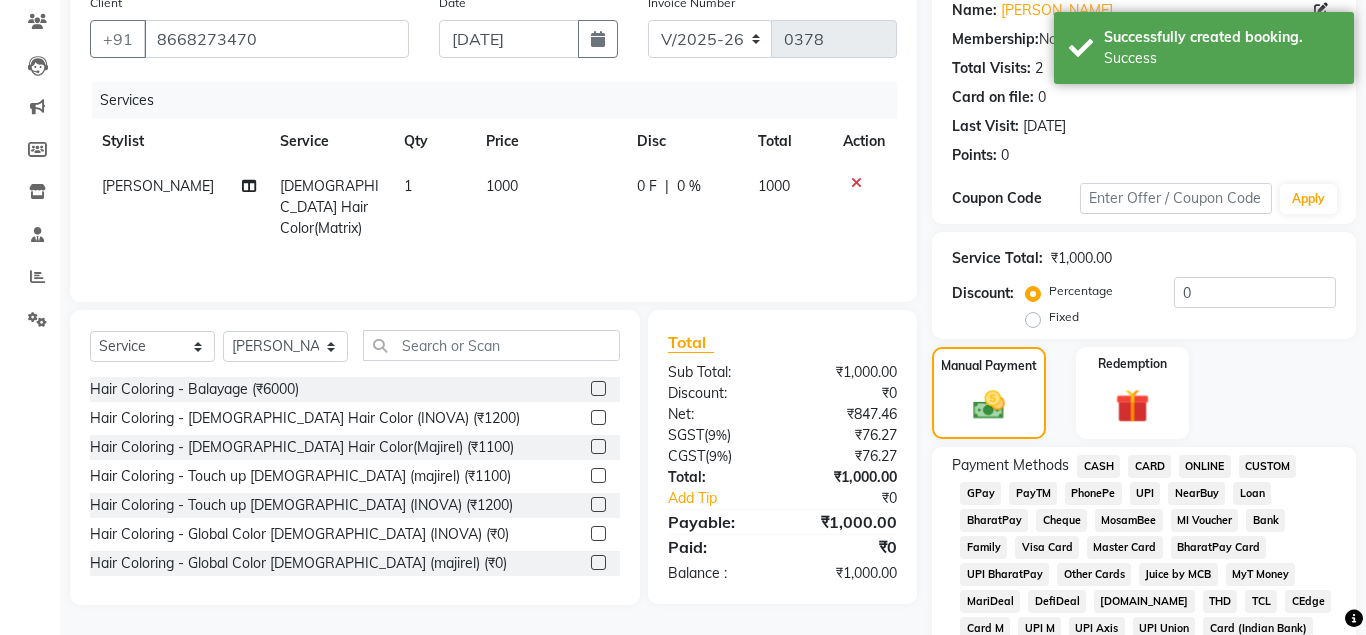 click on "CARD" 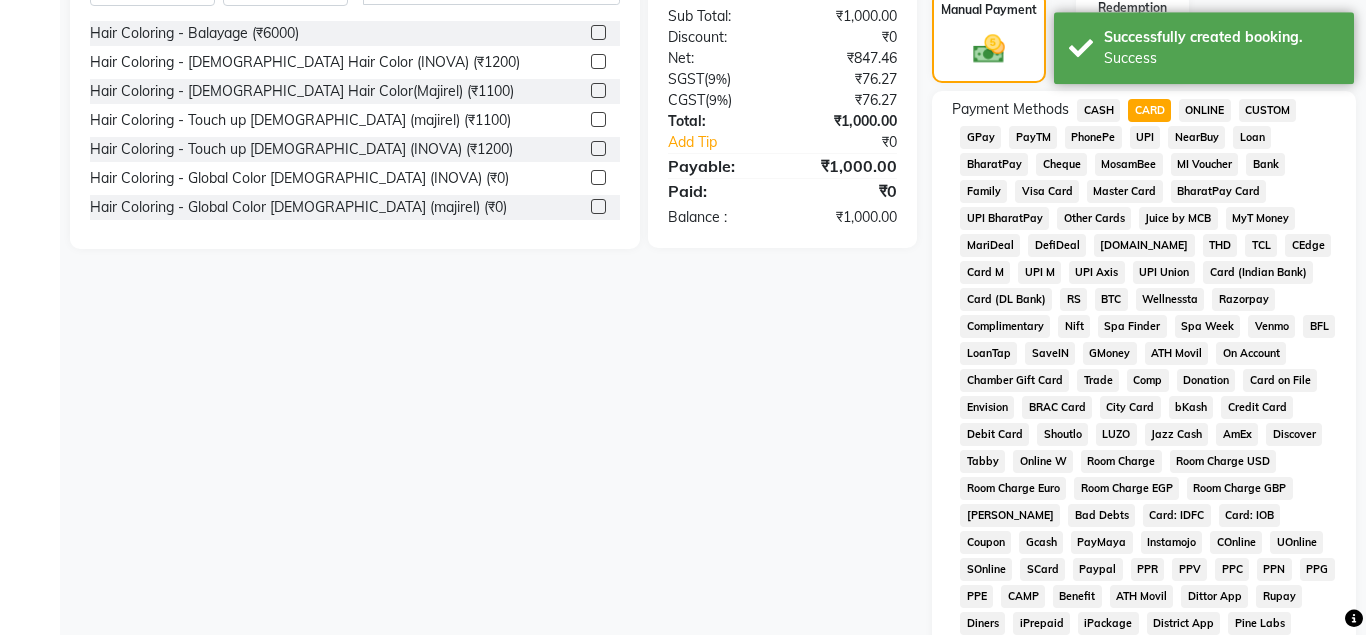 scroll, scrollTop: 867, scrollLeft: 0, axis: vertical 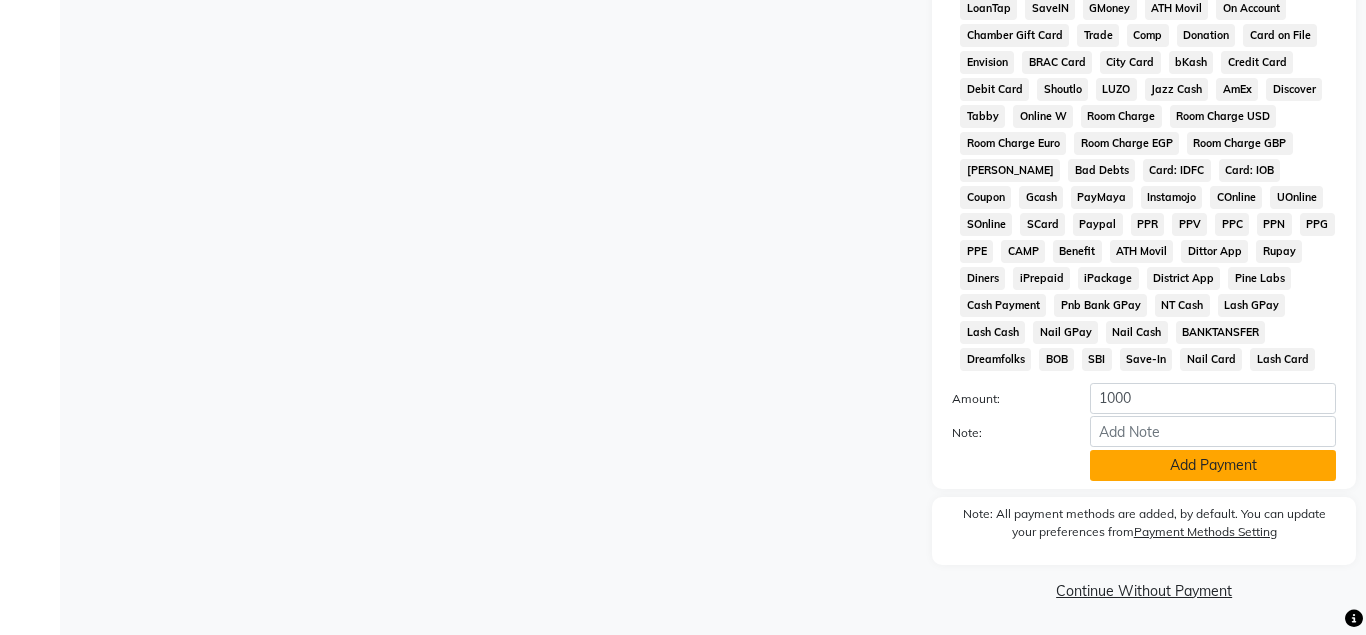 click on "Add Payment" 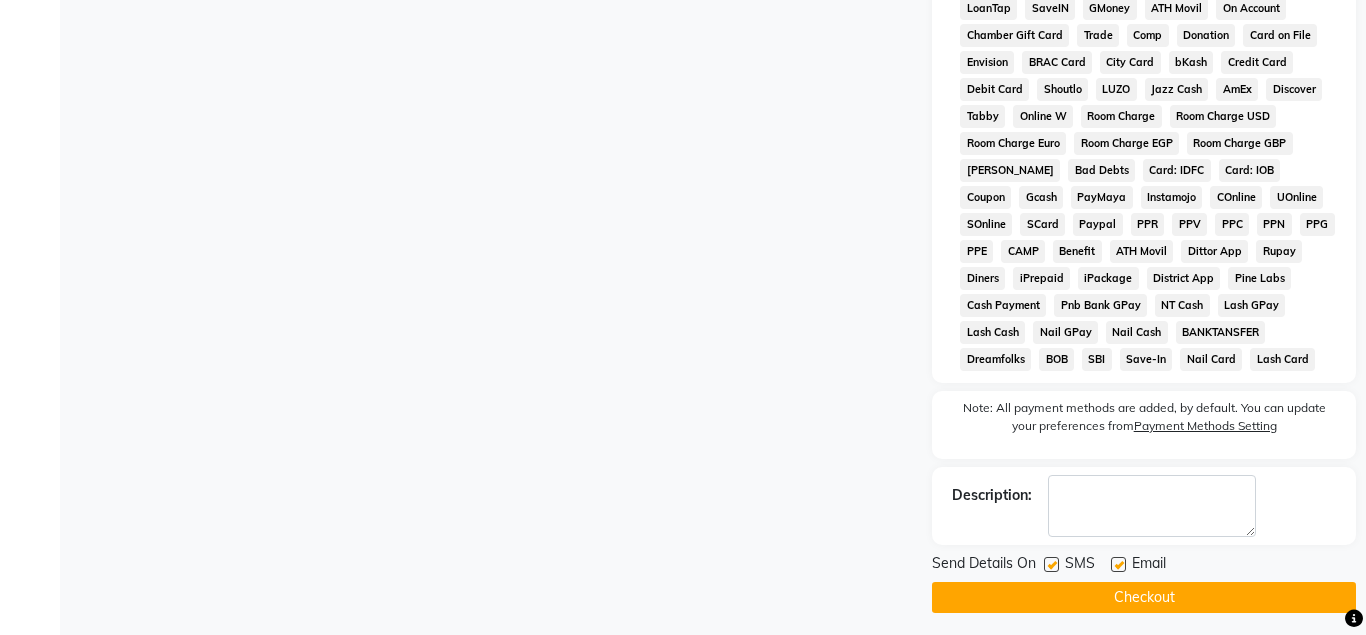 scroll, scrollTop: 875, scrollLeft: 0, axis: vertical 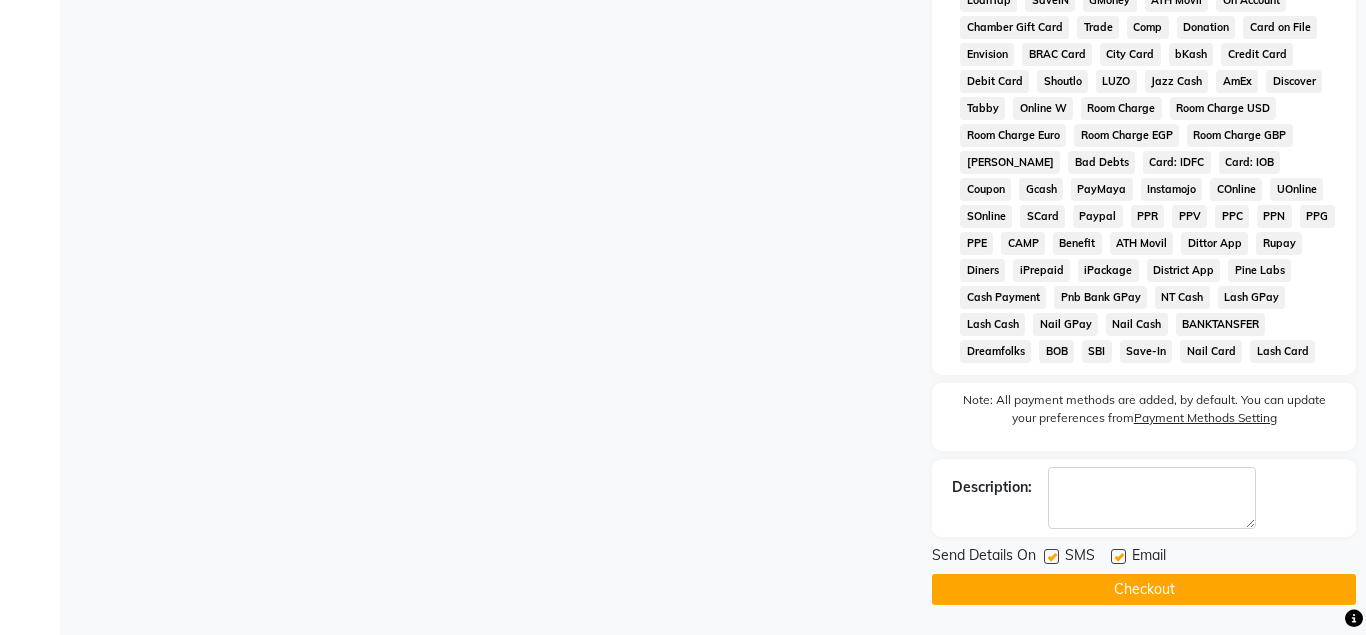 click on "Checkout" 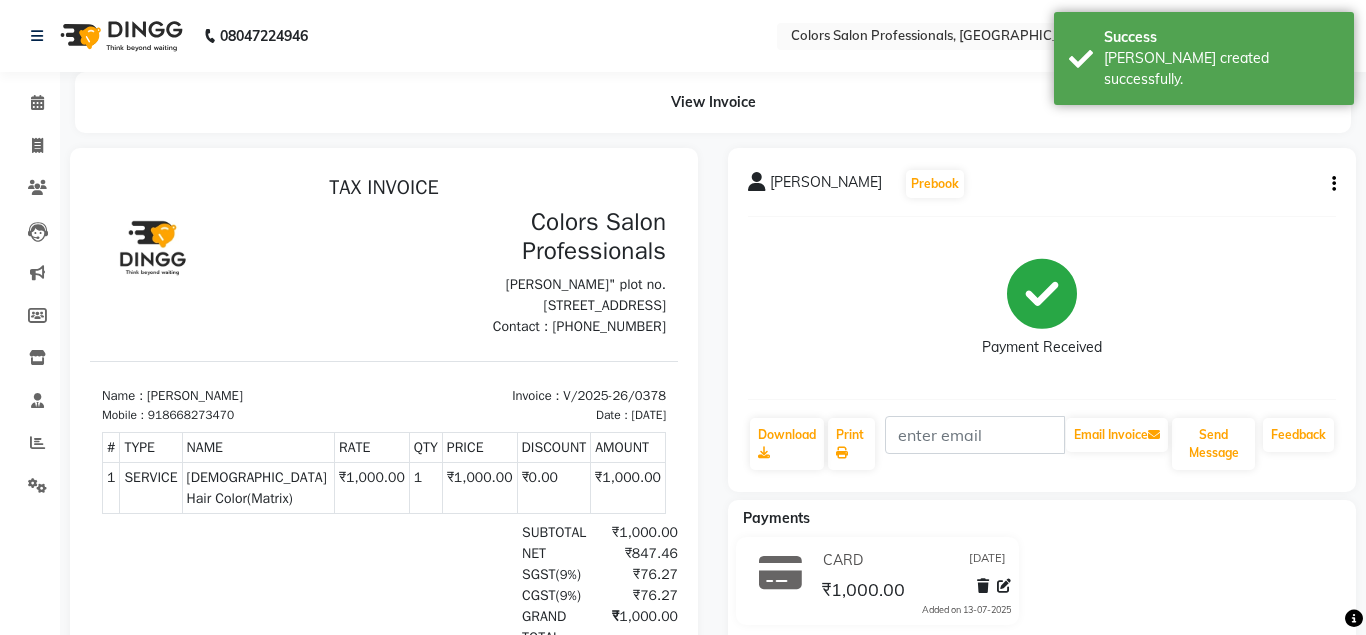 scroll, scrollTop: 0, scrollLeft: 0, axis: both 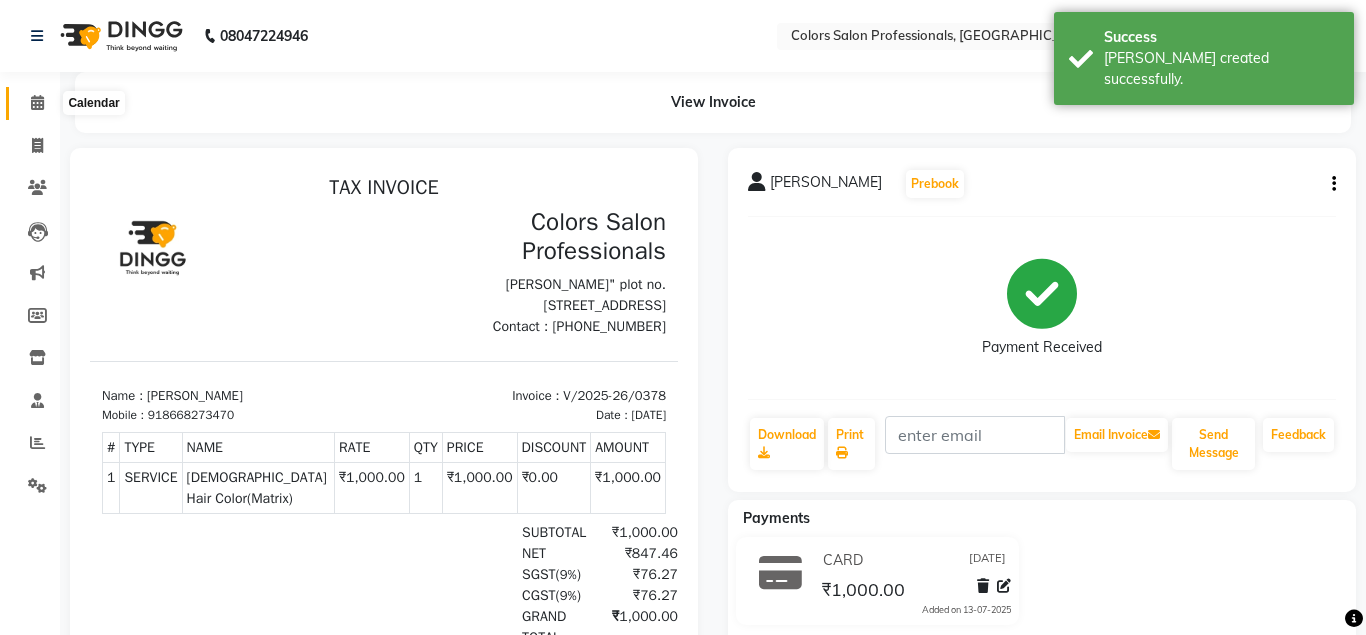 click 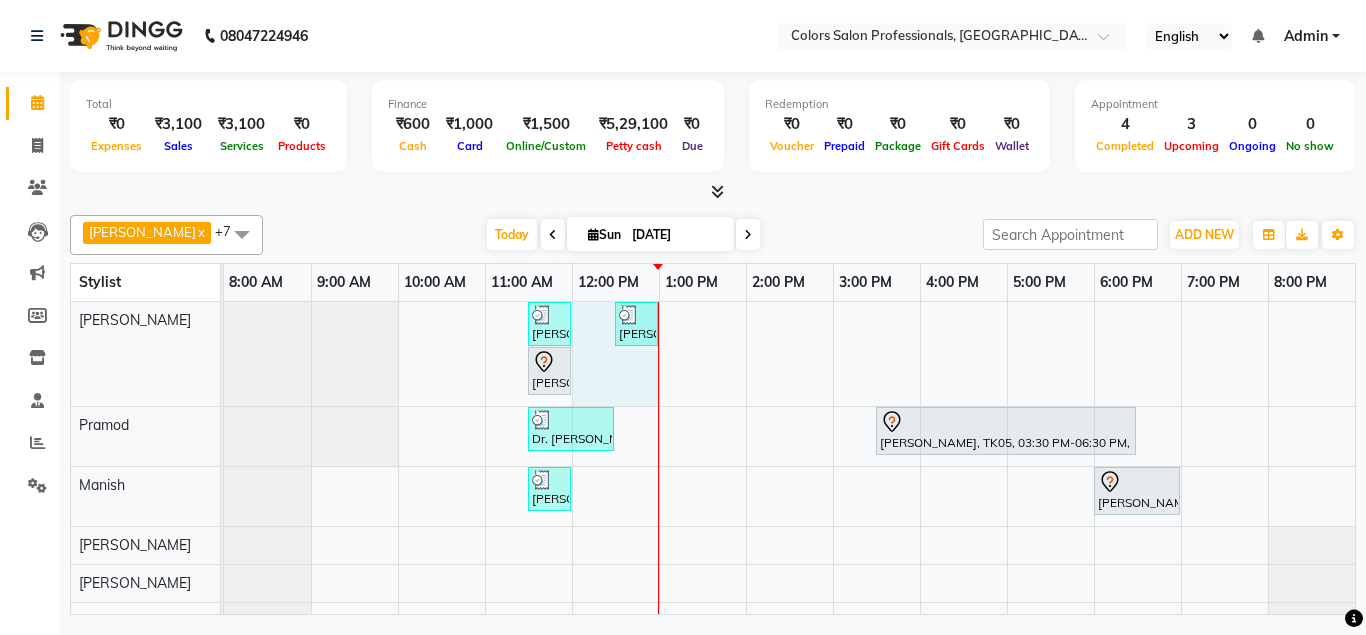 click on "[PERSON_NAME], TK07, 11:30 AM-12:00 PM, [DEMOGRAPHIC_DATA] Hair Color(Matrix)     [PERSON_NAME], TK02, 12:30 PM-01:00 PM, Hair Cut - Hair Cut [DEMOGRAPHIC_DATA]             [PERSON_NAME], TK01, 11:30 AM-12:00 PM, Hair Cut - Hair Cut [DEMOGRAPHIC_DATA]     Dr. [PERSON_NAME] Mam, TK03, 11:30 AM-12:30 PM, Hair Treatment - Hair Spa             [PERSON_NAME], TK05, 03:30 PM-06:30 PM, Hair Coloring - Balayage     [PERSON_NAME], TK06, 11:30 AM-12:00 PM, Hair Cut - Hair Cut [DEMOGRAPHIC_DATA]             [PERSON_NAME], TK04, 06:00 PM-07:00 PM, Hair Treatment - Hair Spa" at bounding box center [789, 471] 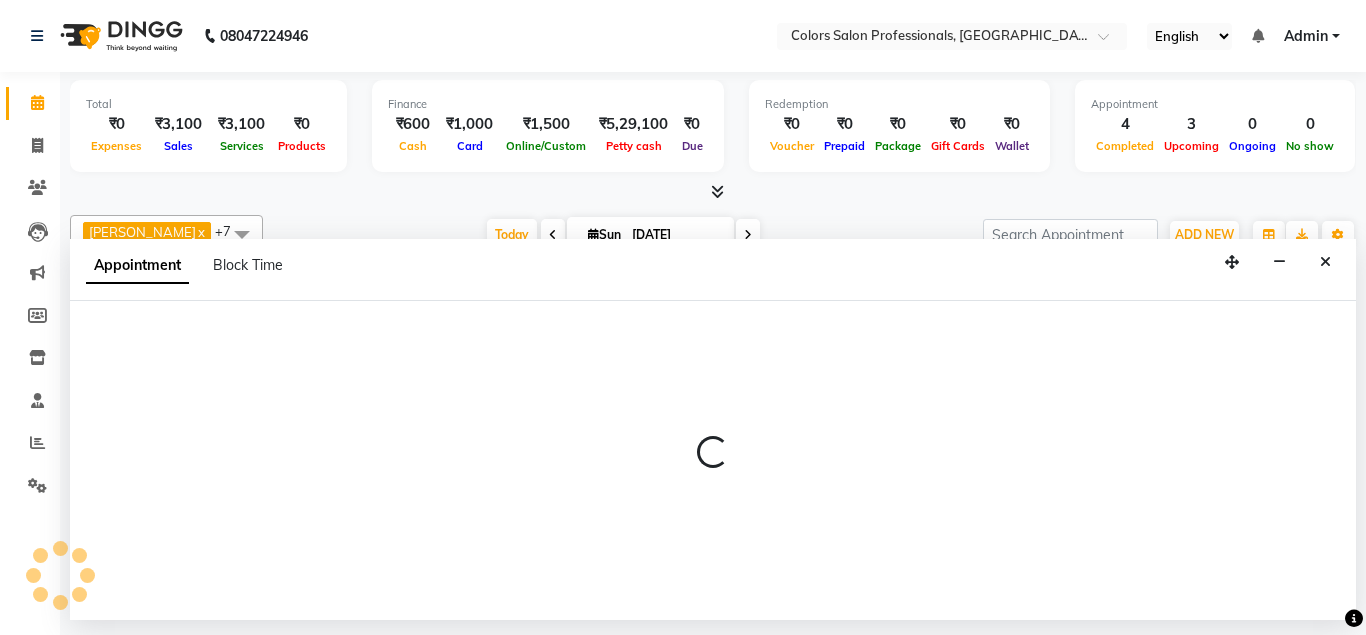 select on "60228" 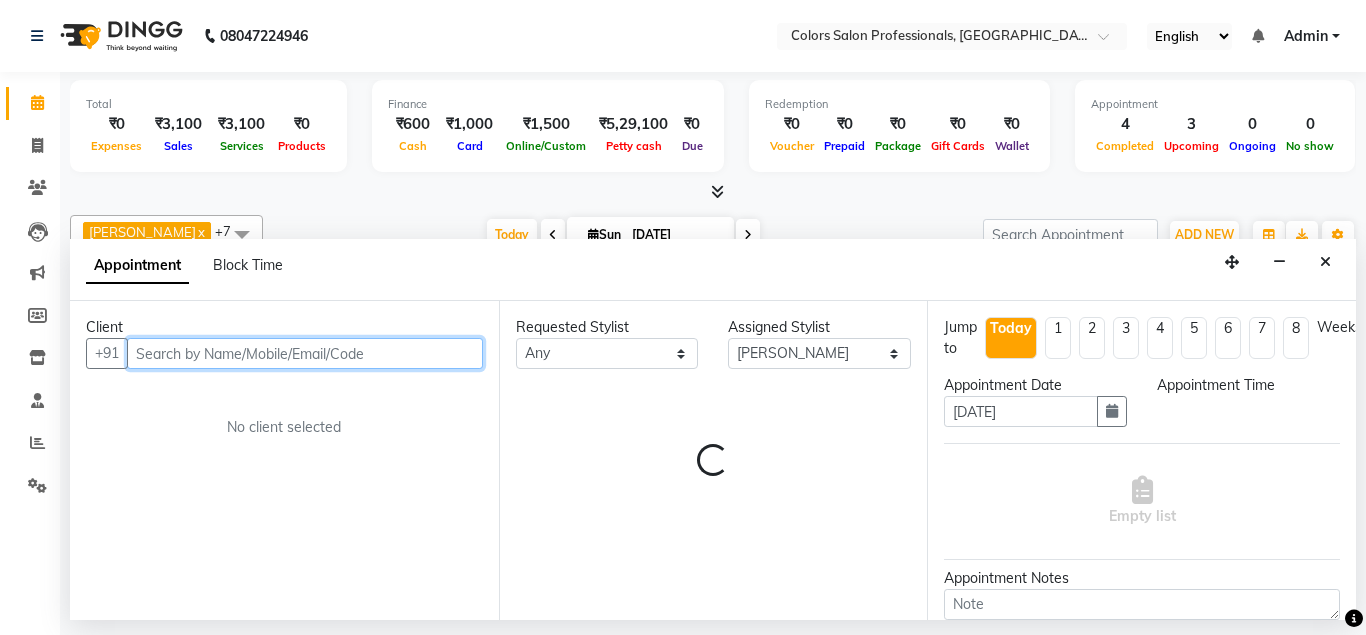 select on "720" 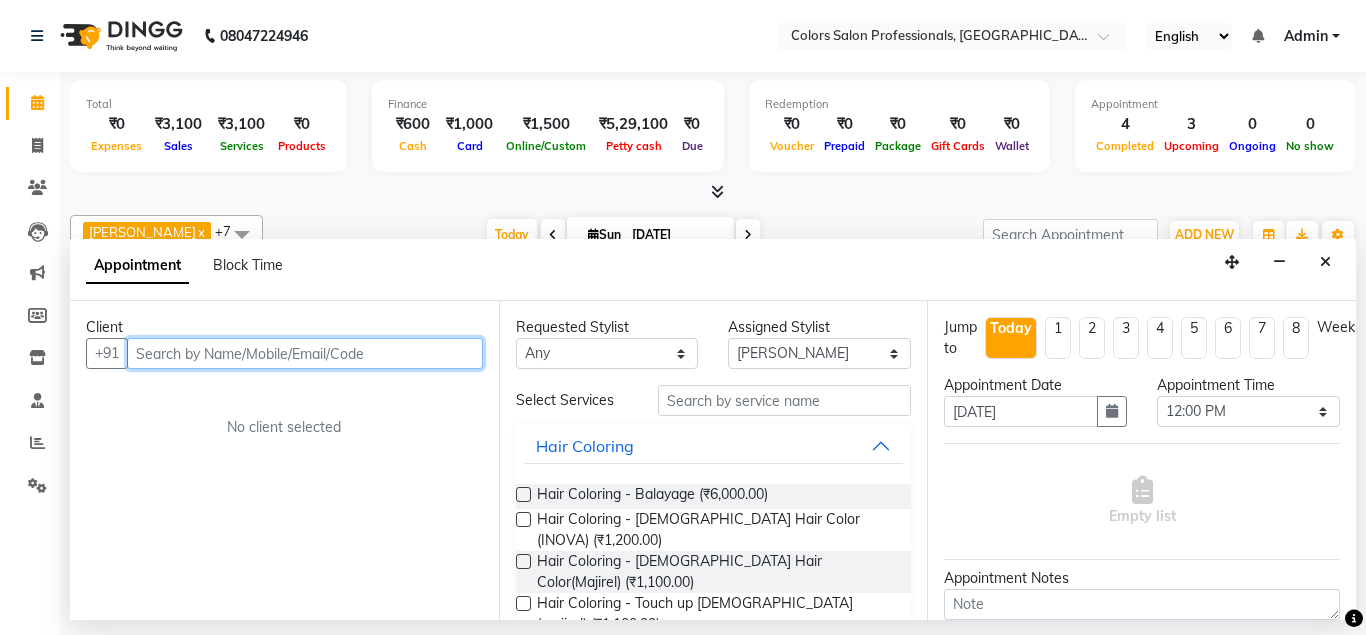 click at bounding box center (305, 353) 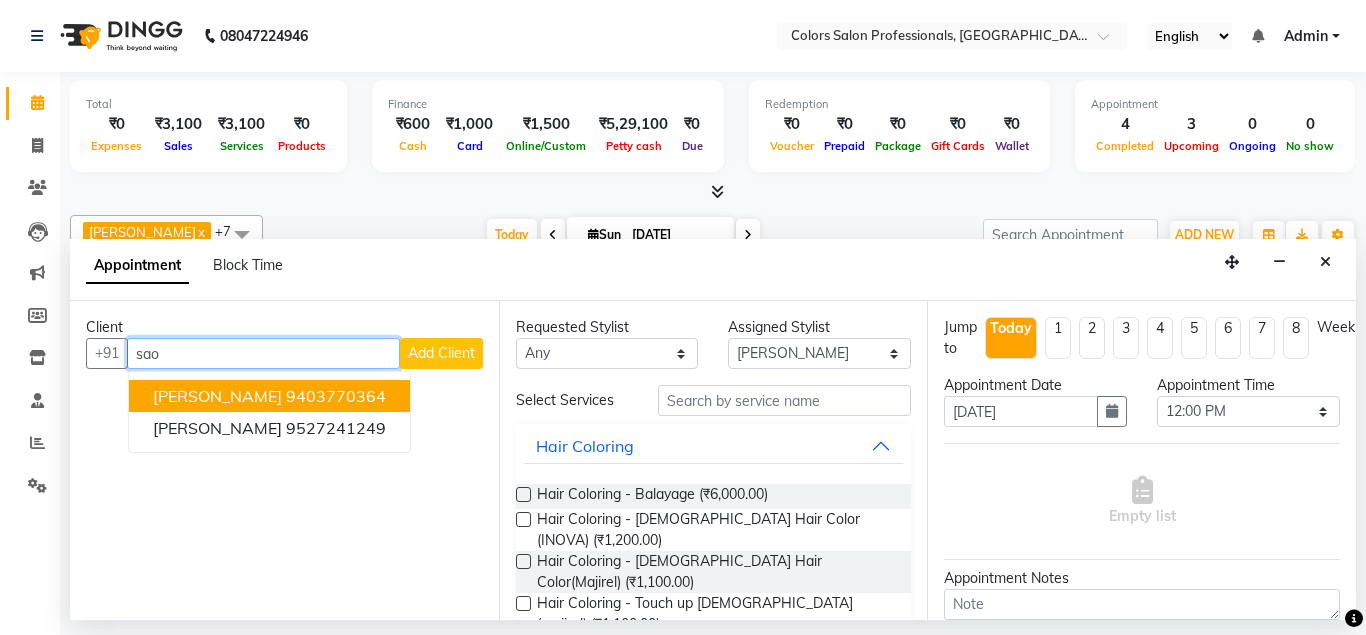click on "9403770364" at bounding box center [336, 396] 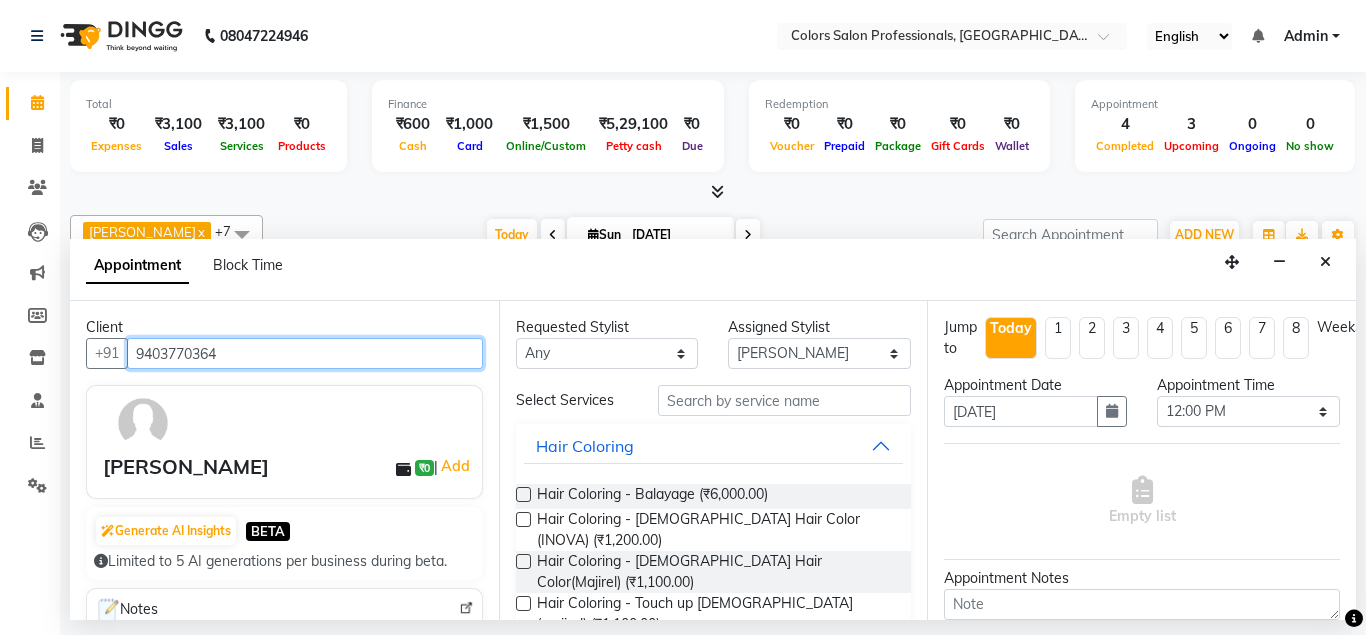 type on "9403770364" 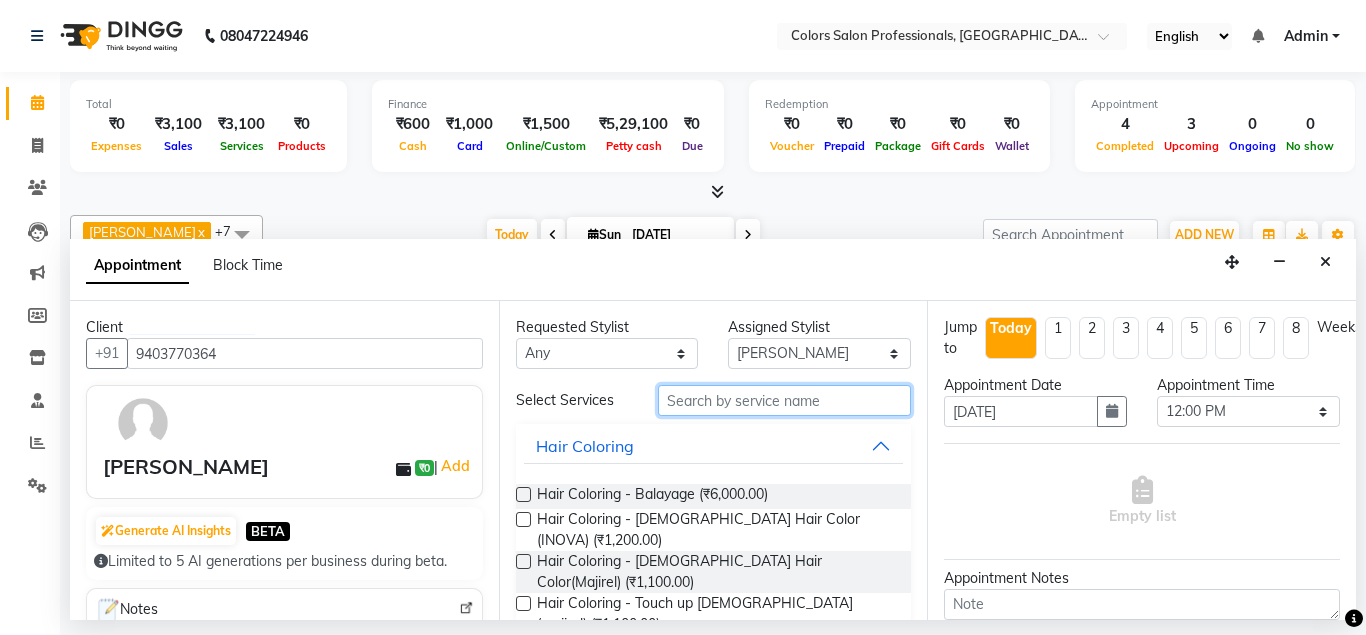 click at bounding box center [785, 400] 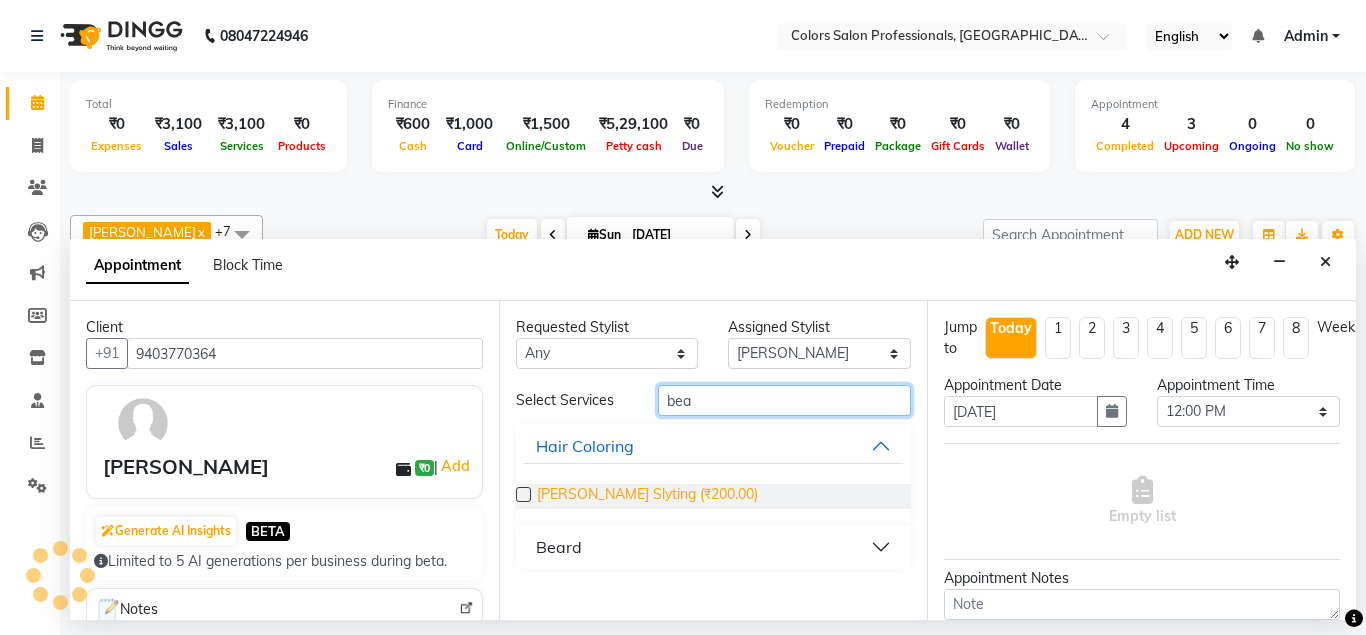 type on "bea" 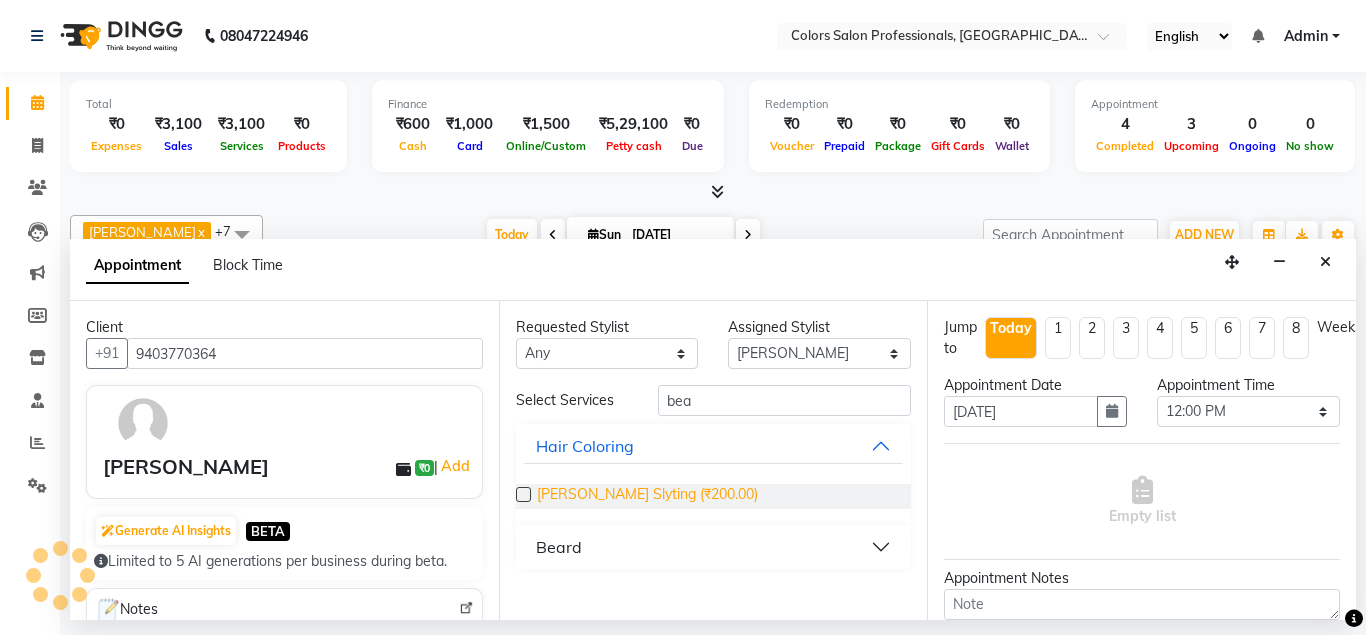 click on "[PERSON_NAME] Slyting (₹200.00)" at bounding box center [647, 496] 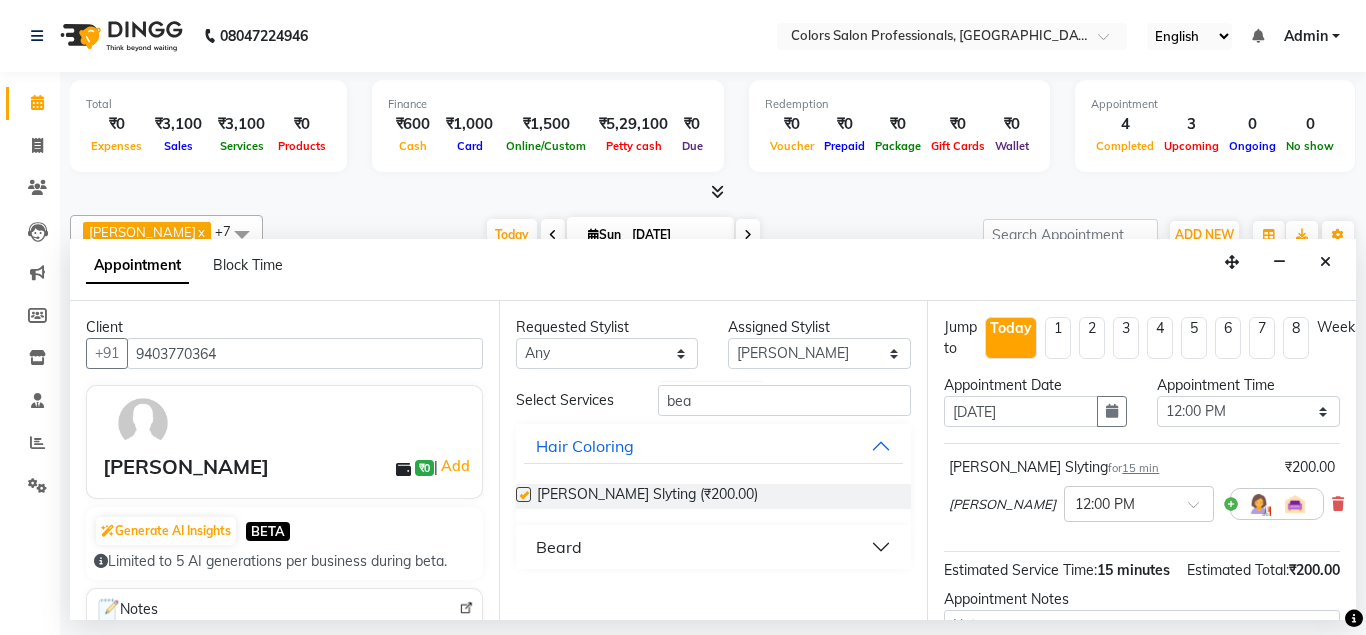 checkbox on "false" 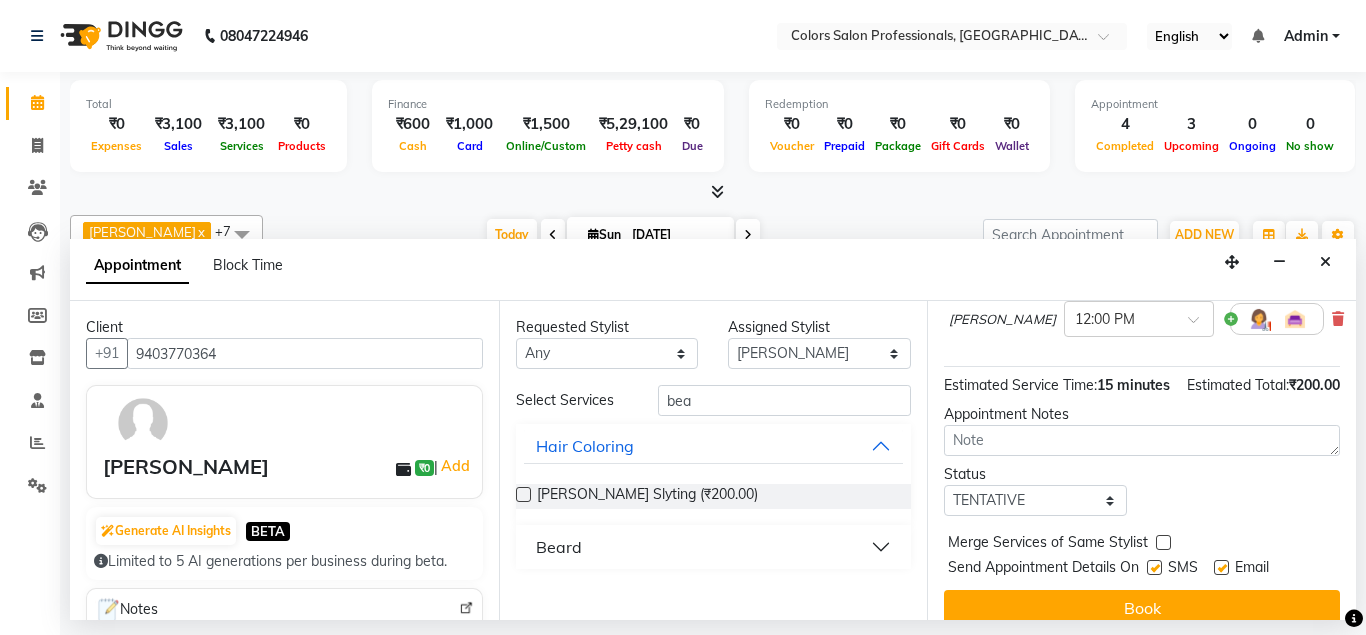 scroll, scrollTop: 207, scrollLeft: 0, axis: vertical 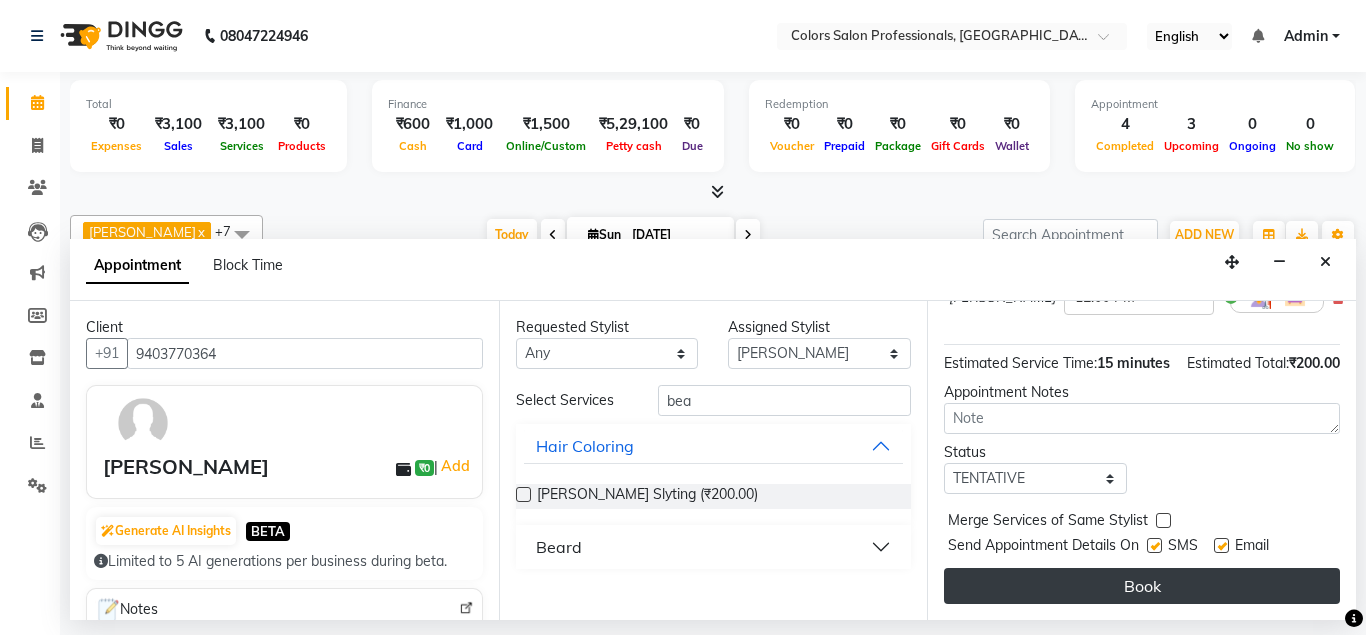 click on "Book" at bounding box center (1142, 586) 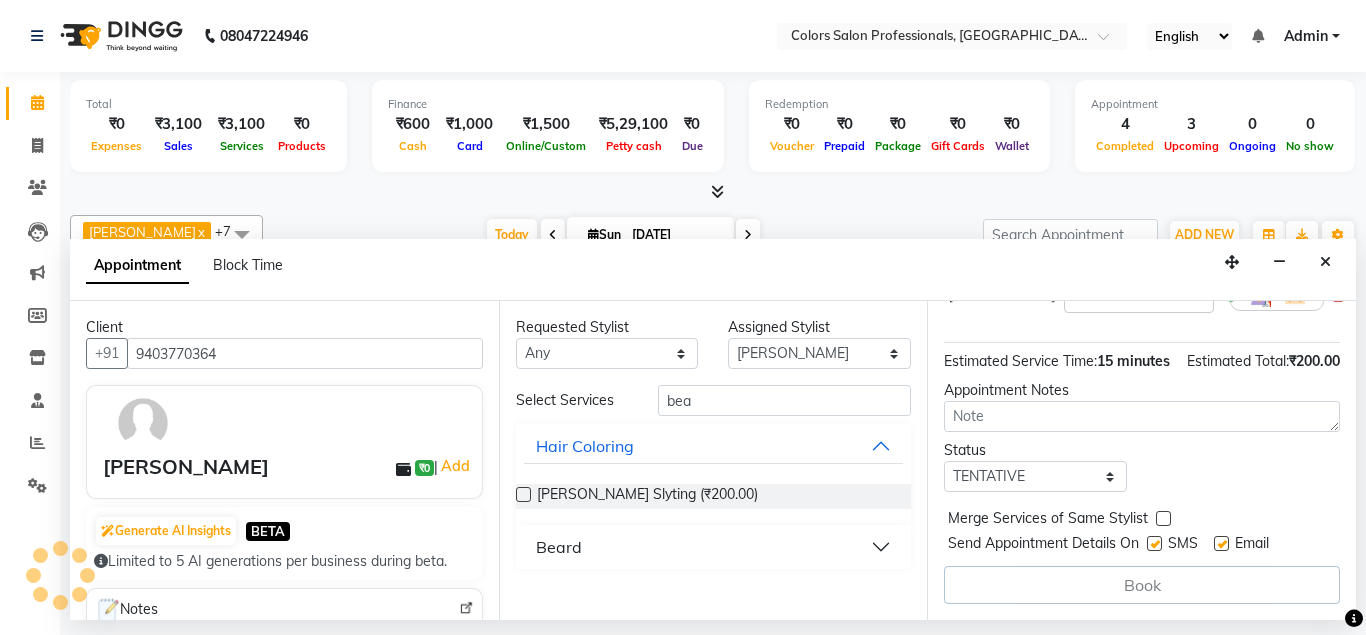scroll, scrollTop: 0, scrollLeft: 0, axis: both 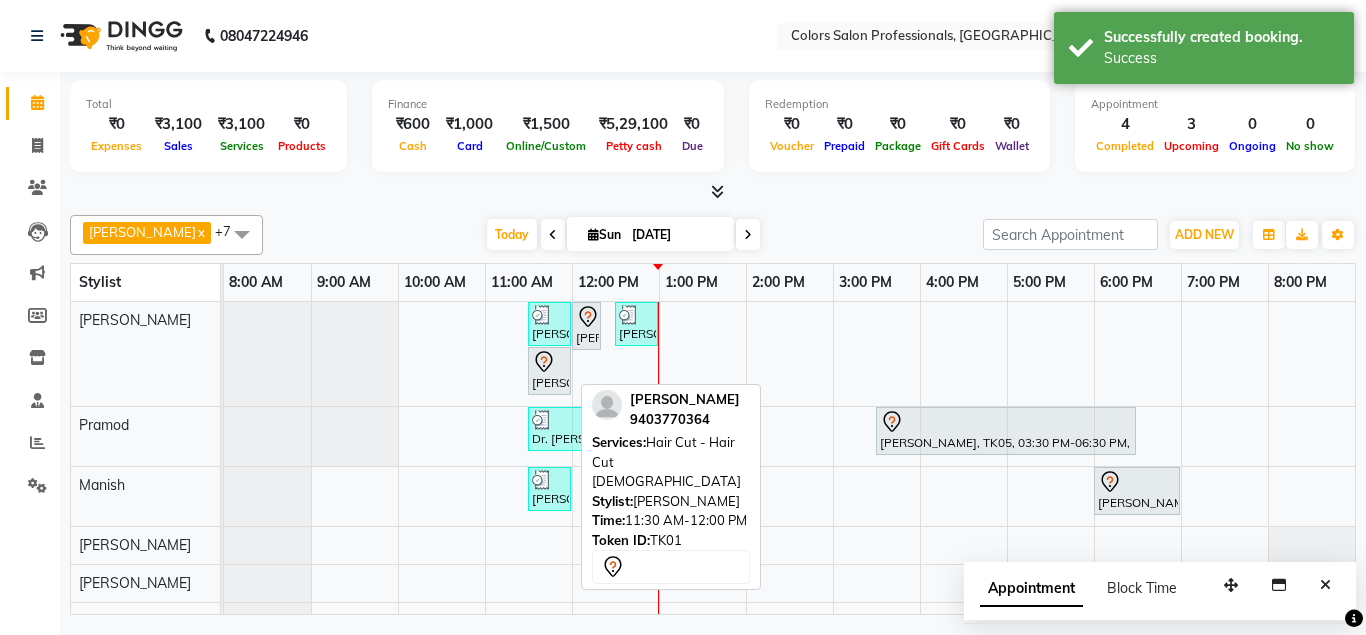 click at bounding box center [549, 362] 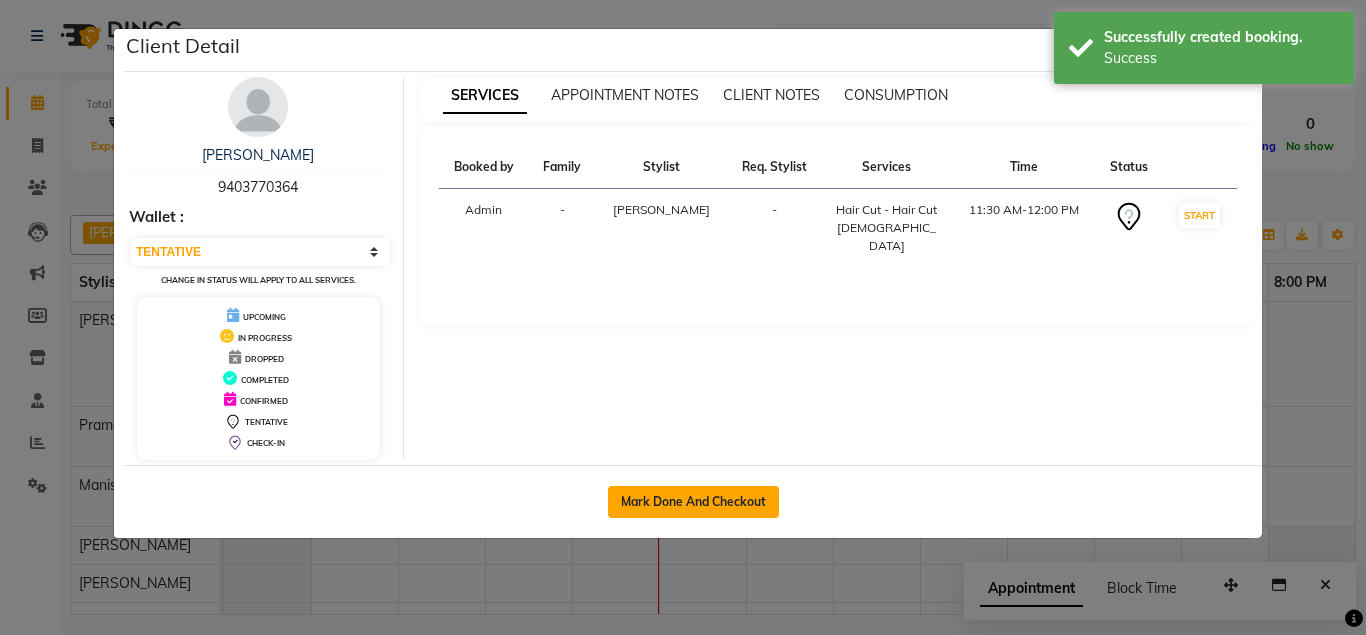 click on "Mark Done And Checkout" 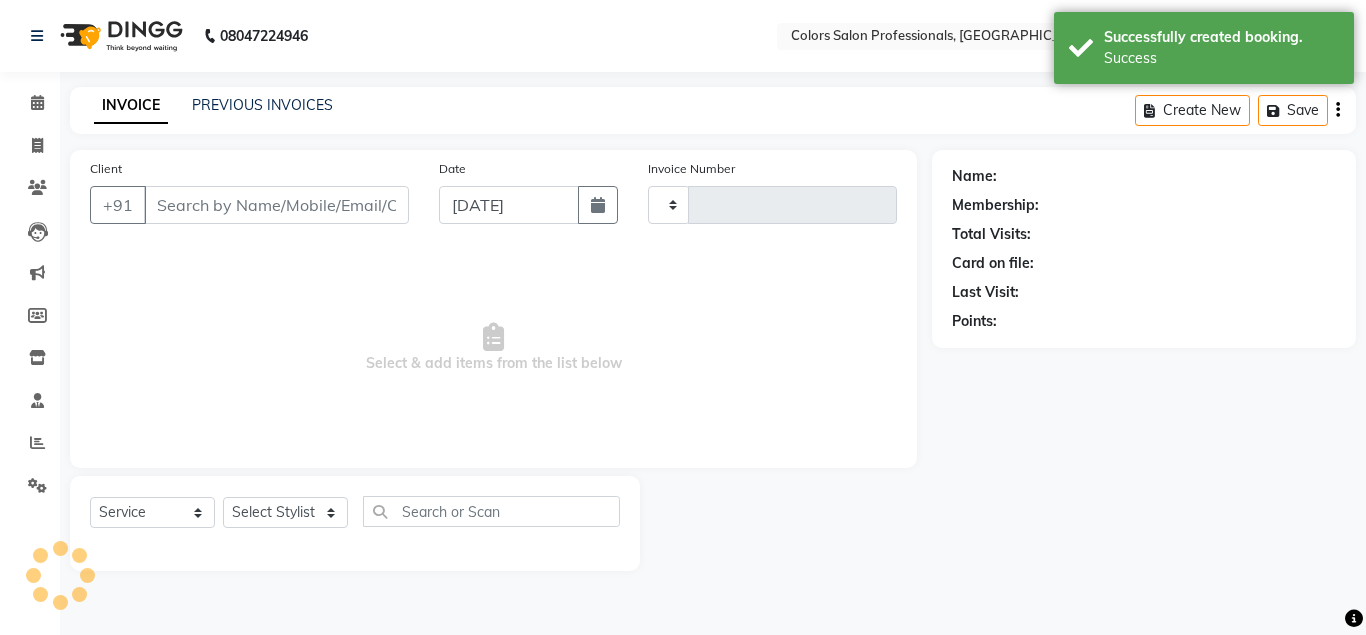 type on "0379" 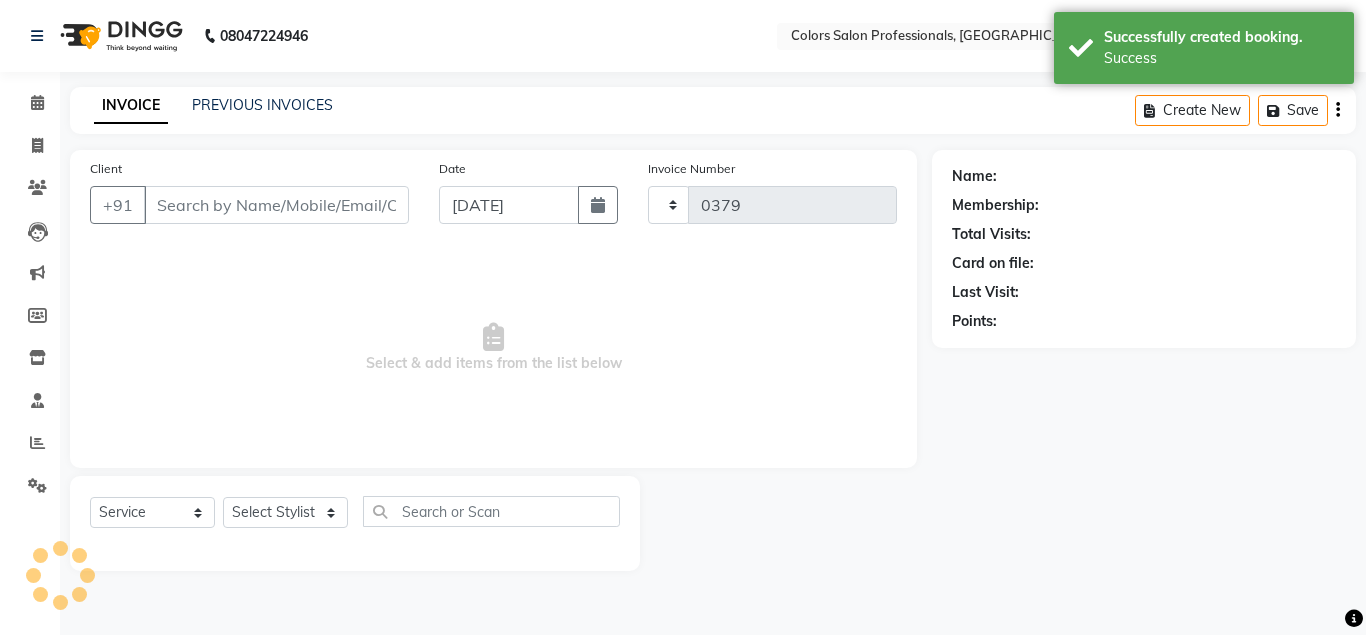 select on "7161" 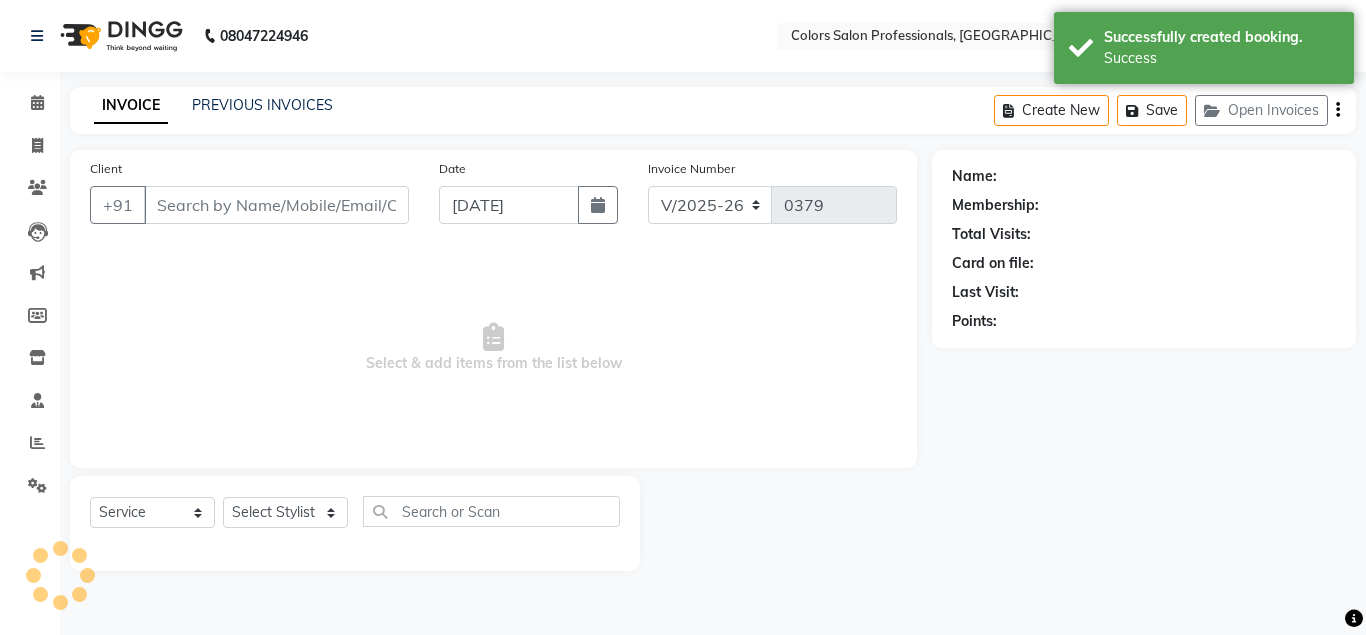 type on "9403770364" 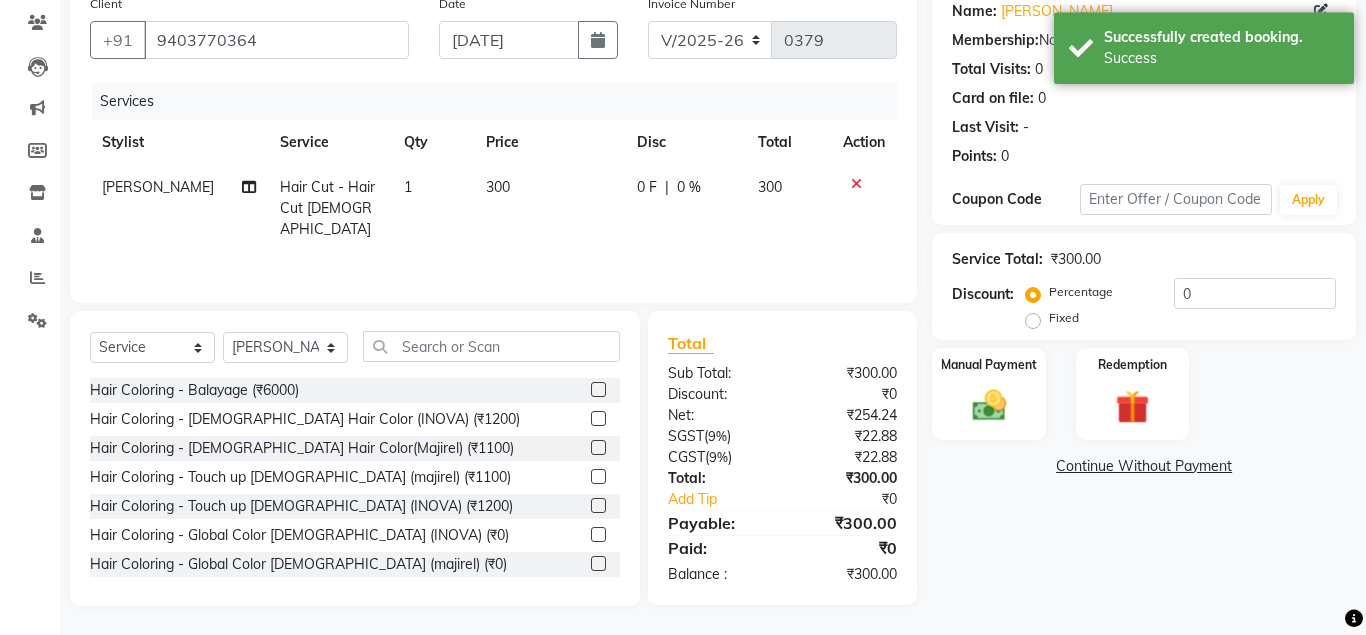 scroll, scrollTop: 166, scrollLeft: 0, axis: vertical 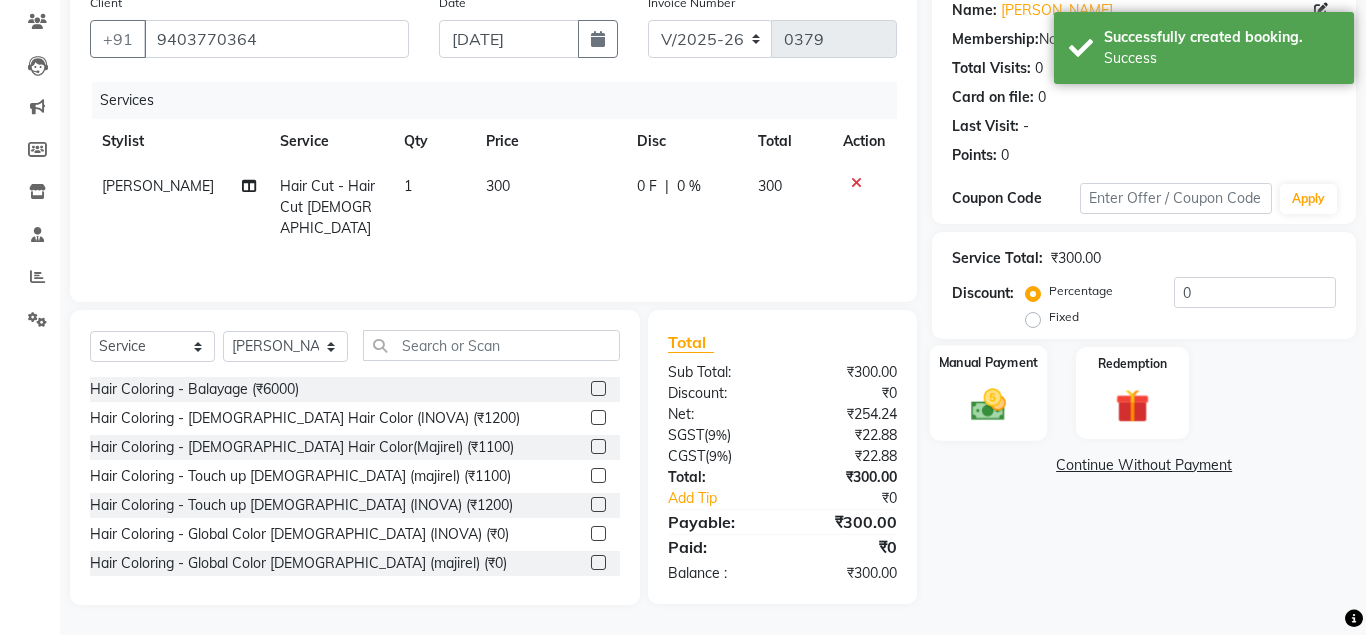 click 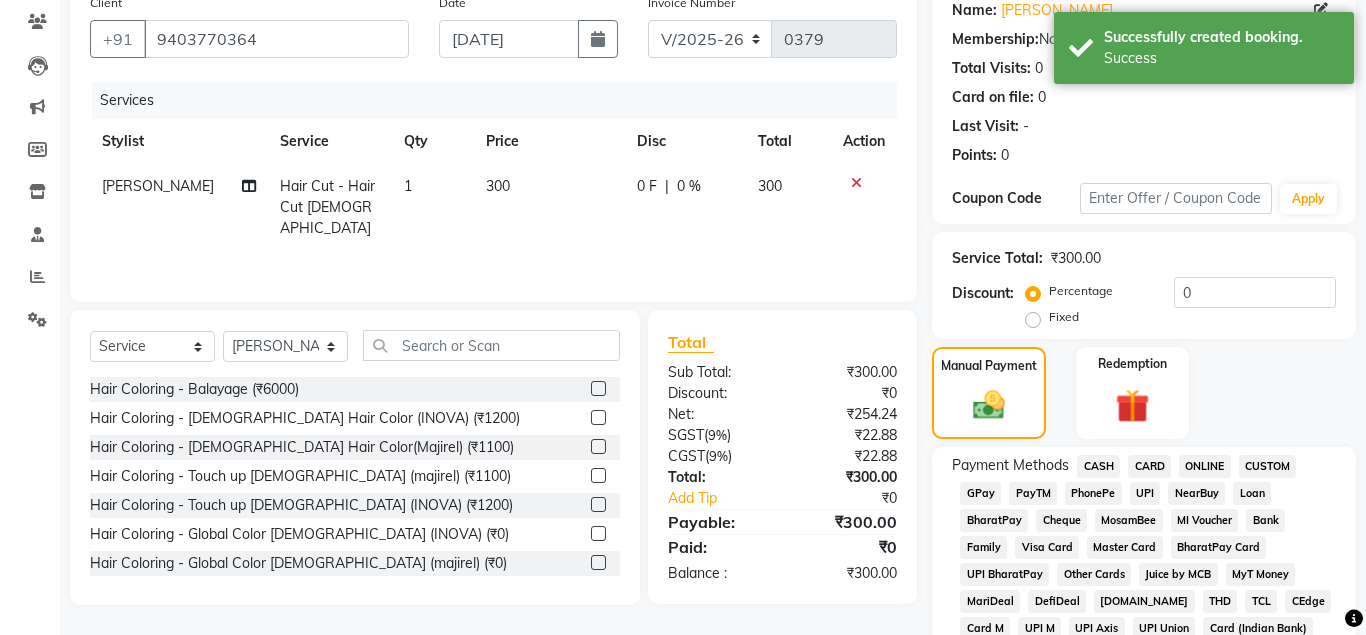 click on "CASH" 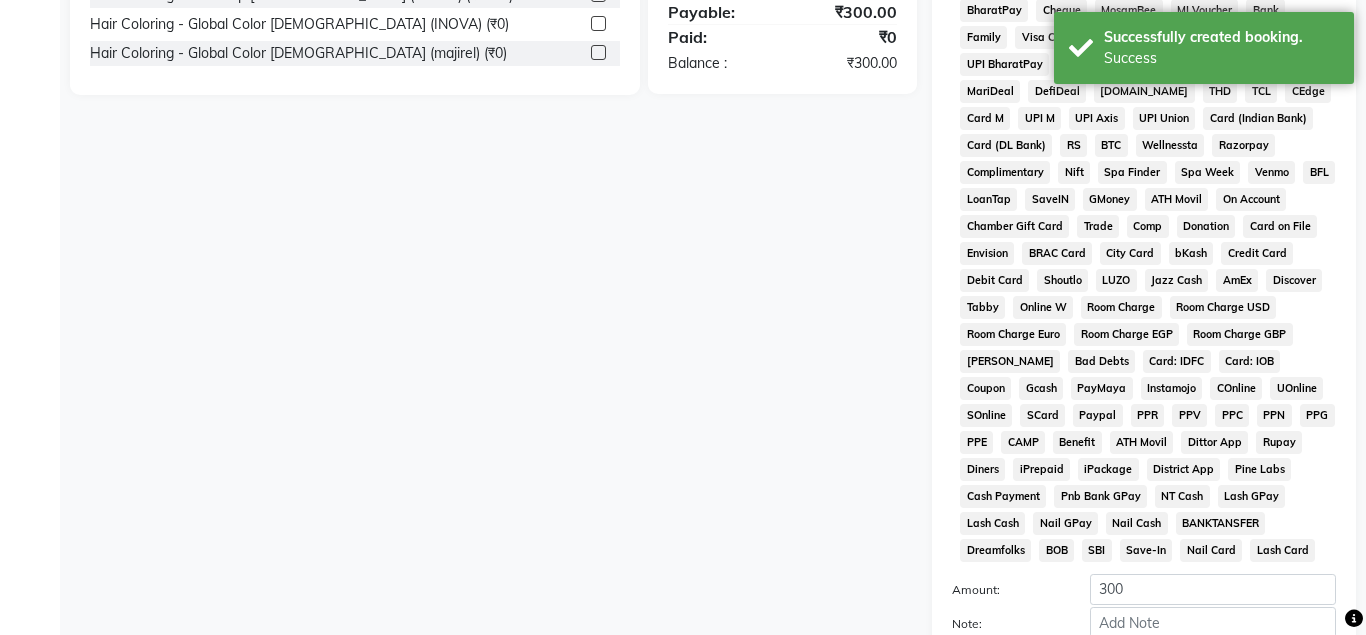 scroll, scrollTop: 867, scrollLeft: 0, axis: vertical 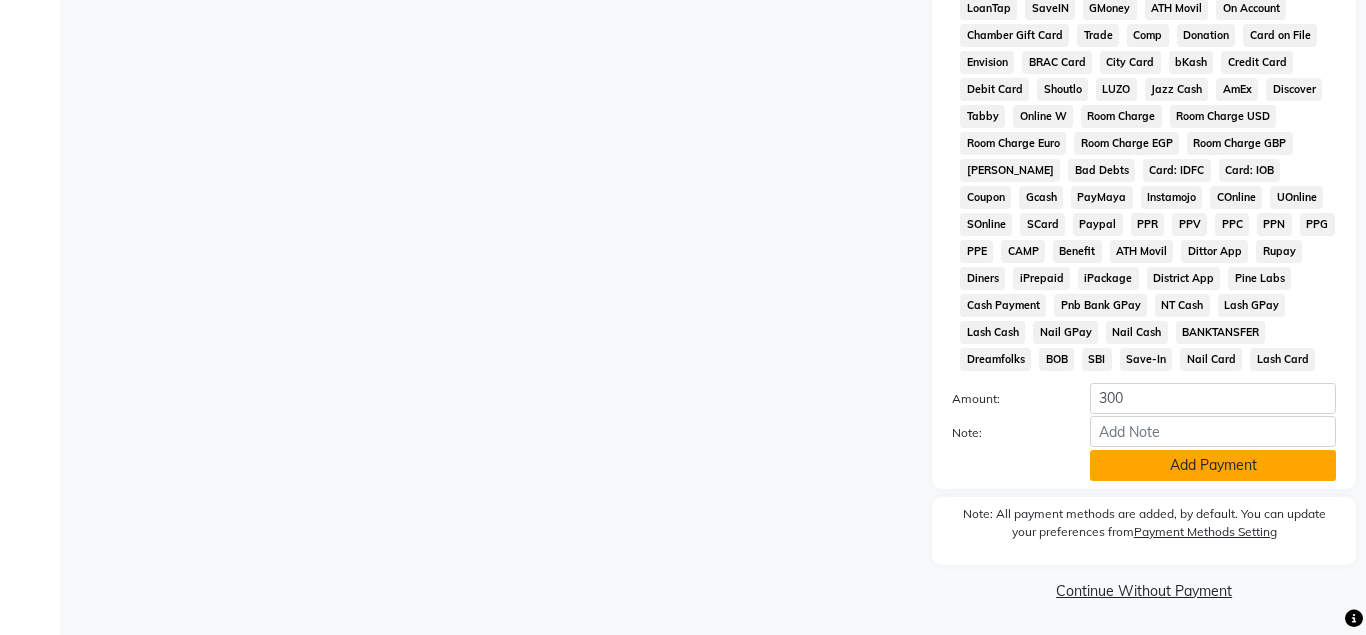click on "Add Payment" 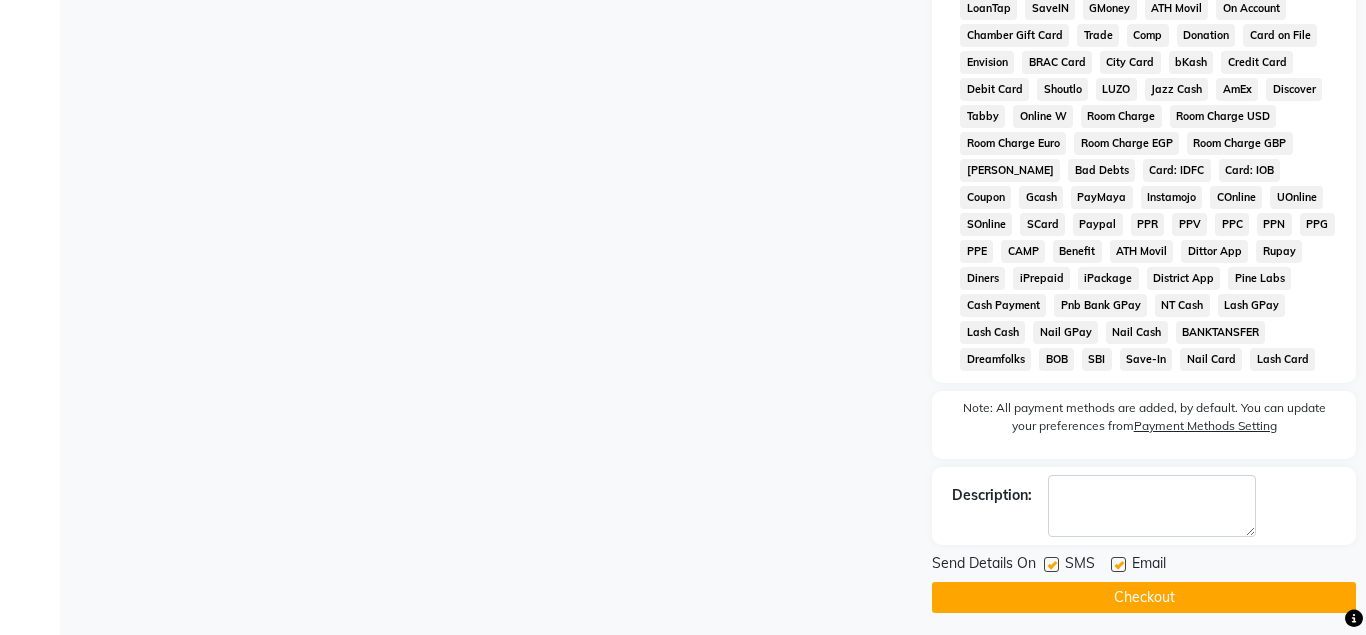 click on "Checkout" 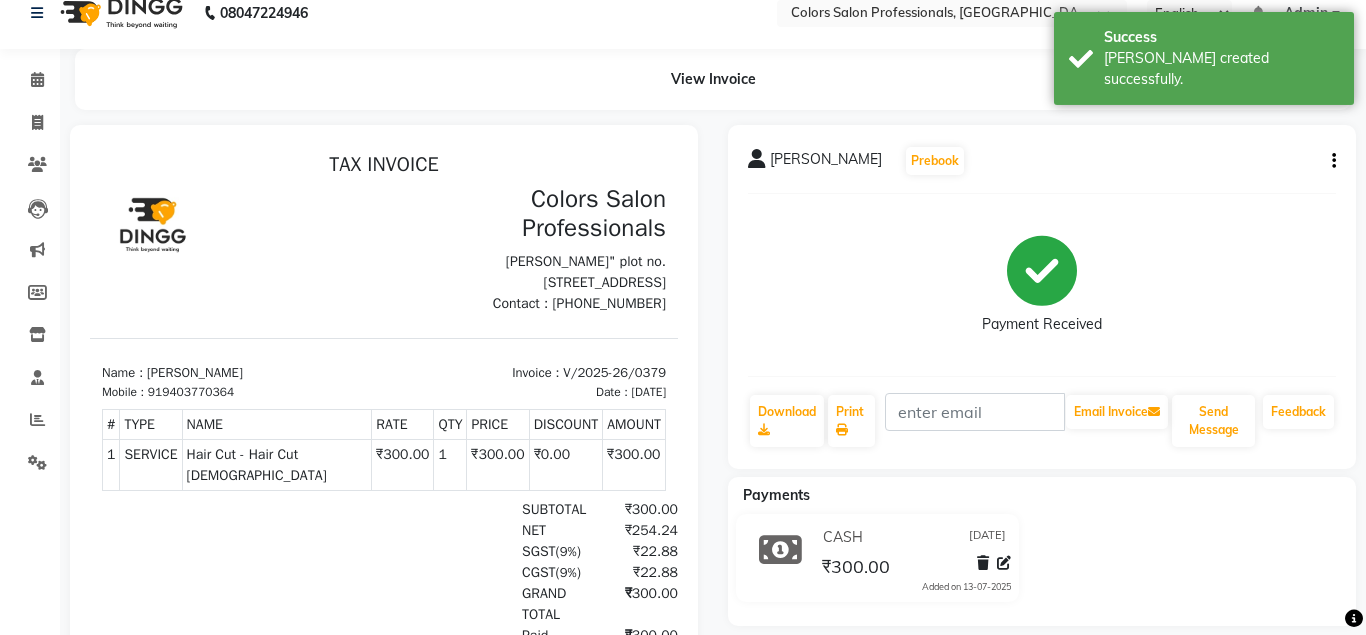 scroll, scrollTop: 0, scrollLeft: 0, axis: both 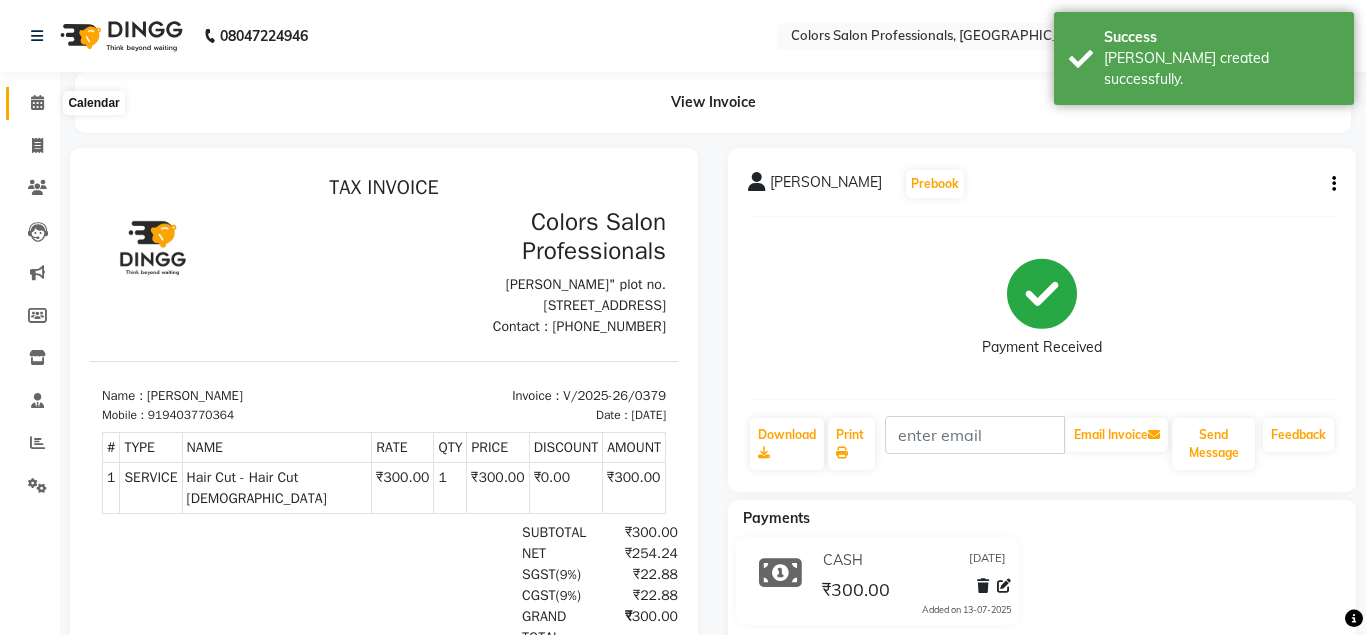click 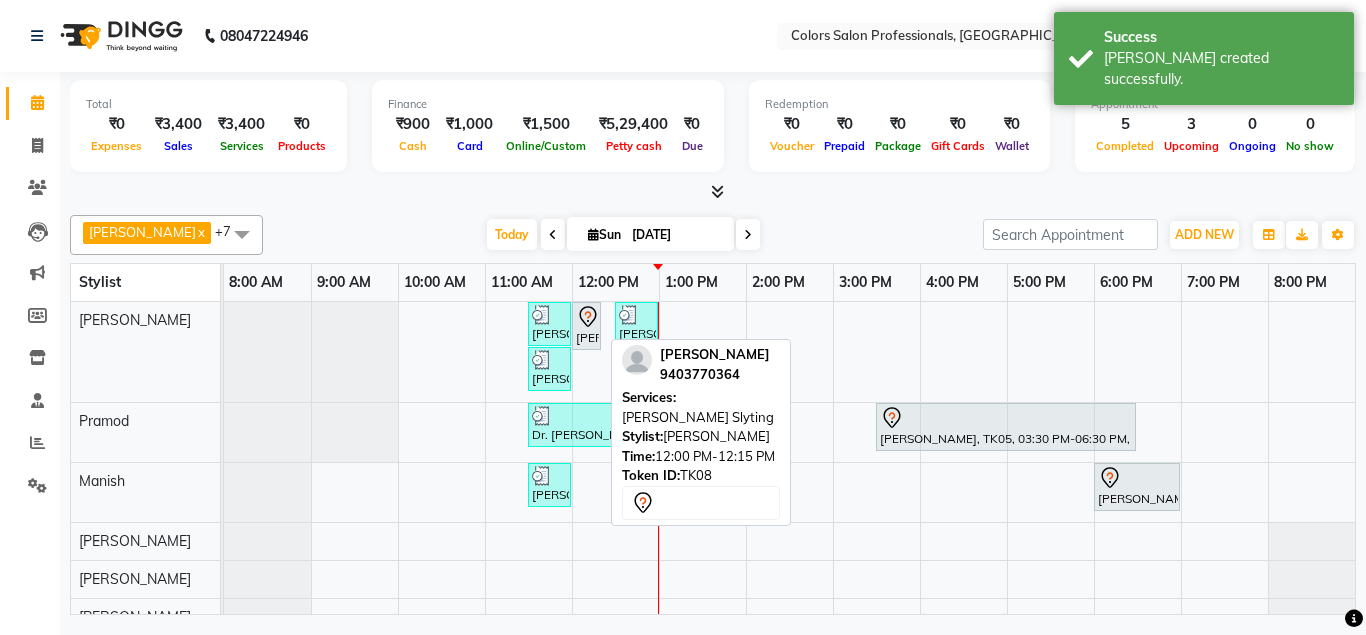 click 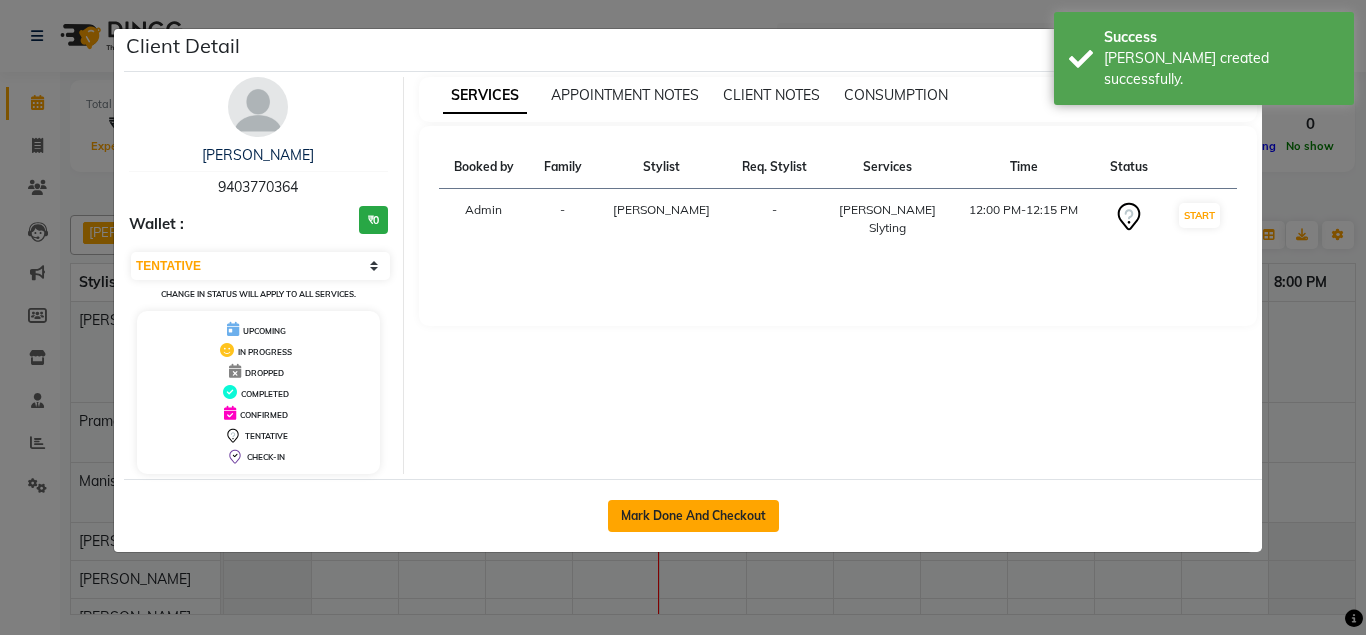 click on "Mark Done And Checkout" 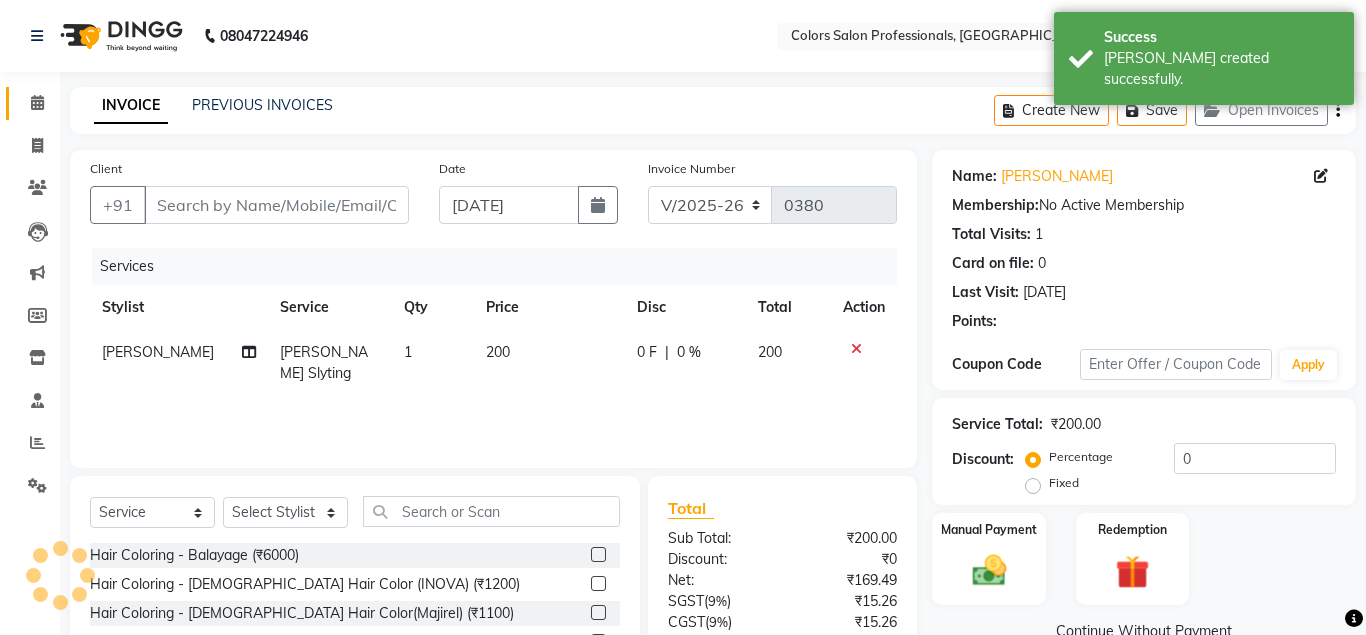 type on "9403770364" 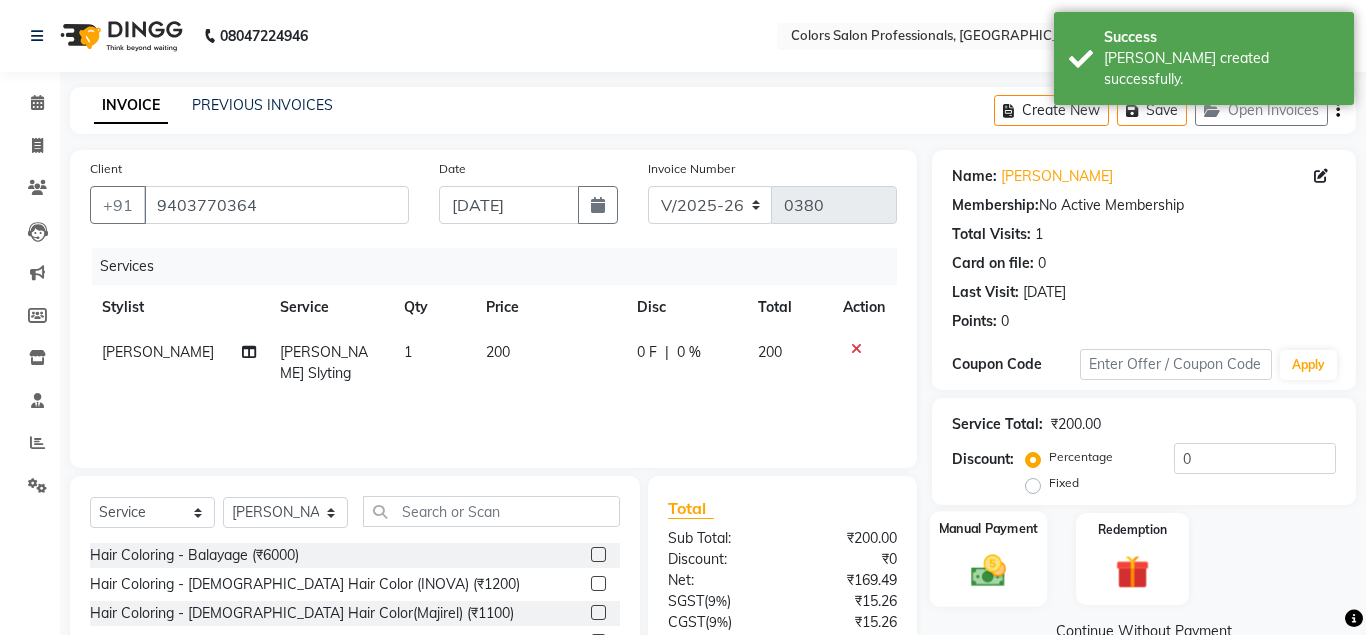 click 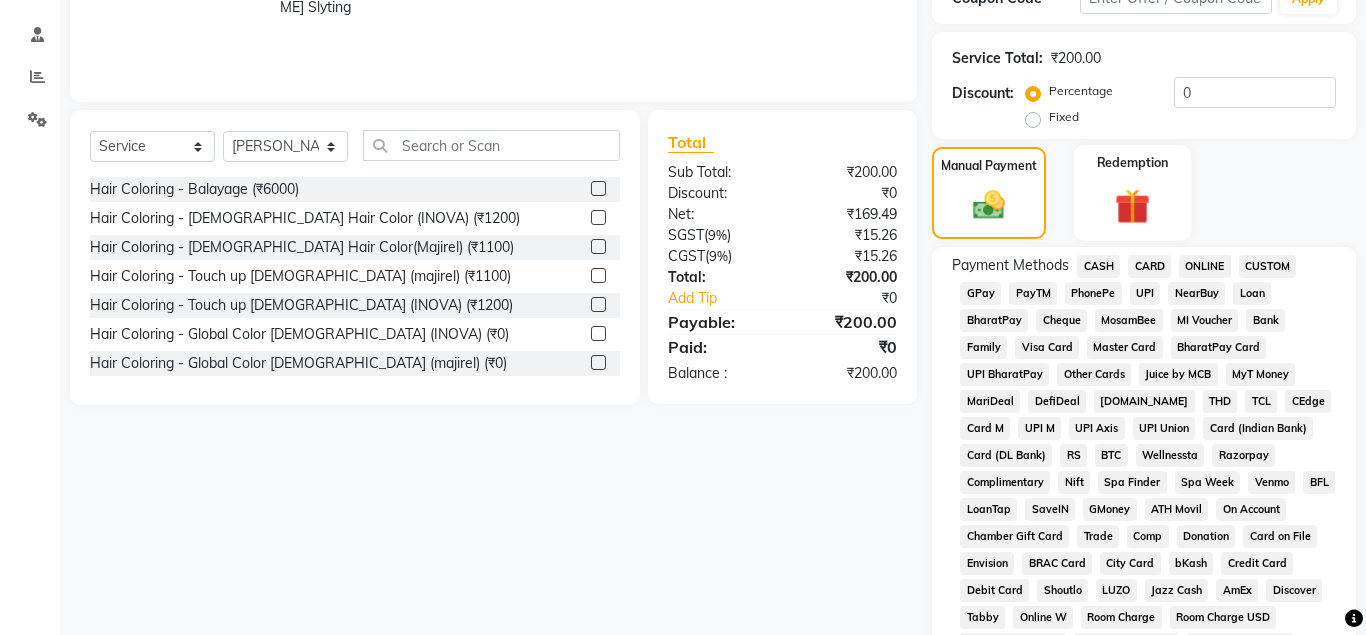 scroll, scrollTop: 510, scrollLeft: 0, axis: vertical 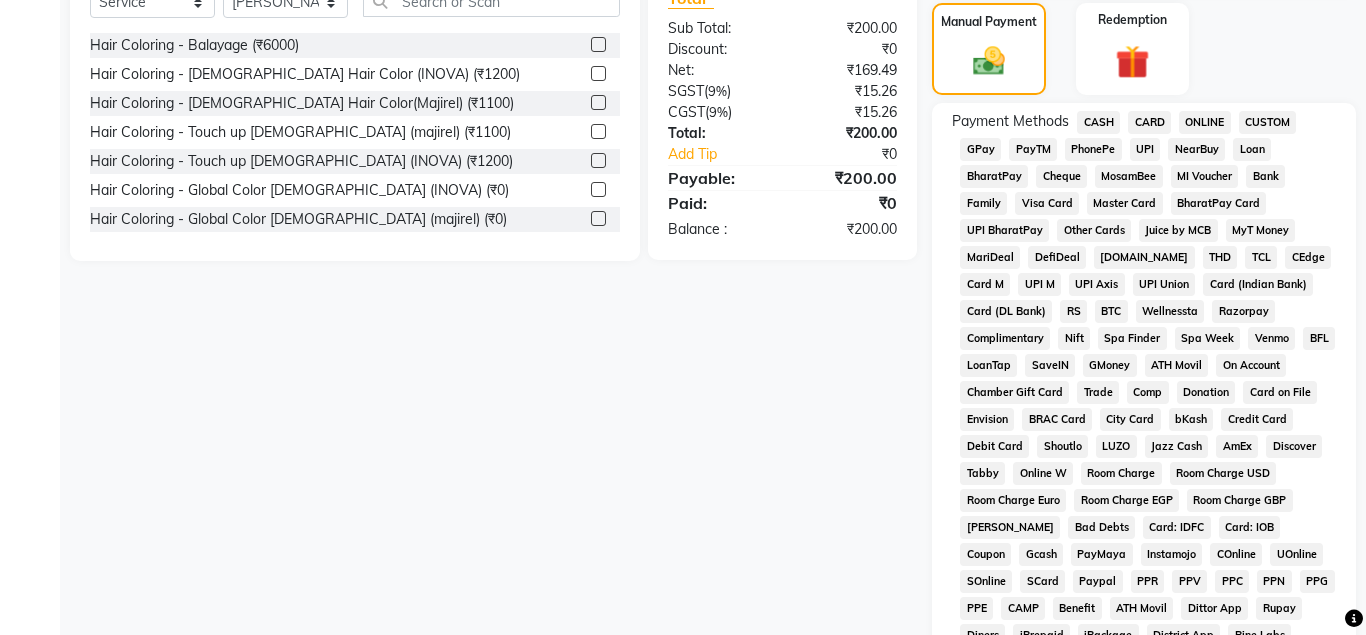 click on "CASH" 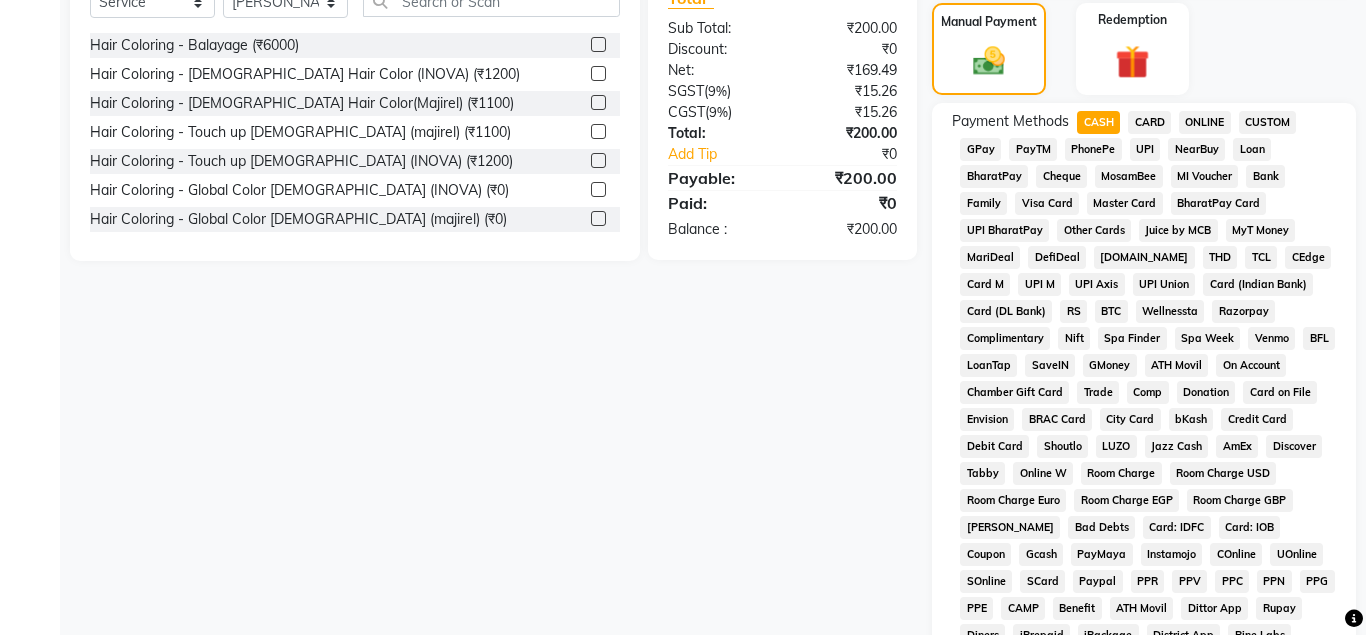 scroll, scrollTop: 867, scrollLeft: 0, axis: vertical 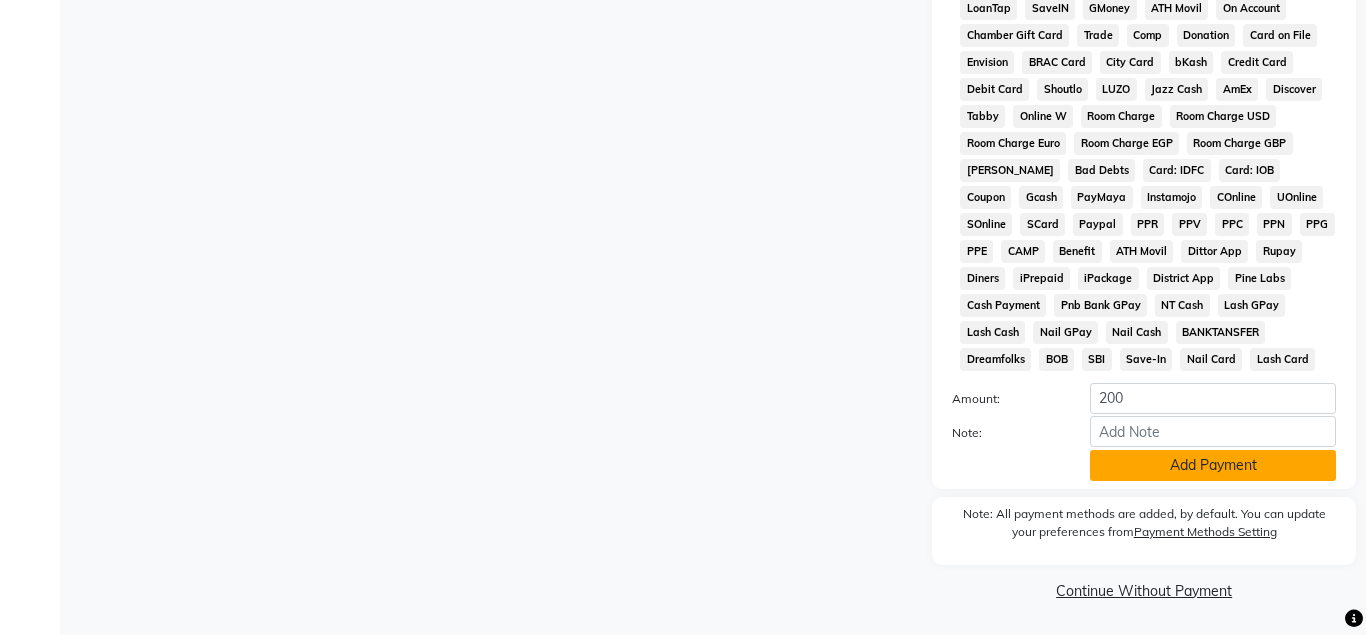 click on "Add Payment" 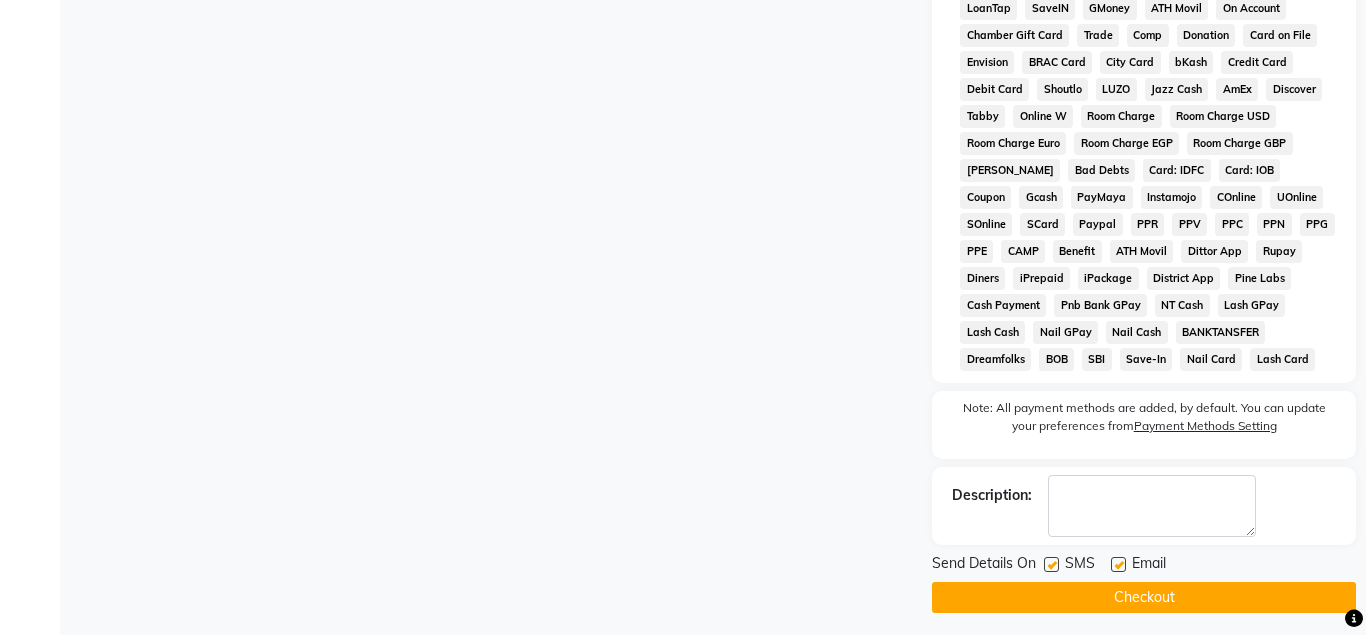 click on "Checkout" 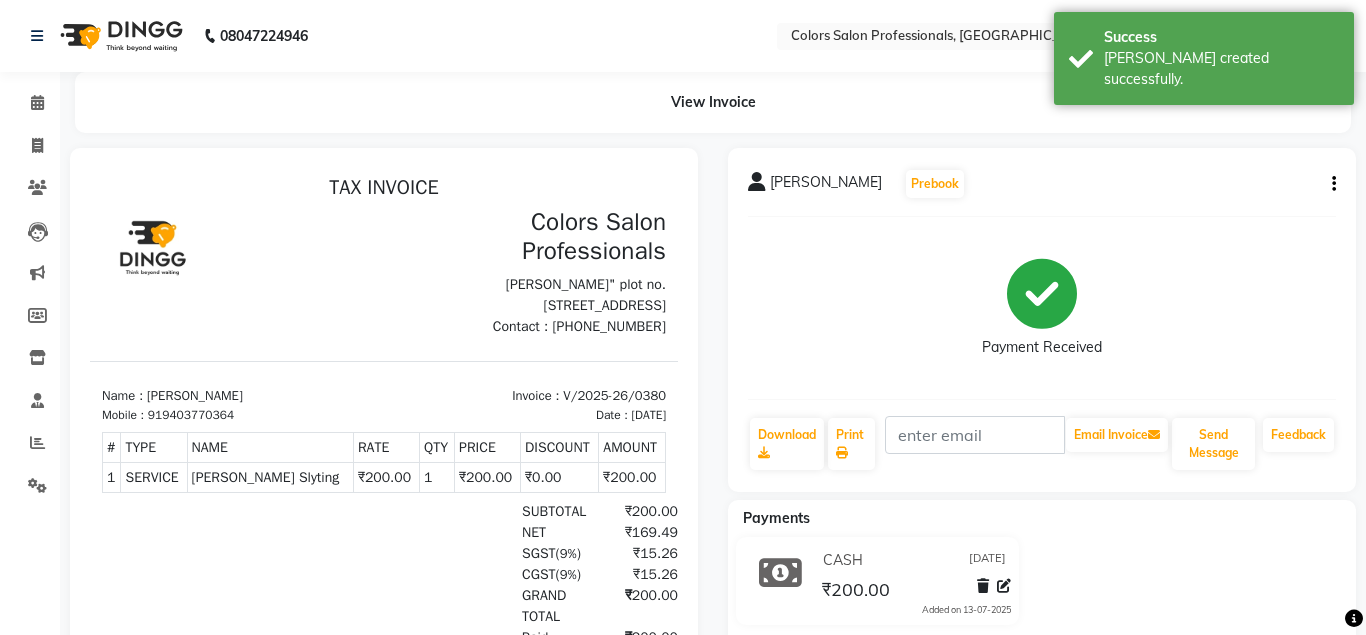 scroll, scrollTop: 0, scrollLeft: 0, axis: both 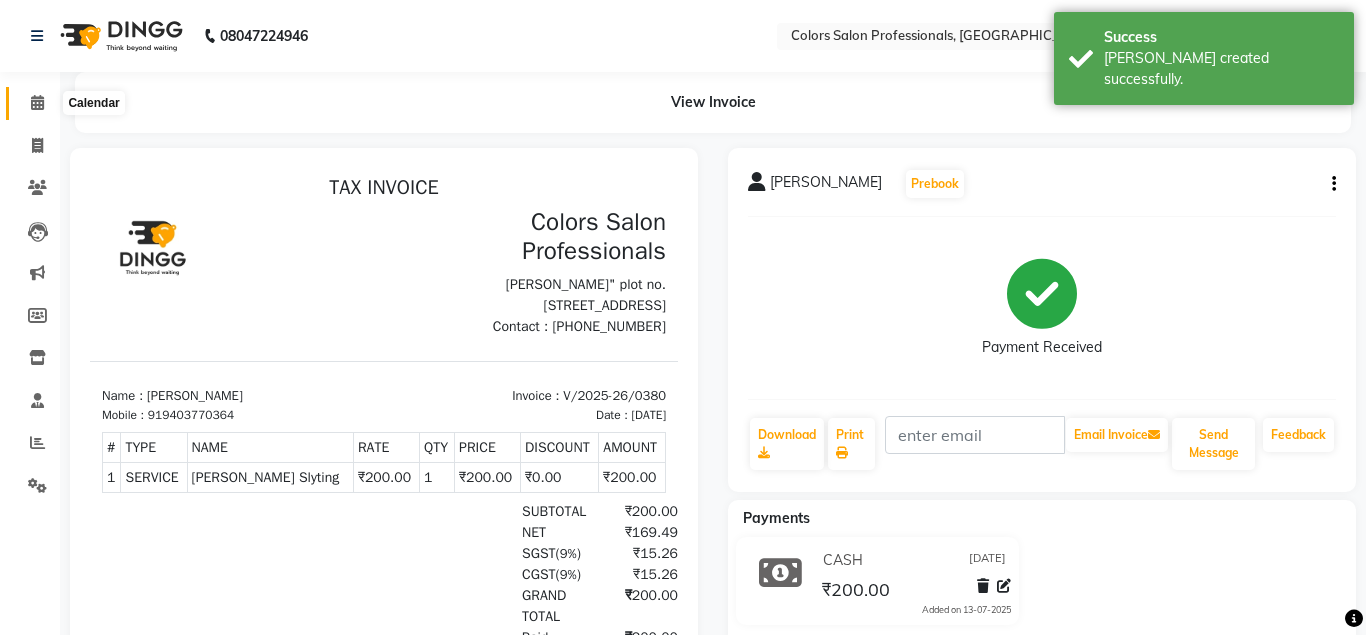 click 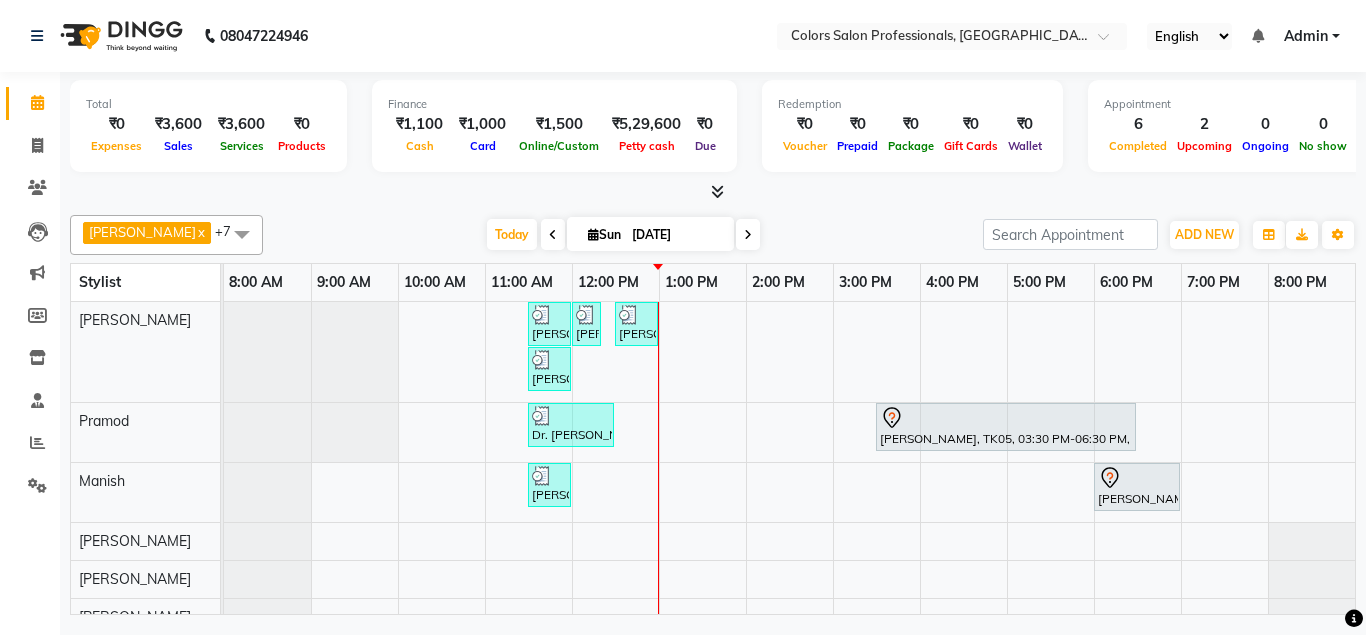 click on "[PERSON_NAME], TK07, 11:30 AM-12:00 PM, [DEMOGRAPHIC_DATA] Hair Color(Matrix)     [PERSON_NAME], TK08, 12:00 PM-12:15 PM, [PERSON_NAME] Slyting     [PERSON_NAME], TK02, 12:30 PM-01:00 PM, Hair Cut - Hair Cut [DEMOGRAPHIC_DATA]     [PERSON_NAME], TK01, 11:30 AM-12:00 PM, Hair Cut - Hair Cut [DEMOGRAPHIC_DATA]     Dr. [PERSON_NAME] Mam, TK03, 11:30 AM-12:30 PM, Hair Treatment - Hair Spa             [PERSON_NAME], TK05, 03:30 PM-06:30 PM, Hair Coloring - Balayage     [PERSON_NAME], TK06, 11:30 AM-12:00 PM, Hair Cut - Hair Cut [DEMOGRAPHIC_DATA]             [PERSON_NAME], TK04, 06:00 PM-07:00 PM, Hair Treatment - Hair Spa" at bounding box center [789, 469] 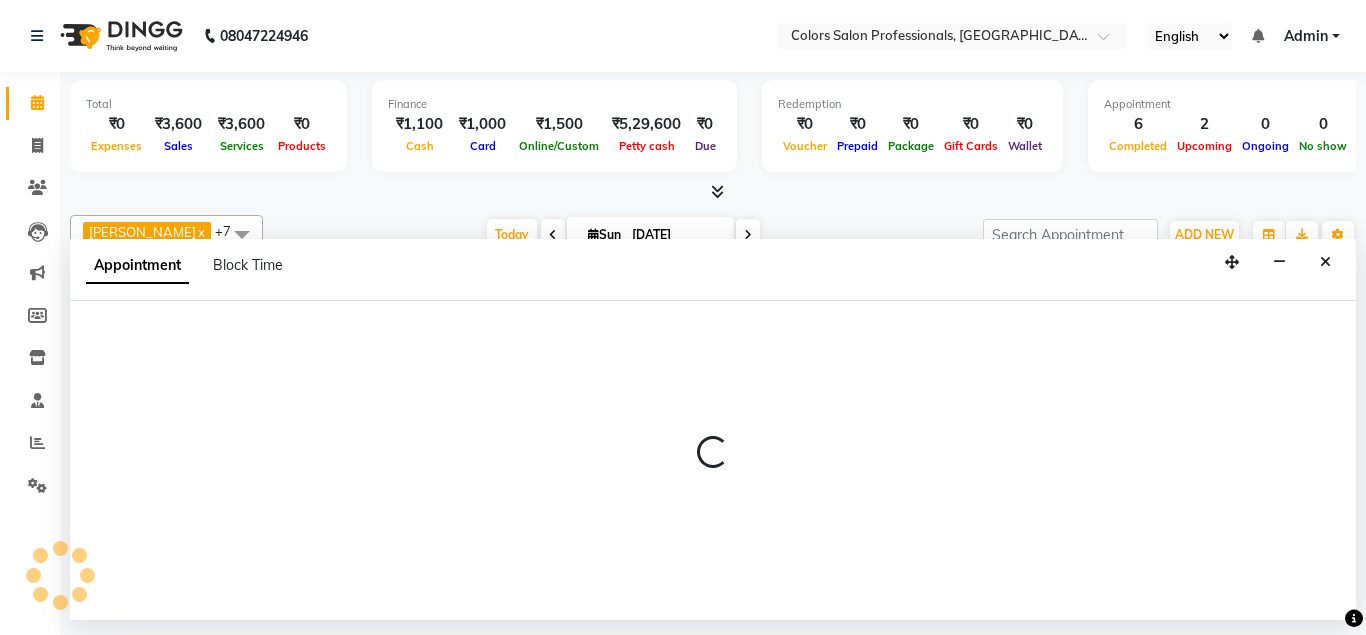 select on "60228" 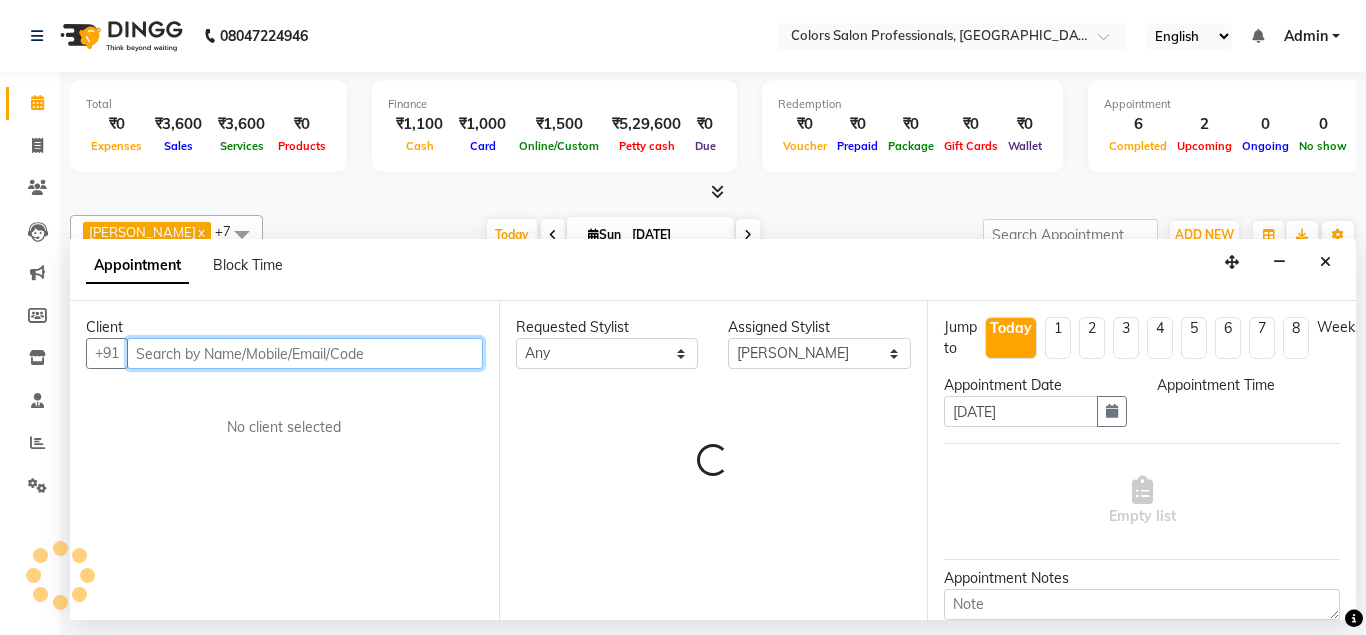 select on "960" 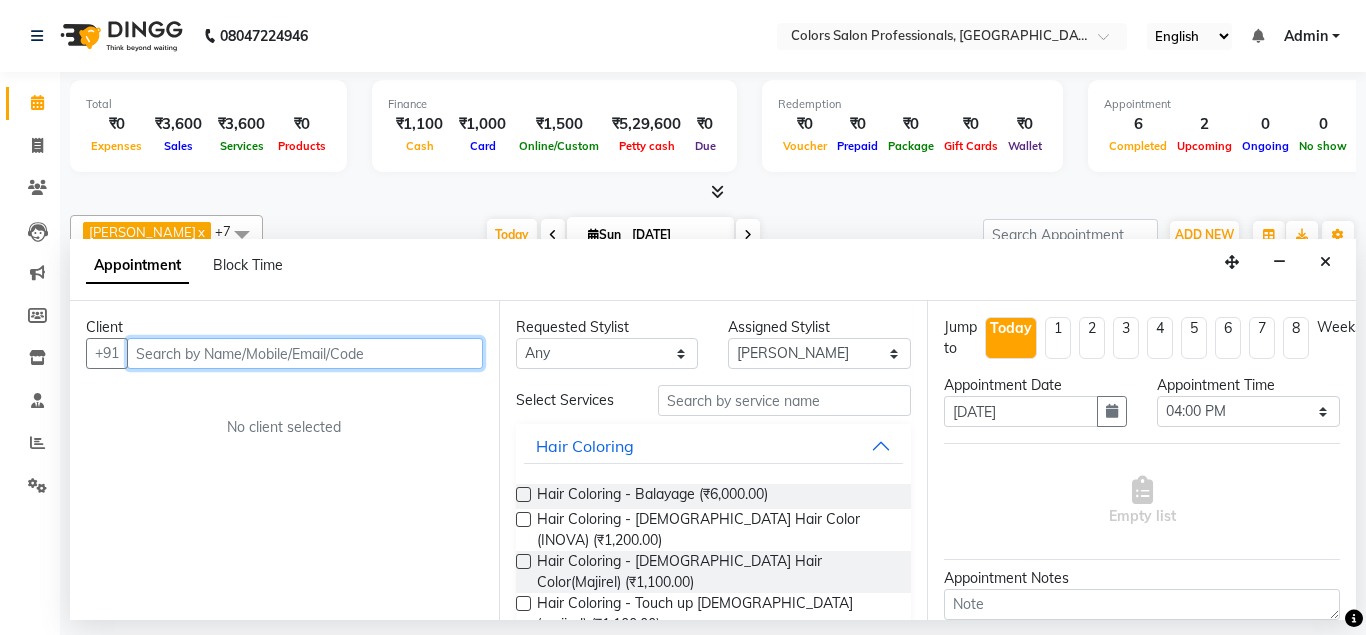 click at bounding box center [305, 353] 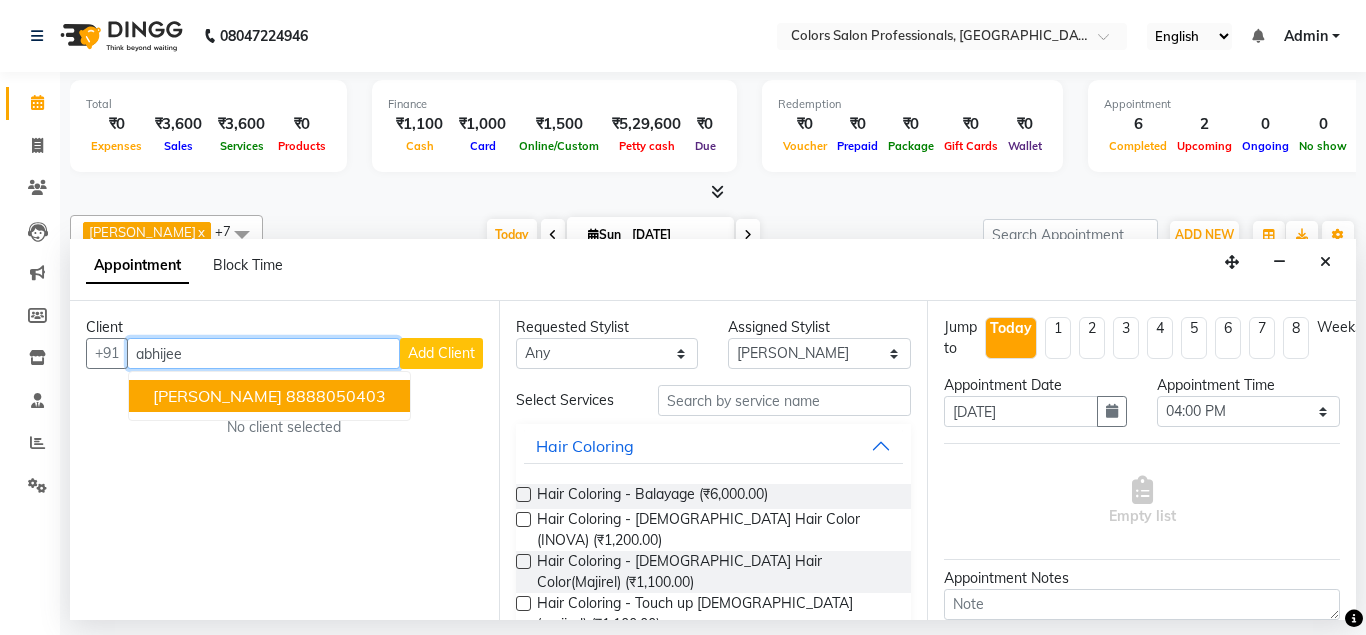 click on "8888050403" at bounding box center [336, 396] 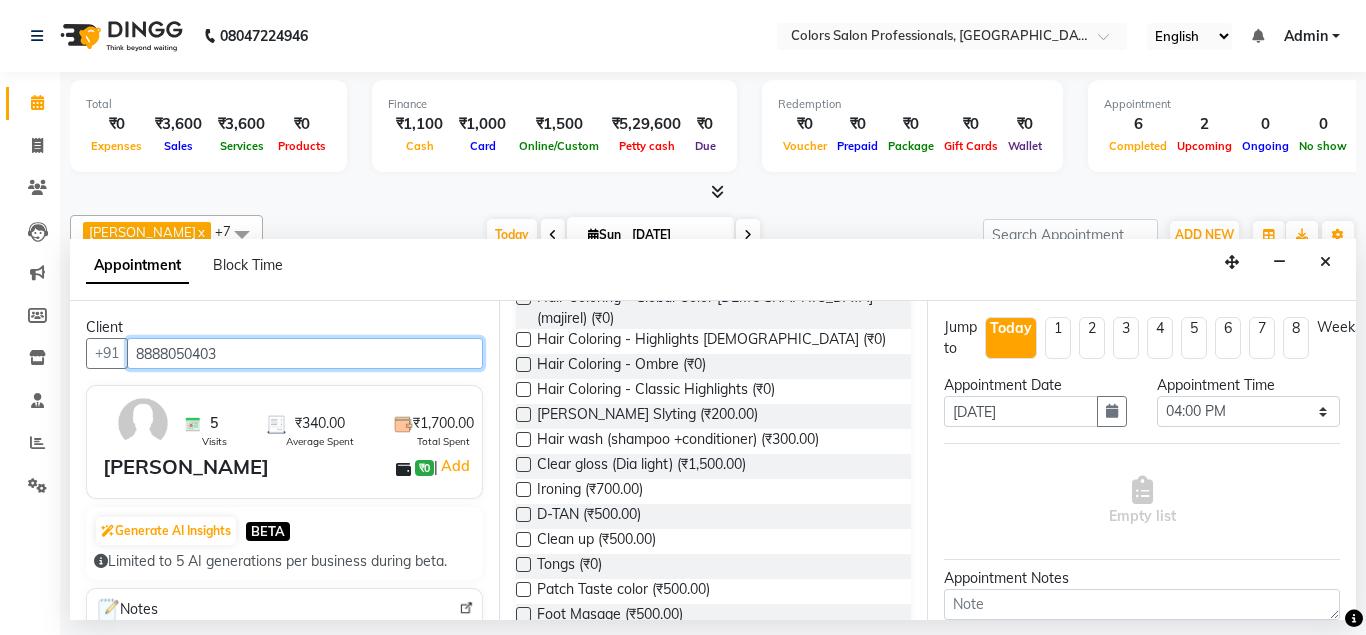 scroll, scrollTop: 0, scrollLeft: 0, axis: both 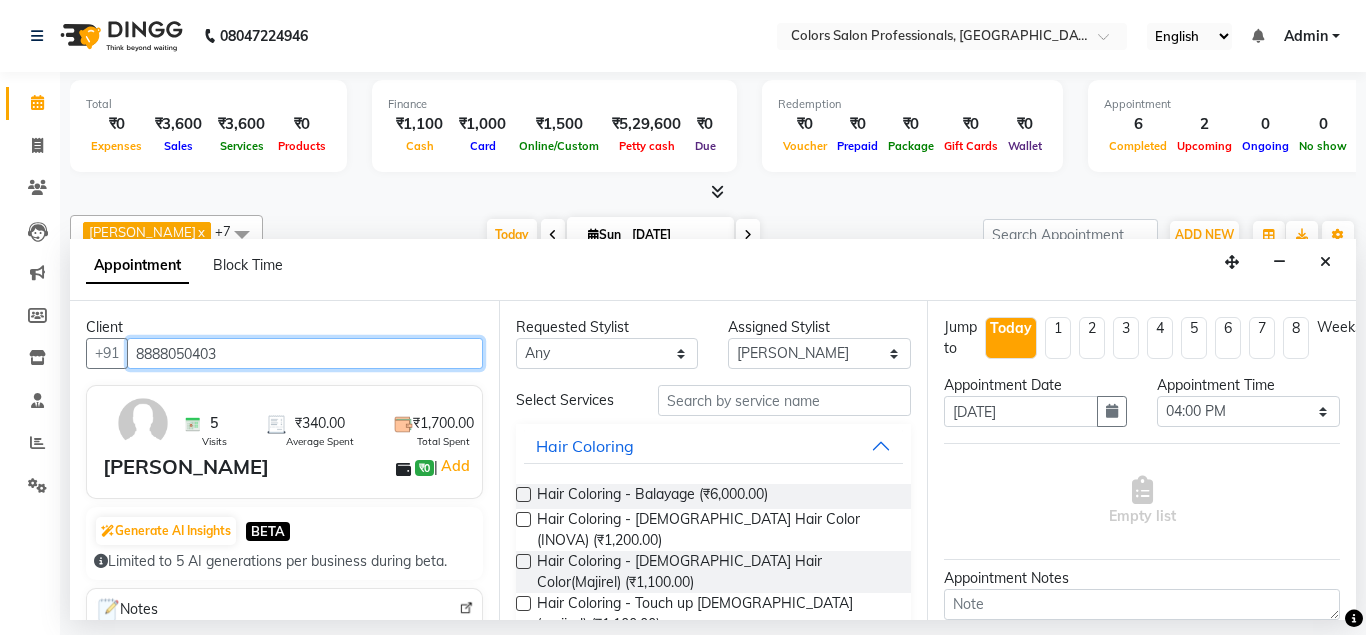 type on "8888050403" 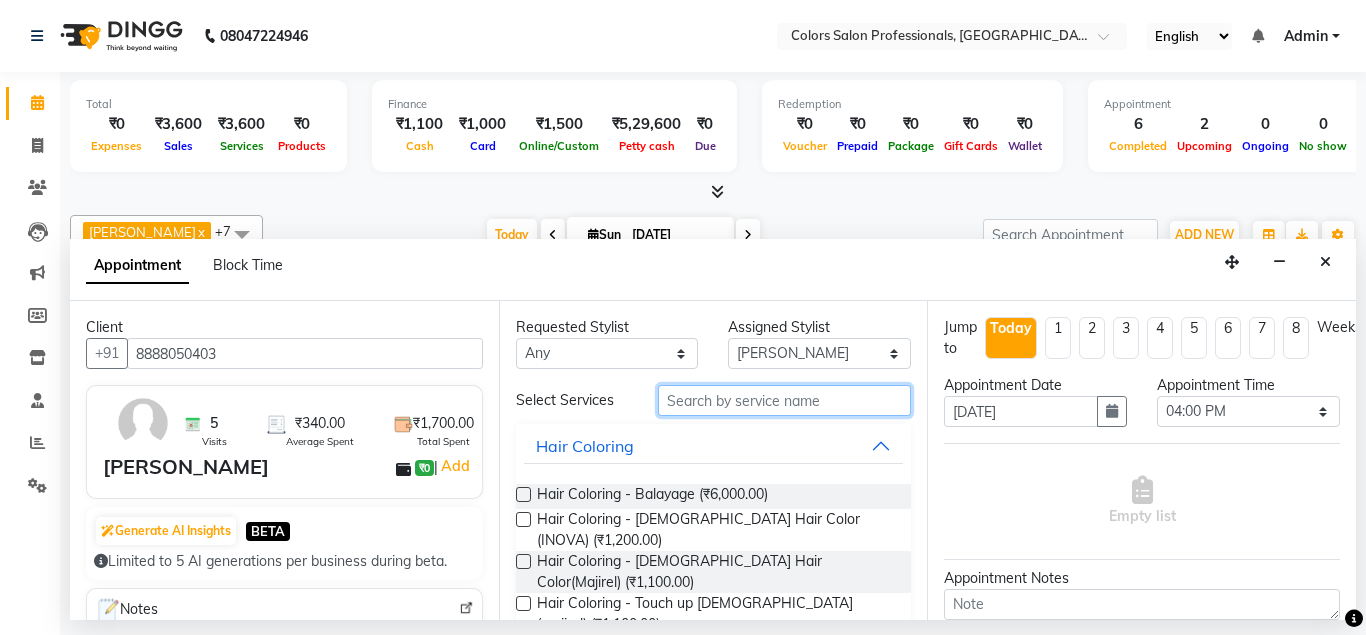 click at bounding box center [785, 400] 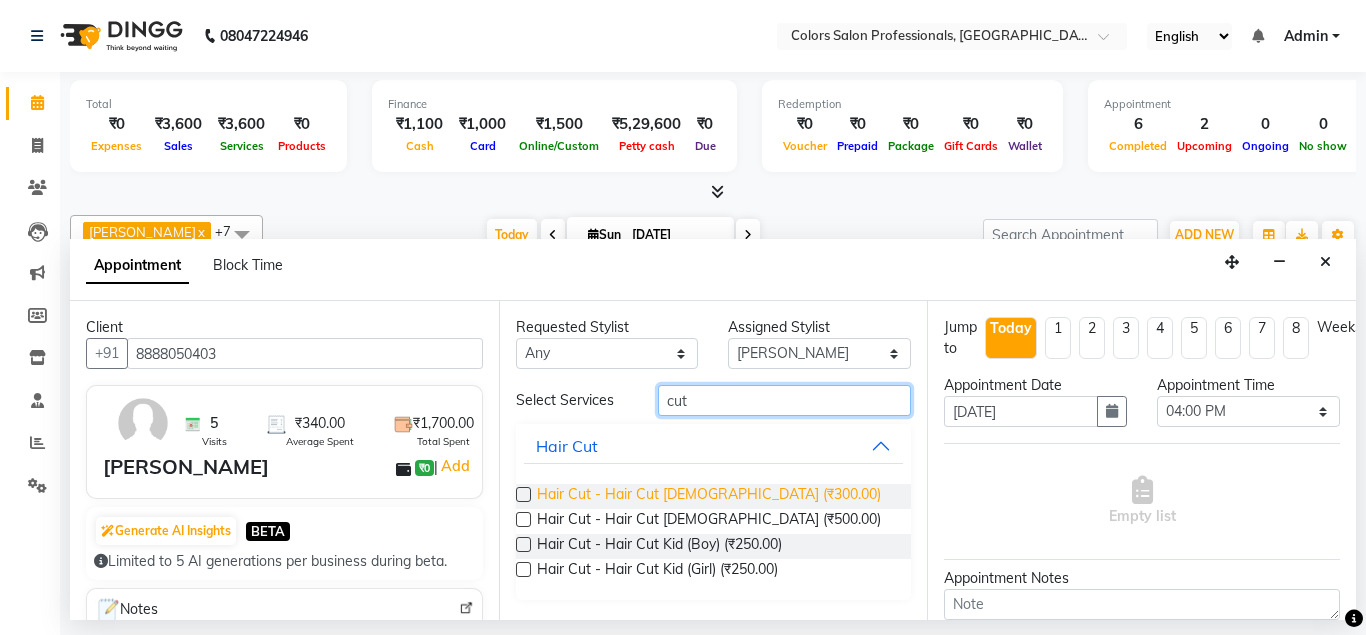 type on "cut" 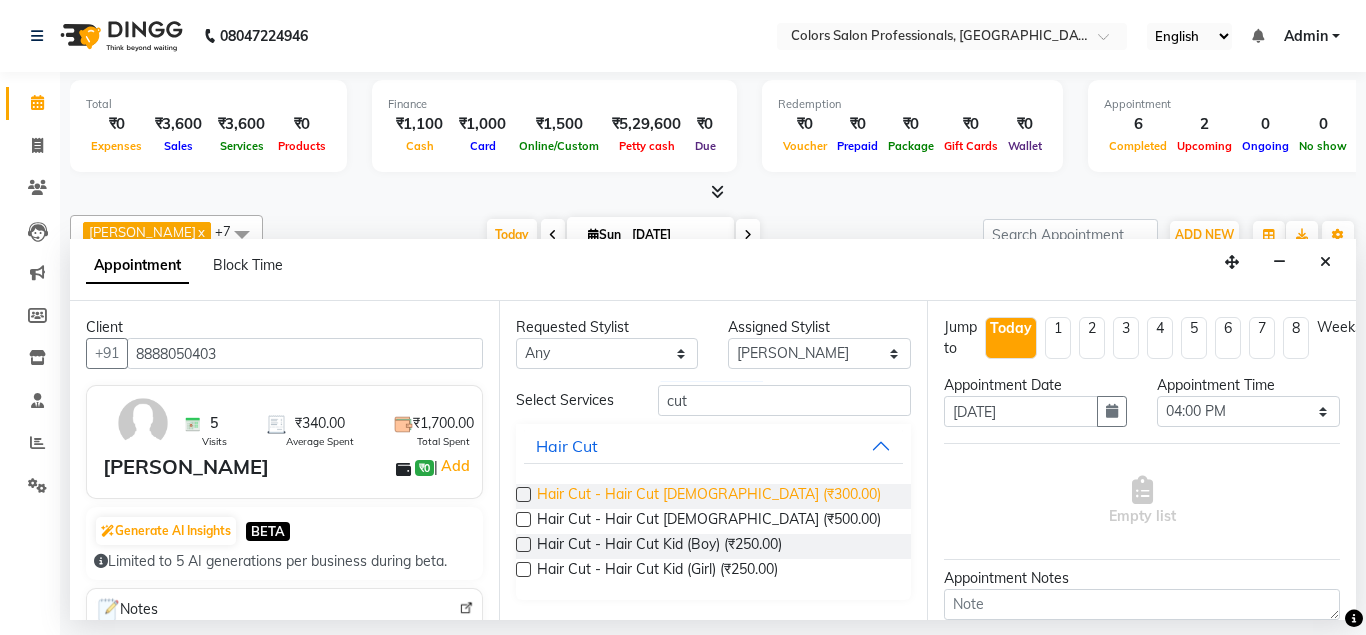 click on "Hair Cut - Hair Cut [DEMOGRAPHIC_DATA] (₹300.00)" at bounding box center [709, 496] 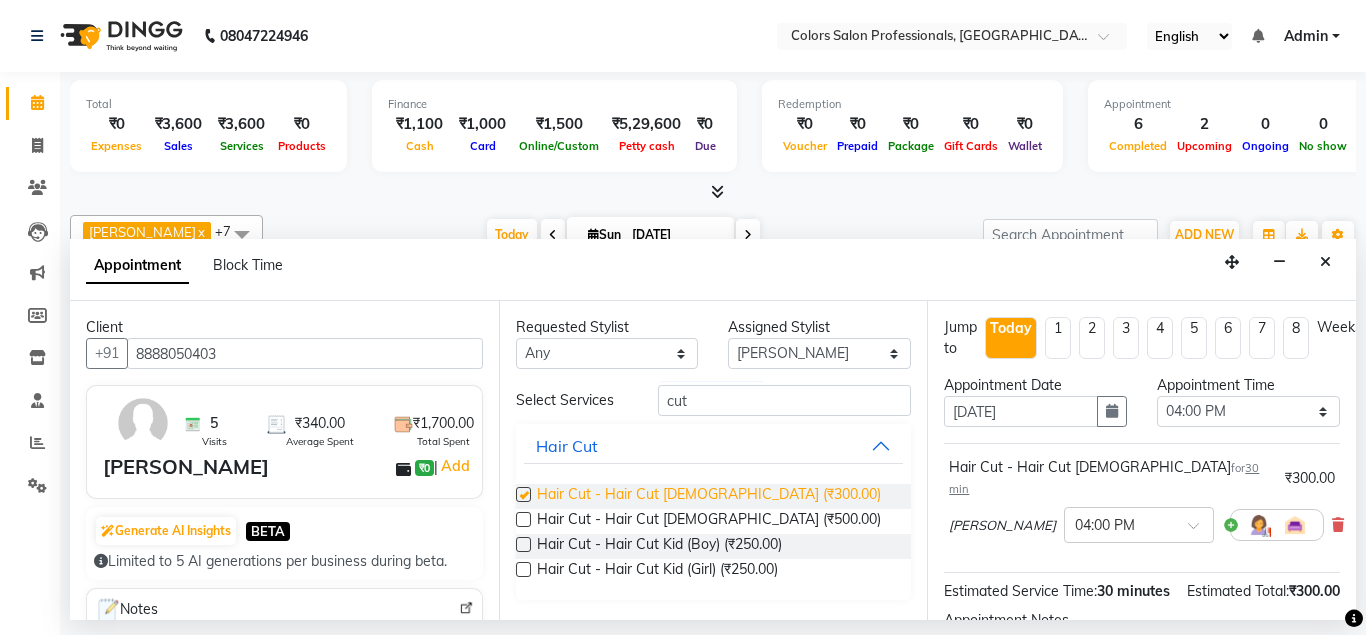 checkbox on "false" 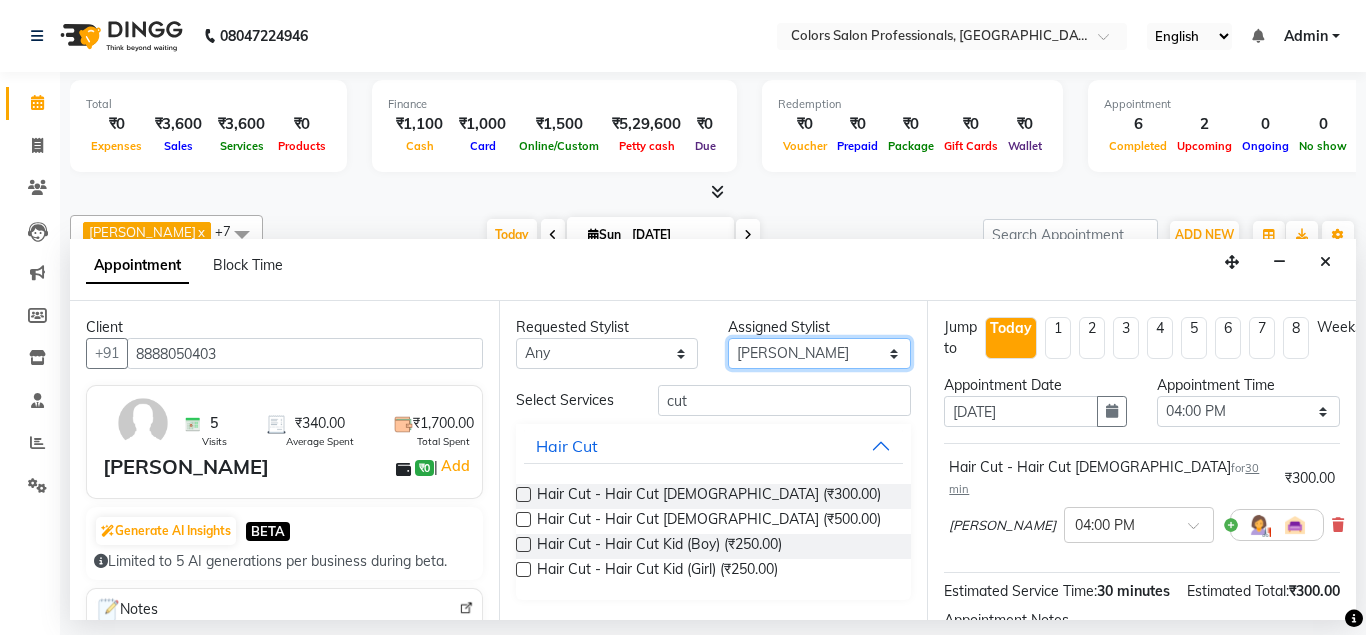 select on "60229" 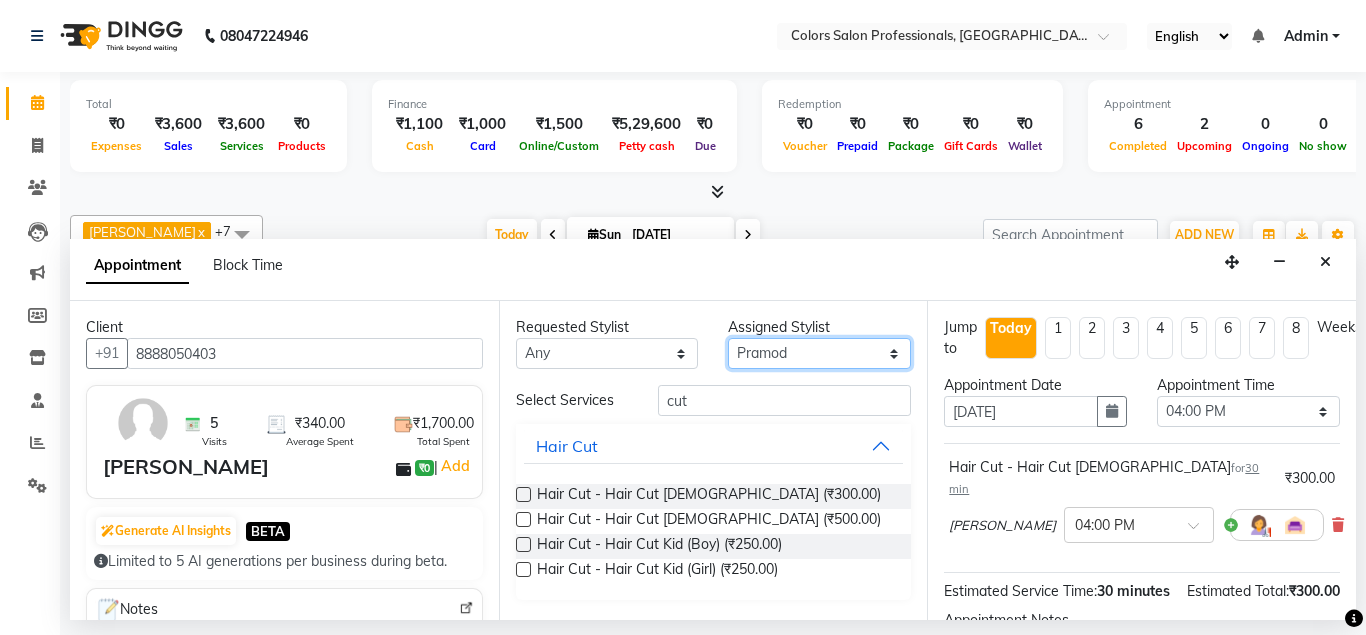 click on "Pramod" at bounding box center (0, 0) 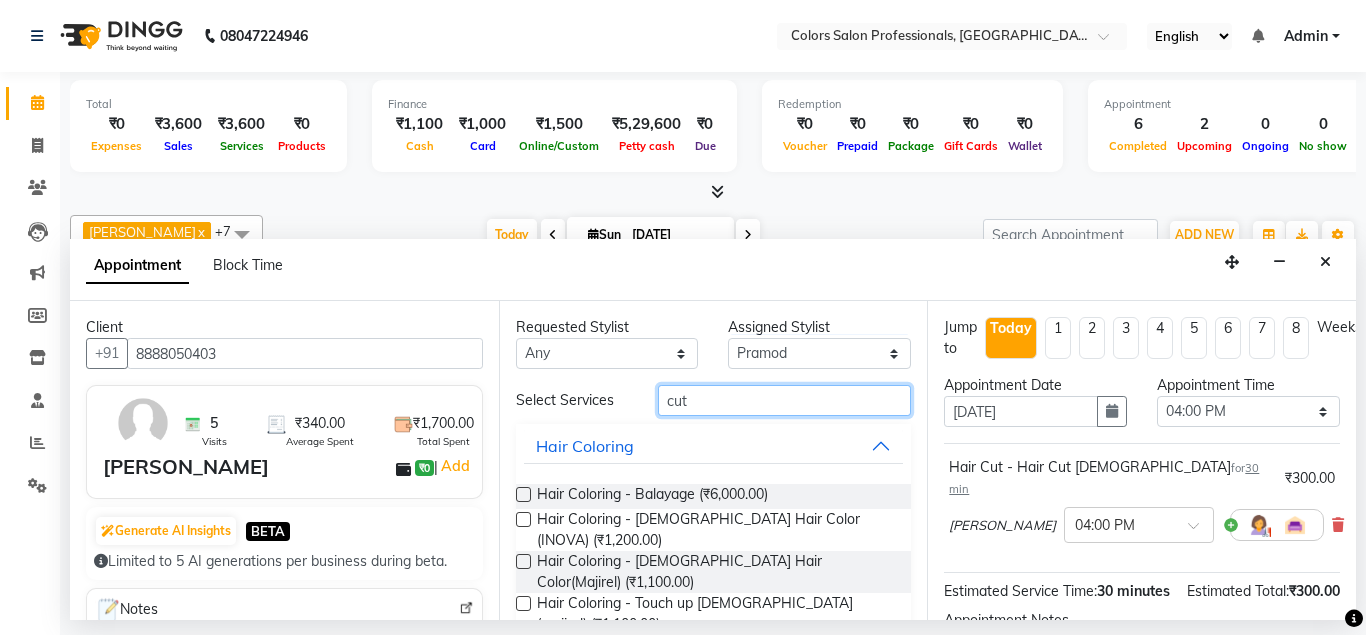 click on "cut" at bounding box center [785, 400] 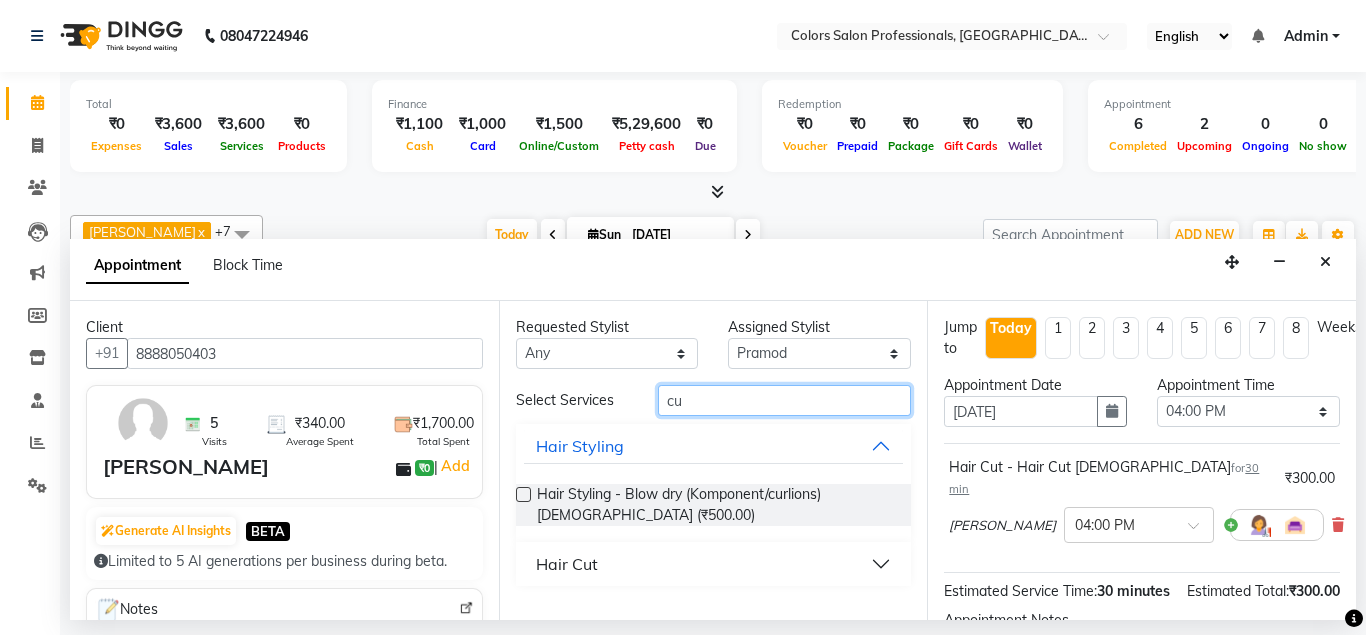 type on "c" 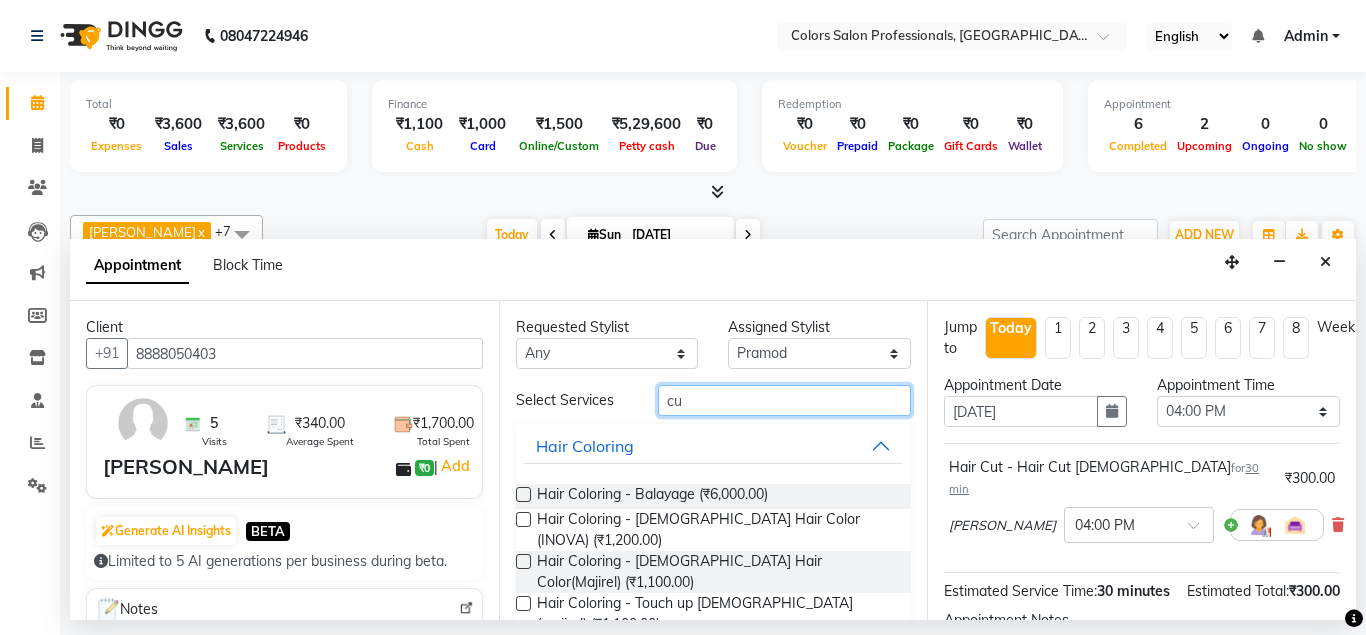 type on "cut" 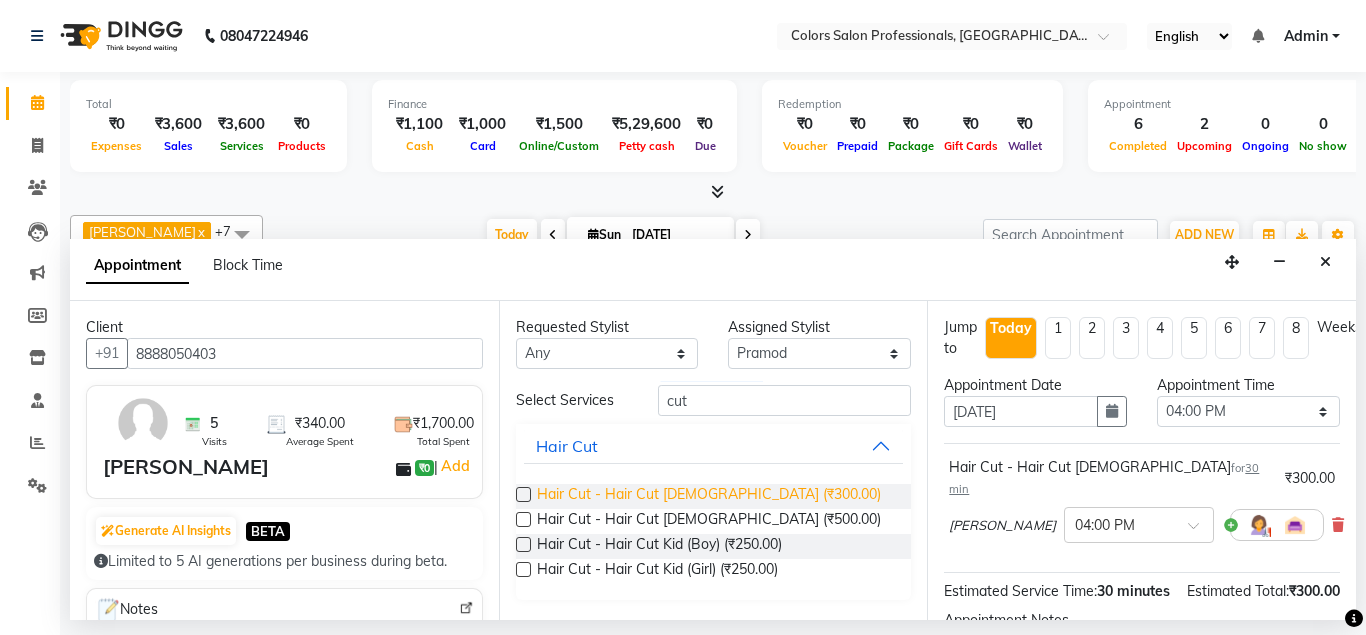 click on "Hair Cut - Hair Cut [DEMOGRAPHIC_DATA] (₹300.00)" at bounding box center (709, 496) 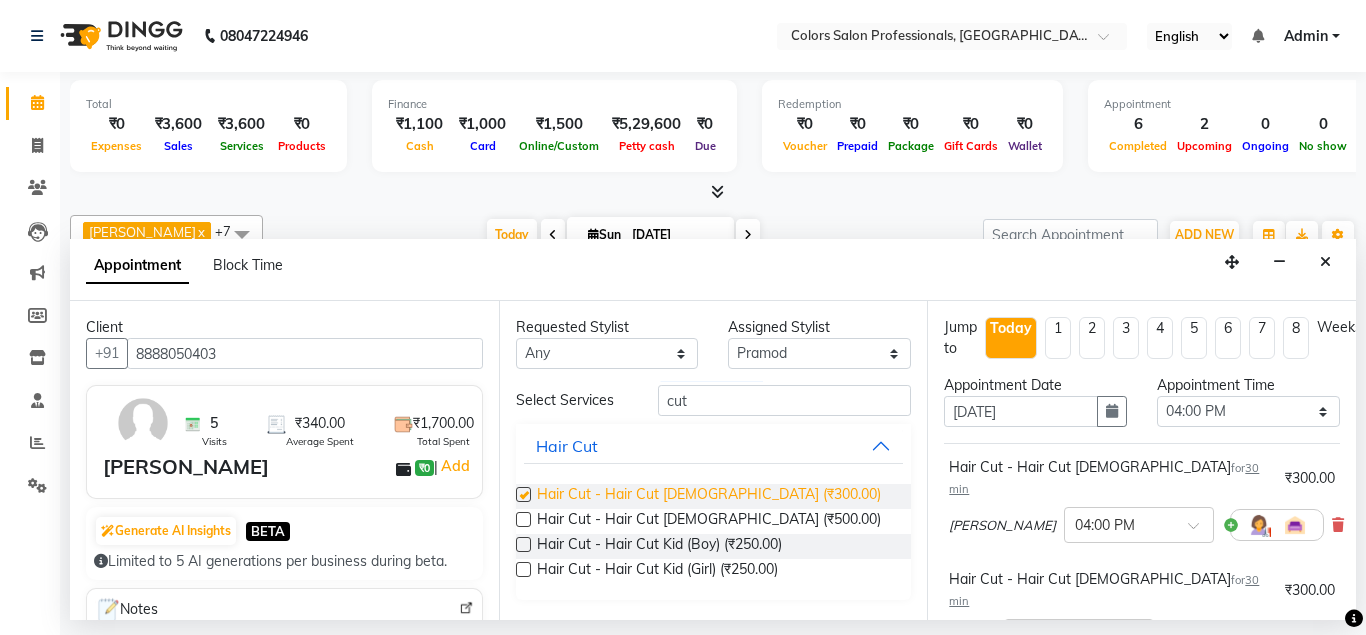 checkbox on "false" 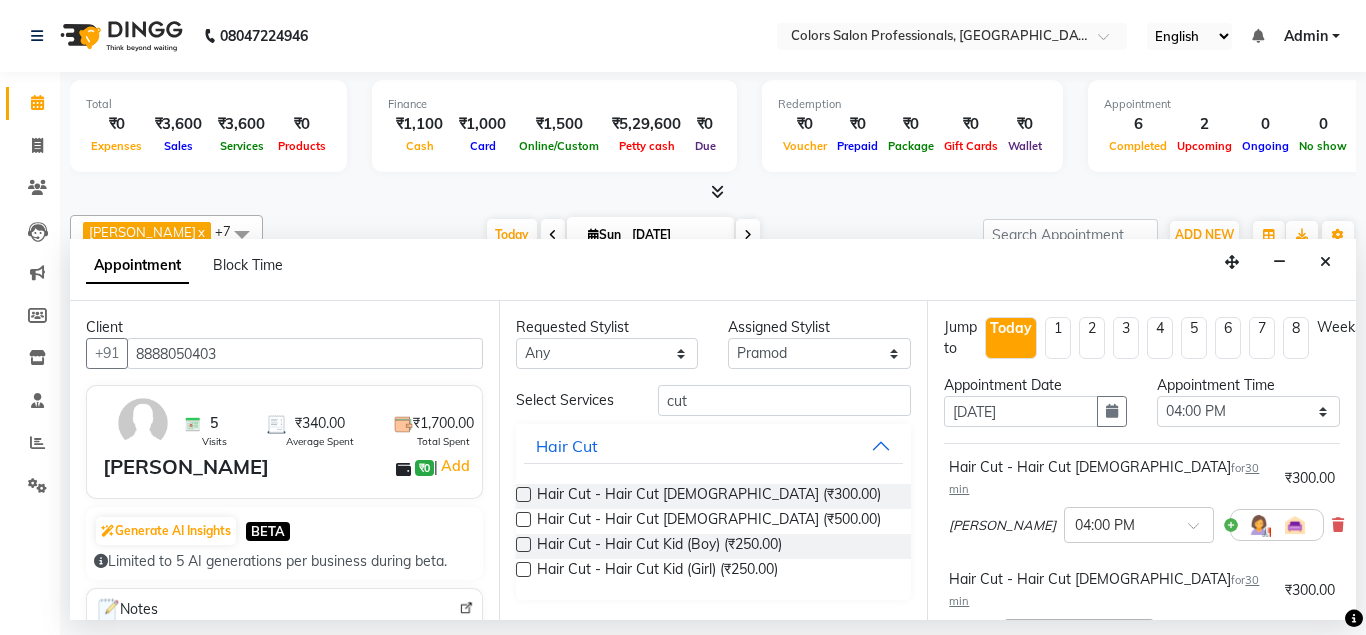 scroll, scrollTop: 1134, scrollLeft: 0, axis: vertical 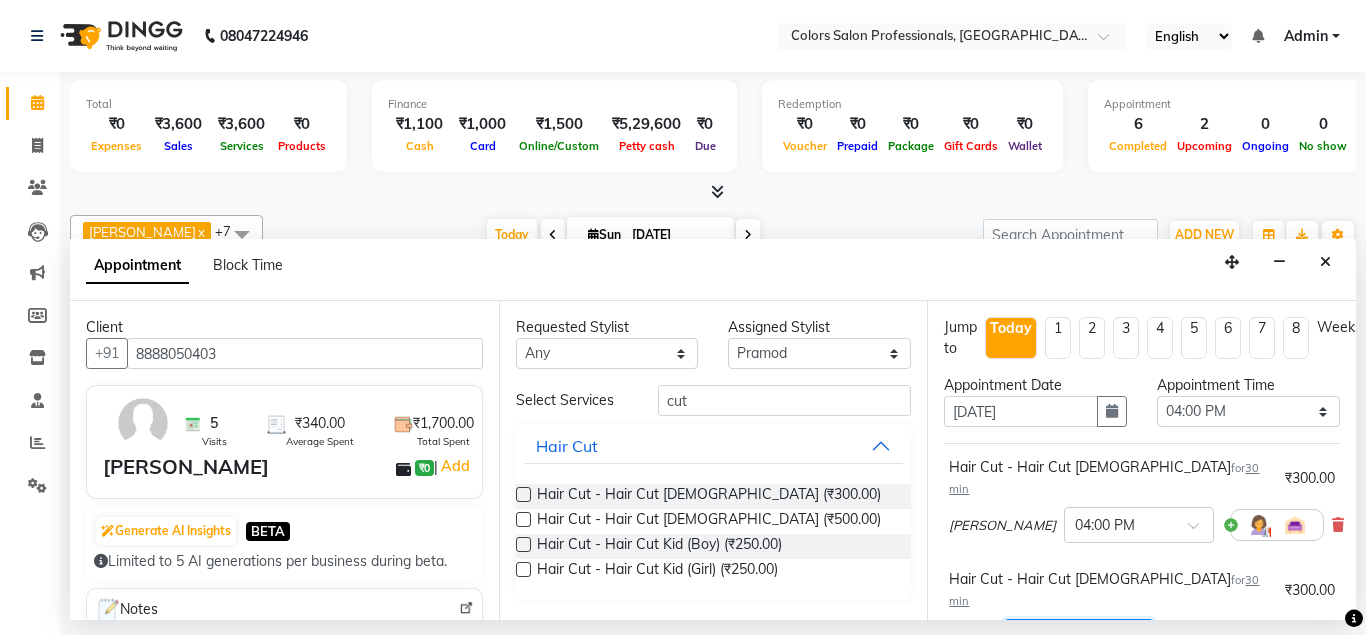click at bounding box center (1140, 643) 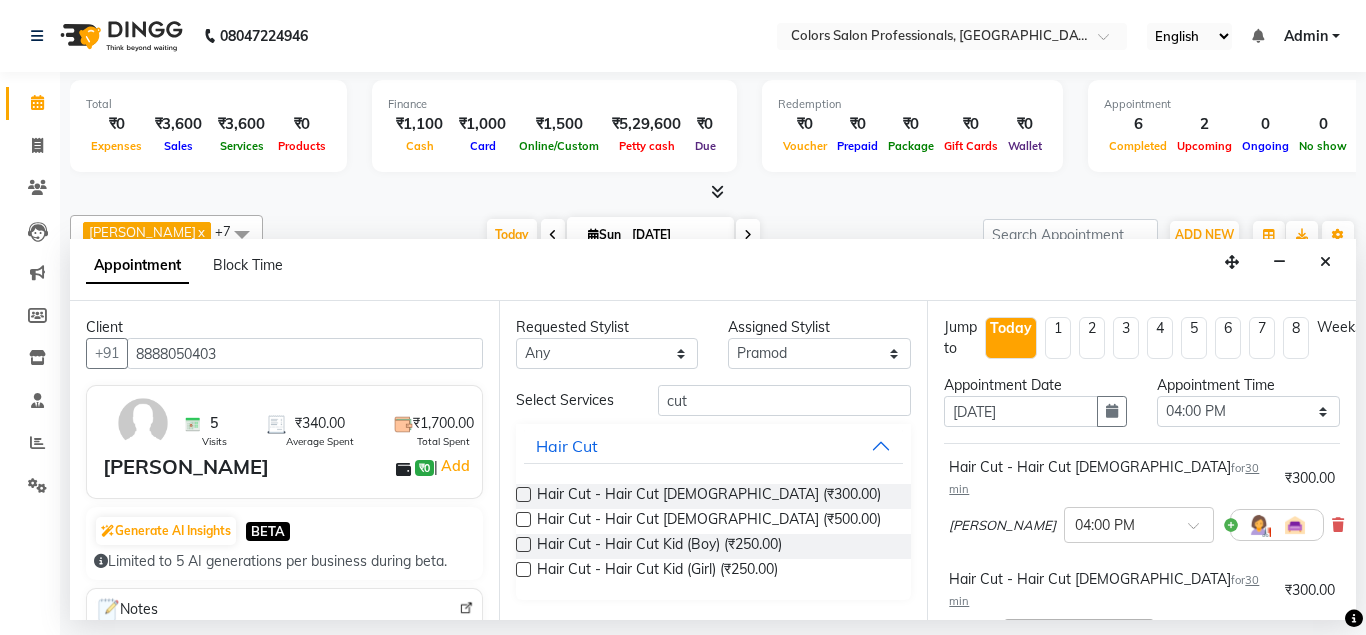 click at bounding box center (1059, 635) 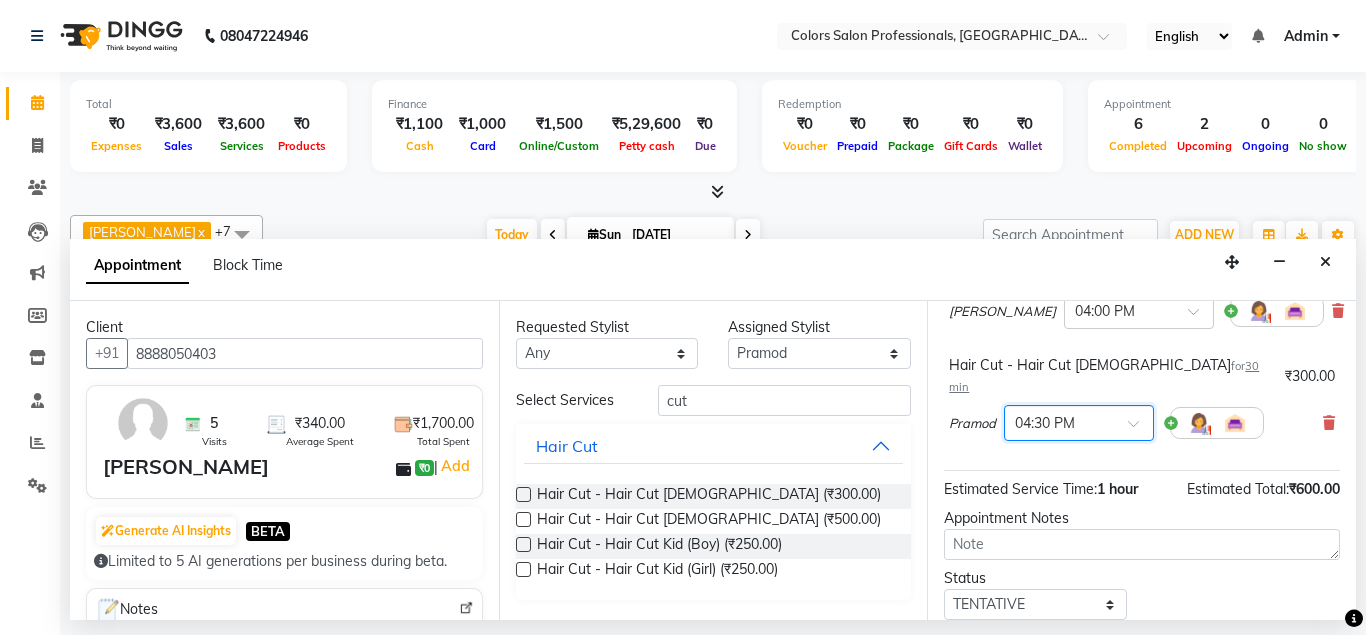 scroll, scrollTop: 216, scrollLeft: 0, axis: vertical 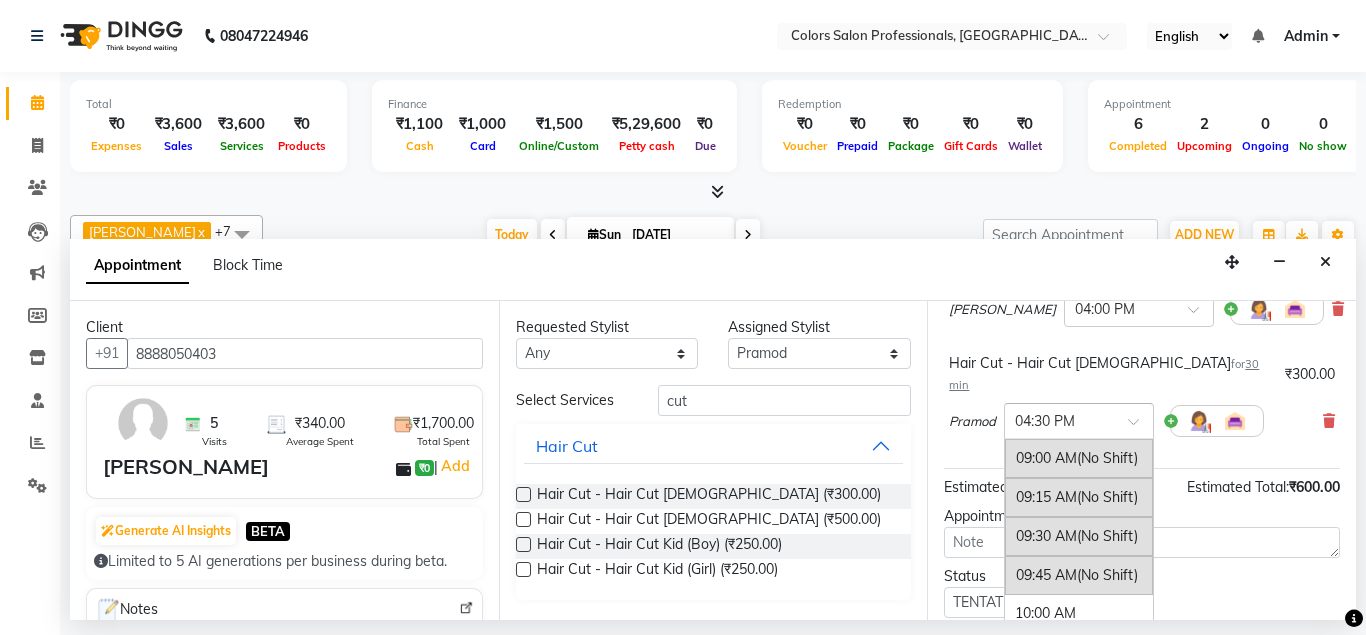 click at bounding box center [1140, 427] 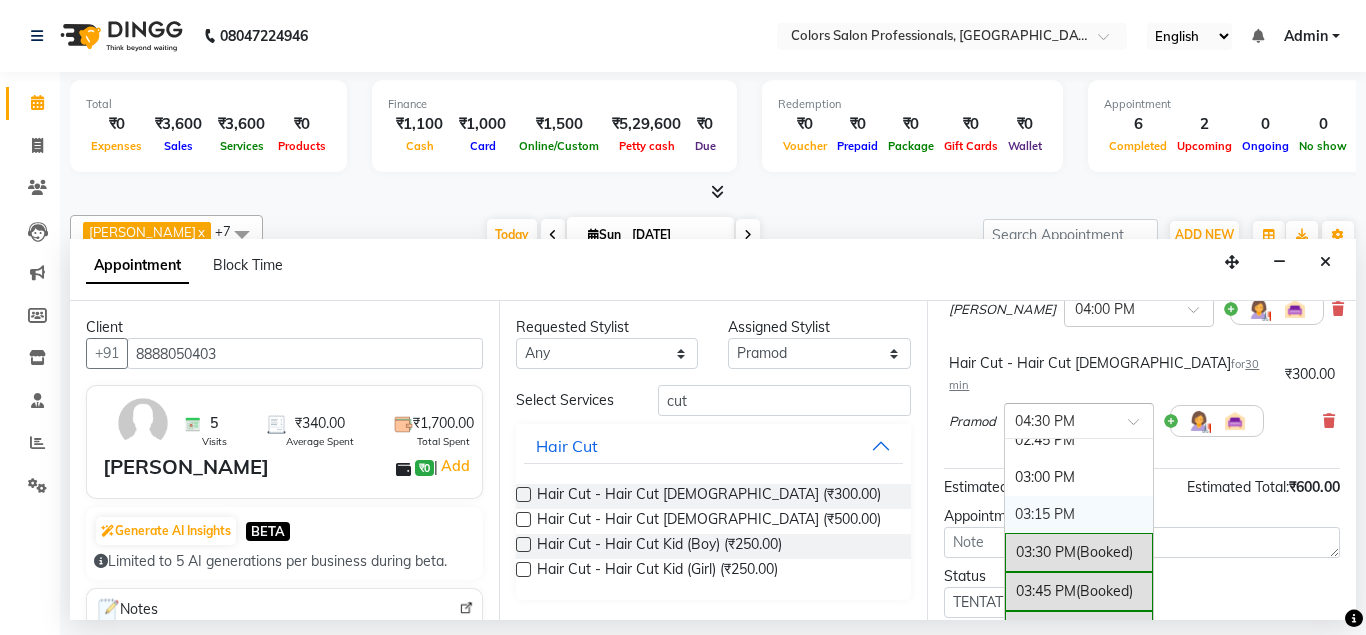 scroll, scrollTop: 1026, scrollLeft: 0, axis: vertical 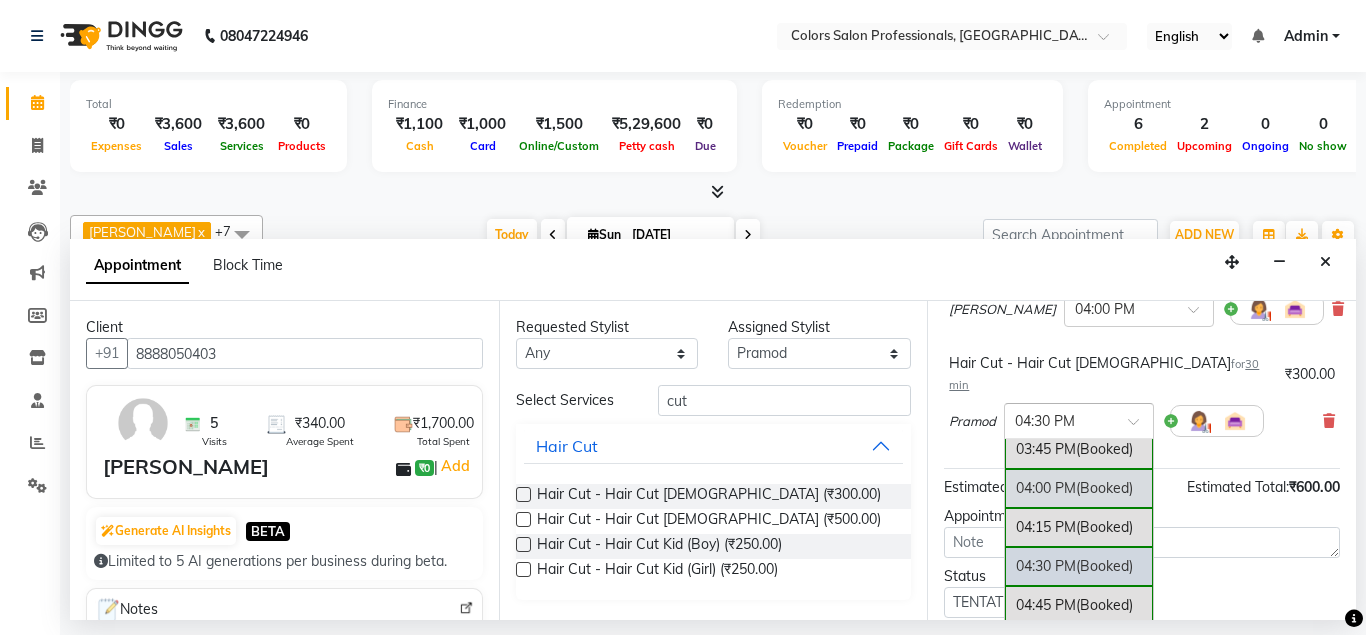 click on "04:00 PM   (Booked)" at bounding box center (1079, 488) 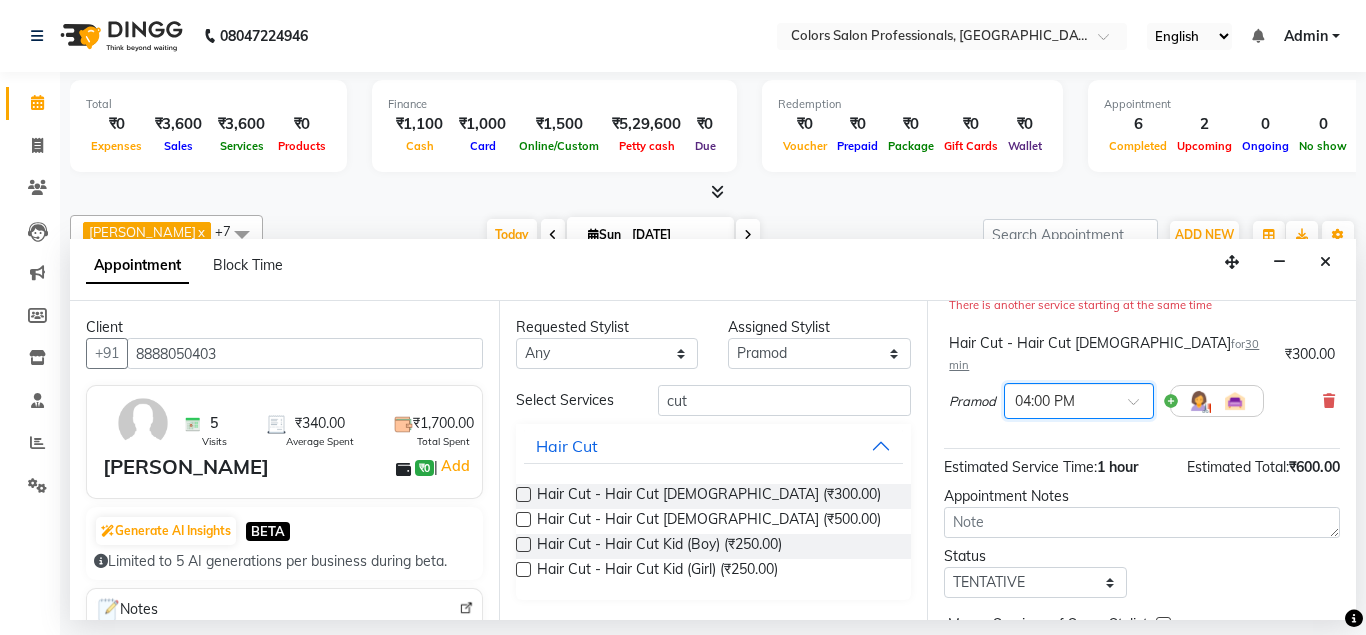 scroll, scrollTop: 319, scrollLeft: 0, axis: vertical 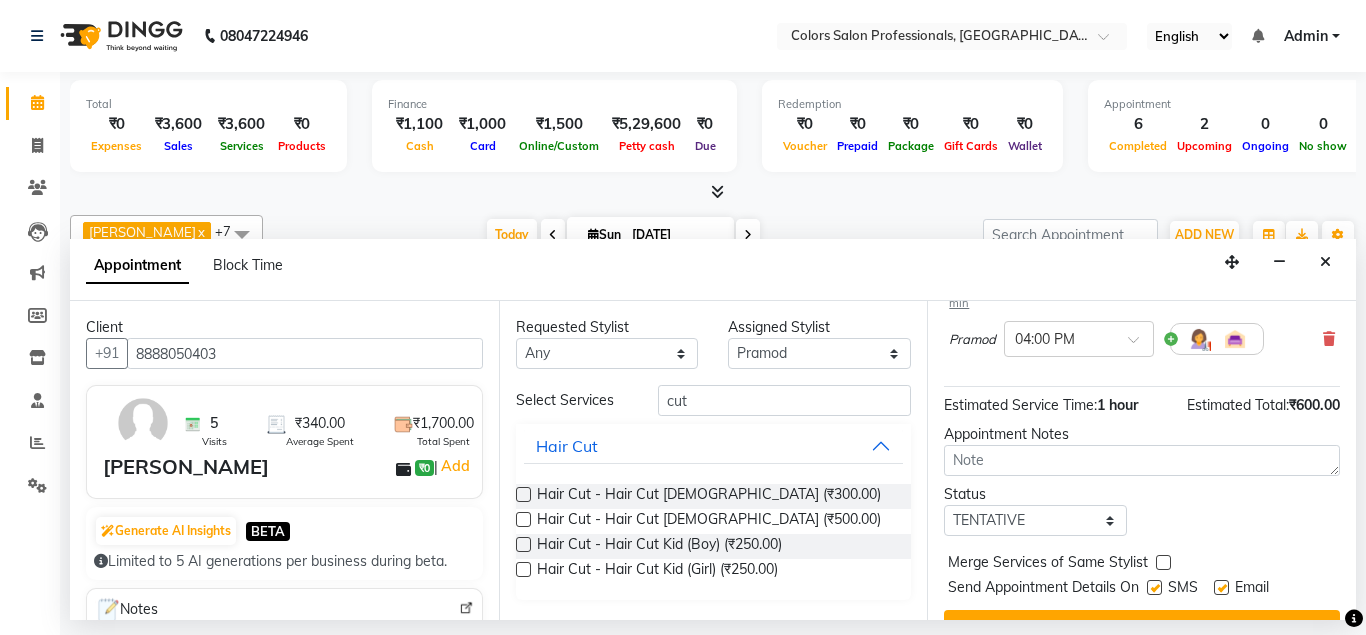 click on "Book" at bounding box center [1142, 628] 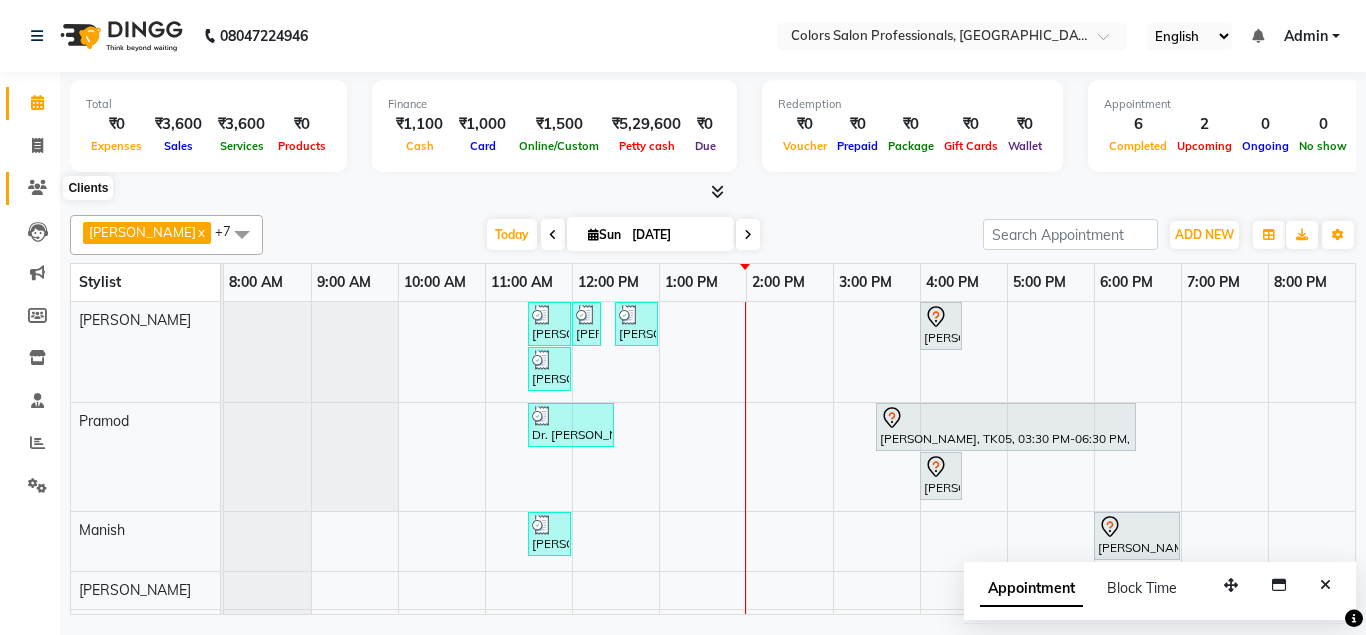 click 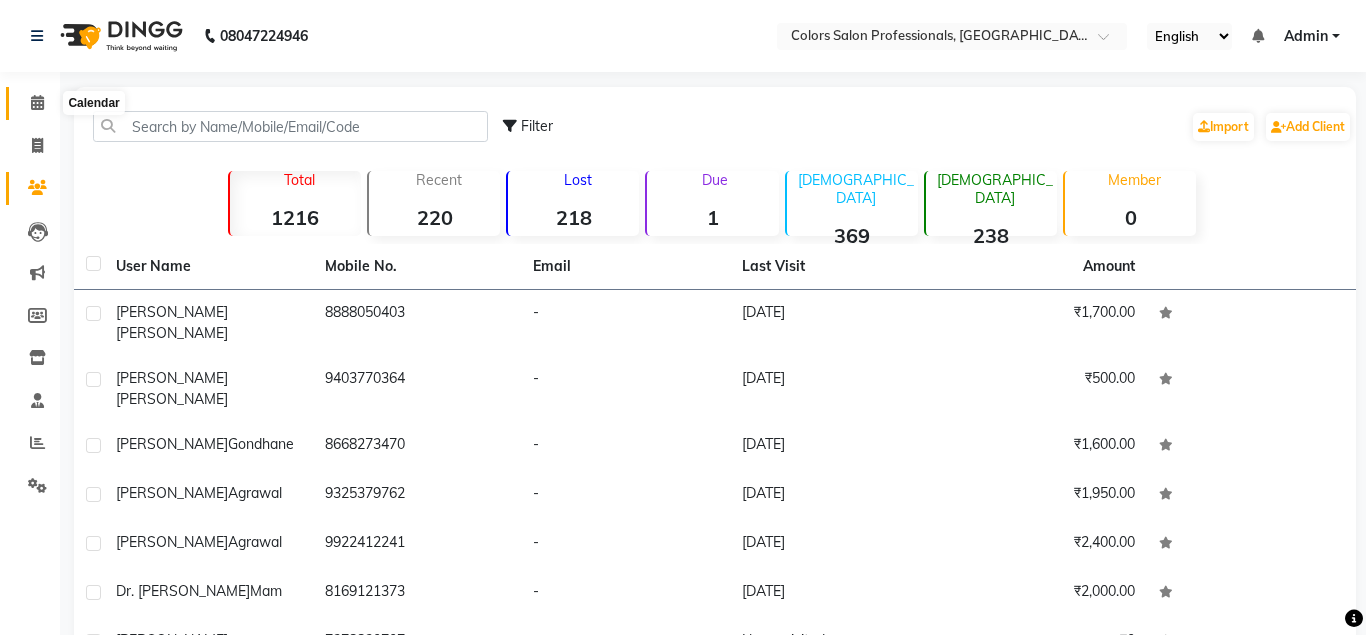 click 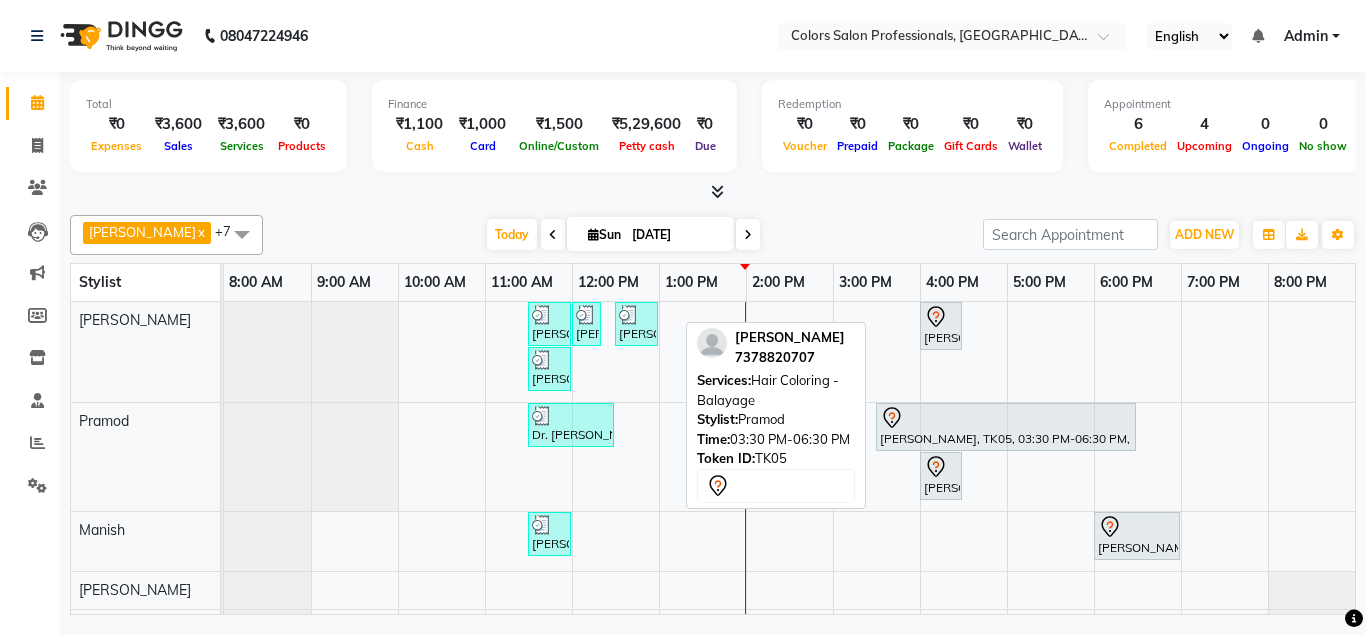 click on "[PERSON_NAME], TK05, 03:30 PM-06:30 PM, Hair Coloring - Balayage" at bounding box center [1006, 427] 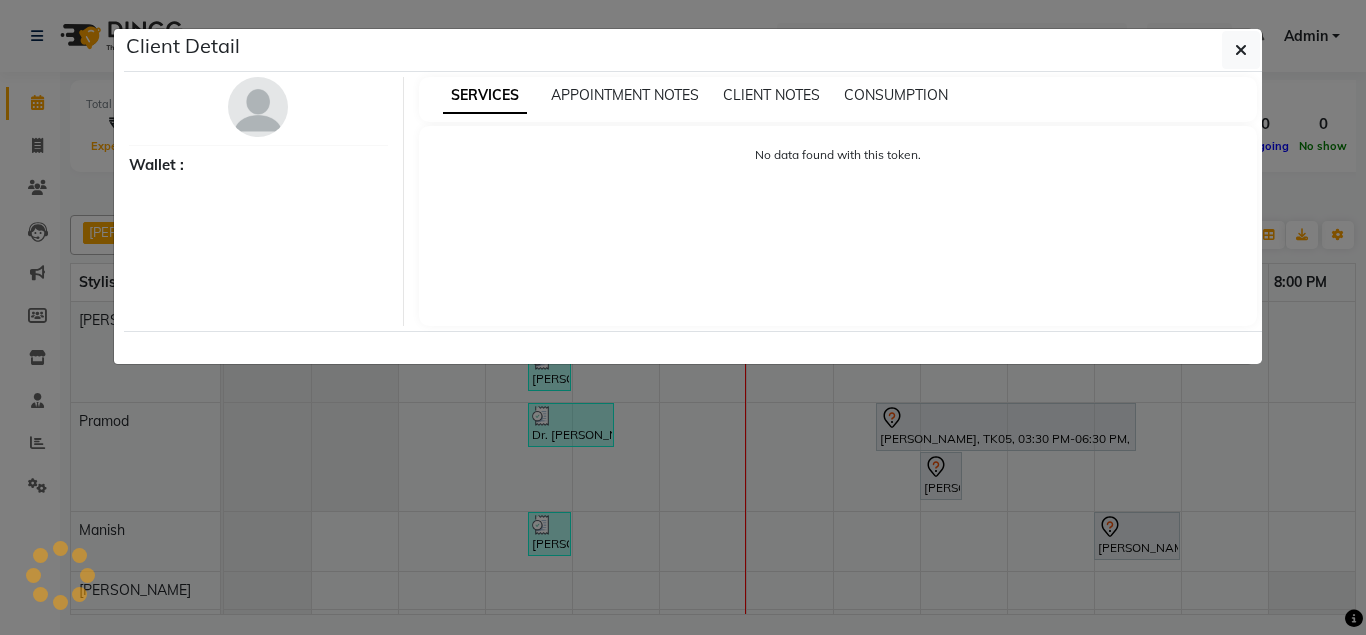 select on "7" 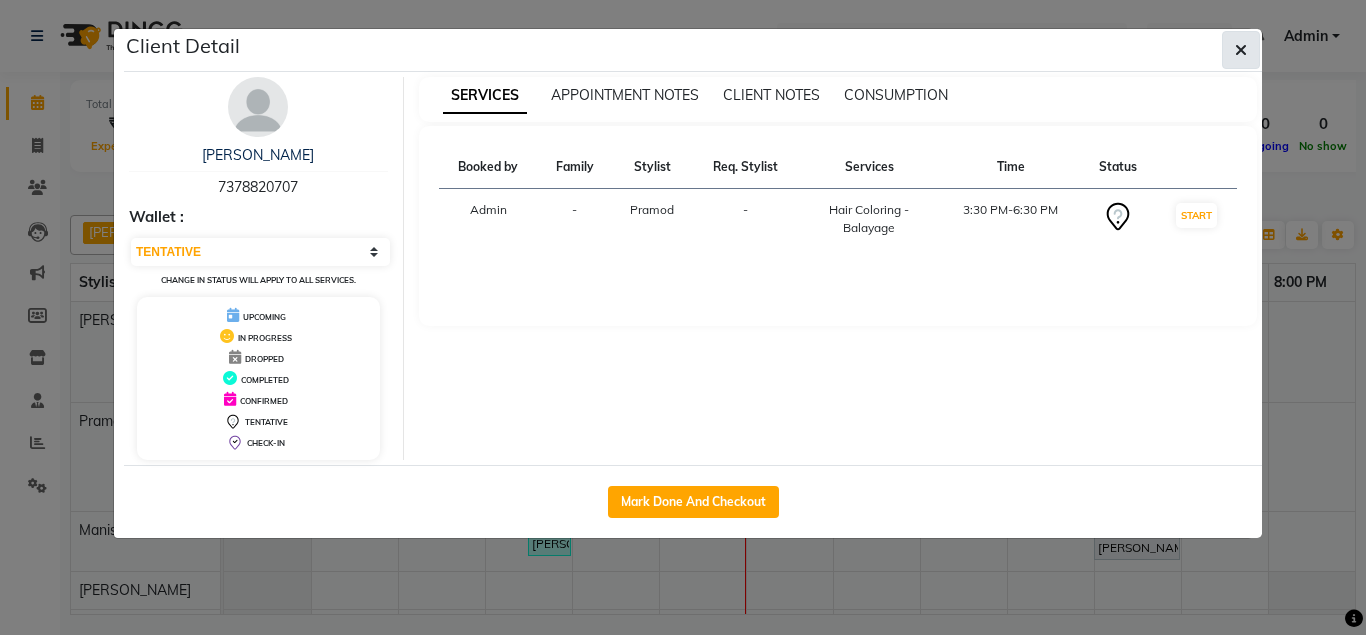 click 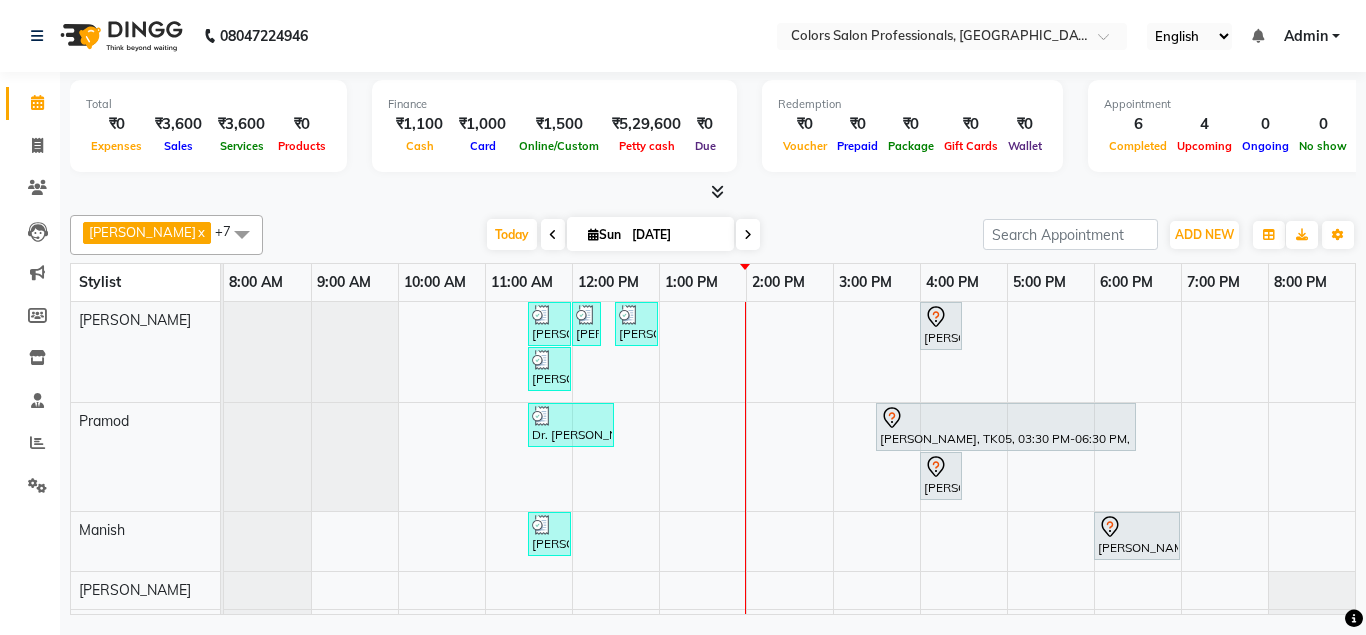click at bounding box center [748, 235] 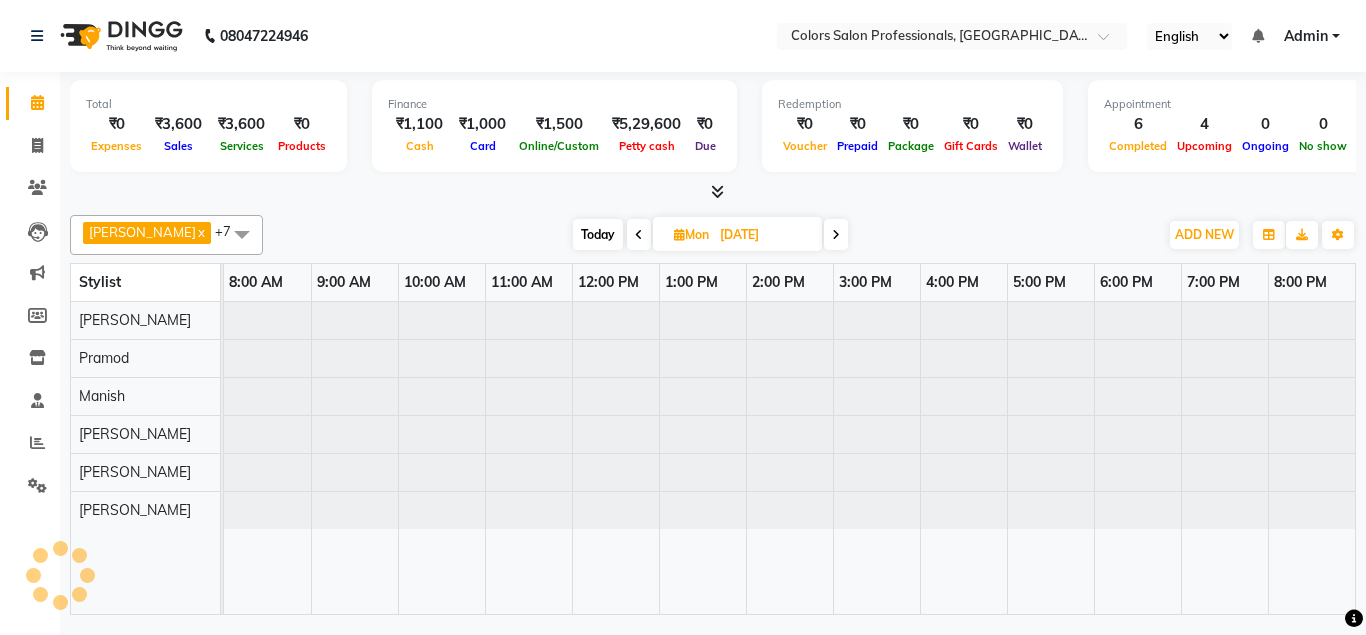 type on "[DATE]" 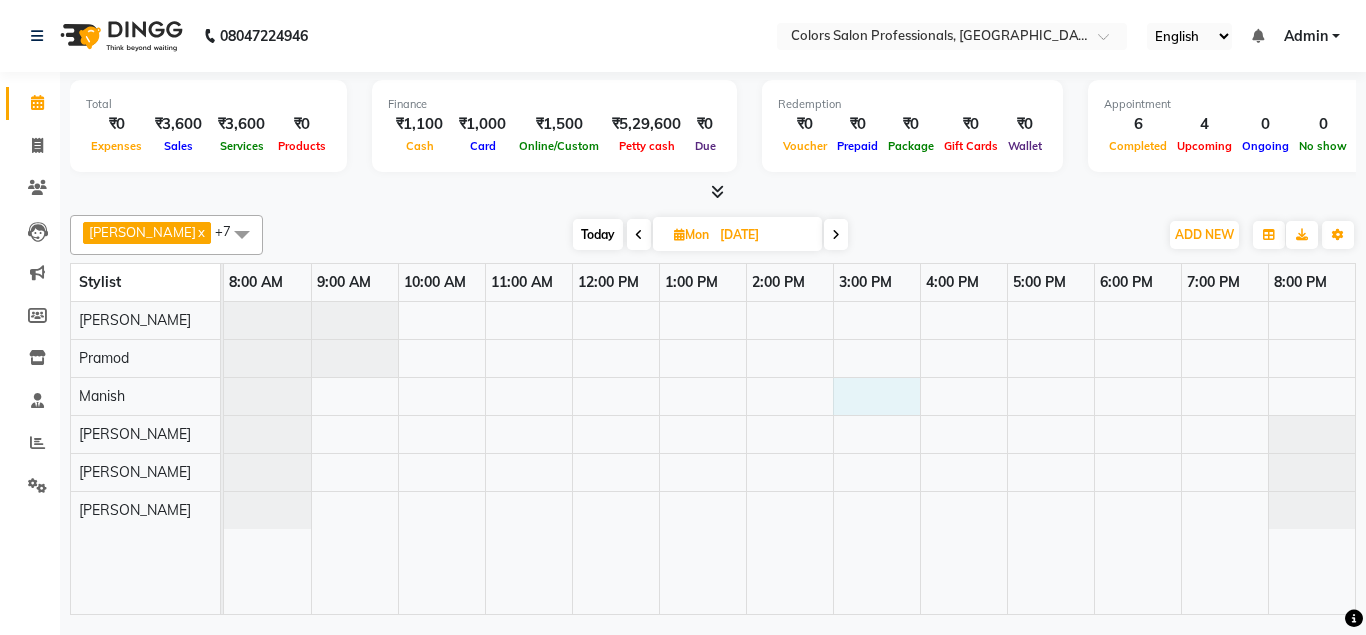 click at bounding box center (789, 458) 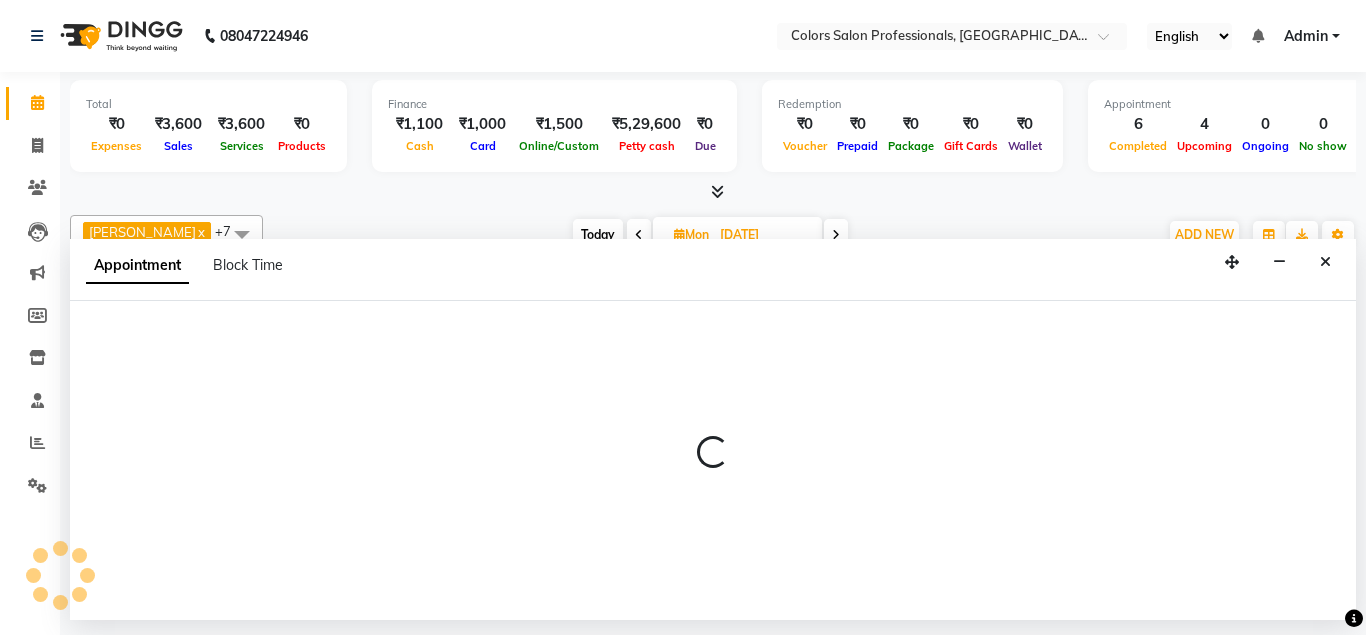 select on "60230" 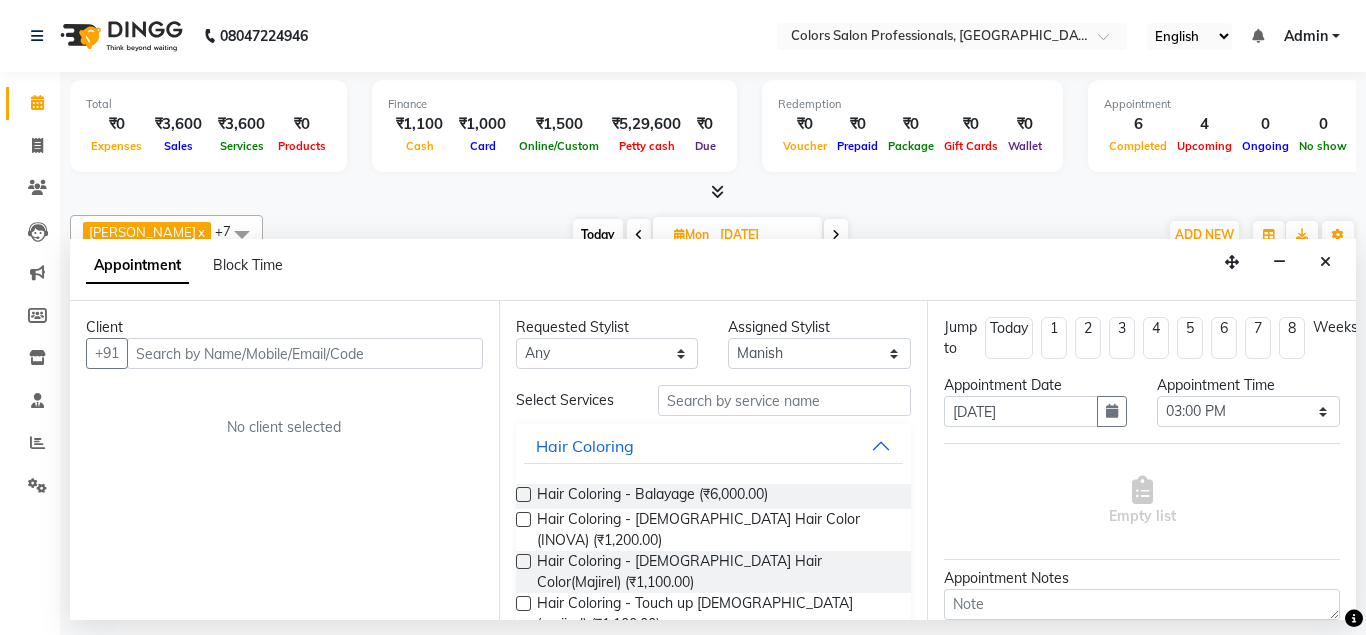 drag, startPoint x: 233, startPoint y: 351, endPoint x: 236, endPoint y: 361, distance: 10.440307 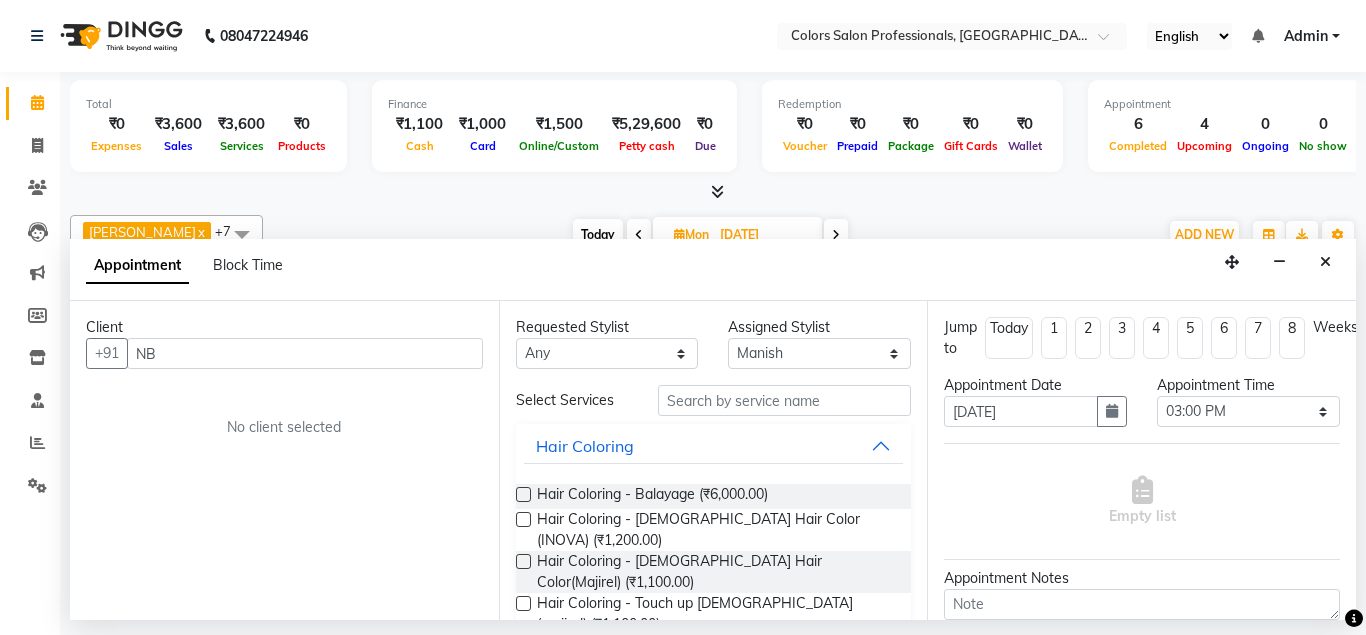 click on "NB" at bounding box center [305, 353] 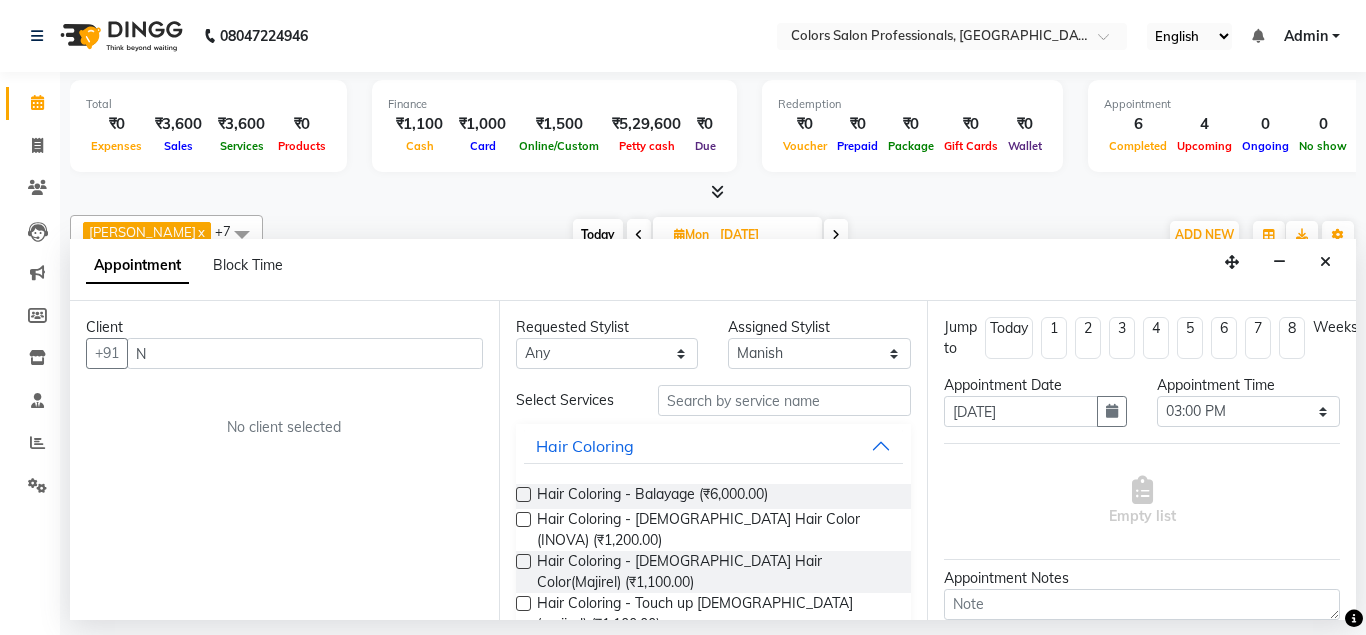 type 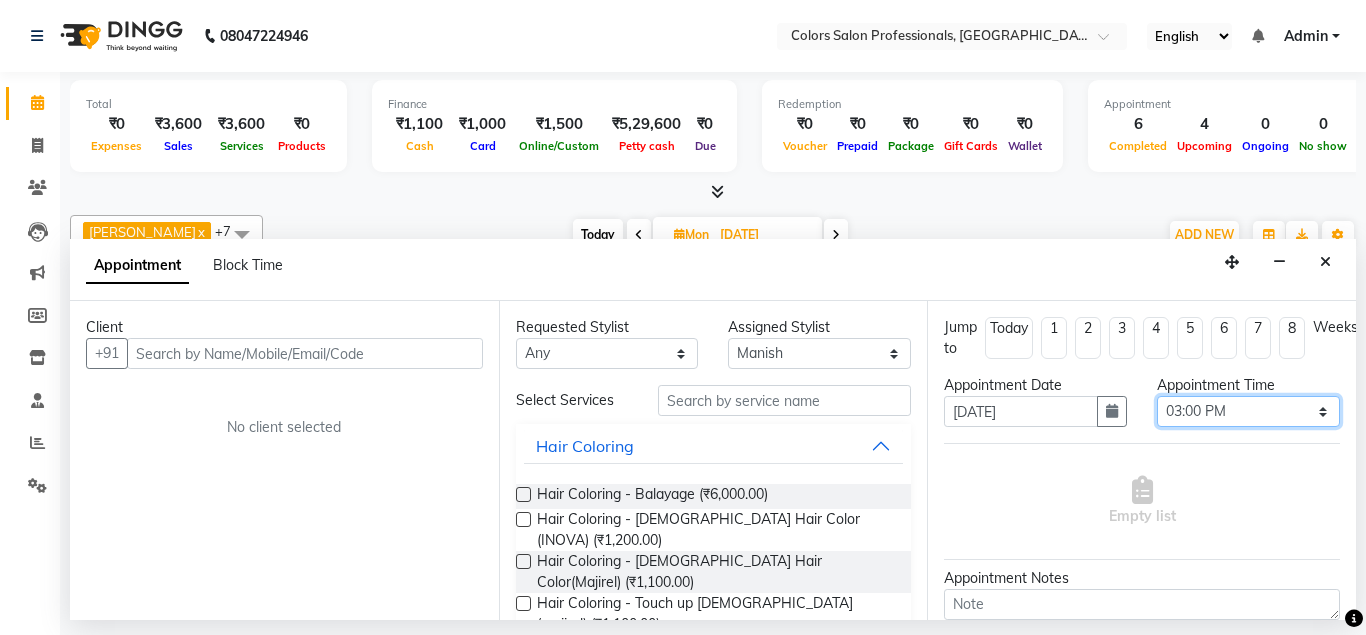 select on "930" 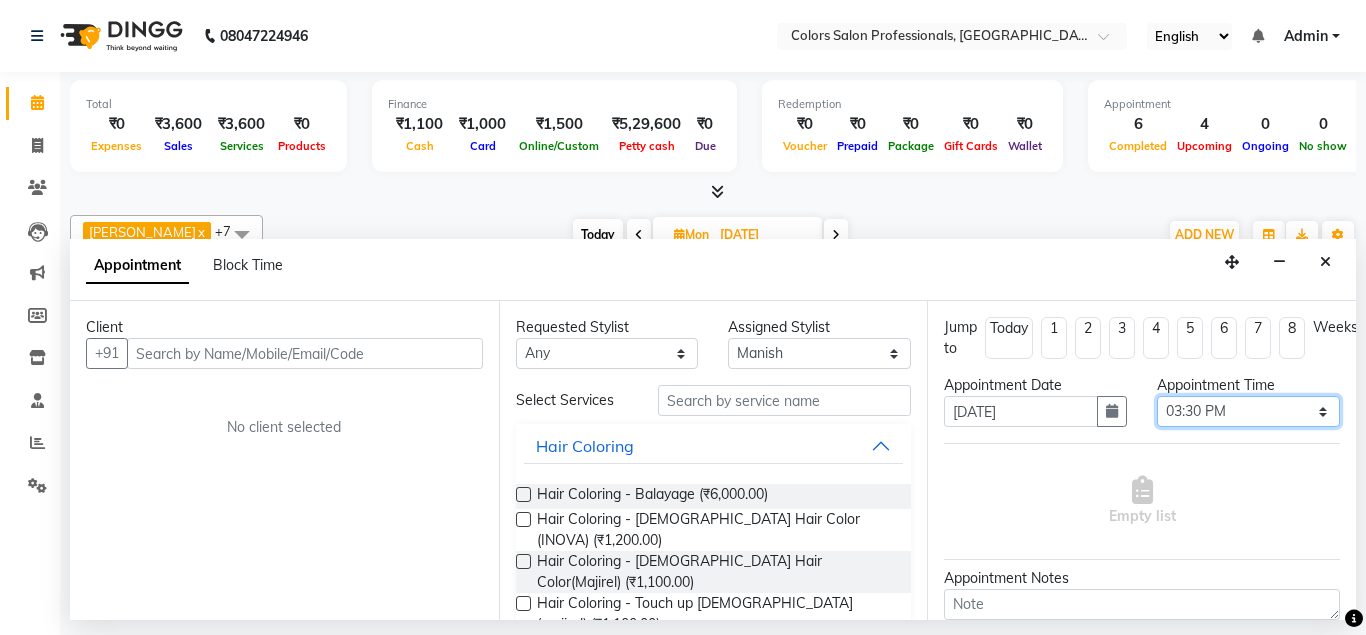 click on "03:30 PM" at bounding box center (0, 0) 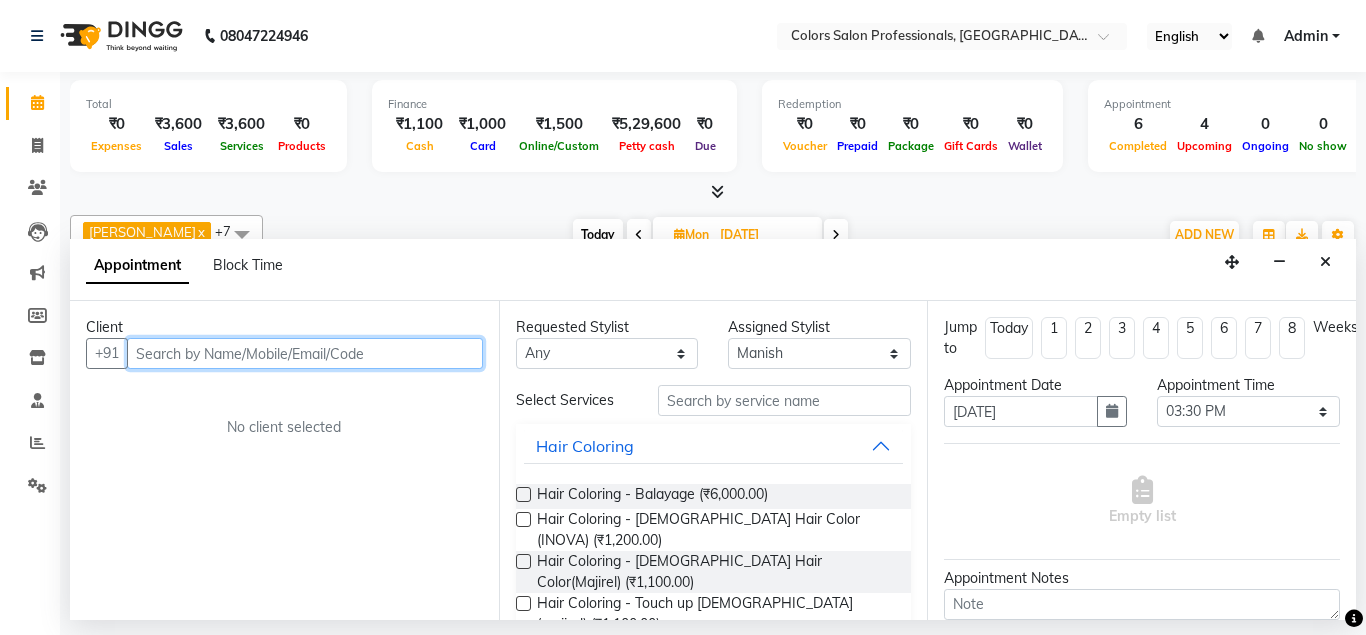 click at bounding box center (305, 353) 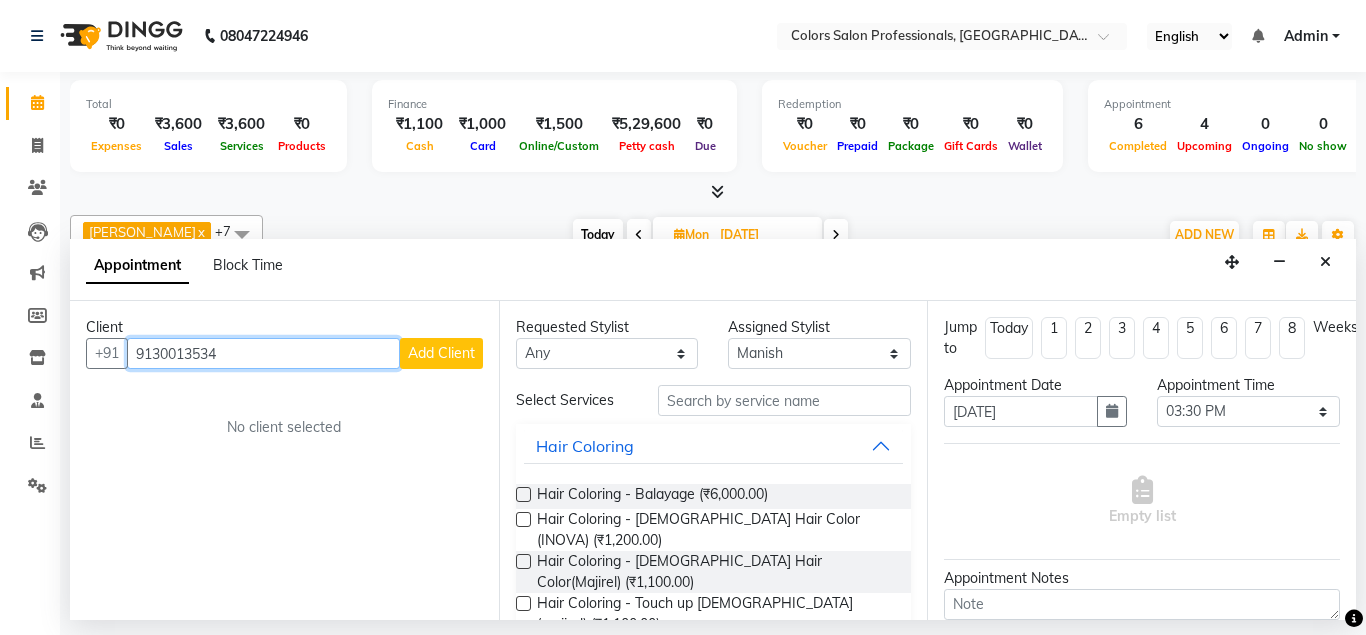 type on "9130013534" 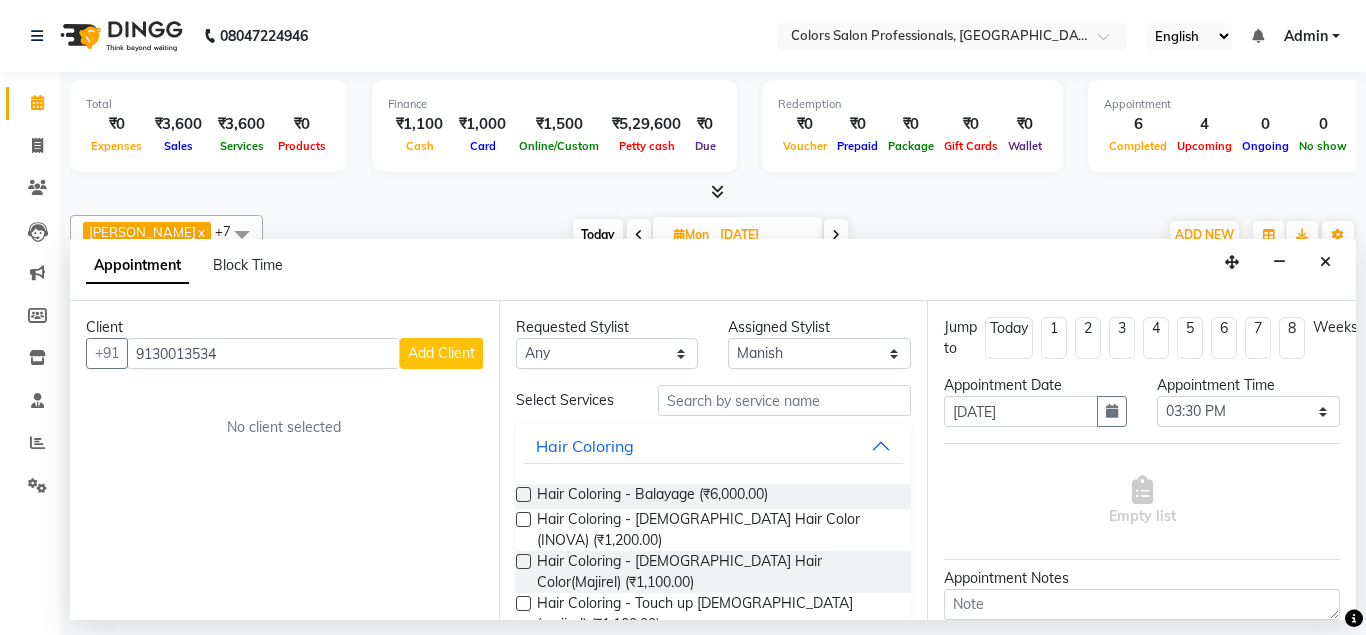 click on "Add Client" at bounding box center (441, 353) 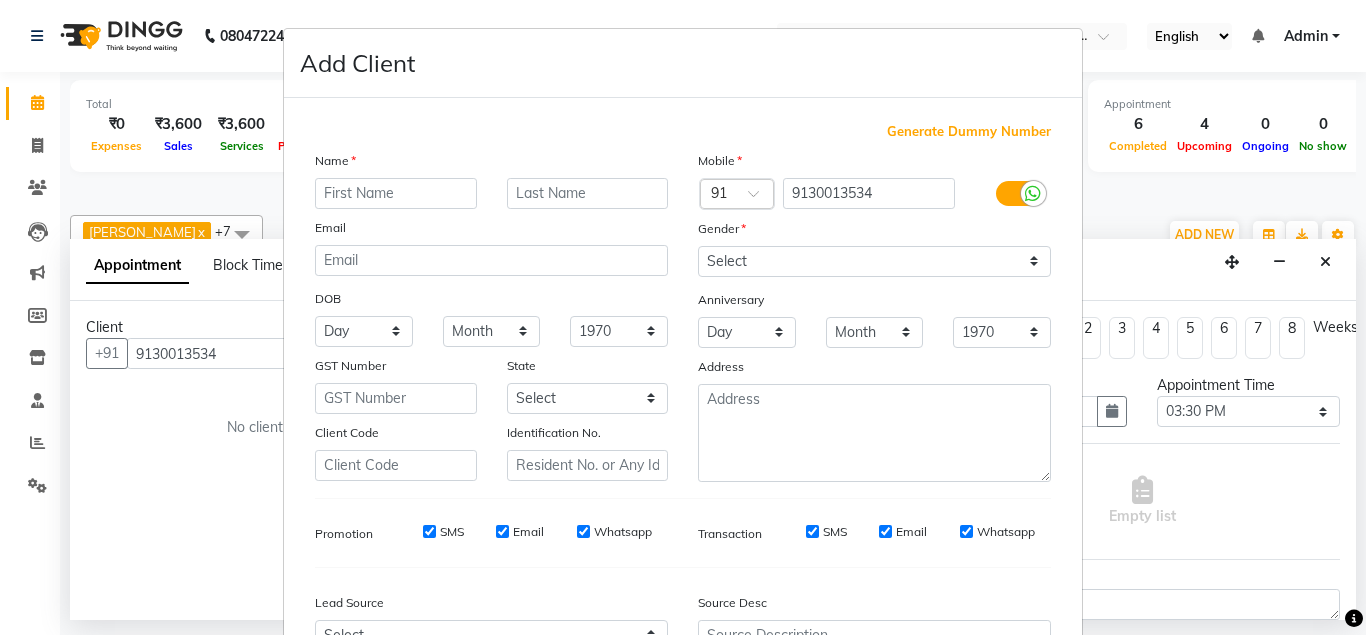 type on "n" 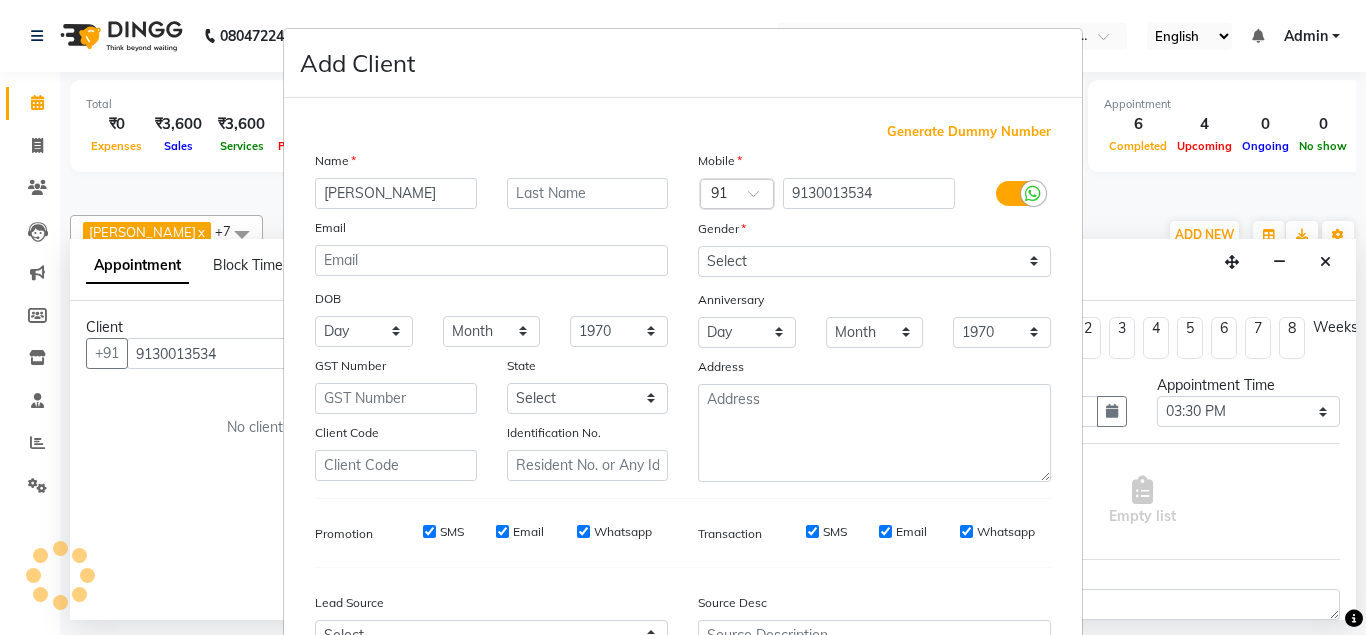 type on "[PERSON_NAME]" 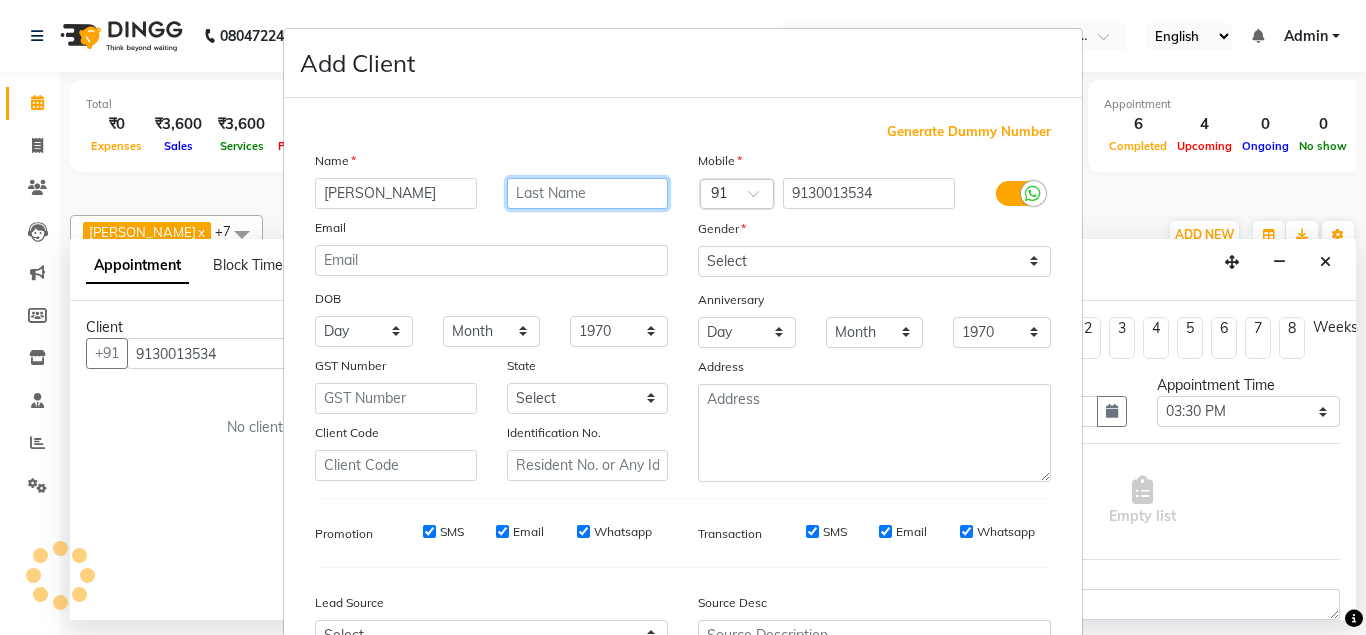 click at bounding box center [588, 193] 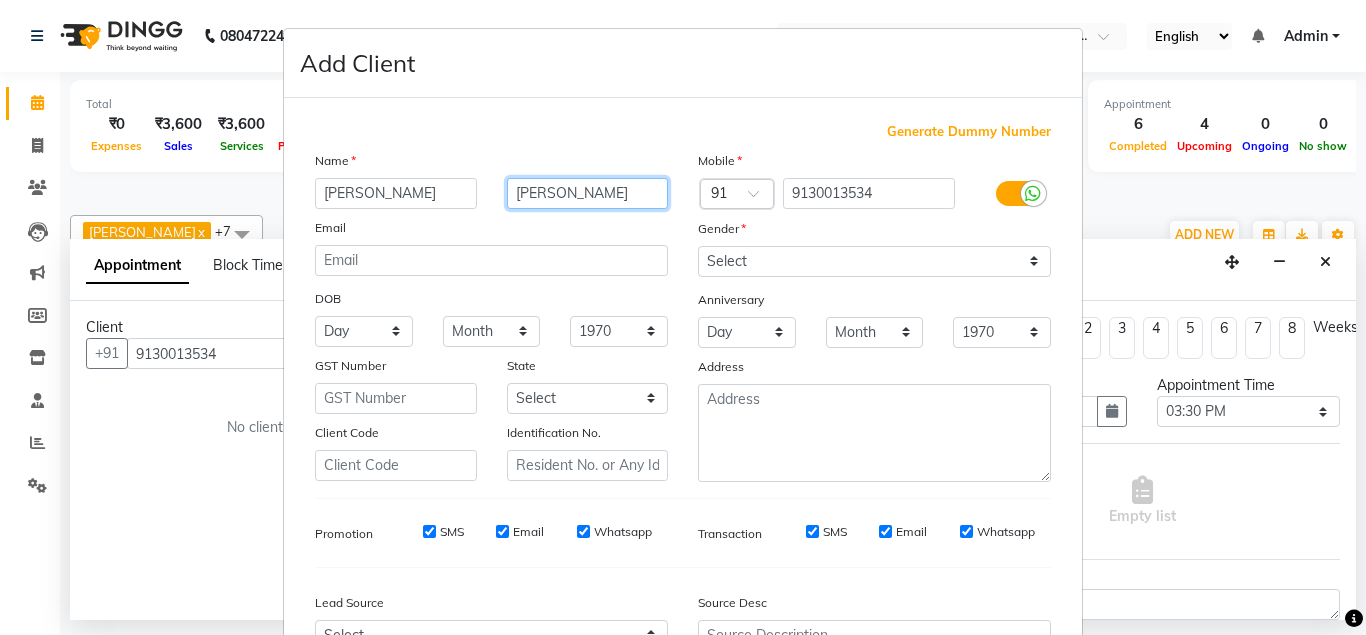 type on "[PERSON_NAME]" 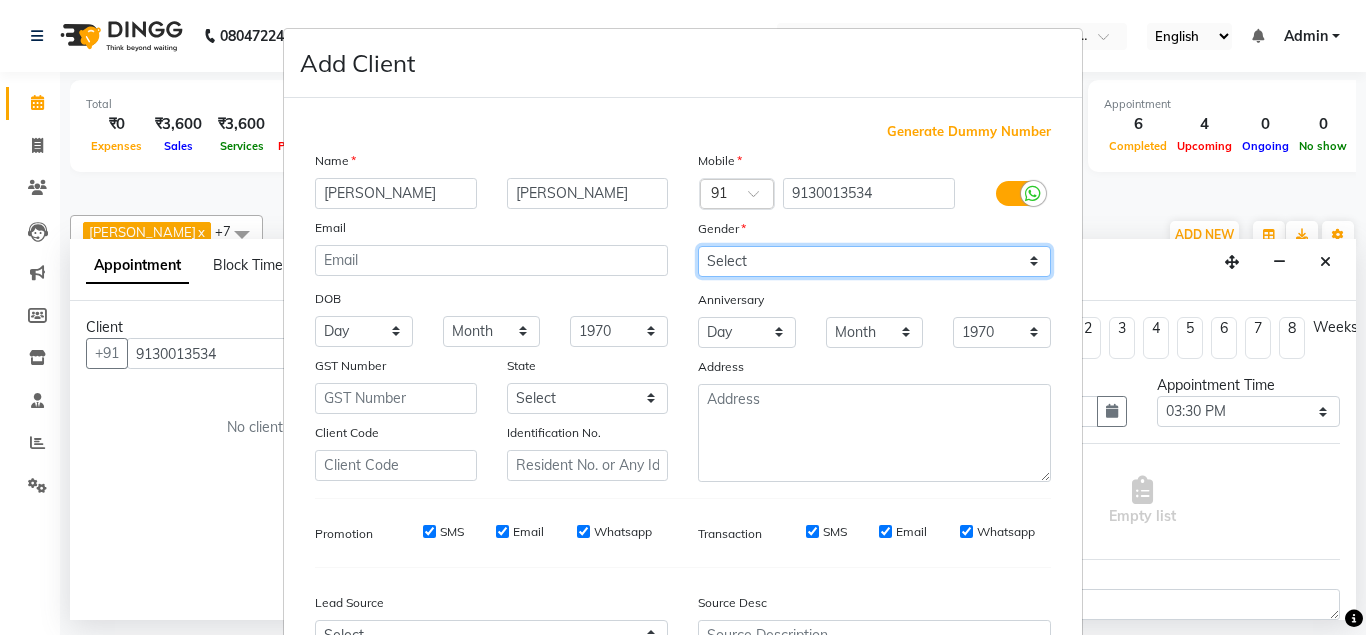 click on "Select [DEMOGRAPHIC_DATA] [DEMOGRAPHIC_DATA] Other Prefer Not To Say" at bounding box center [874, 261] 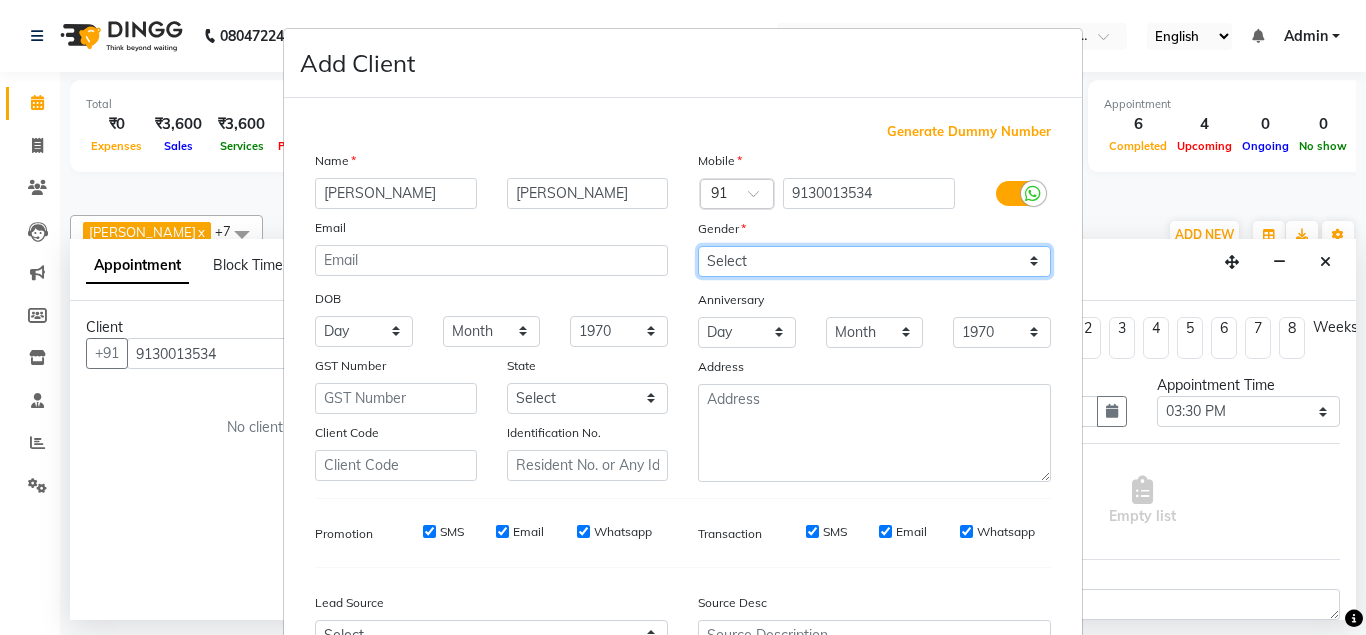 select on "[DEMOGRAPHIC_DATA]" 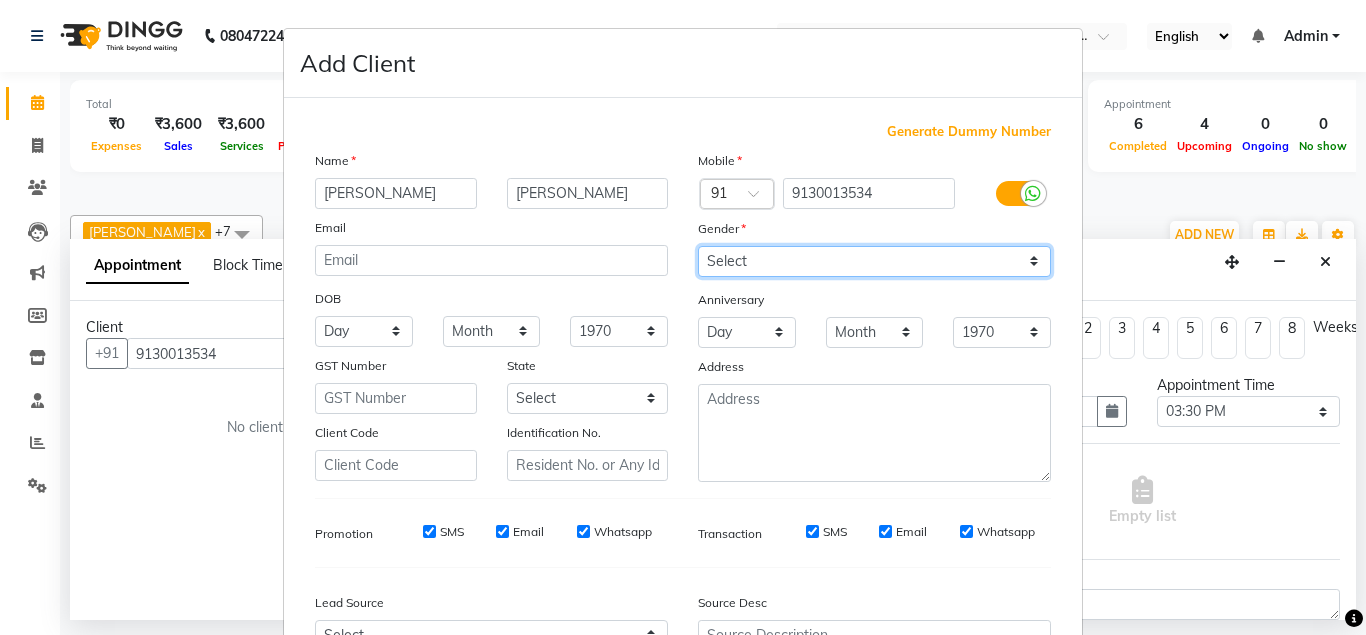 click on "[DEMOGRAPHIC_DATA]" at bounding box center [0, 0] 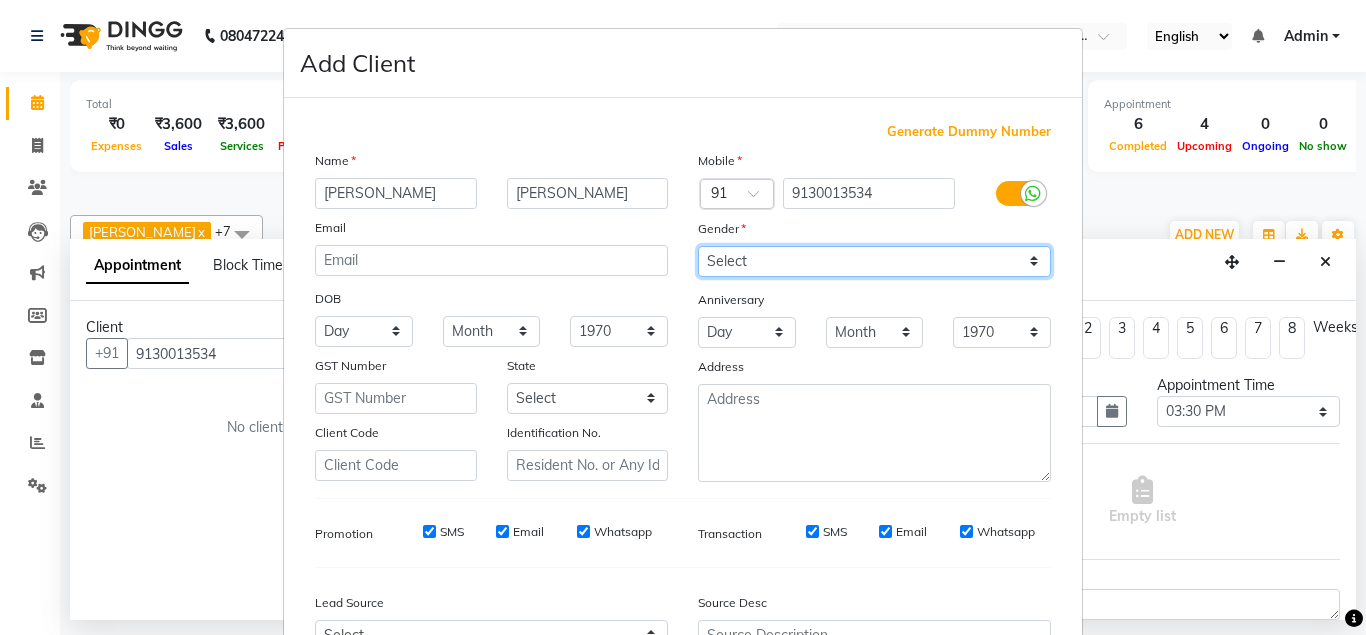 scroll, scrollTop: 214, scrollLeft: 0, axis: vertical 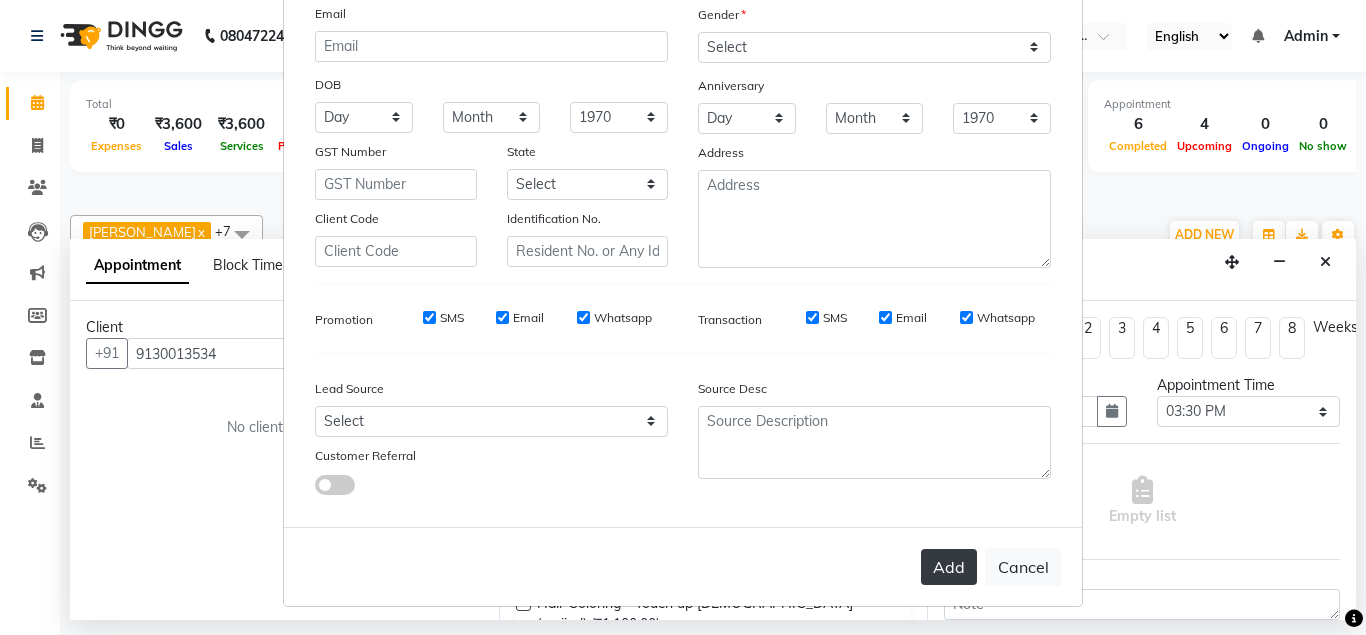 click on "Add" at bounding box center (949, 567) 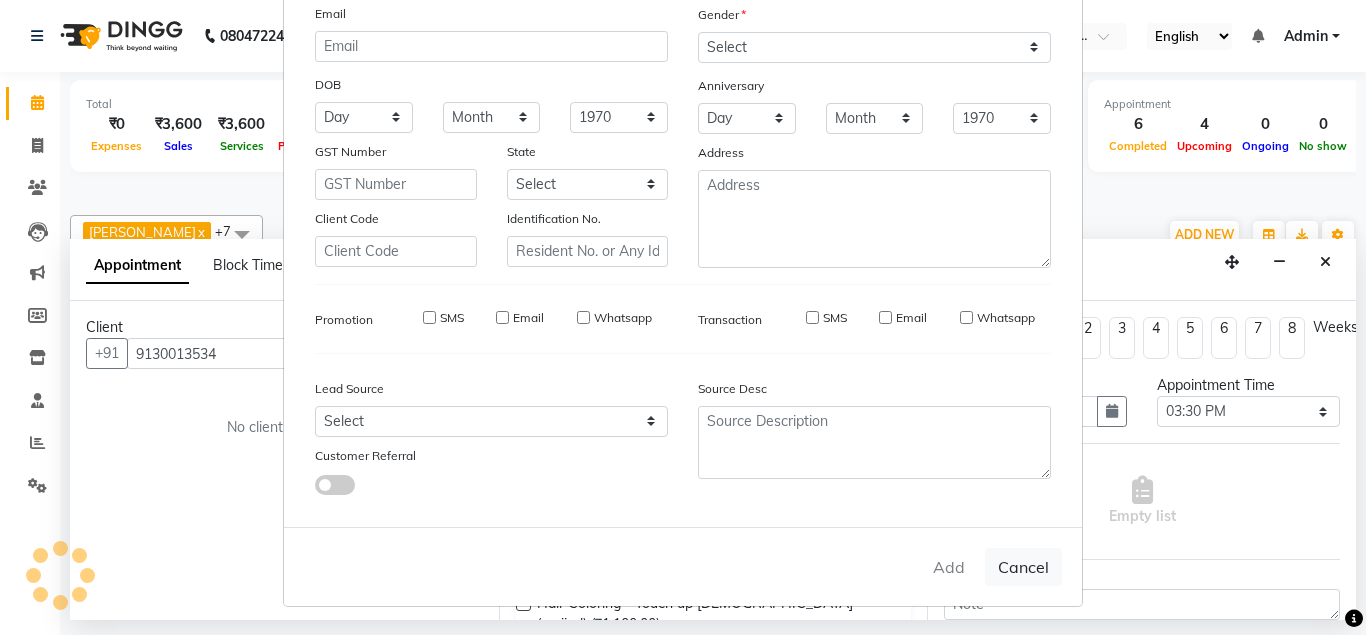 type 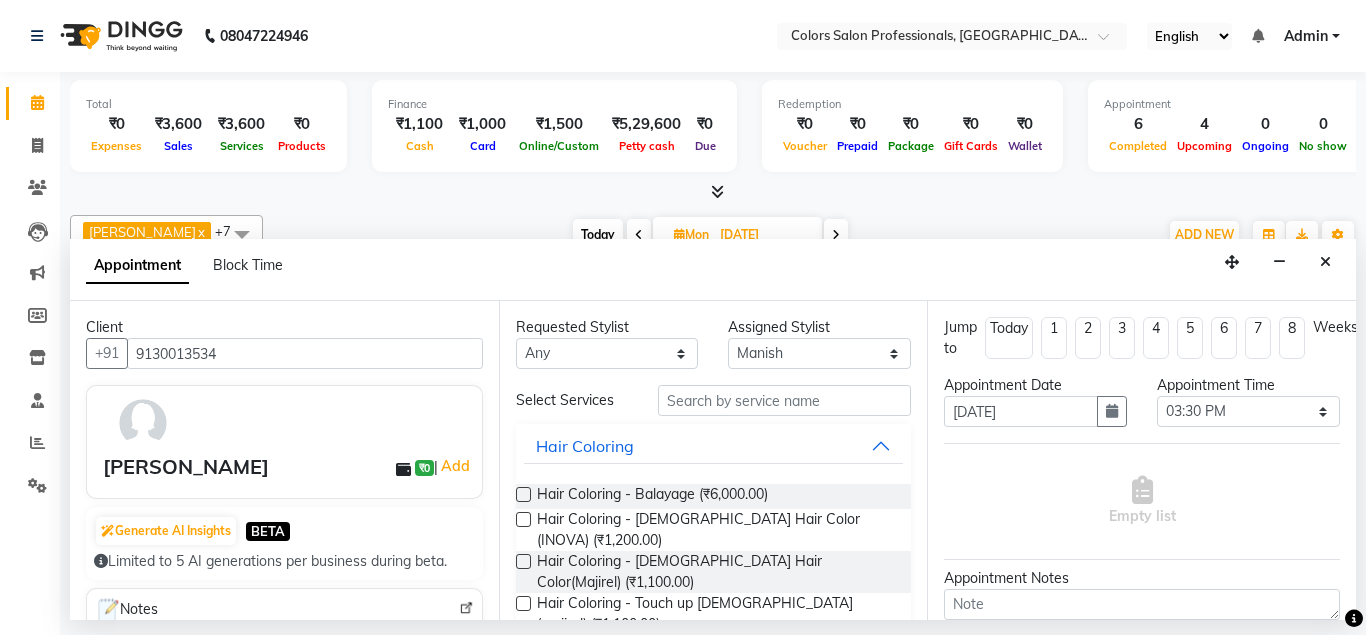 scroll, scrollTop: 108, scrollLeft: 0, axis: vertical 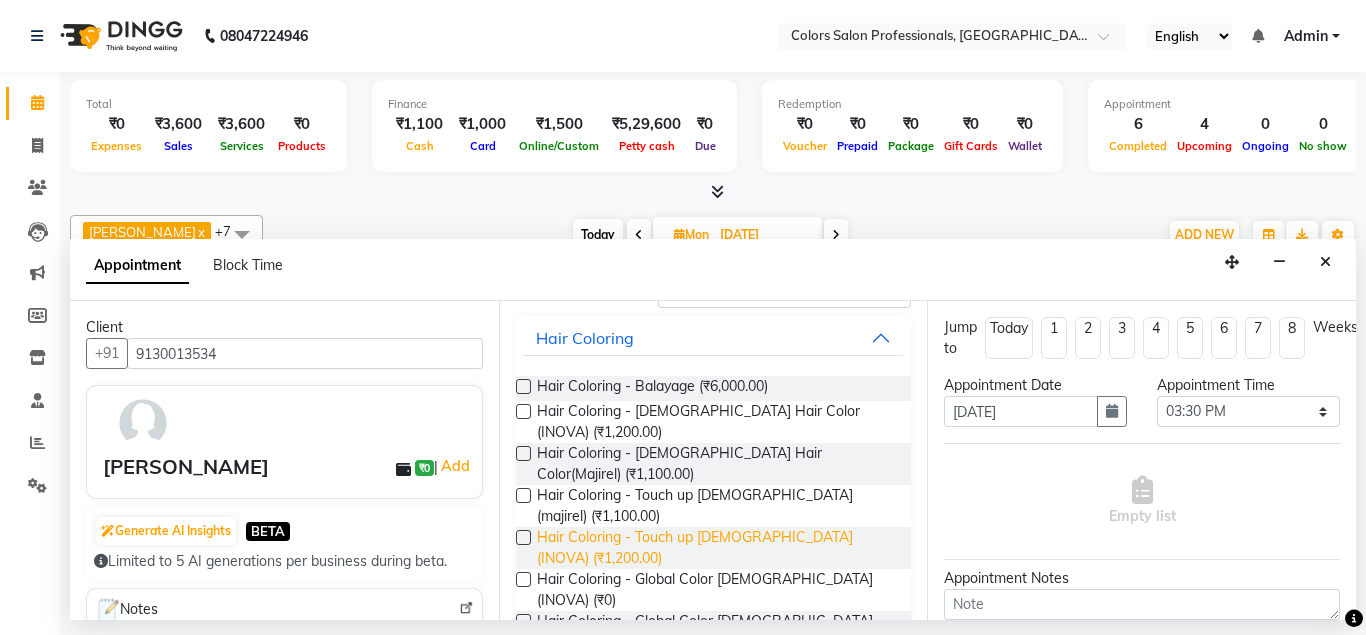 click on "Hair Coloring - Touch up [DEMOGRAPHIC_DATA] (INOVA) (₹1,200.00)" at bounding box center (716, 548) 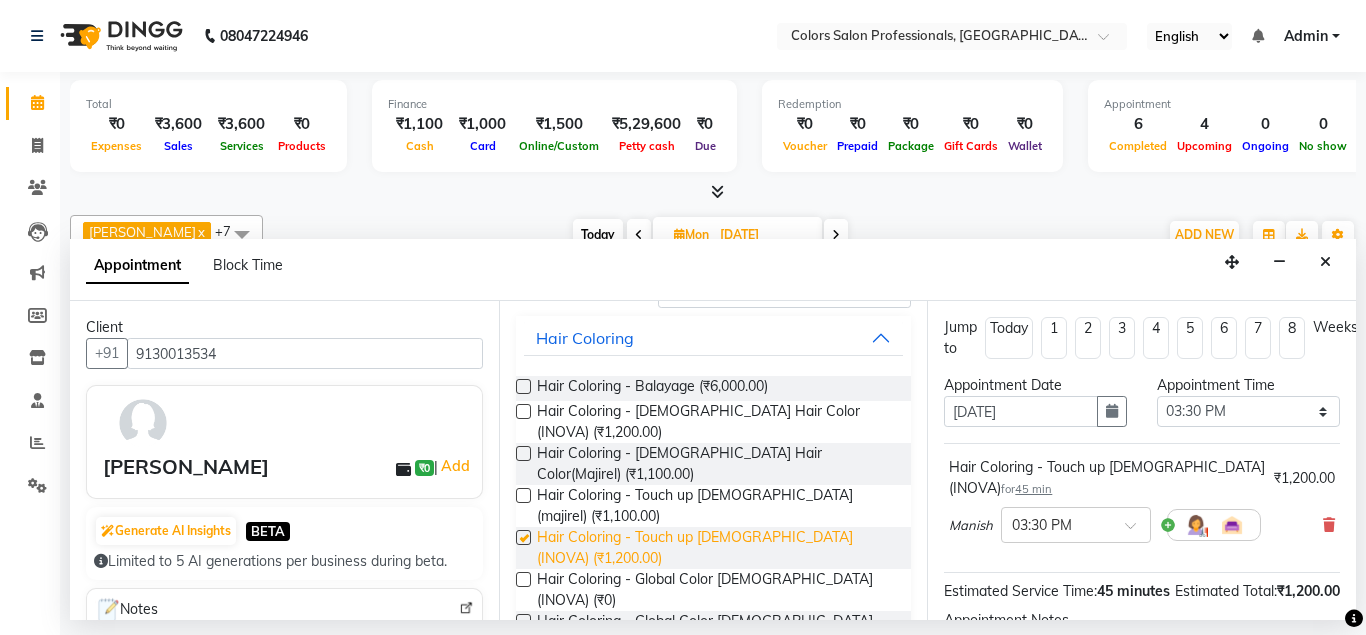 checkbox on "false" 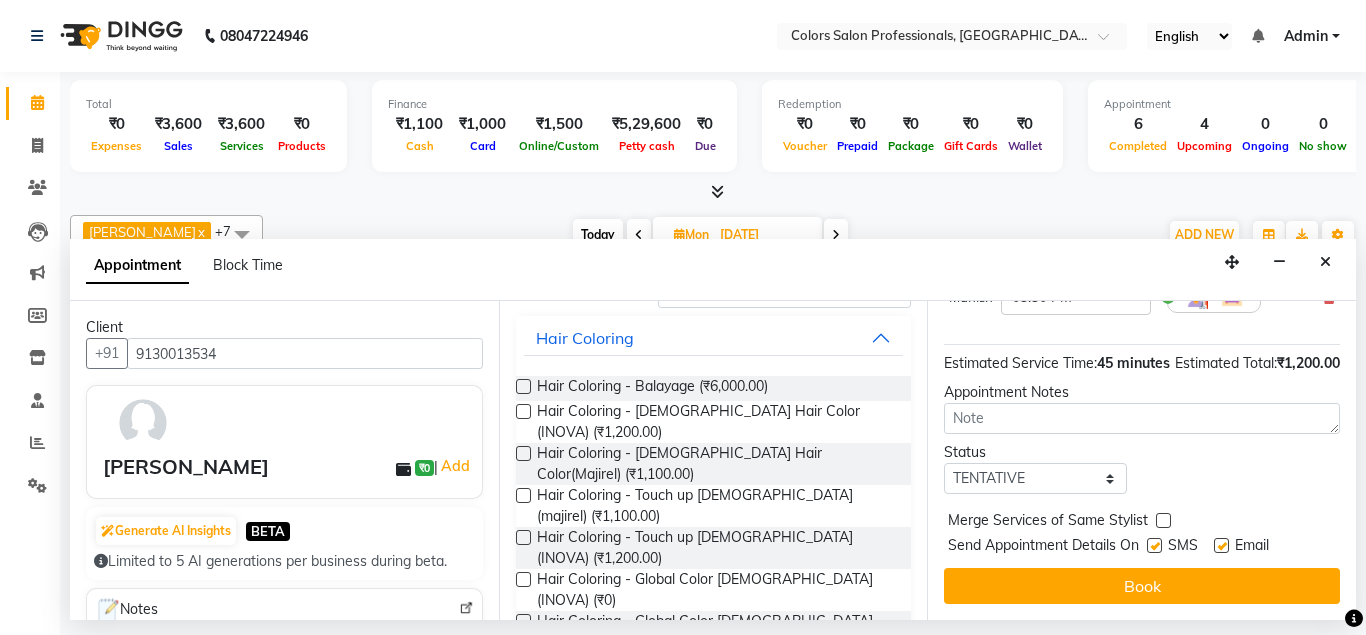 scroll, scrollTop: 249, scrollLeft: 0, axis: vertical 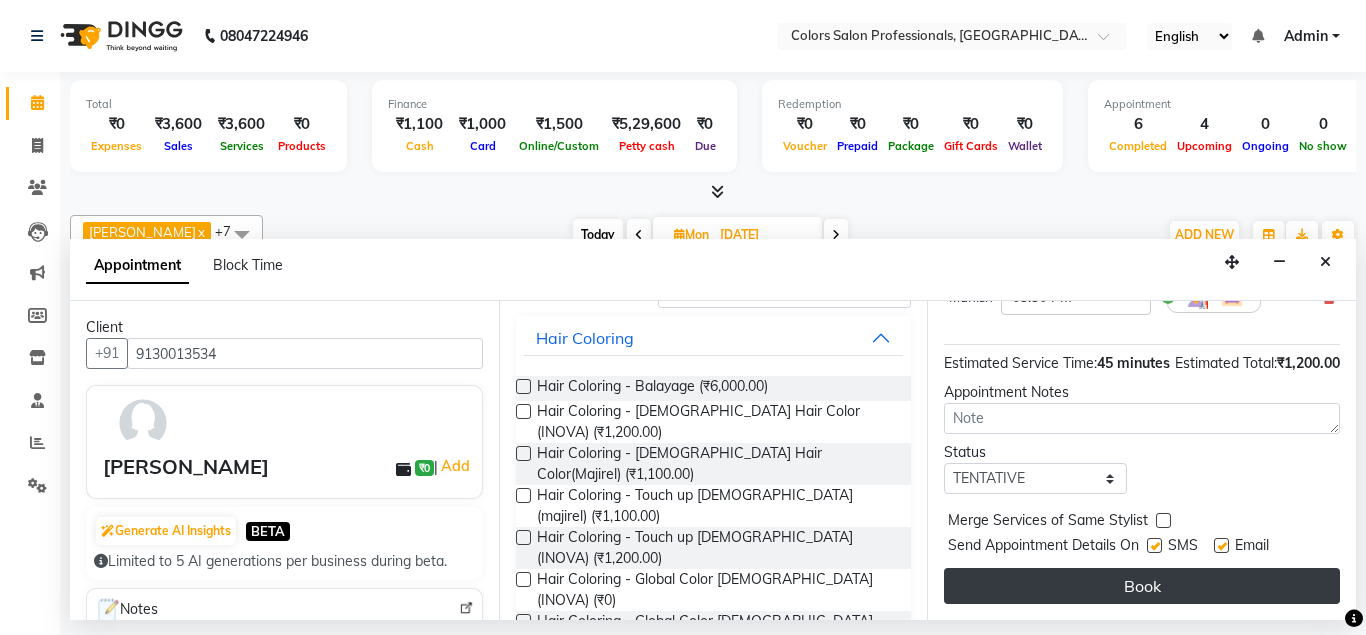 click on "Book" at bounding box center [1142, 586] 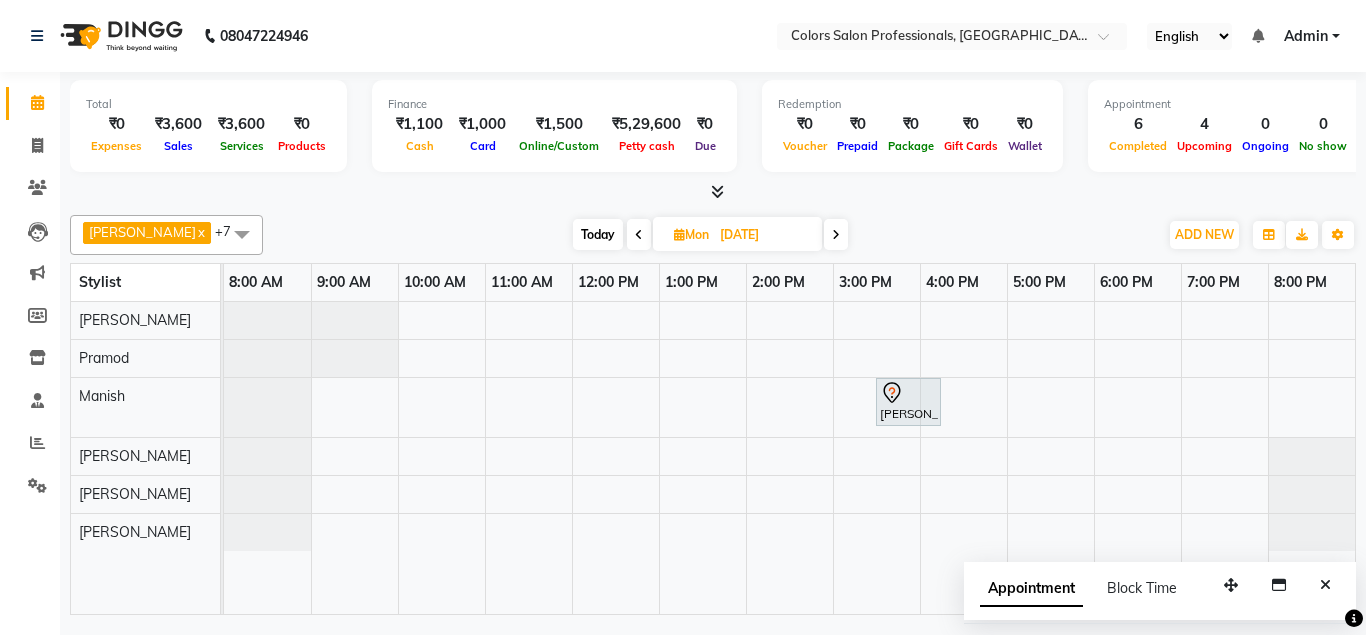 click on "Today" at bounding box center (598, 234) 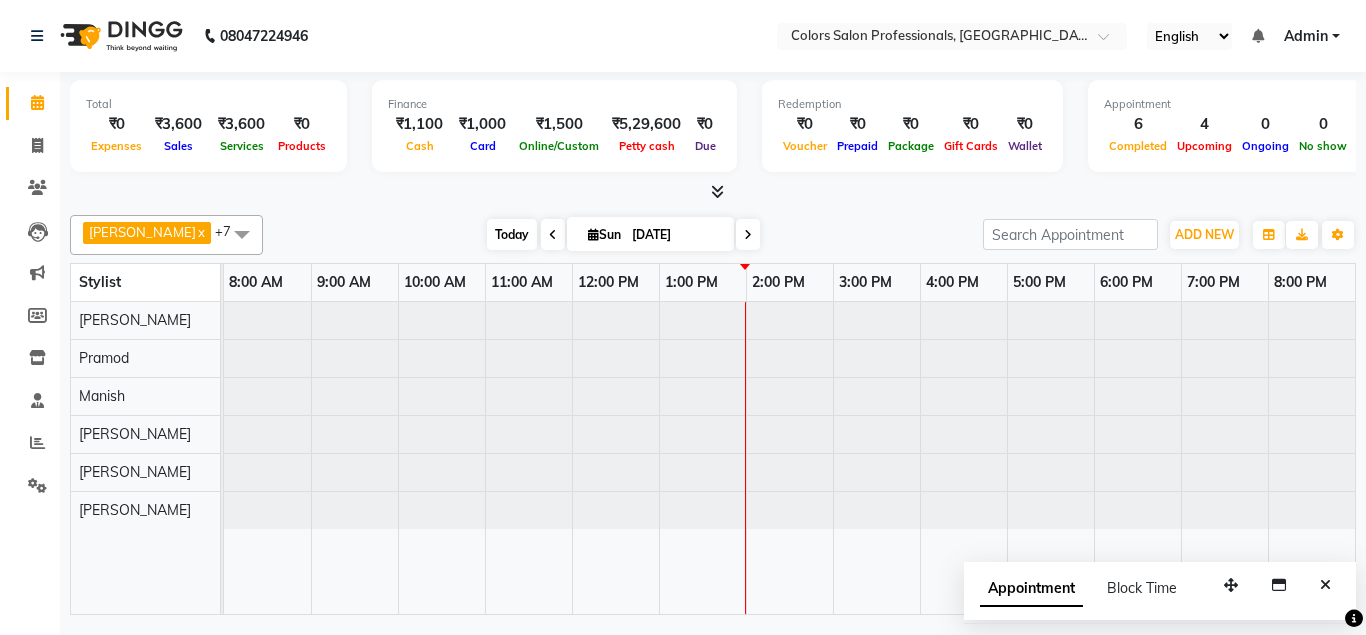 type on "[DATE]" 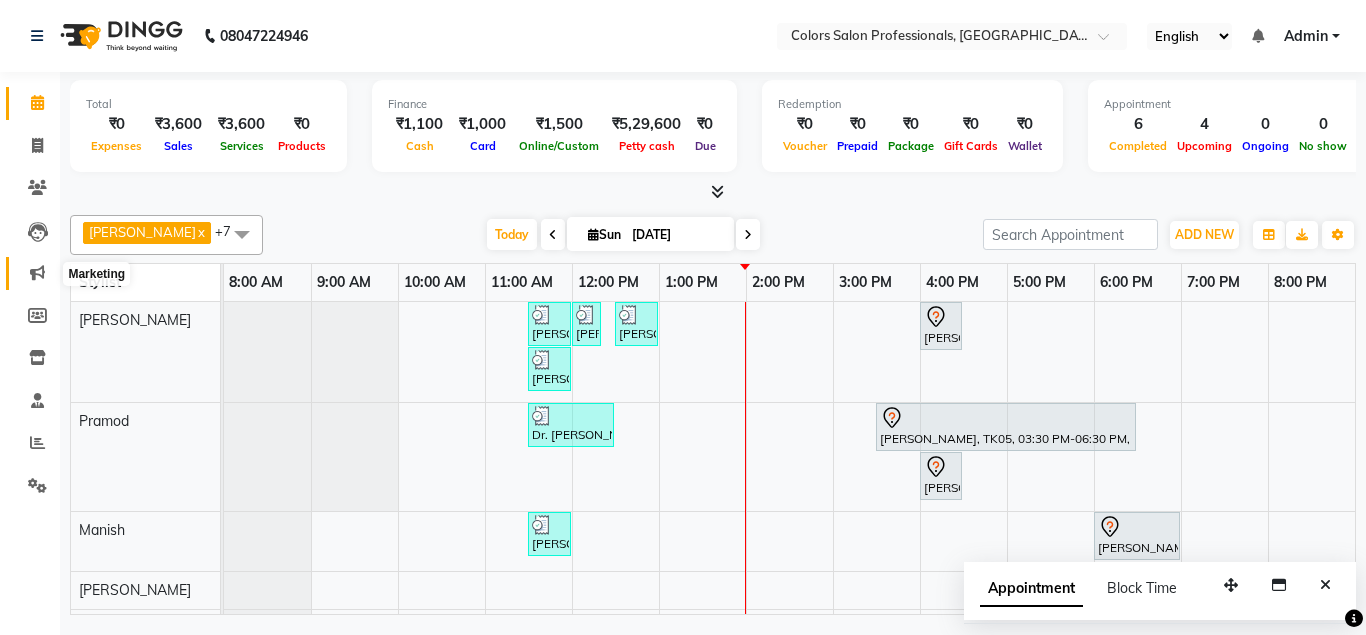 click 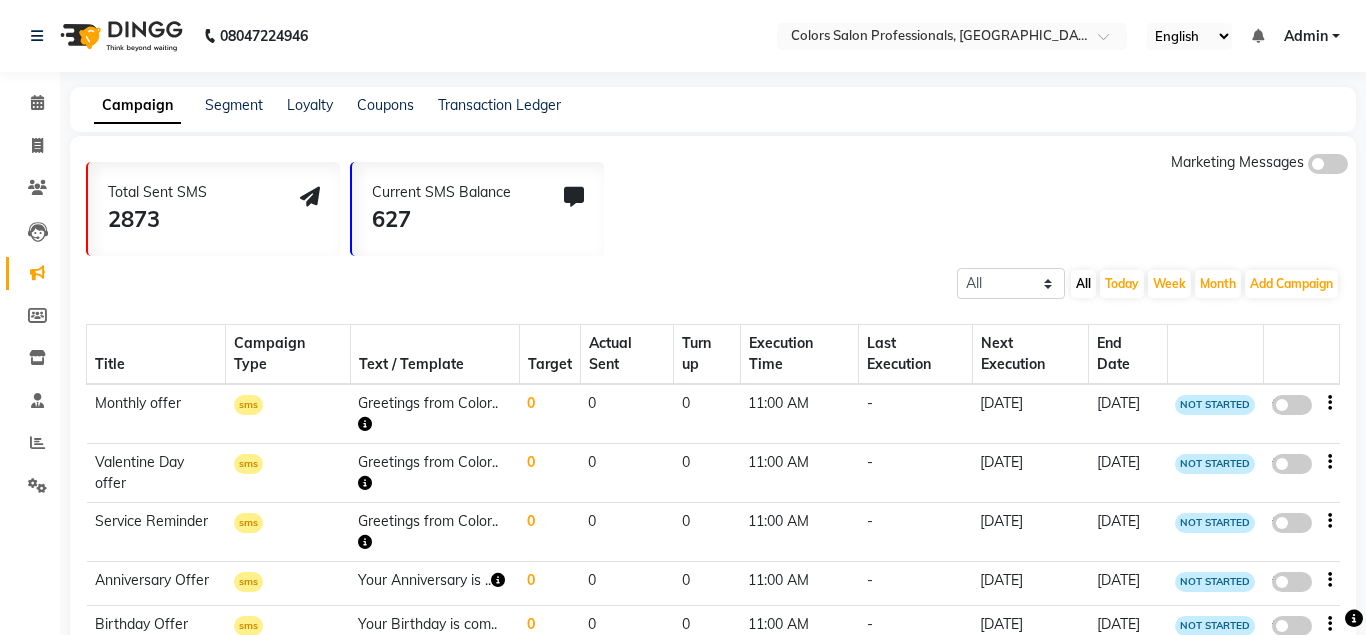 click 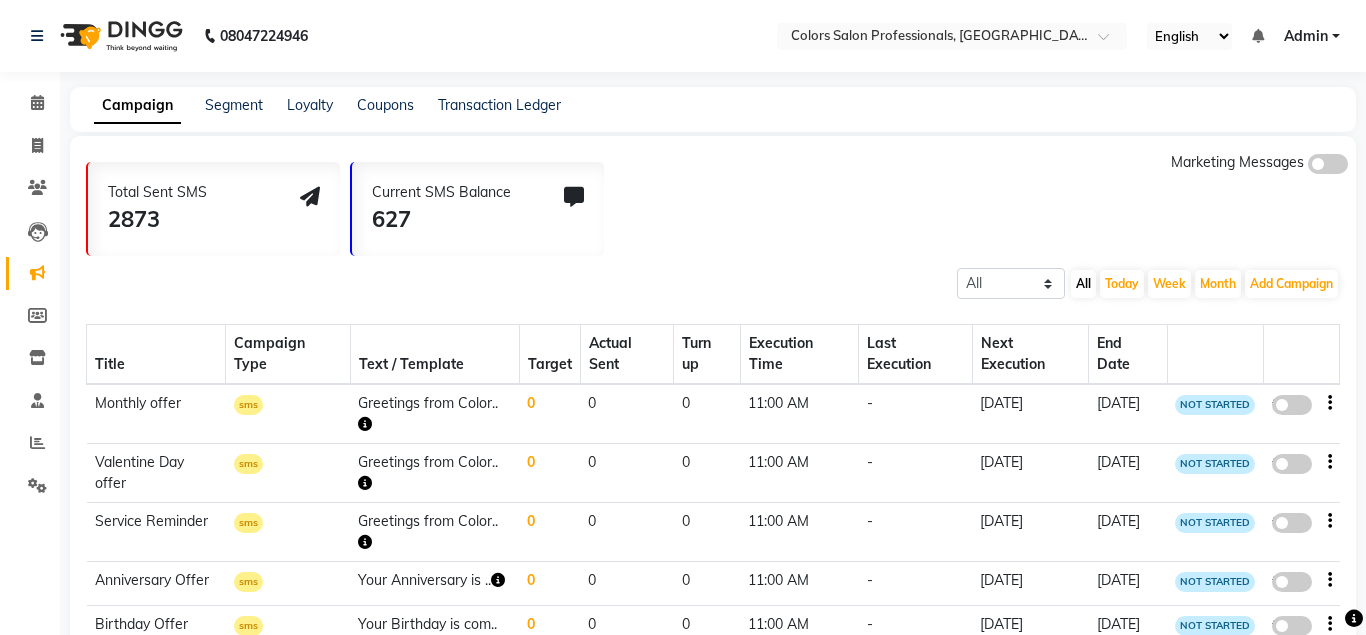 click 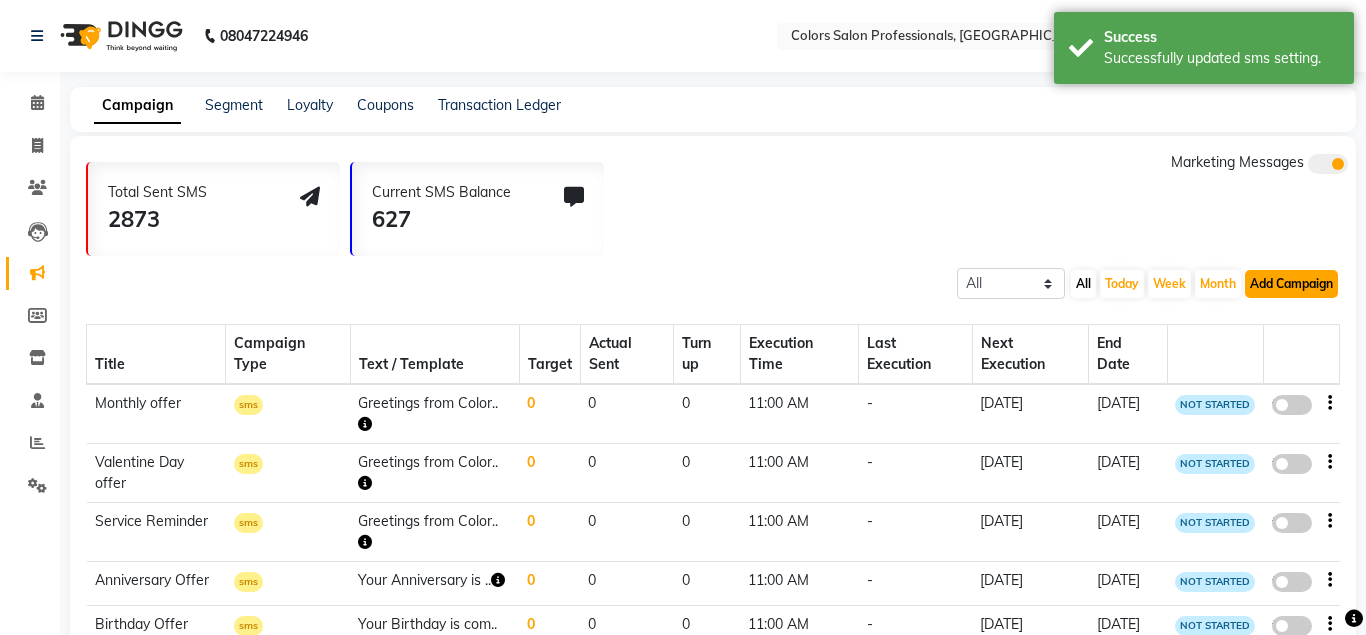 click on "Add Campaign" at bounding box center (1291, 284) 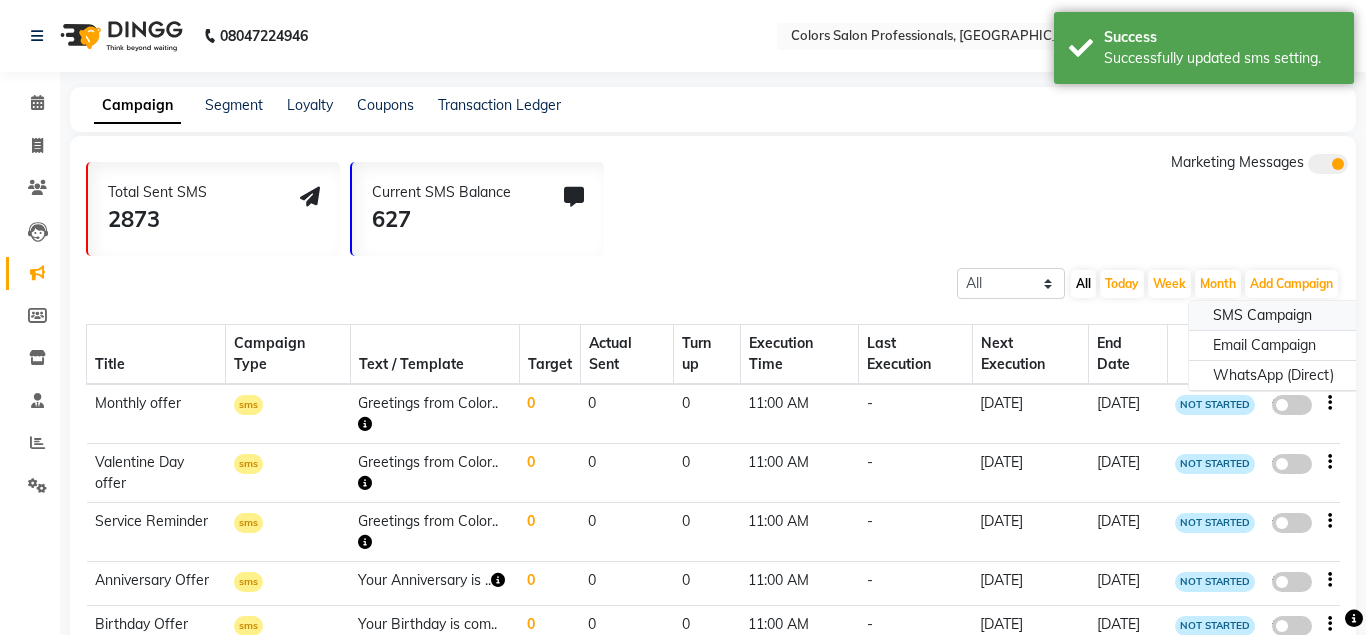 click on "SMS Campaign" 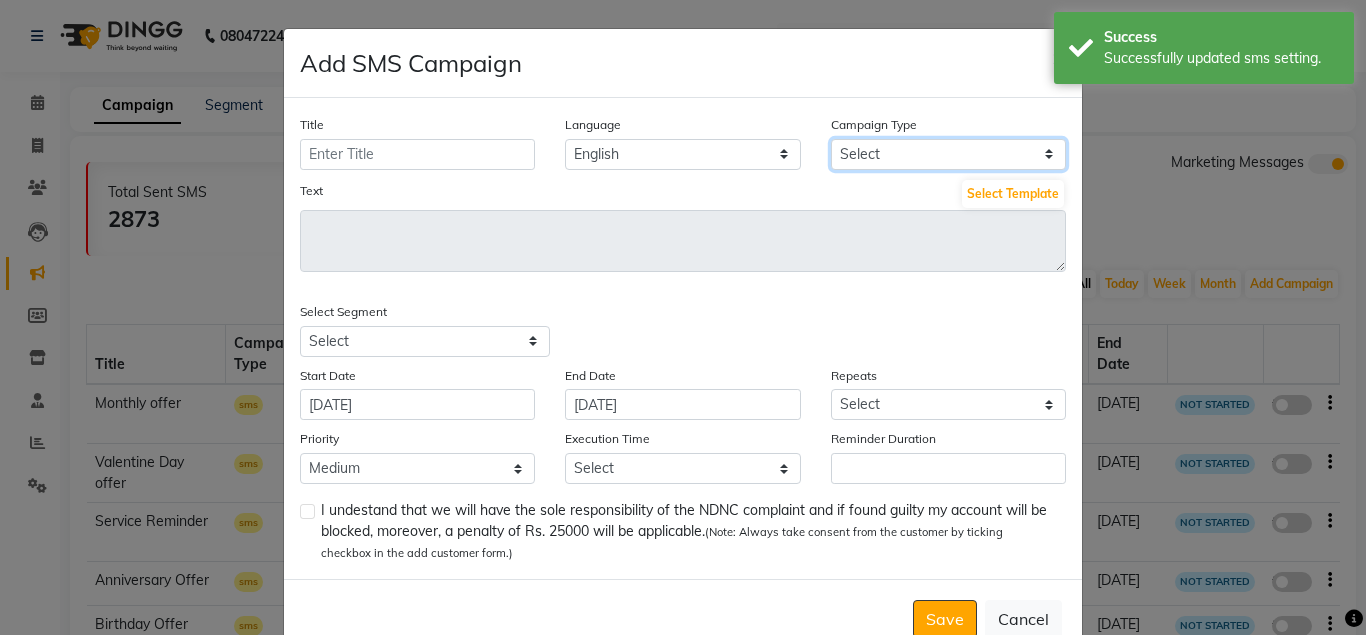 click on "Select Birthday Anniversary Promotional Service reminder" at bounding box center [948, 154] 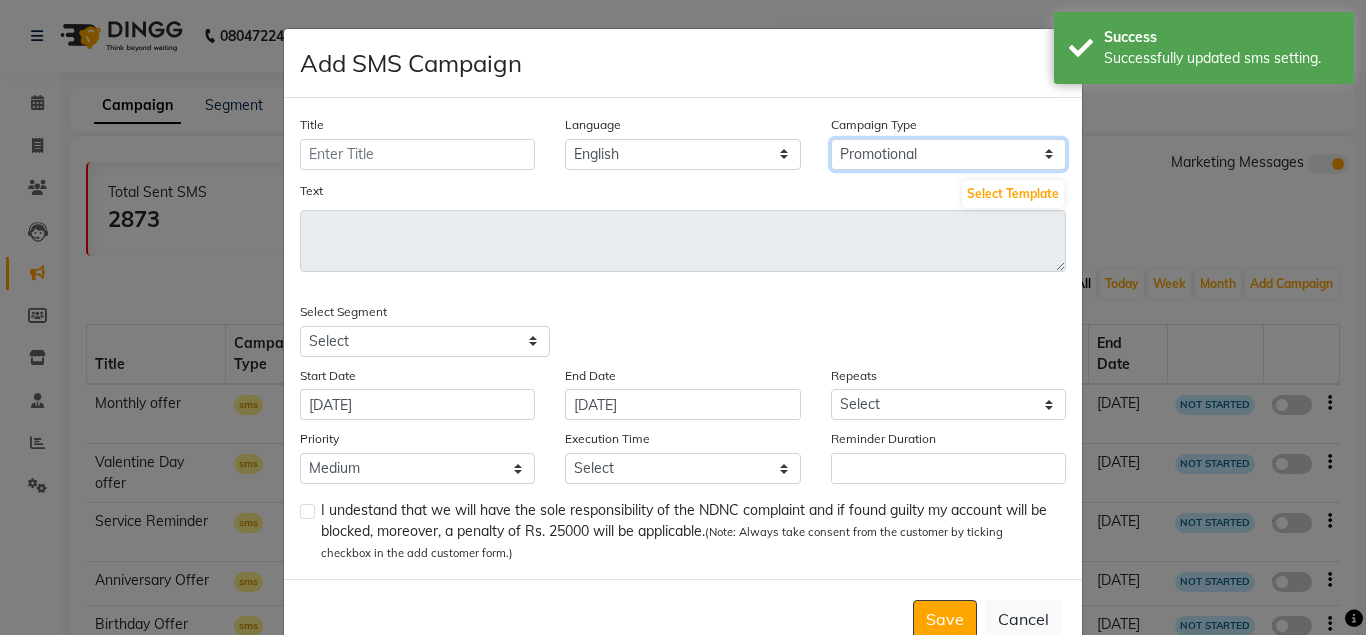 click on "Promotional" at bounding box center [0, 0] 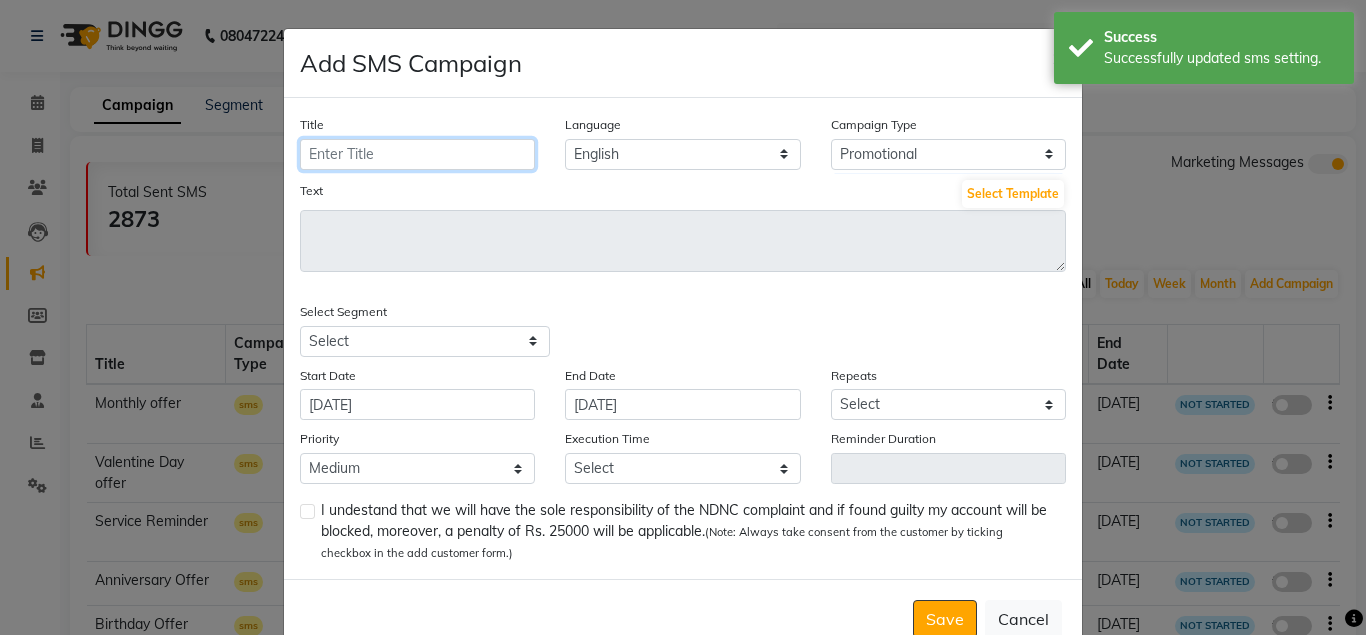 click on "Title" at bounding box center [417, 154] 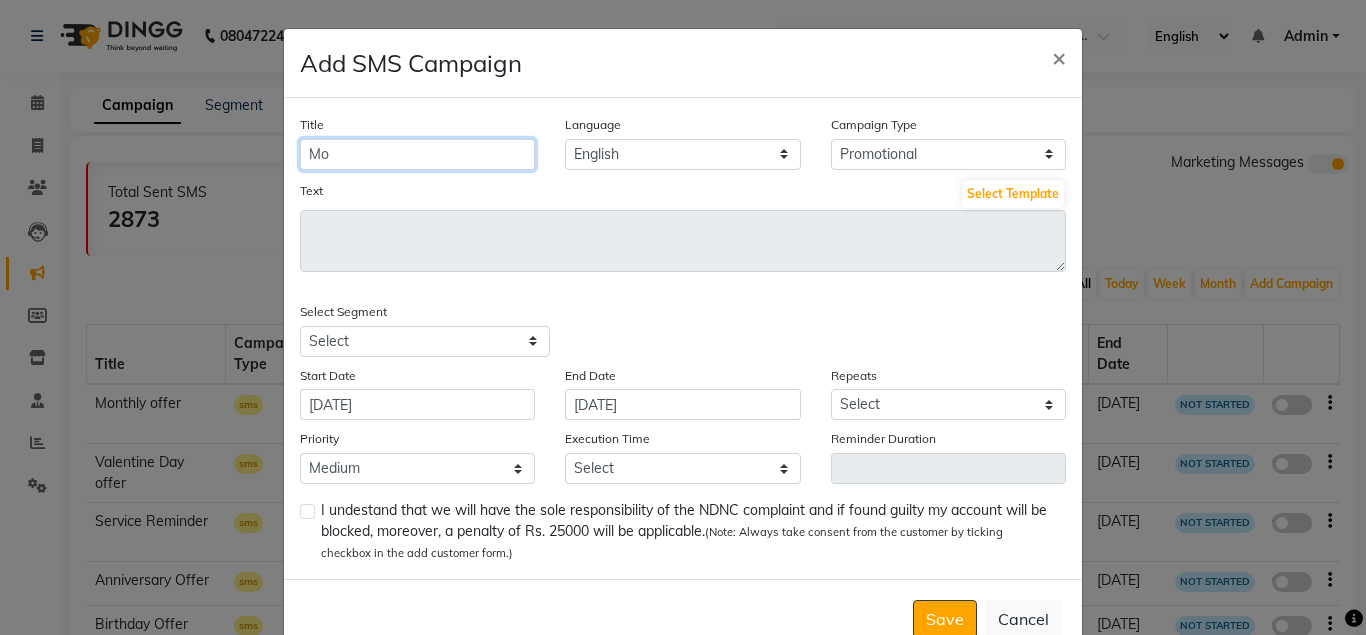 type on "M" 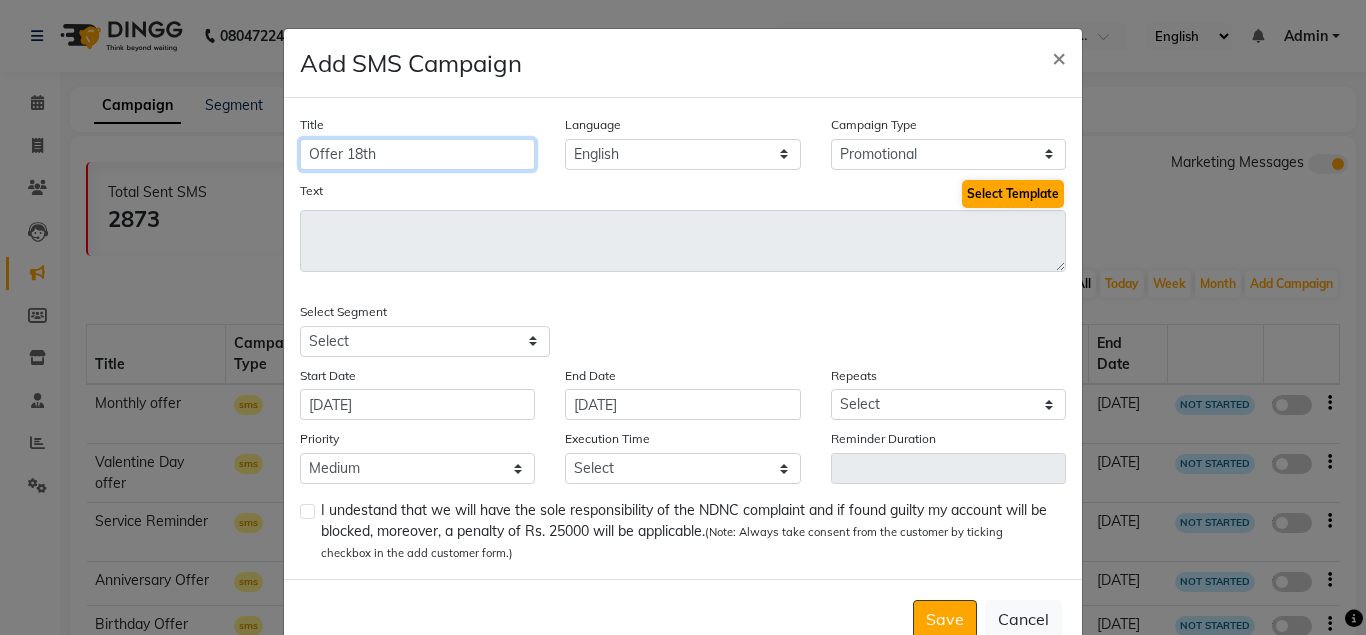 type on "Offer 18th" 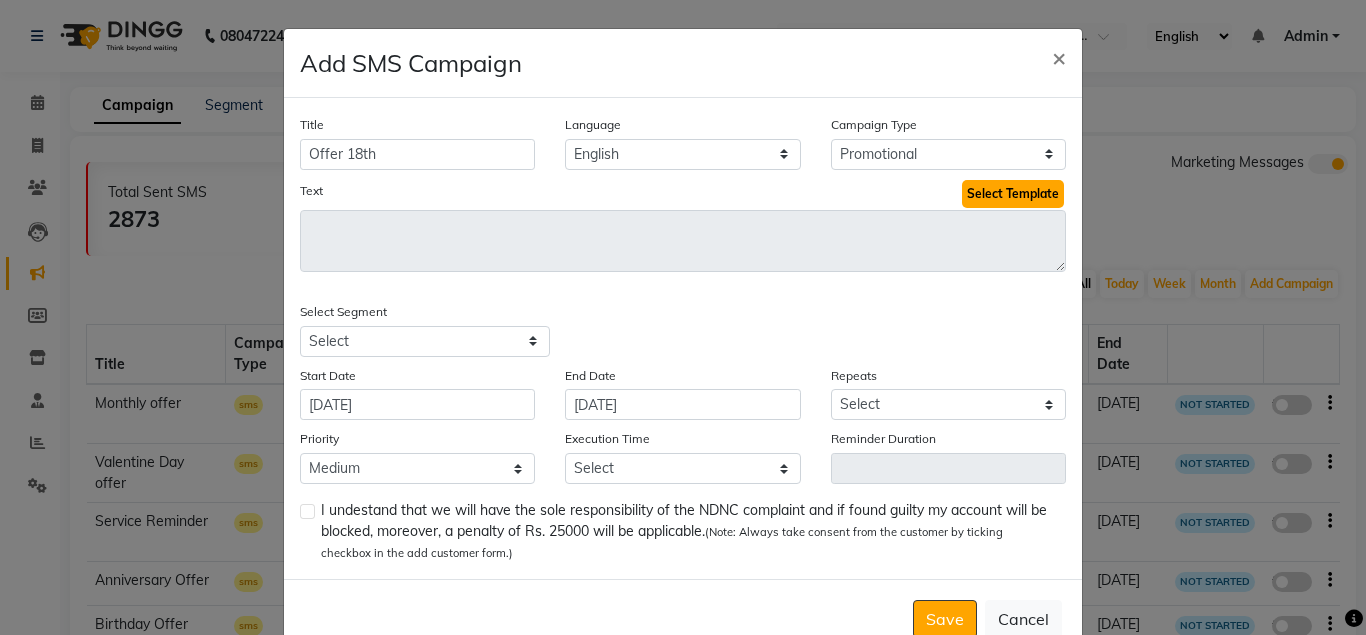 click on "Select Template" 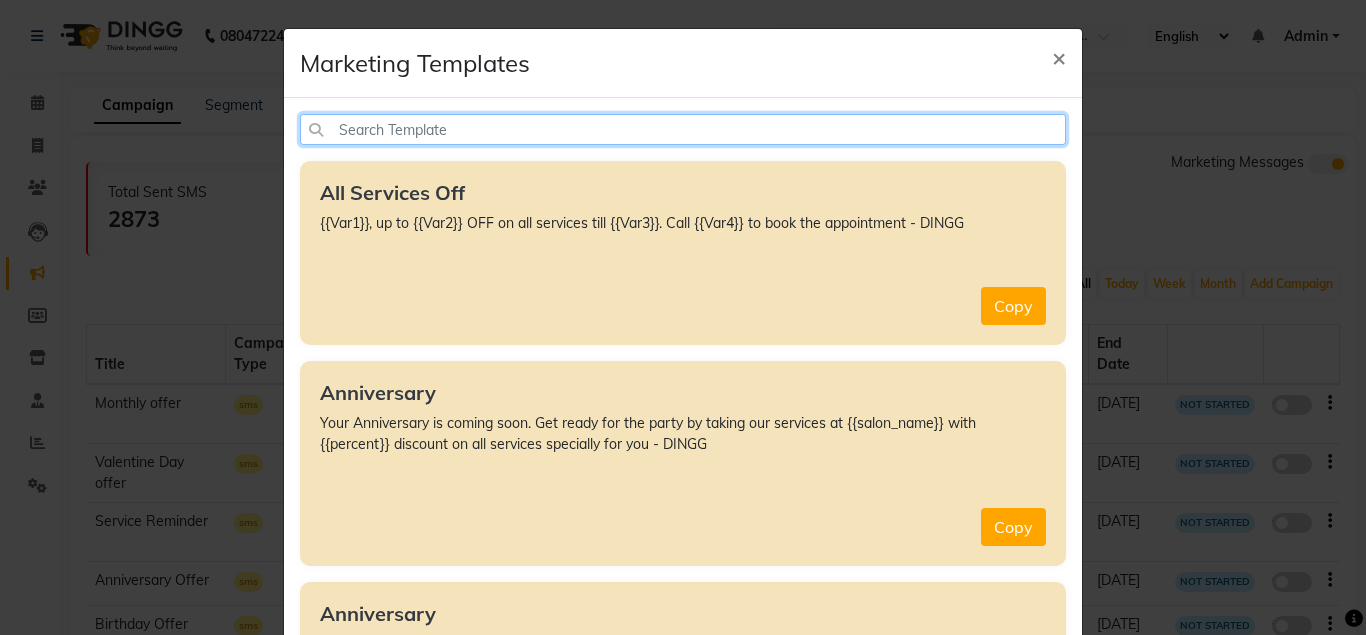 click 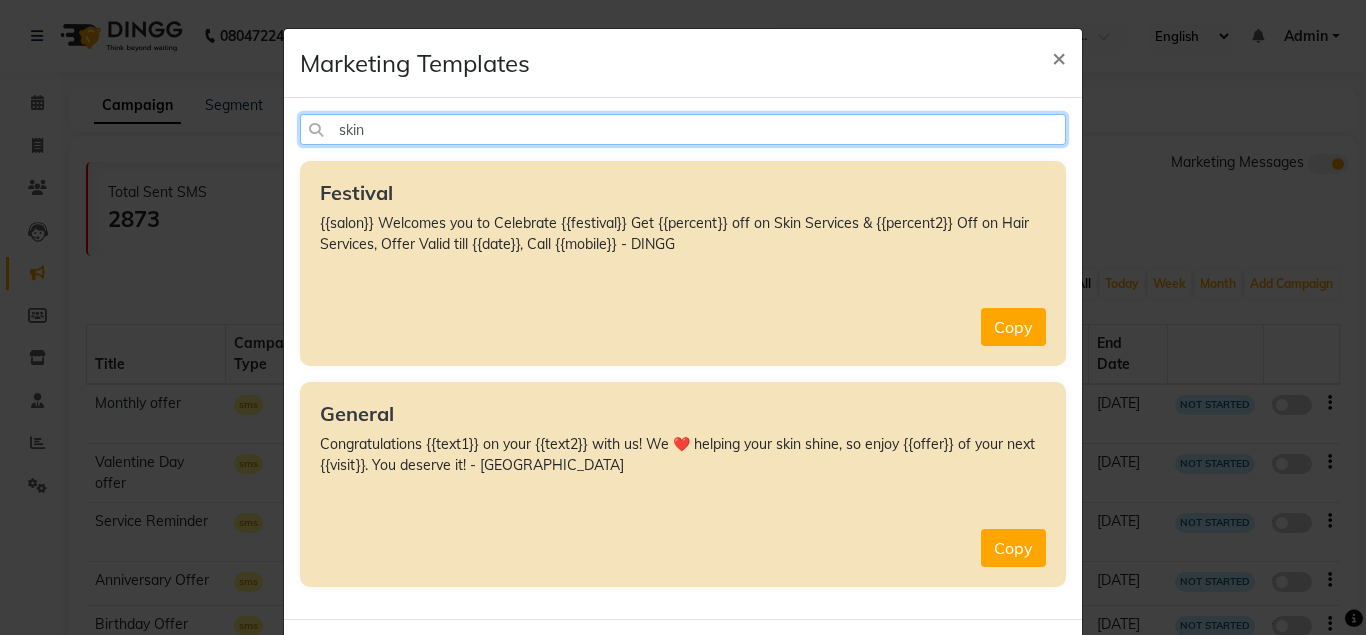 type on "skin" 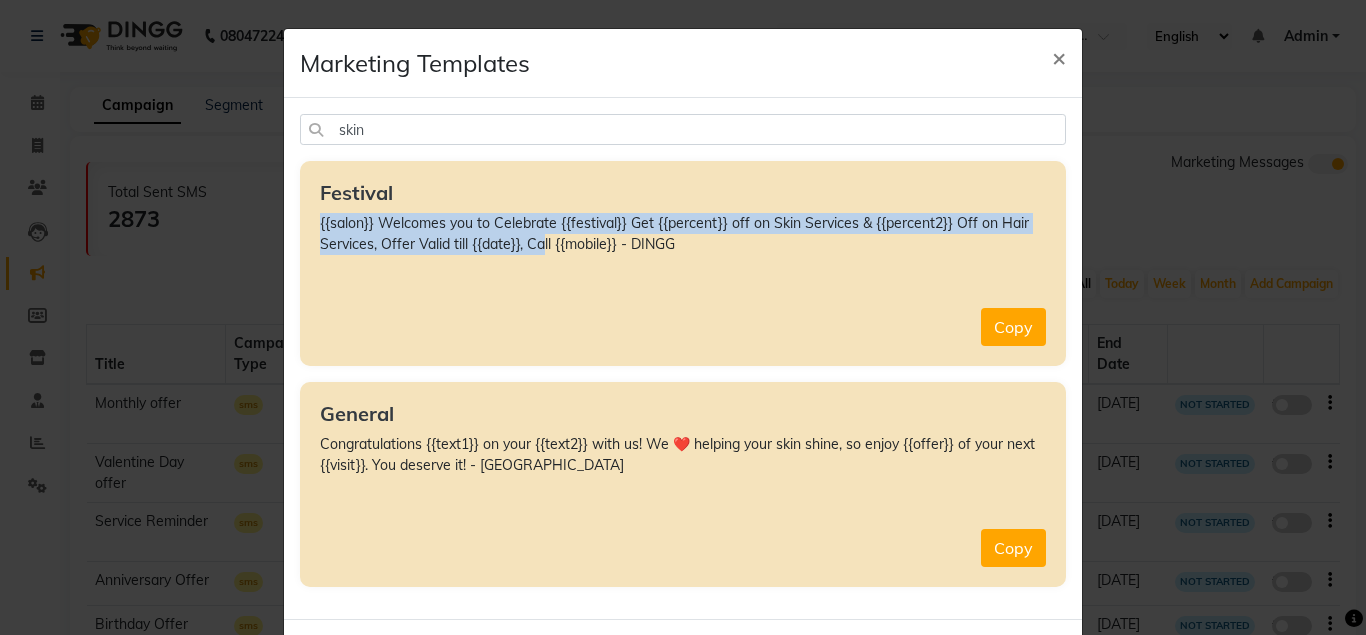 drag, startPoint x: 317, startPoint y: 233, endPoint x: 543, endPoint y: 245, distance: 226.31836 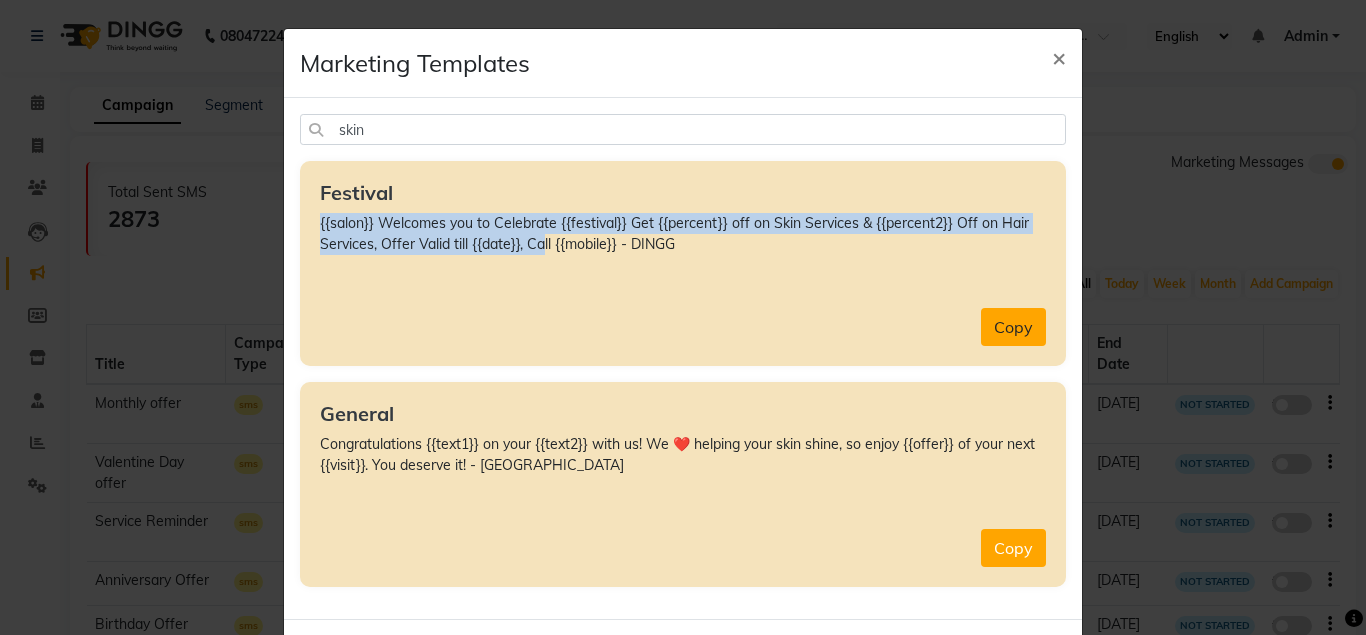 click on "Copy" 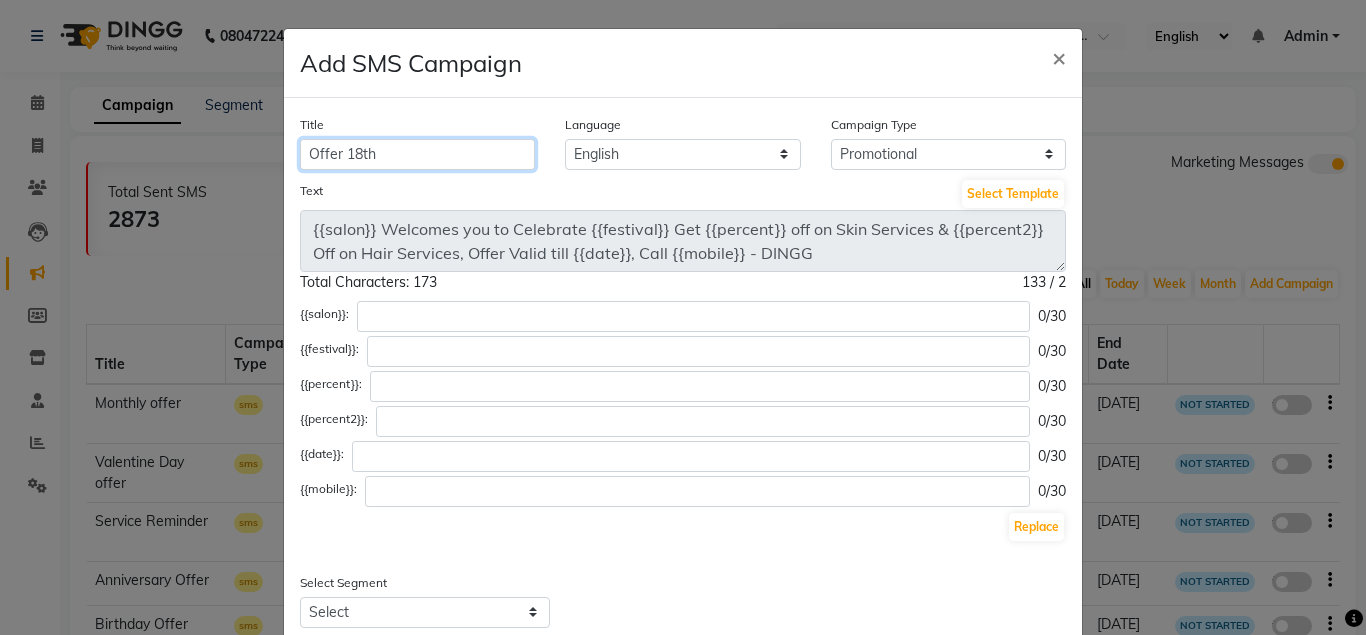 click on "Offer 18th" at bounding box center (417, 154) 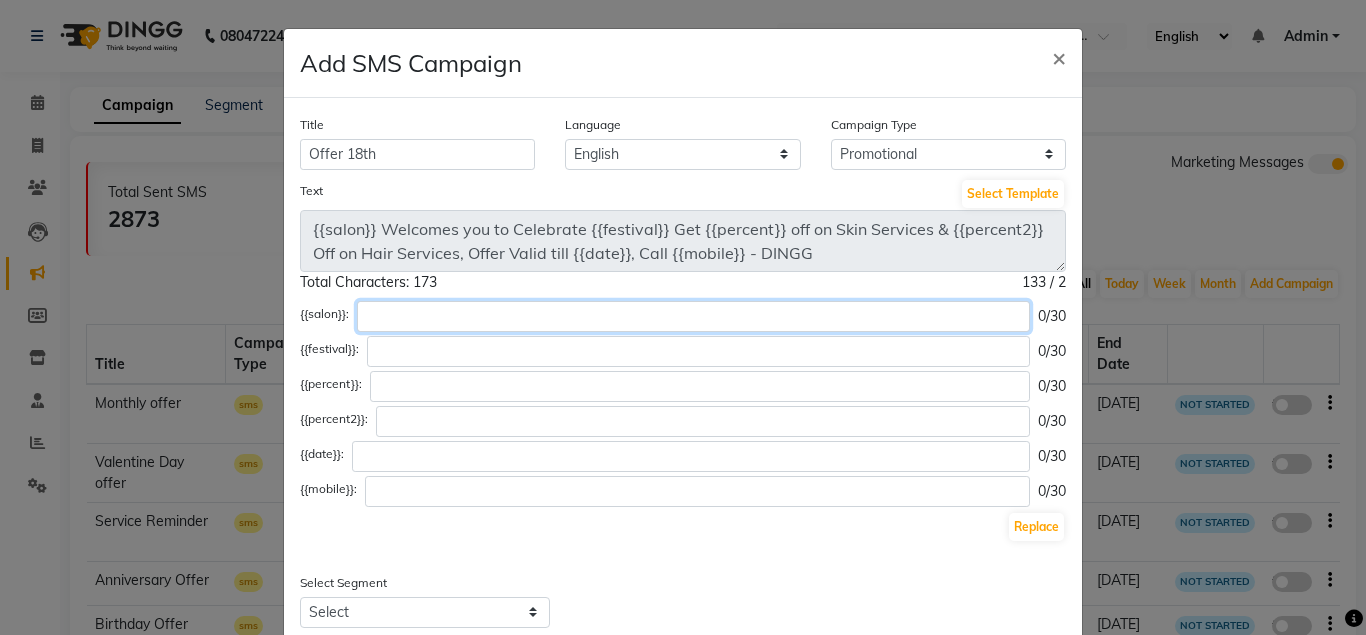 click 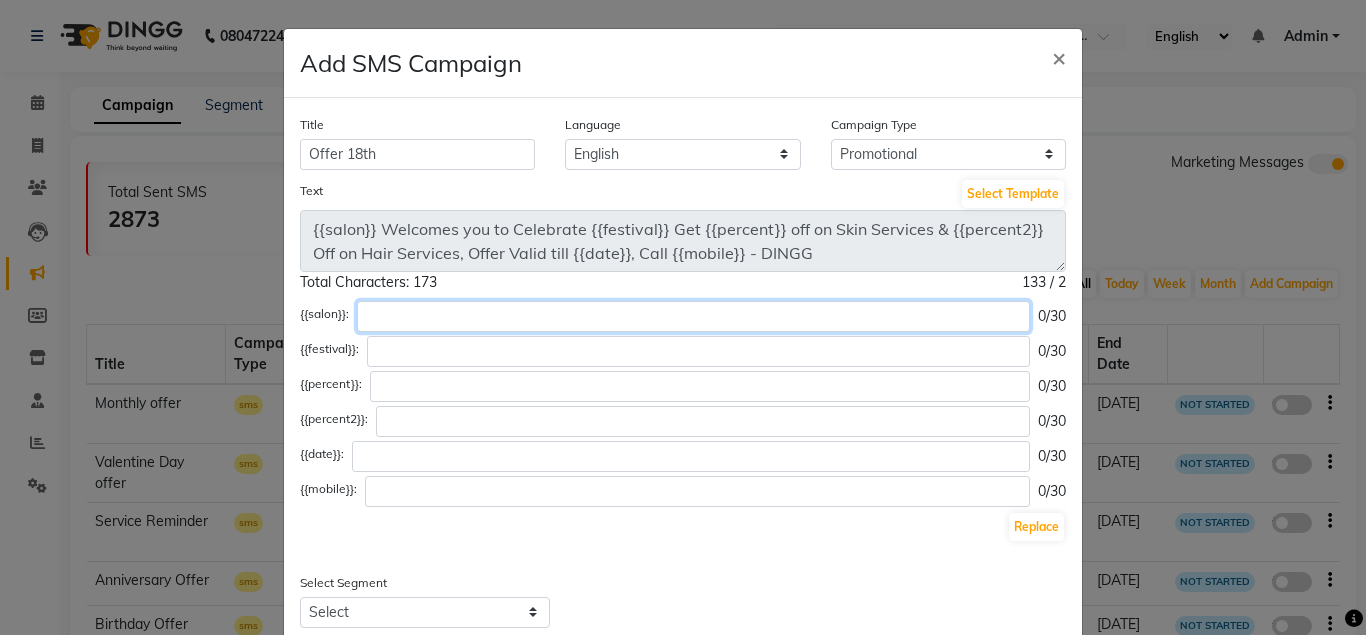 paste on "Colors Salon Professionals" 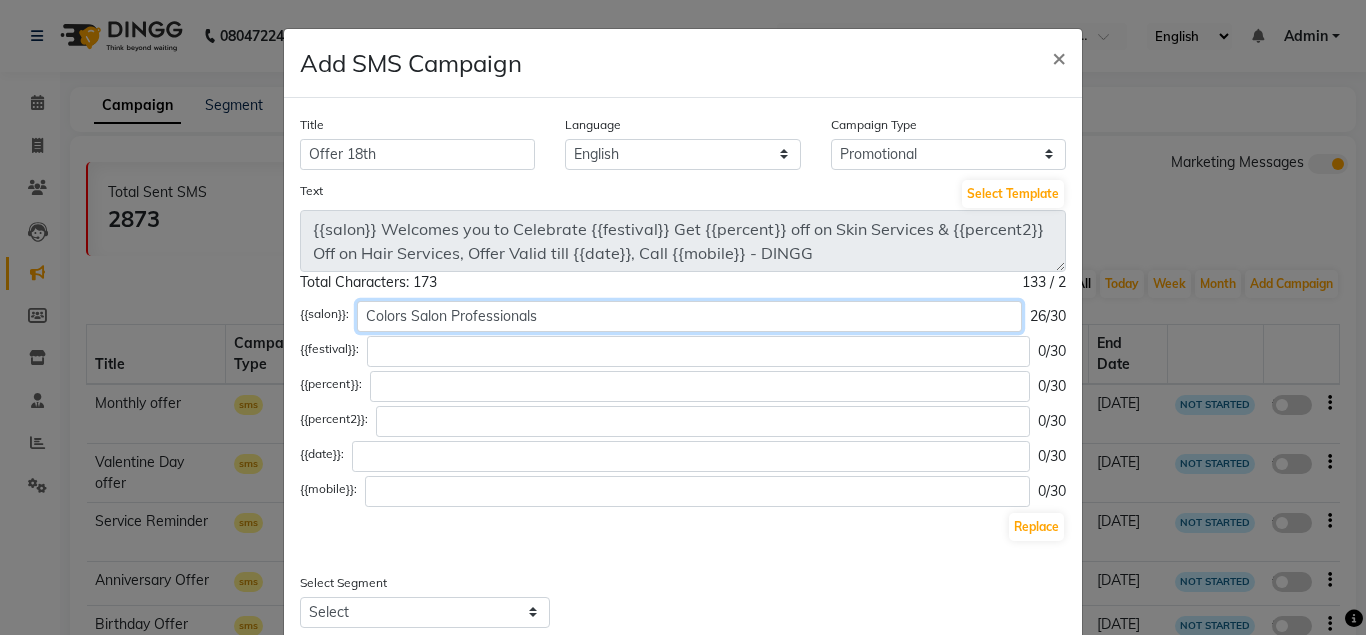 type on "Colors Salon Professionals" 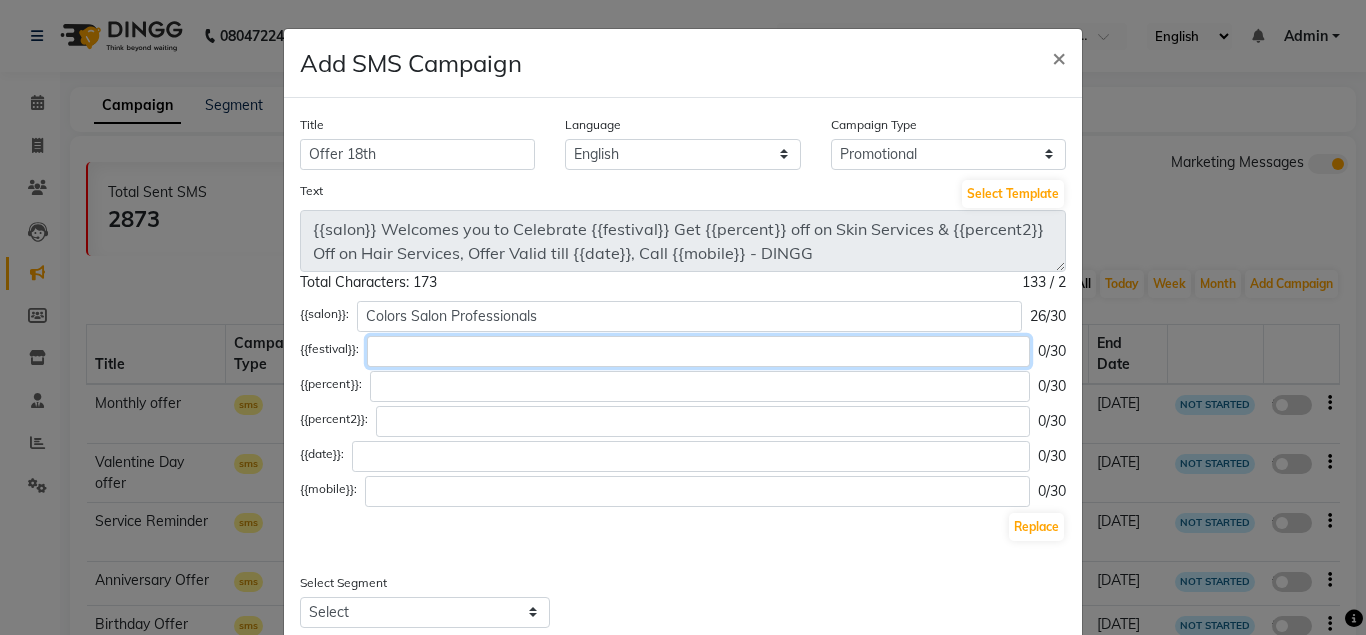 click 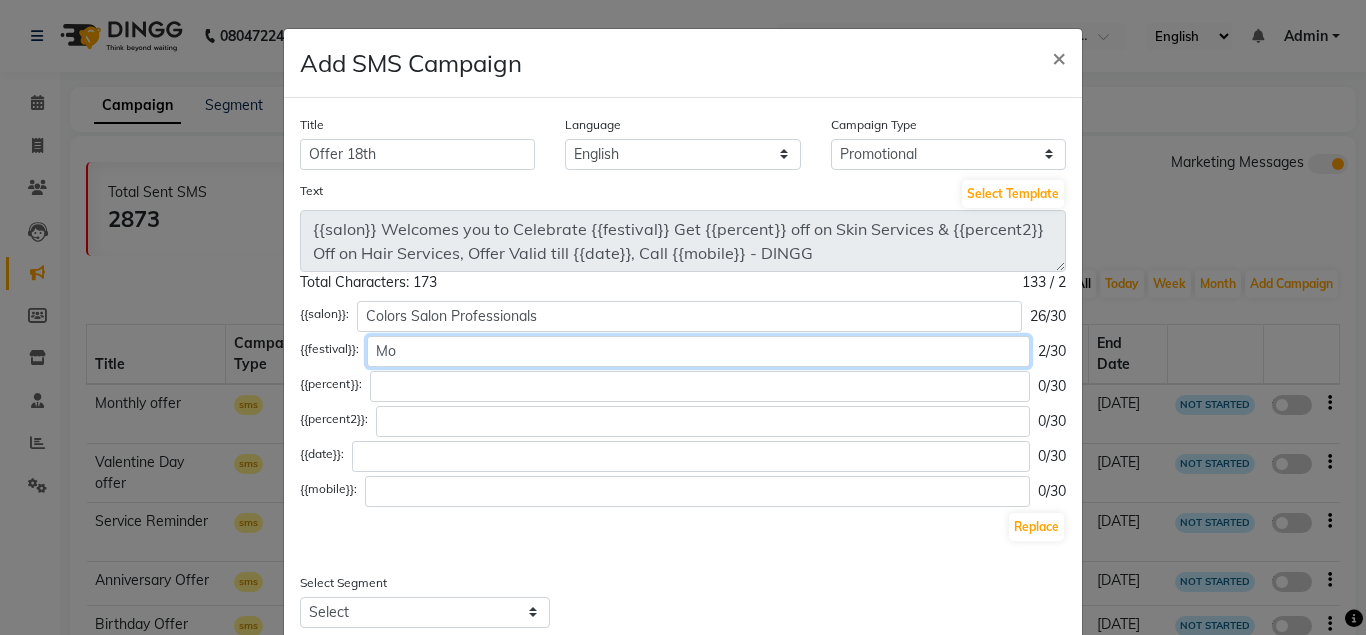 type on "M" 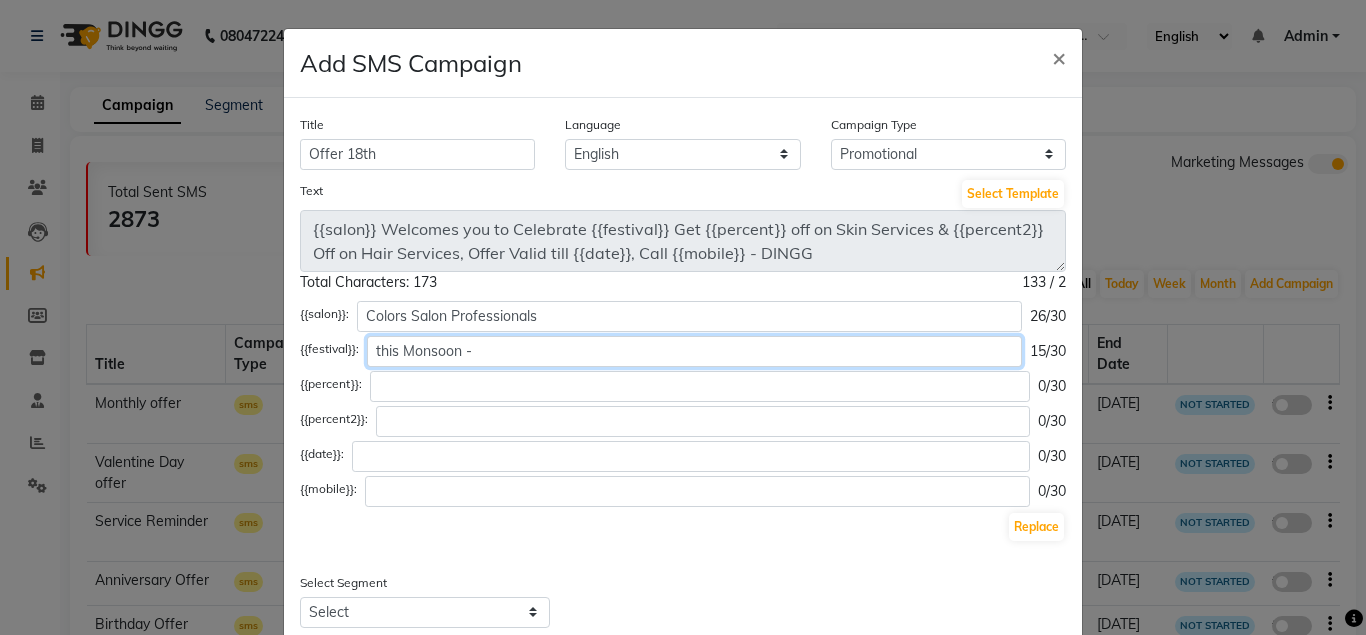 type on "this Monsoon -" 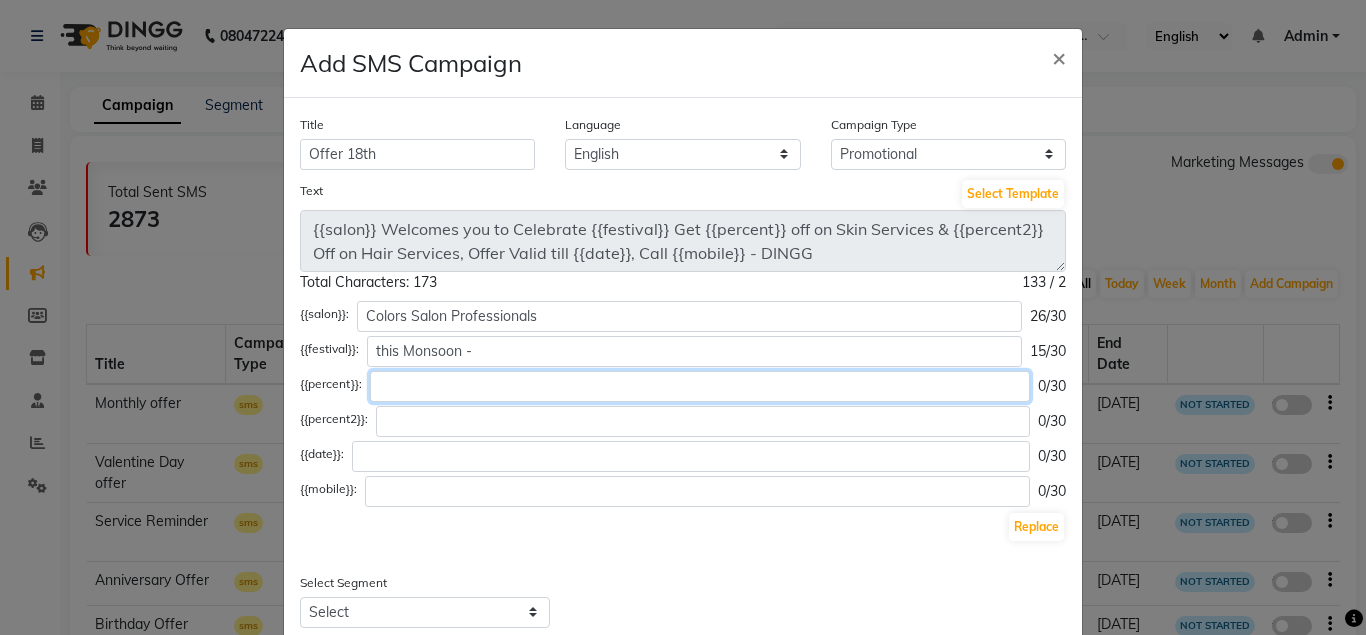 click 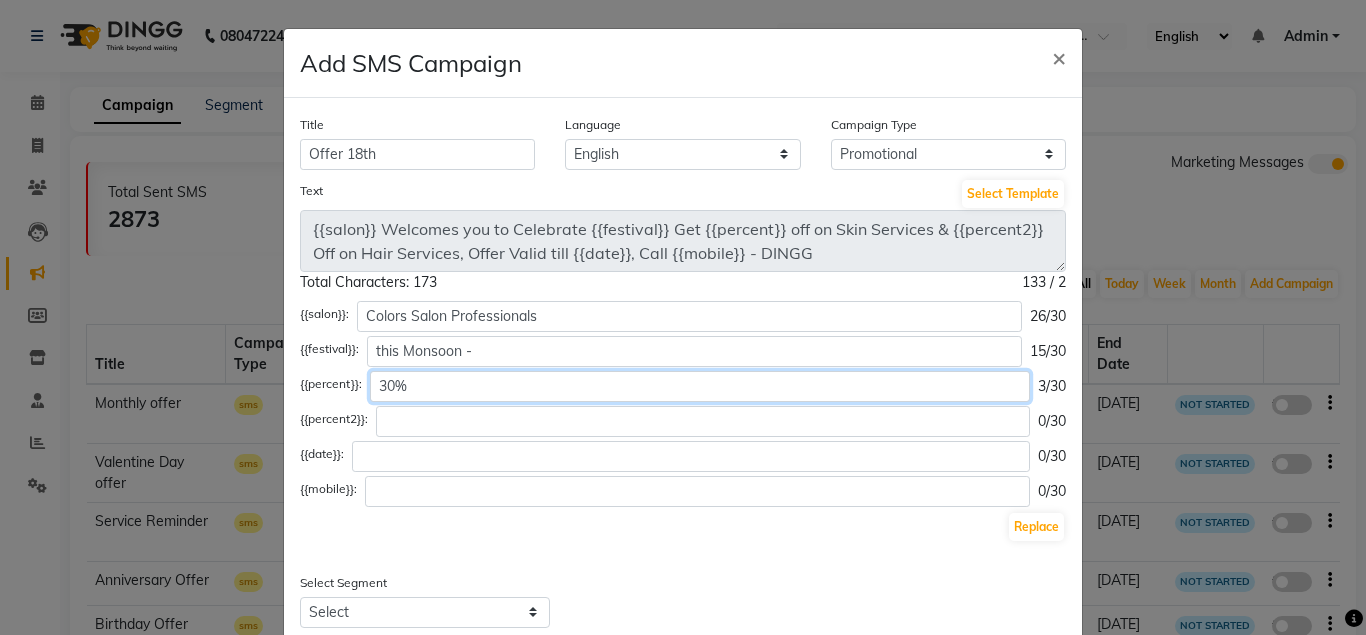 type on "30%" 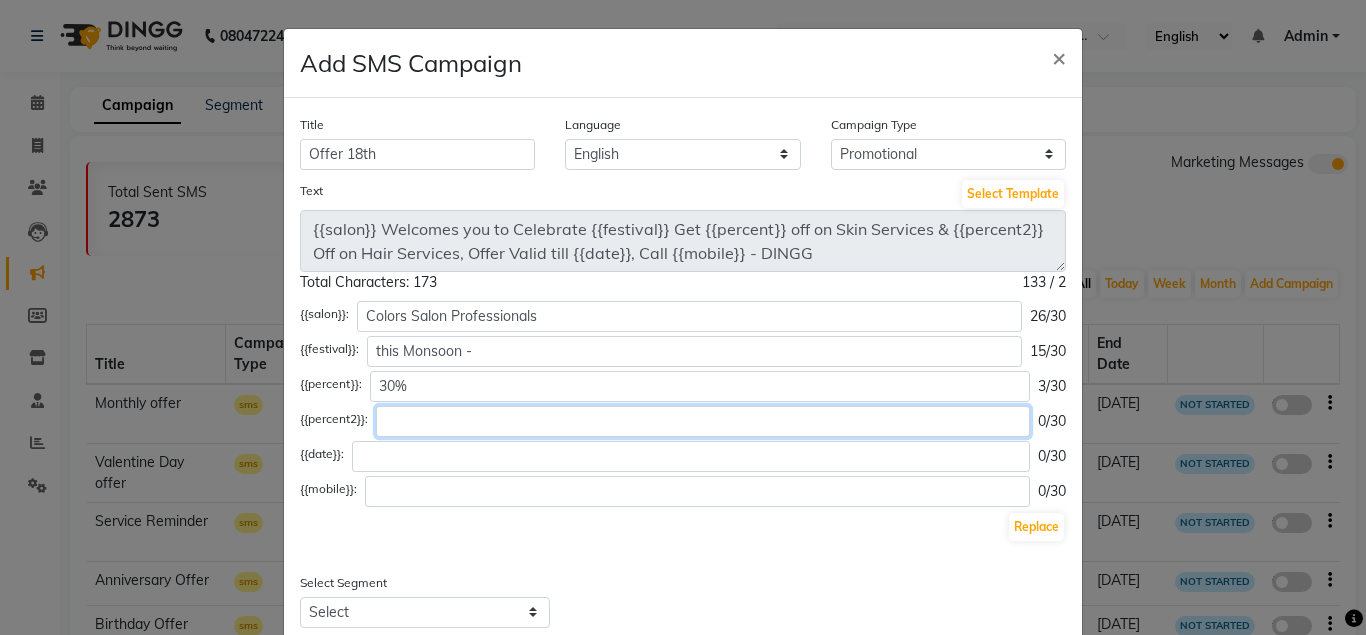 click 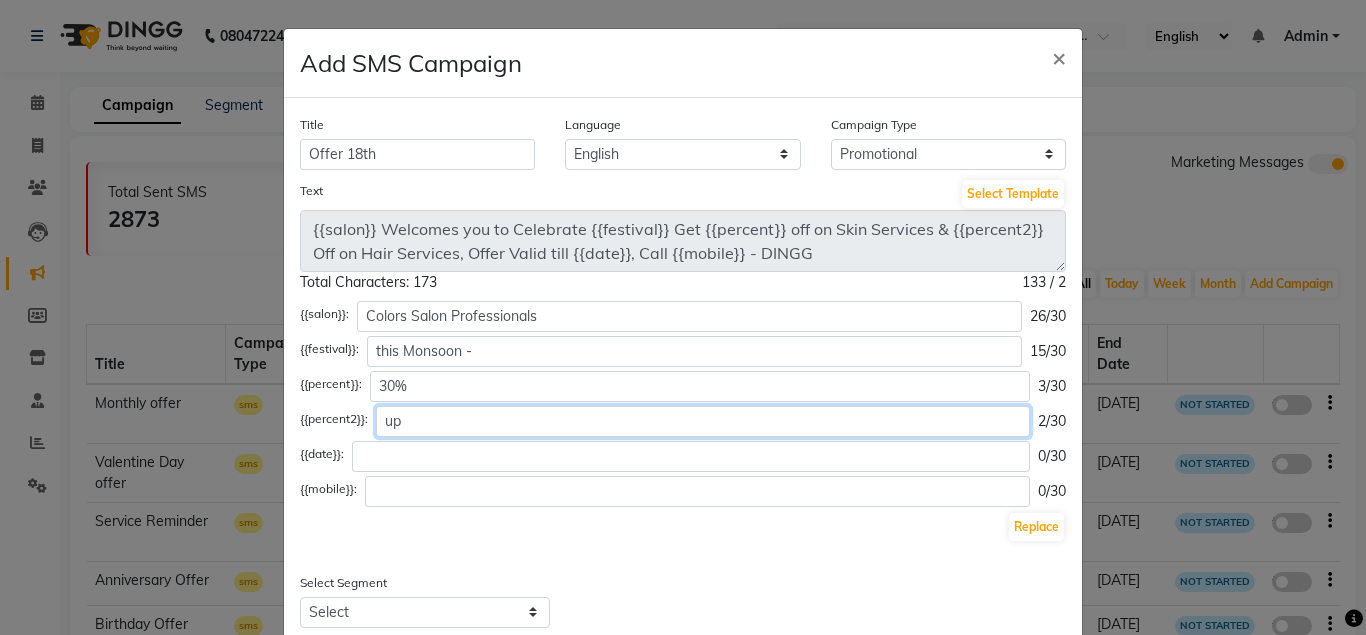 type on "u" 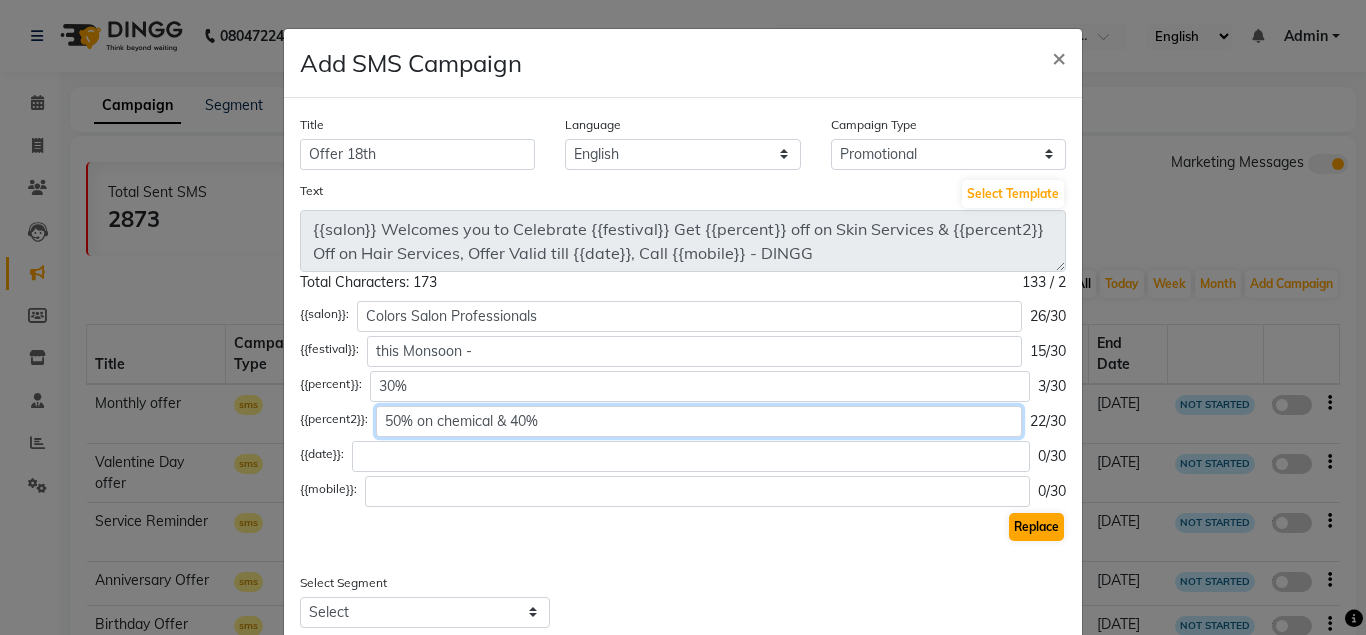 type on "50% on chemical & 40%" 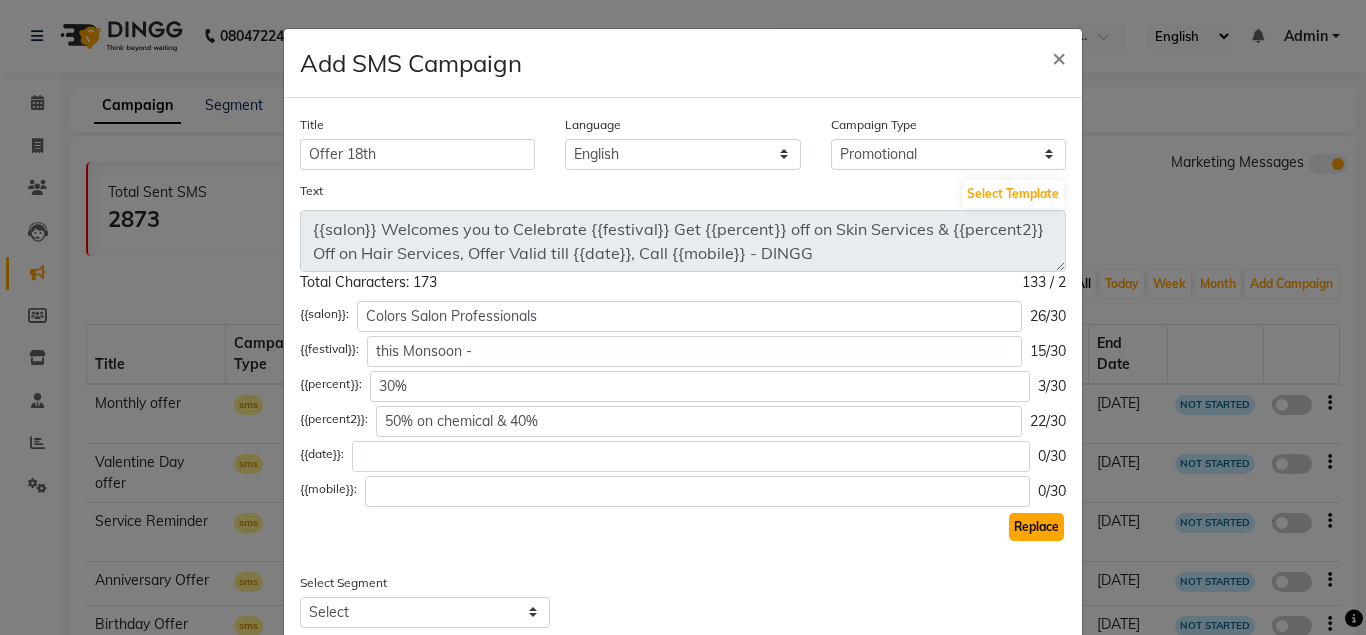 click on "Replace" 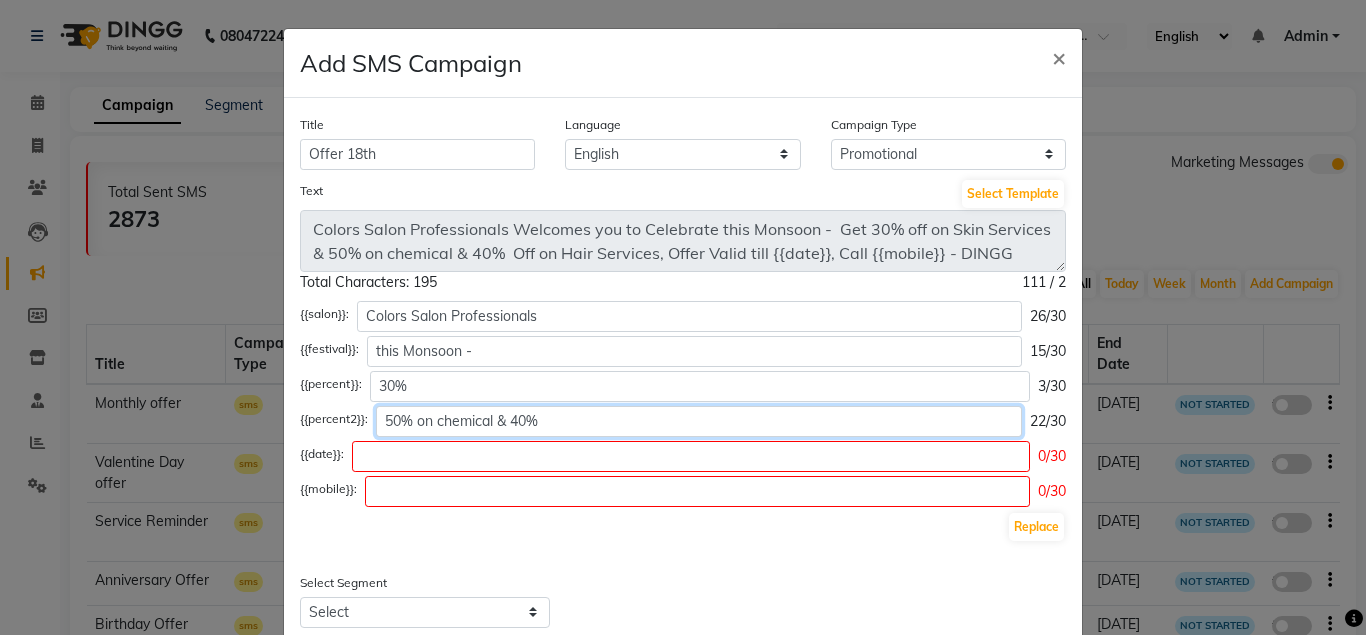 click on "50% on chemical & 40%" 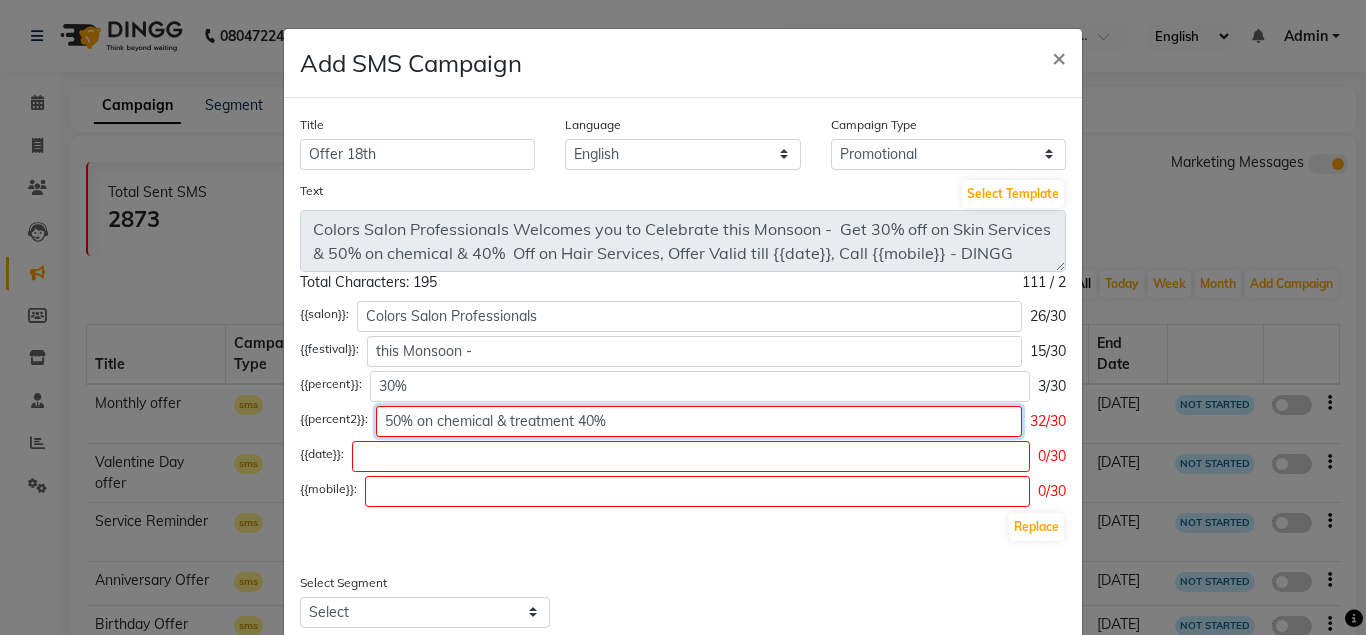 click on "50% on chemical & treatment 40%" 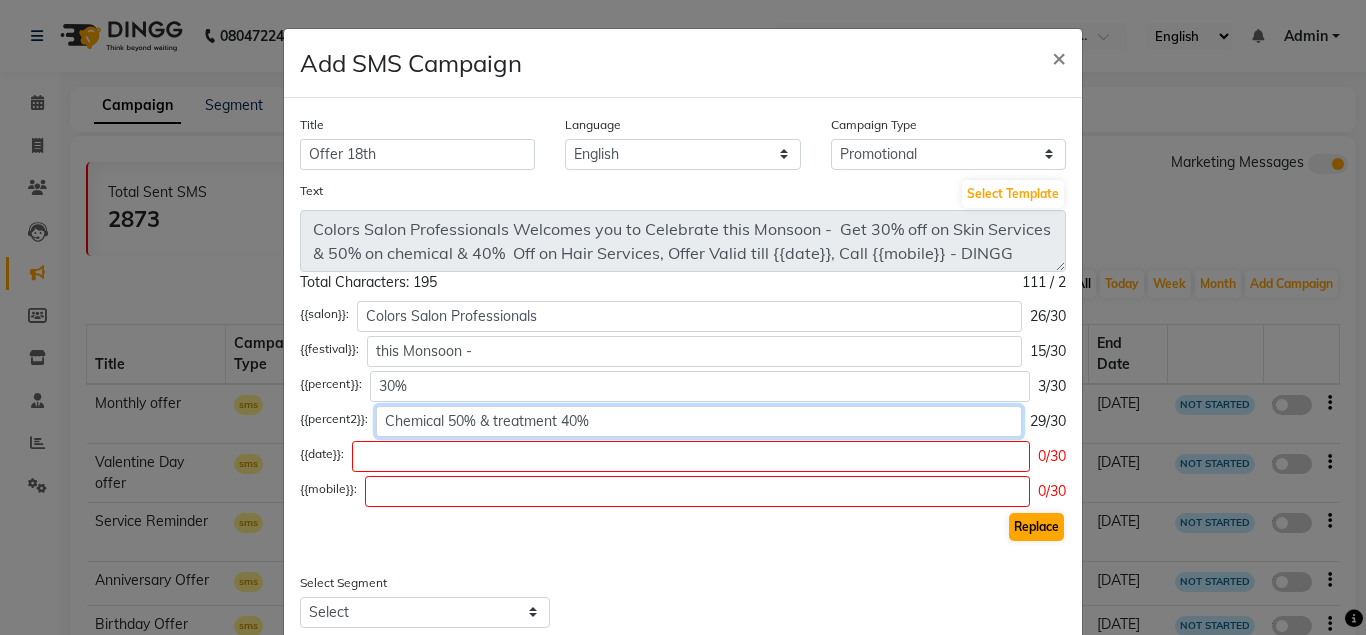 type on "Chemical 50% & treatment 40%" 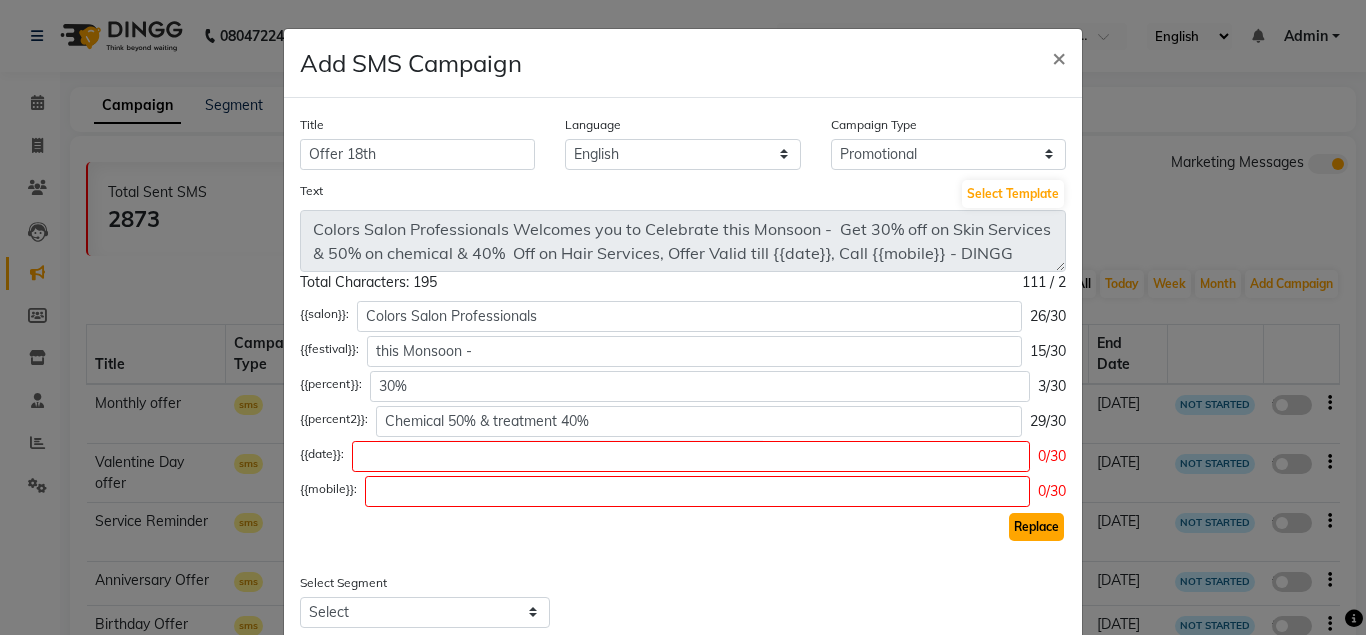 click on "Replace" 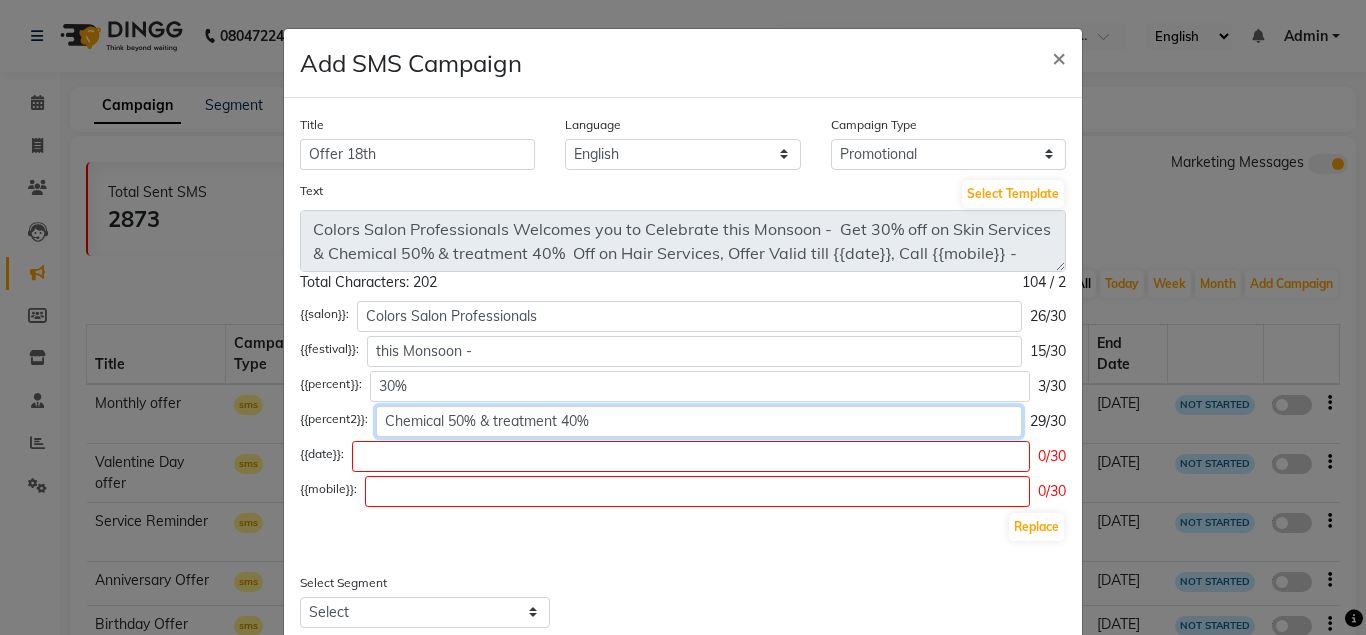 click on "Chemical 50% & treatment 40%" 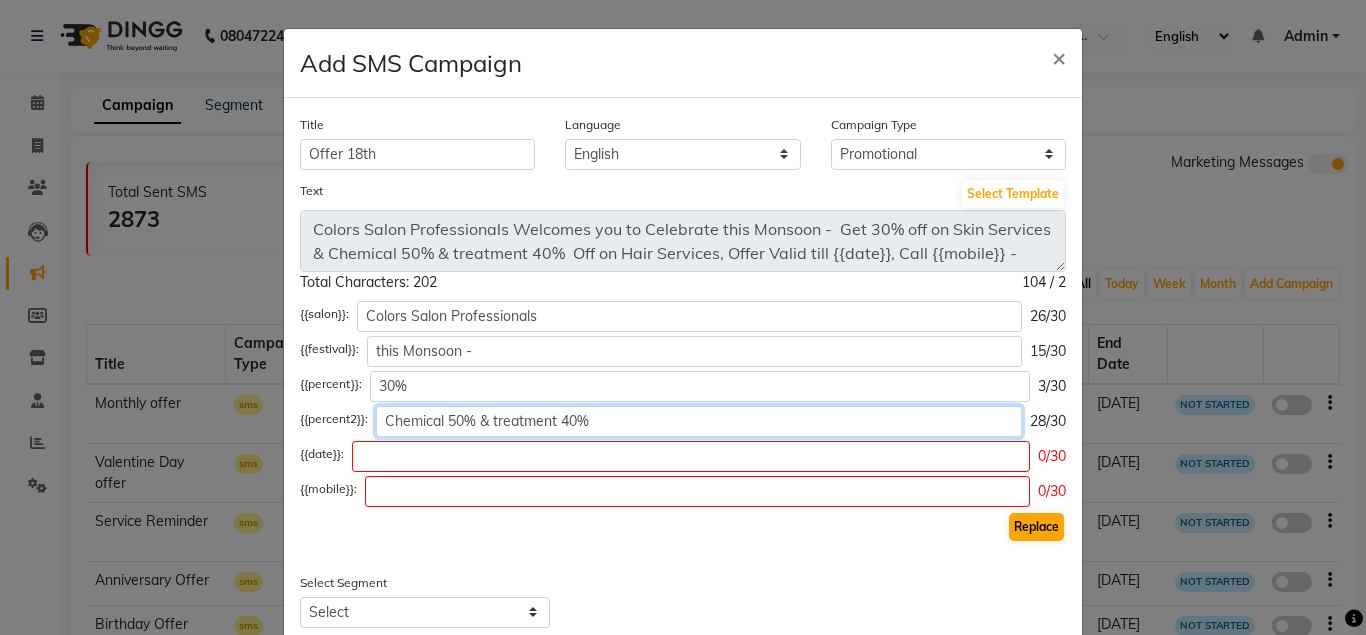 type on "Chemical 50% & treatment 40%" 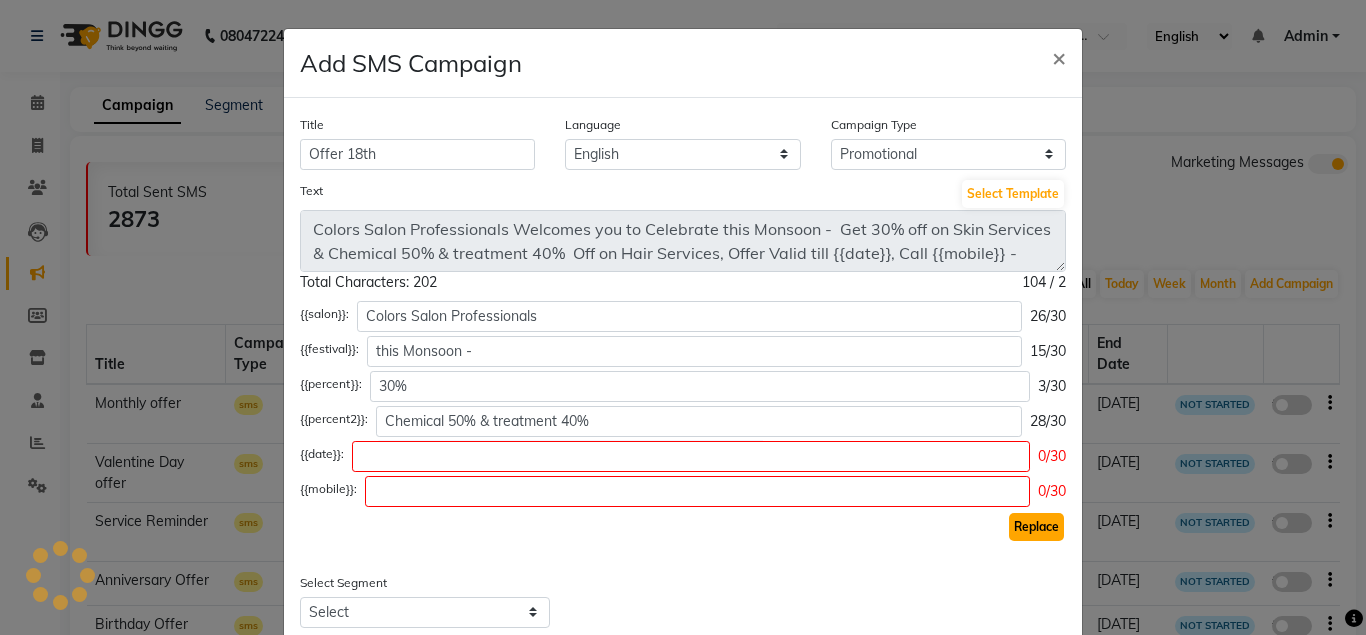click on "Replace" 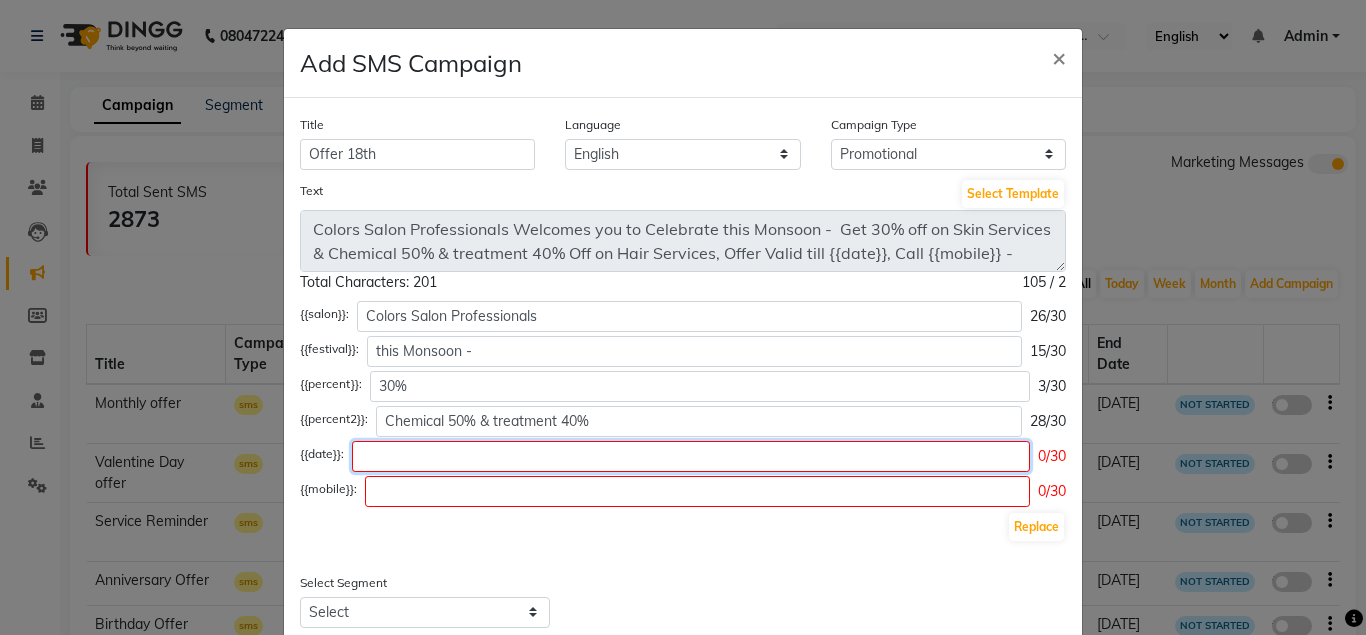 click 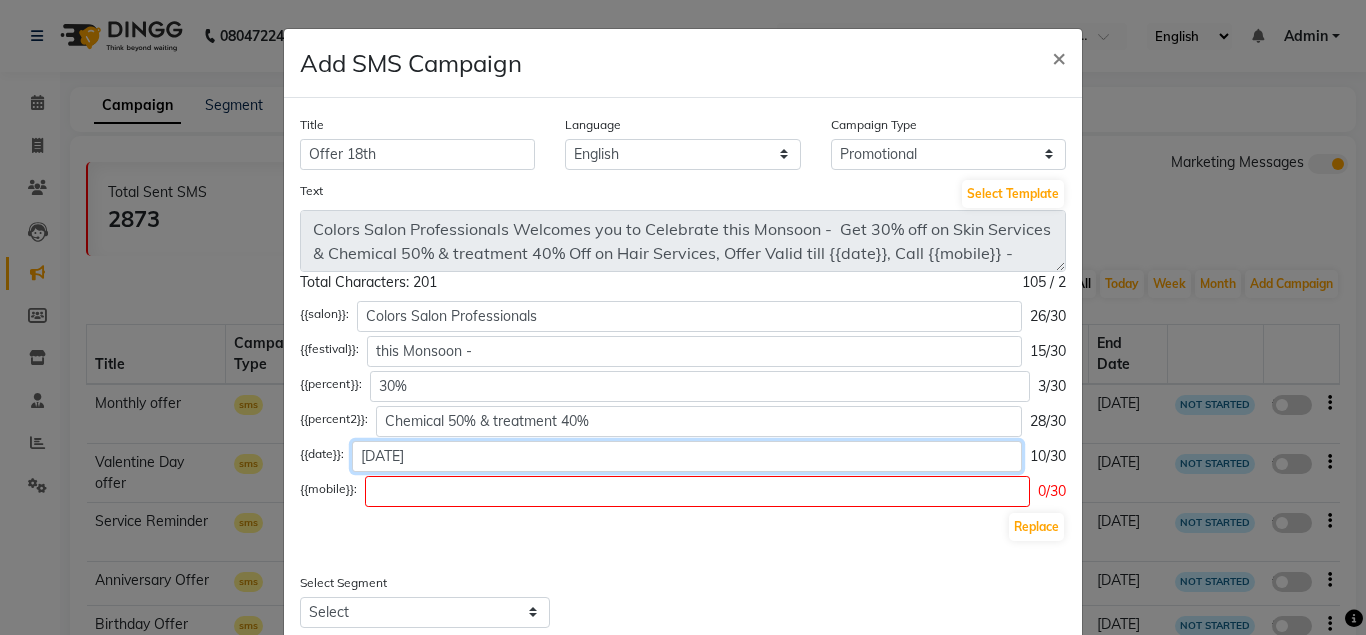 click on "[DATE]" 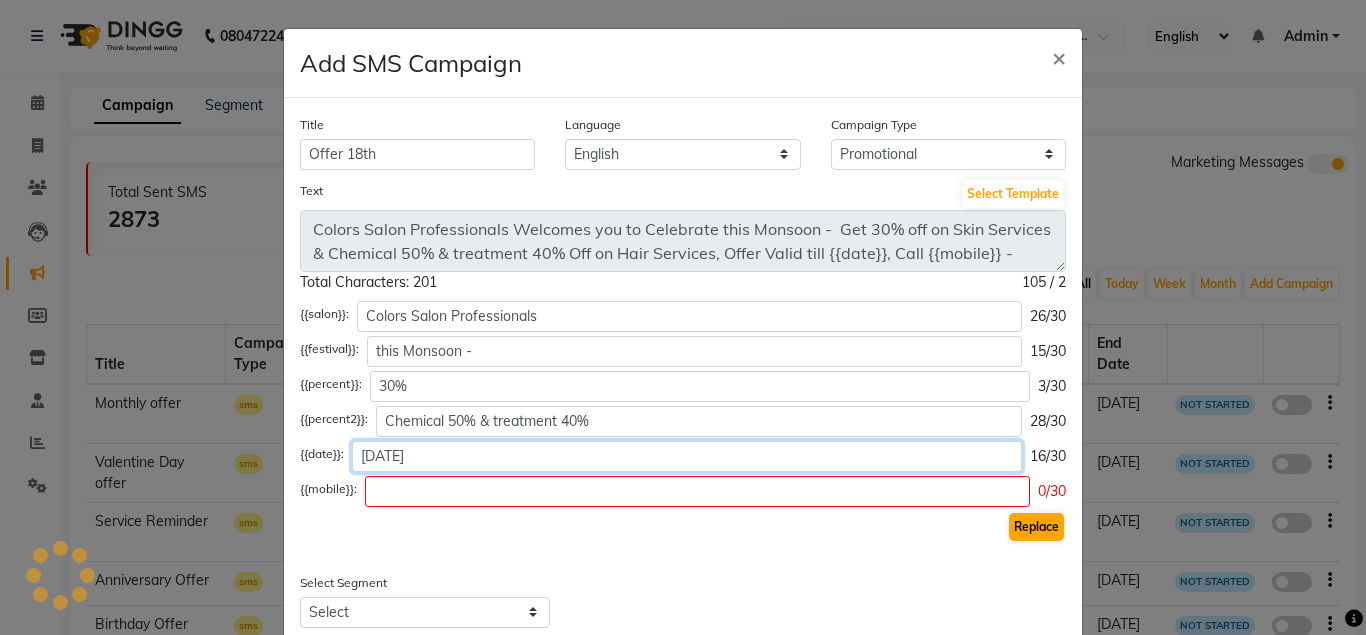 type on "[DATE]" 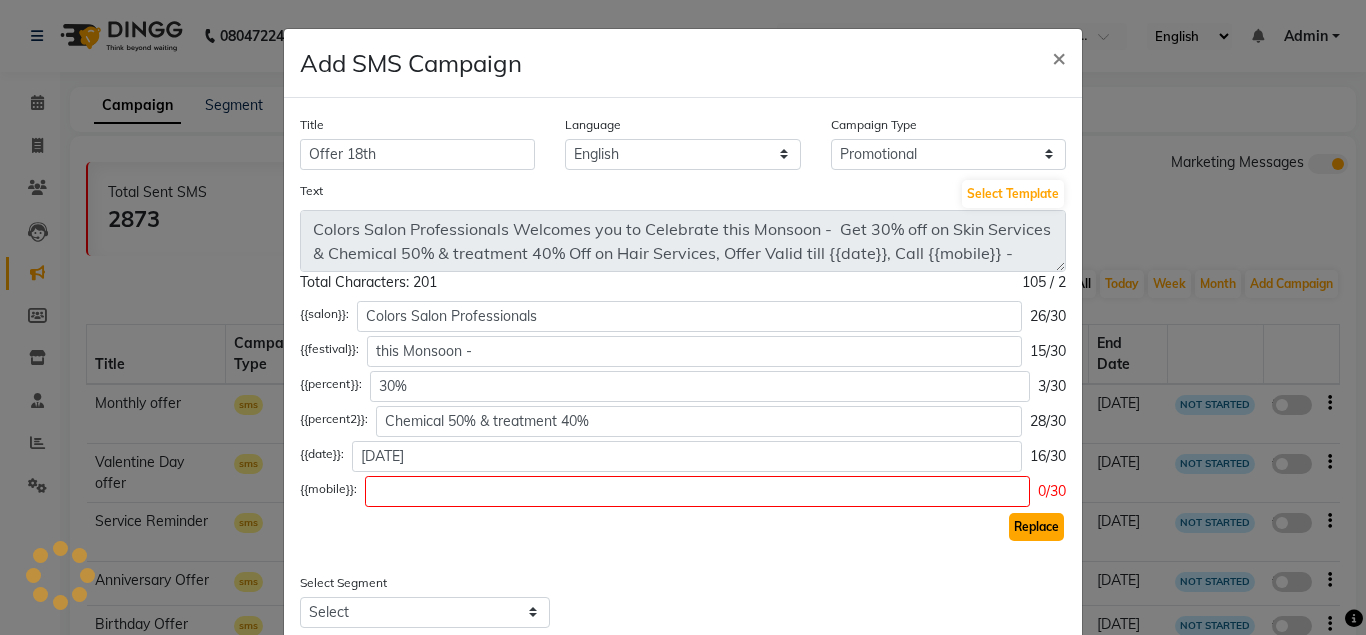 click on "Replace" 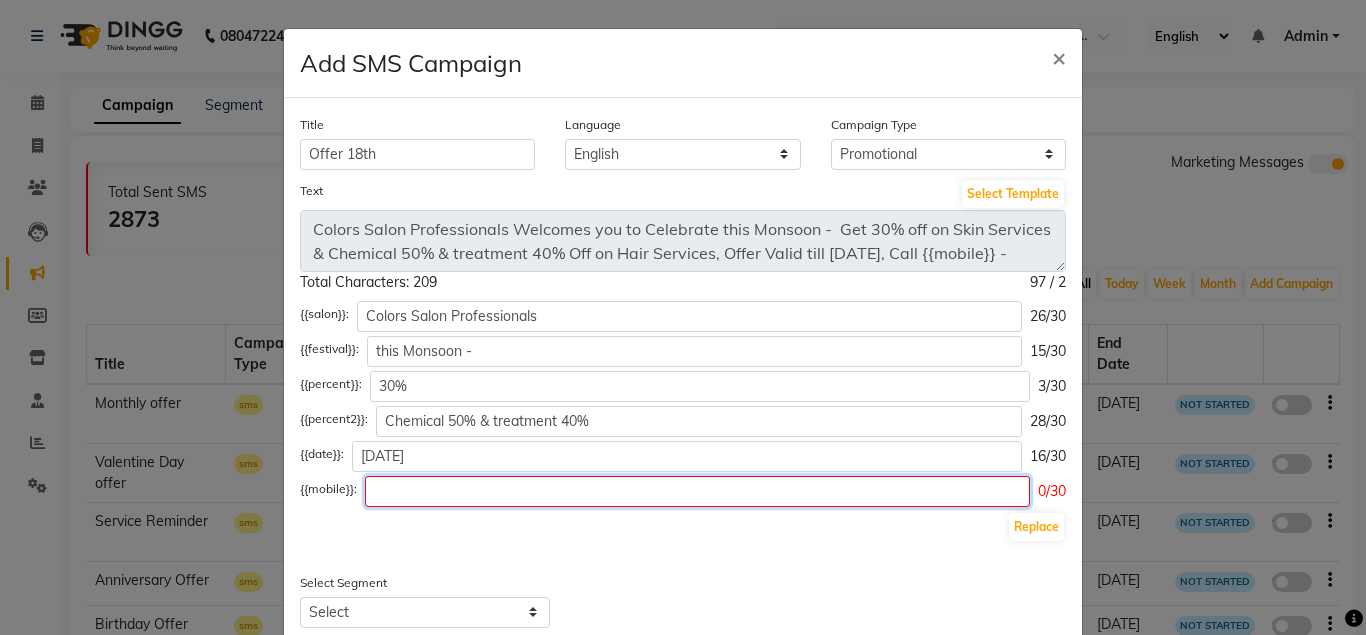 click 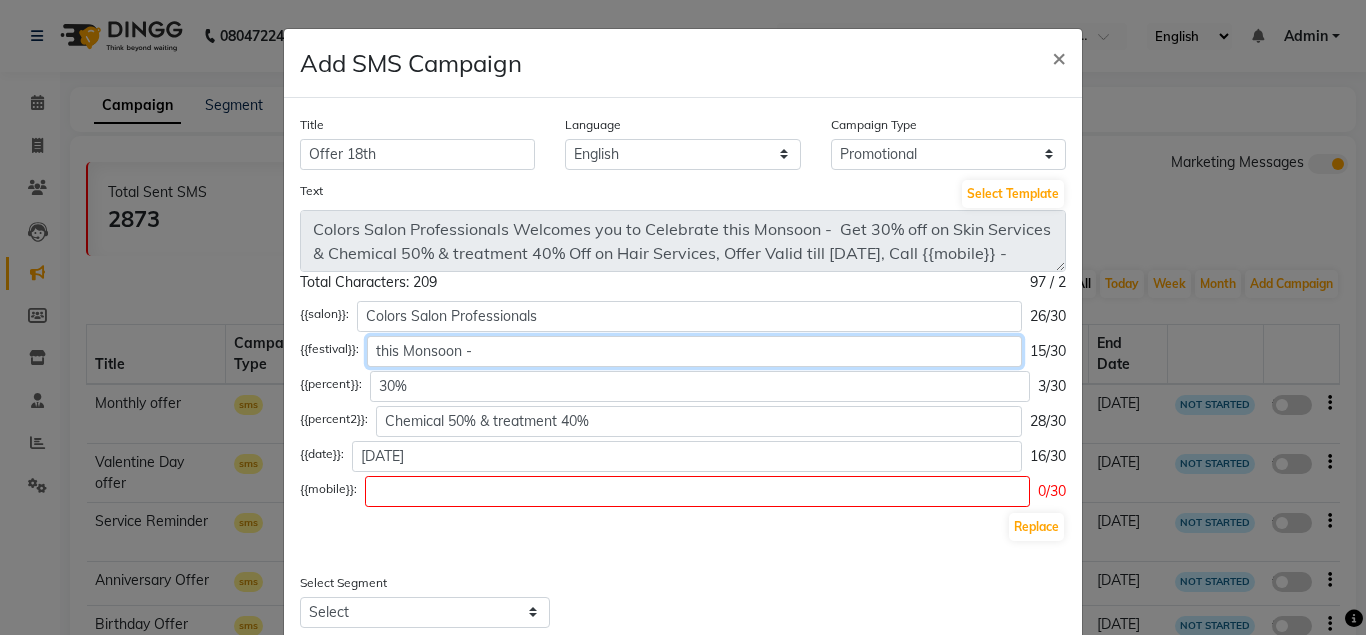 click on "this Monsoon -" 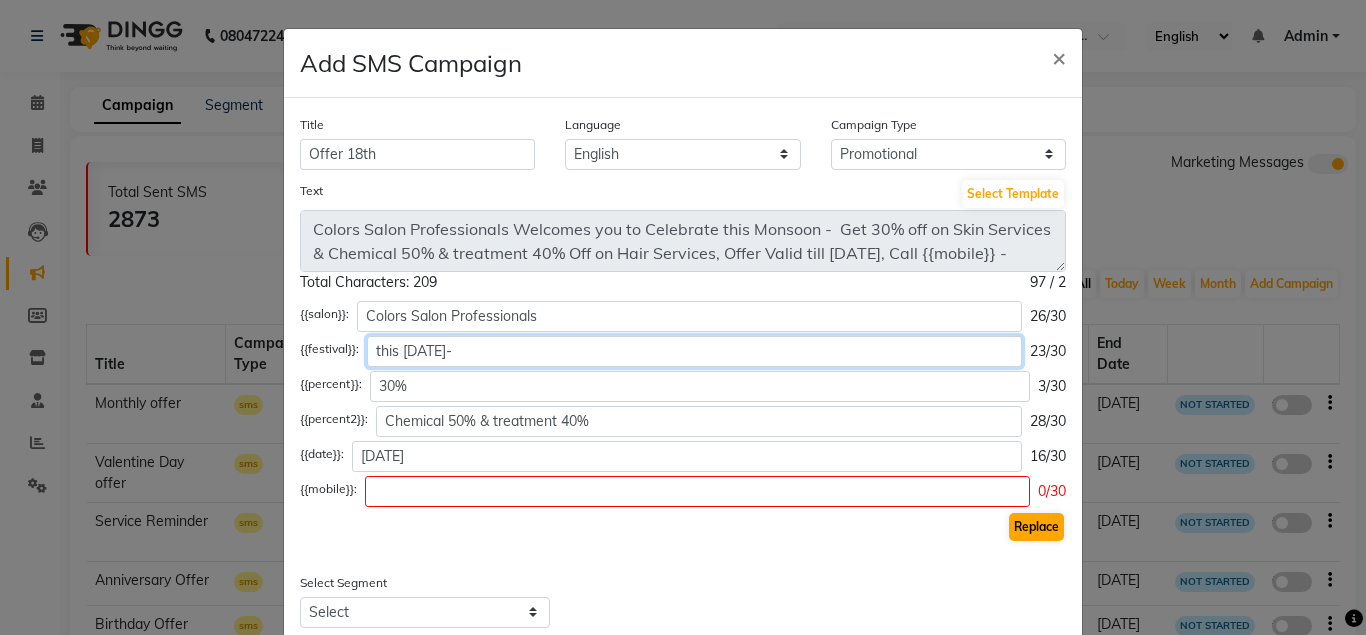 type on "this [DATE]-" 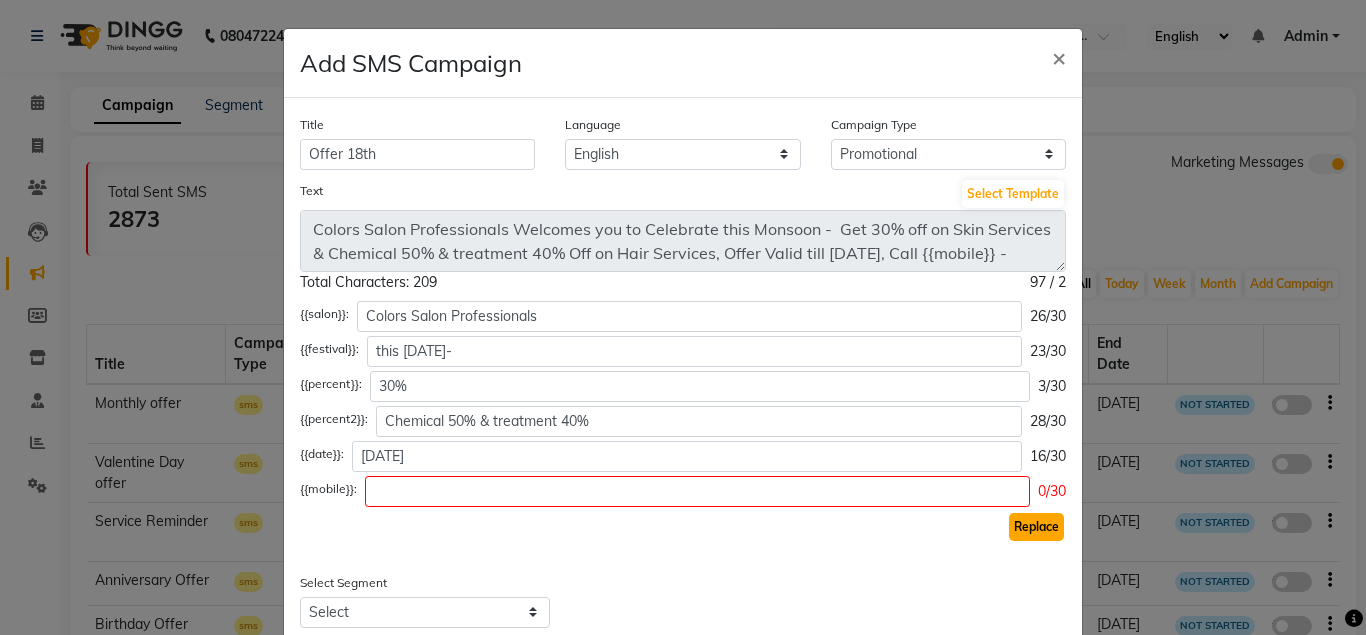 click on "Replace" 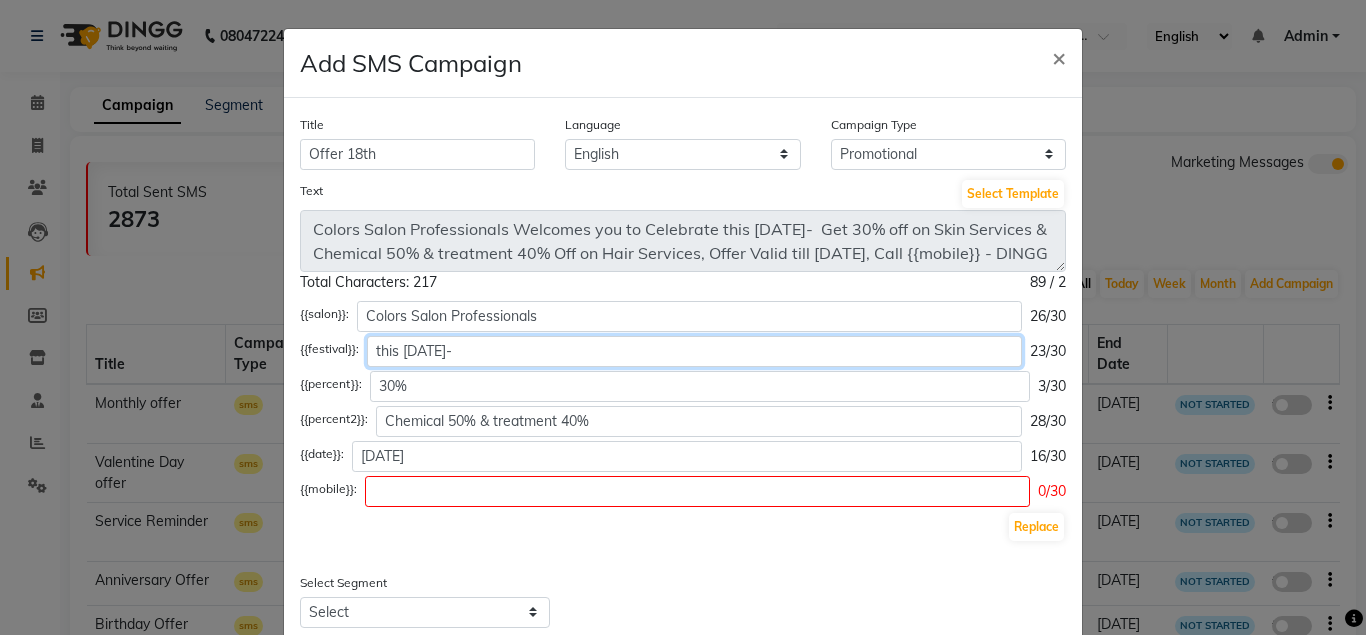 click on "this [DATE]-" 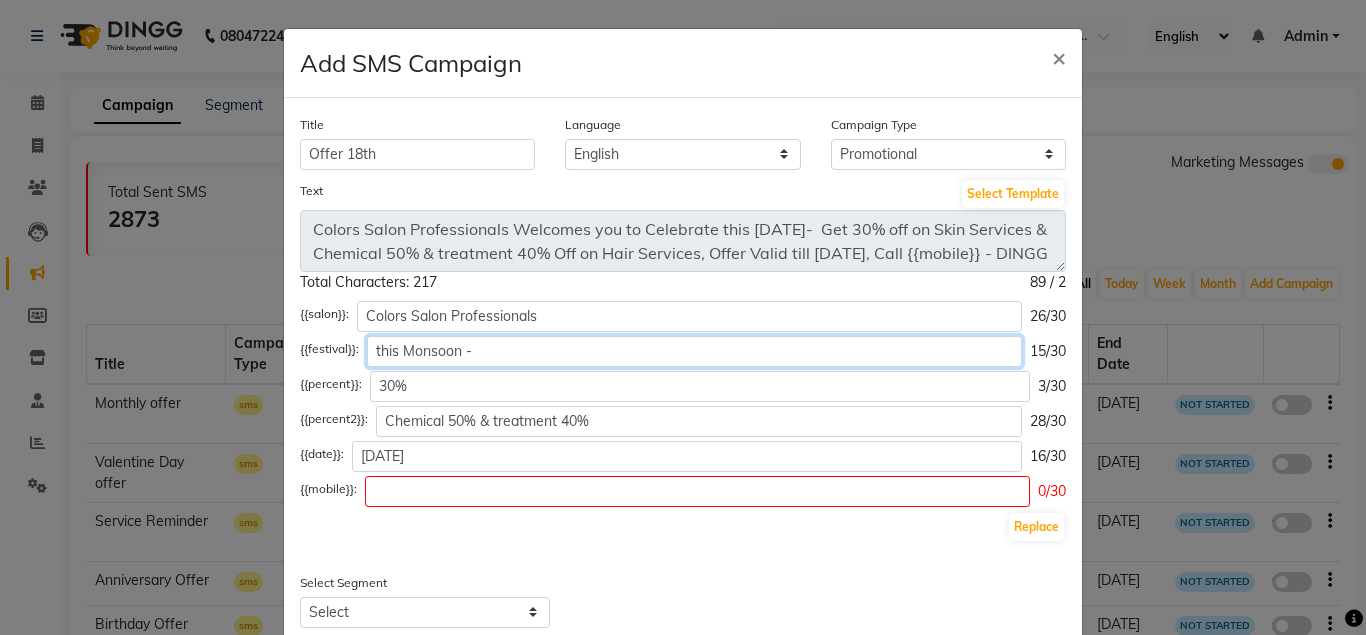 click on "this Monsoon -" 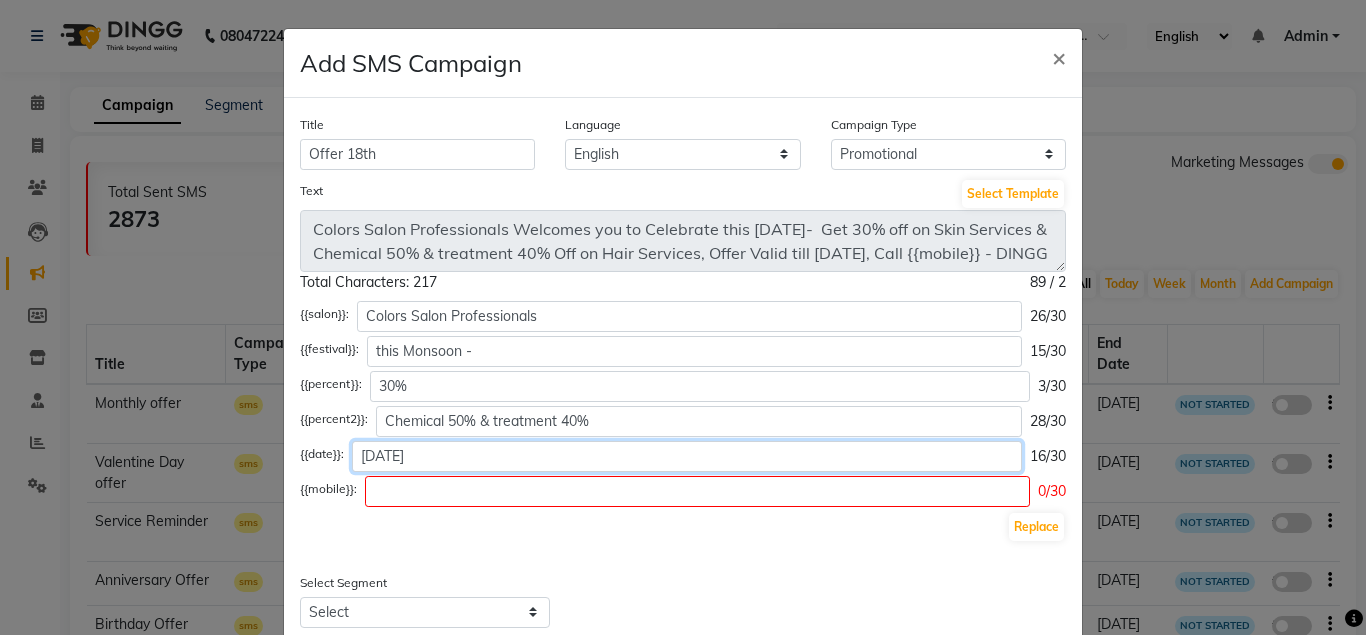 click on "[DATE]" 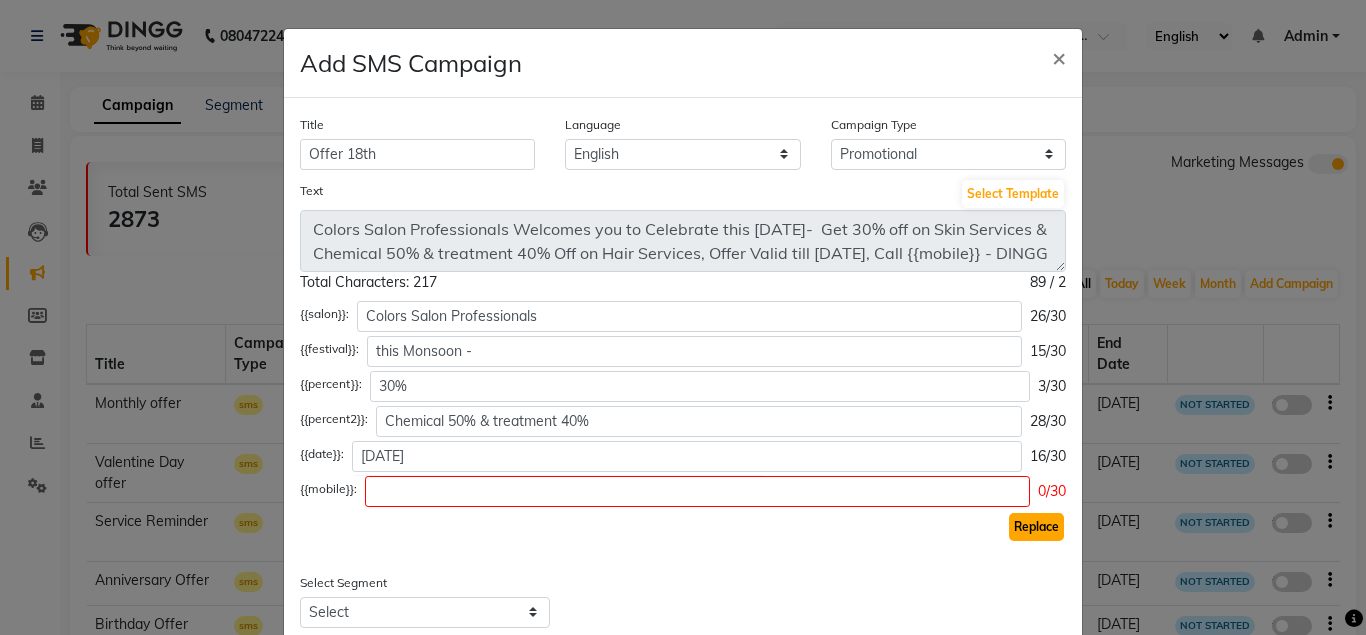 click on "Replace" 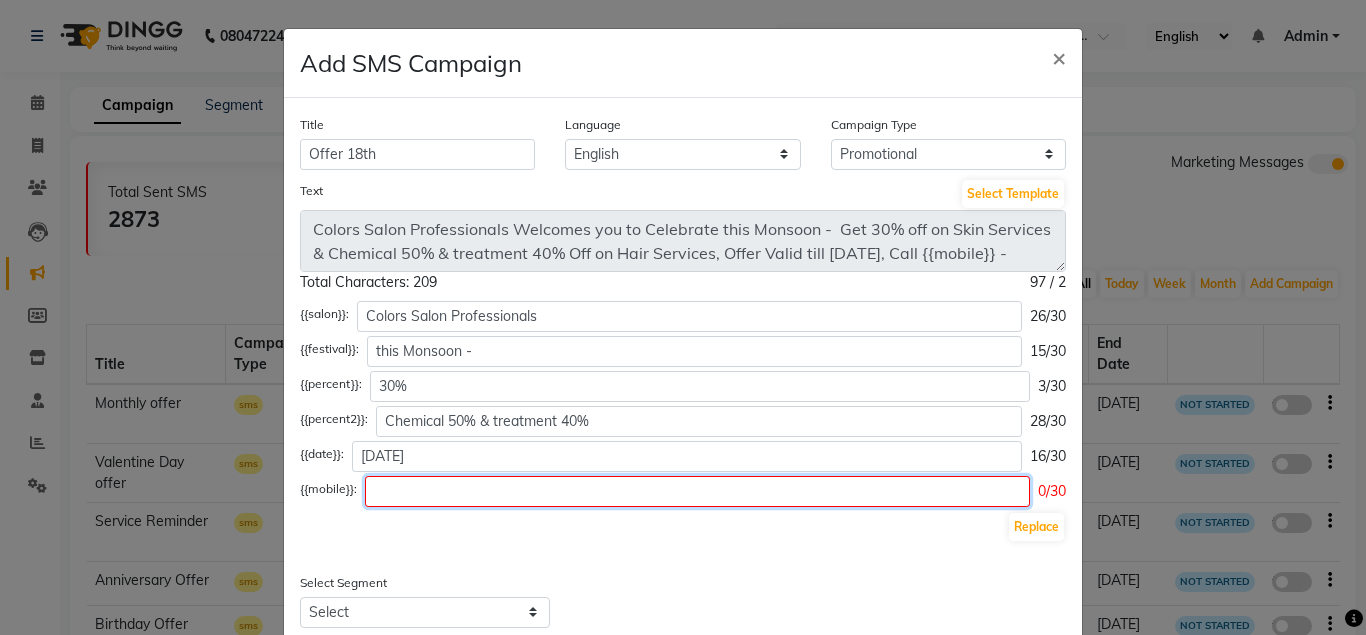 click 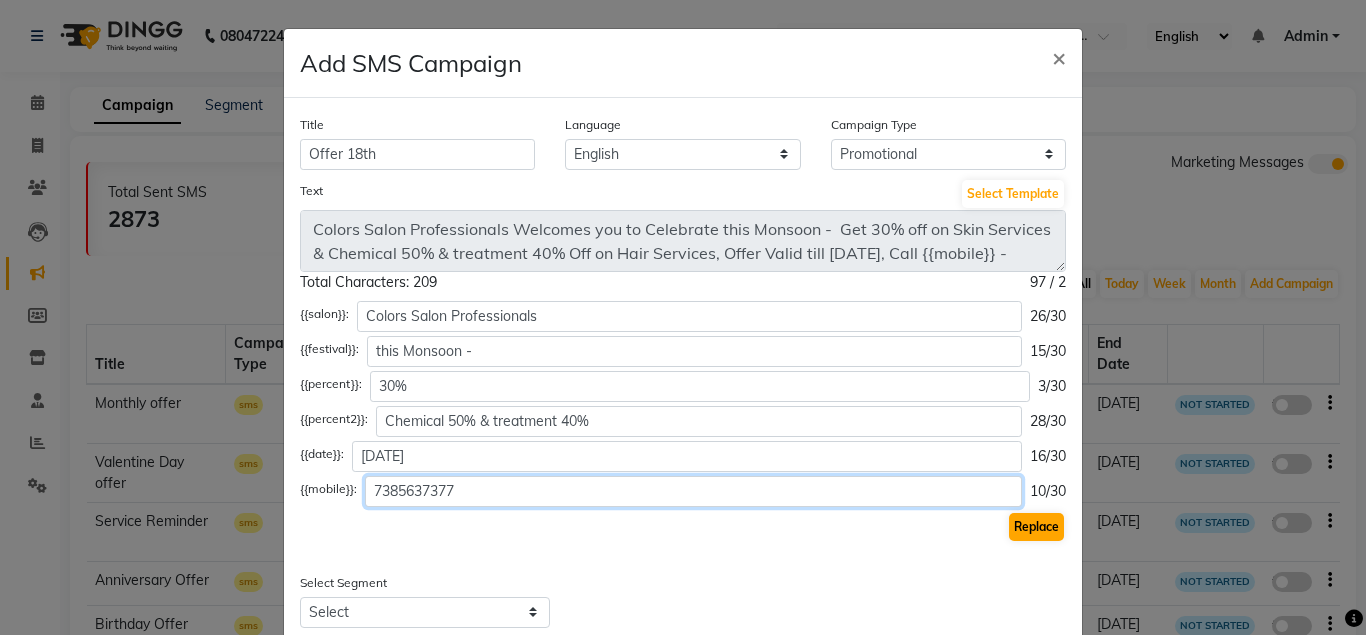 type on "7385637377" 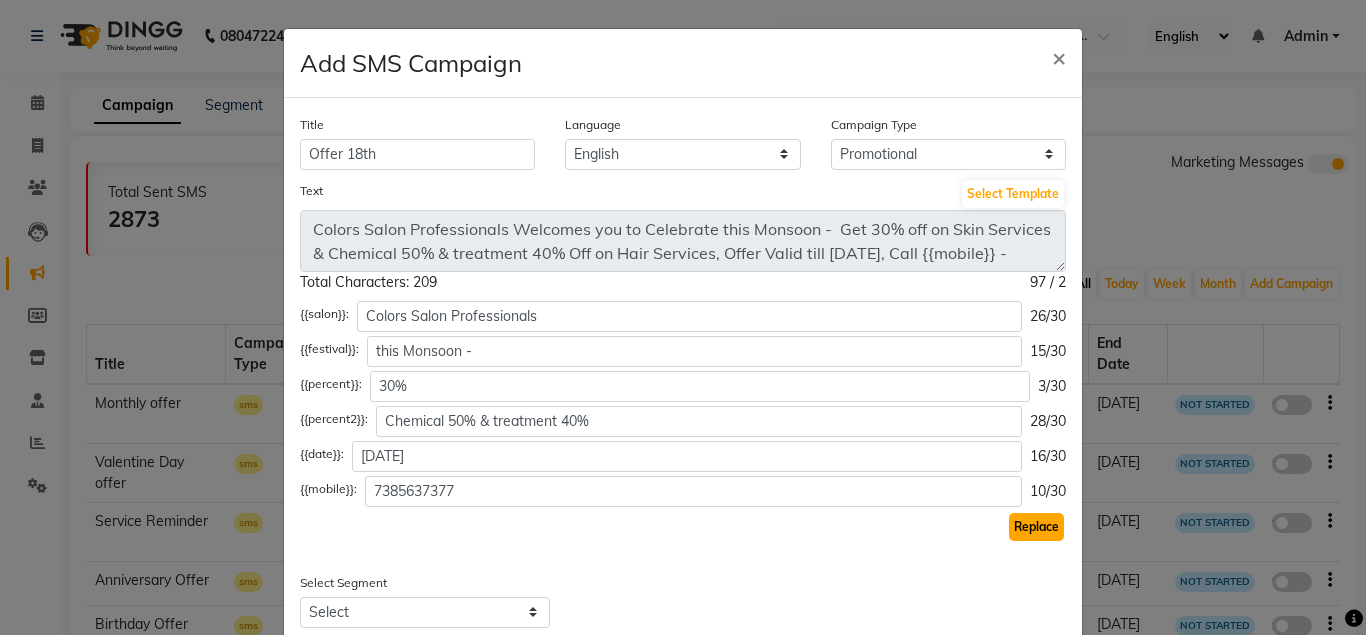 click on "Replace" 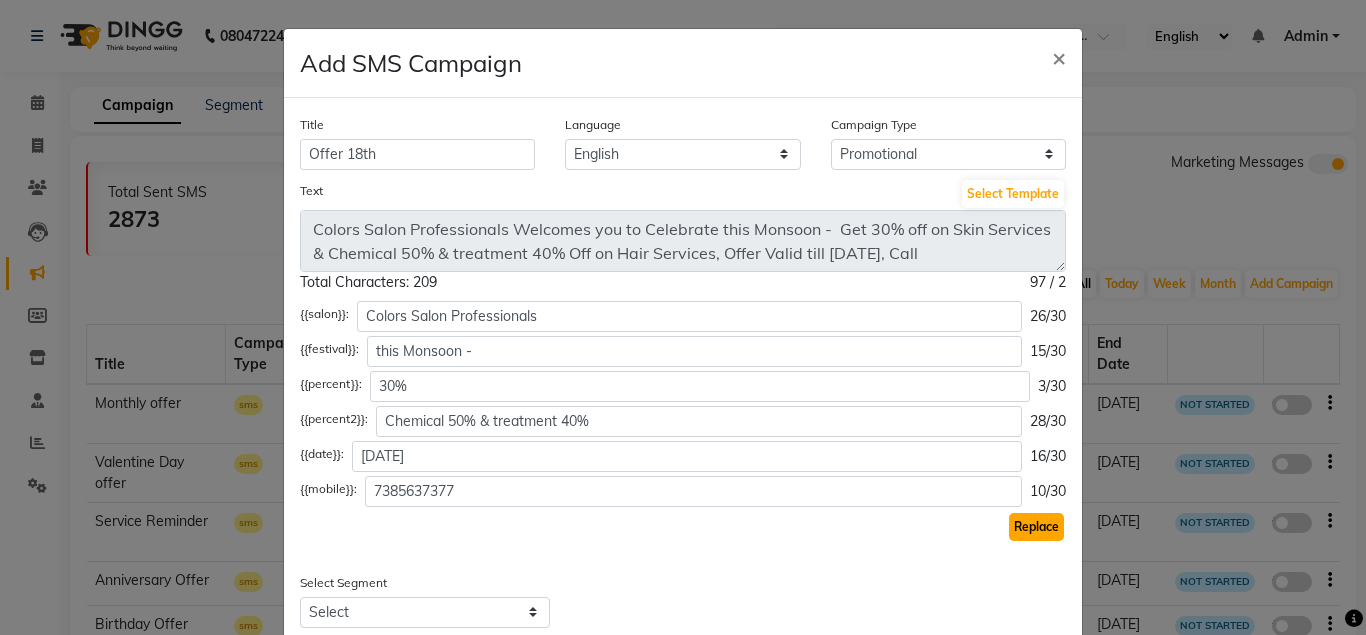 click on "Replace" 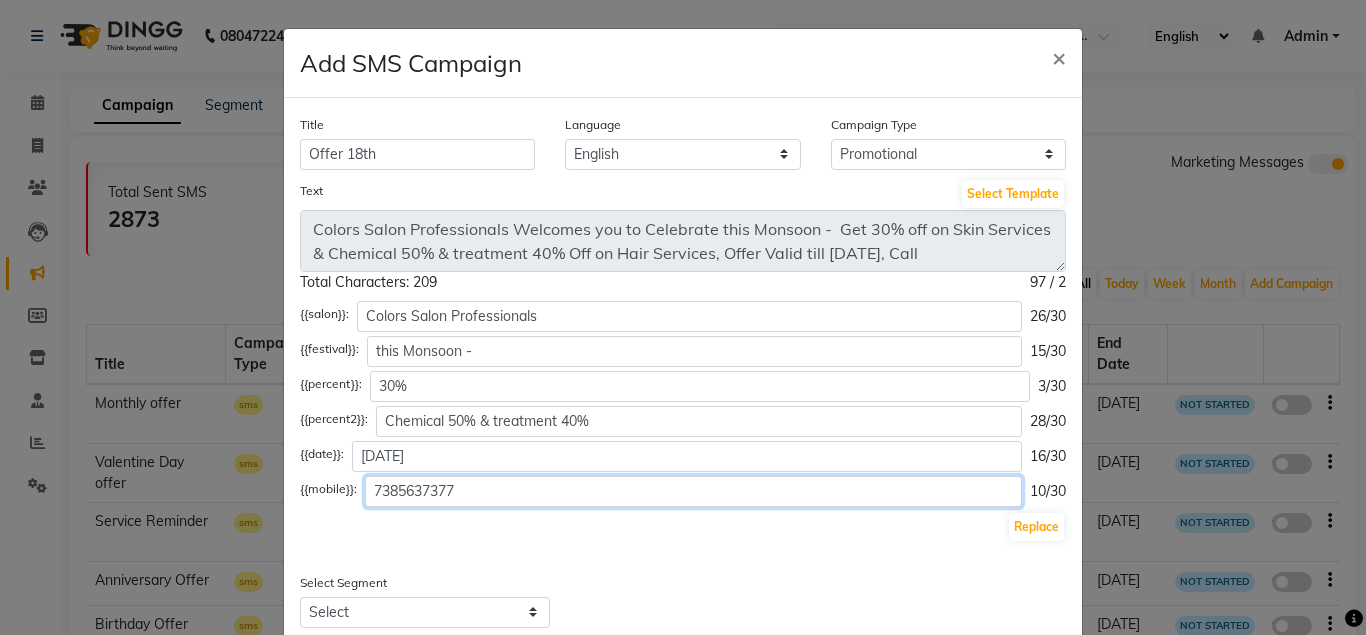 click on "7385637377" 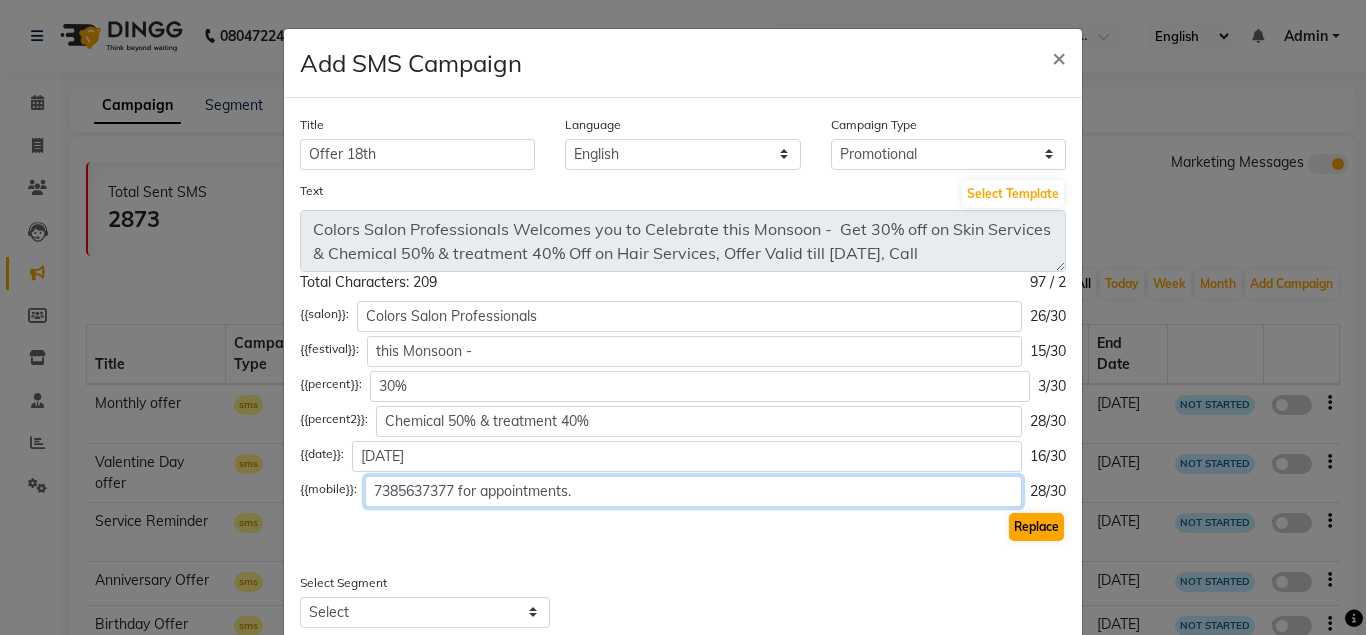 type on "7385637377 for appointments." 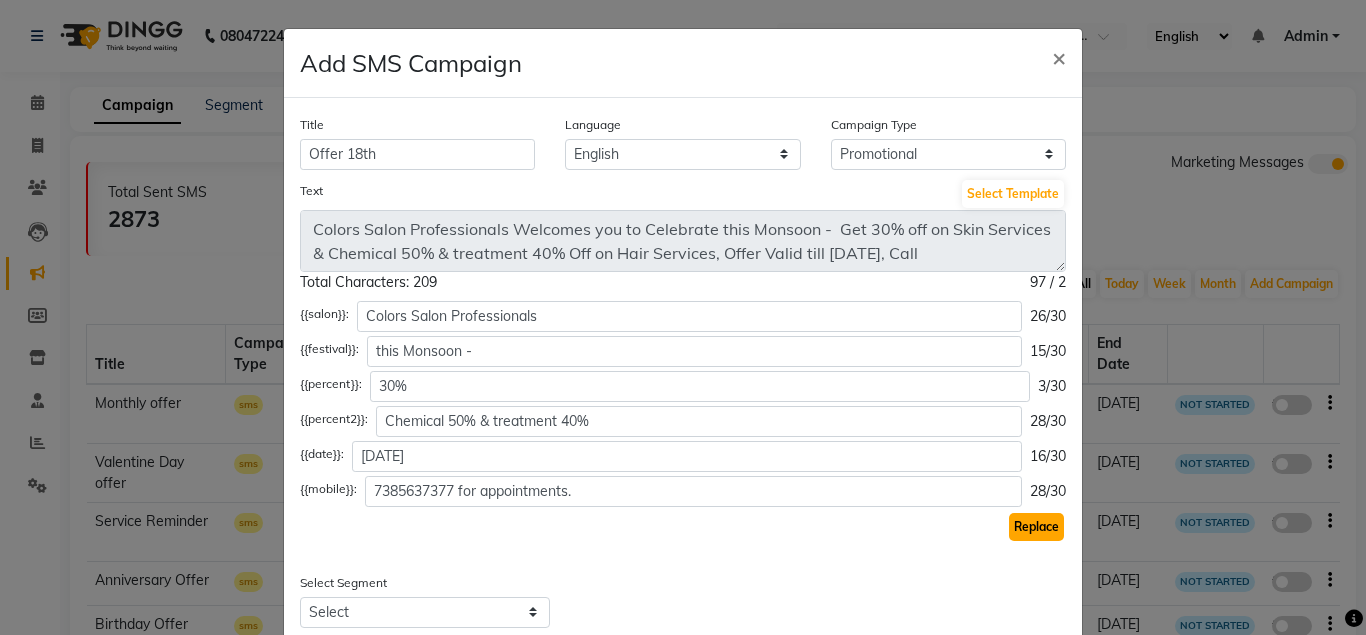 click on "Replace" 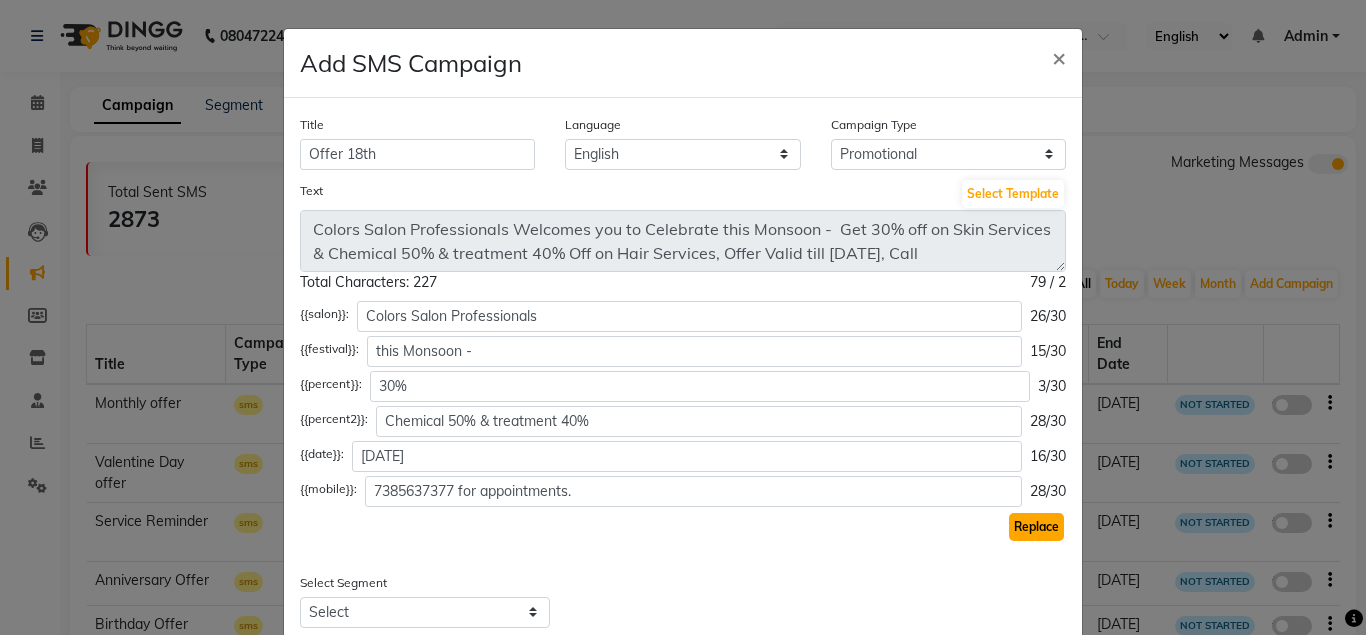 type on "Colors Salon Professionals Welcomes you to Celebrate this Monsoon -  Get 30% off on Skin Services & Chemical 50% & treatment 40% Off on Hair Services, Offer Valid till [DATE], Call [PHONE_NUMBER] for appointments. - [GEOGRAPHIC_DATA]" 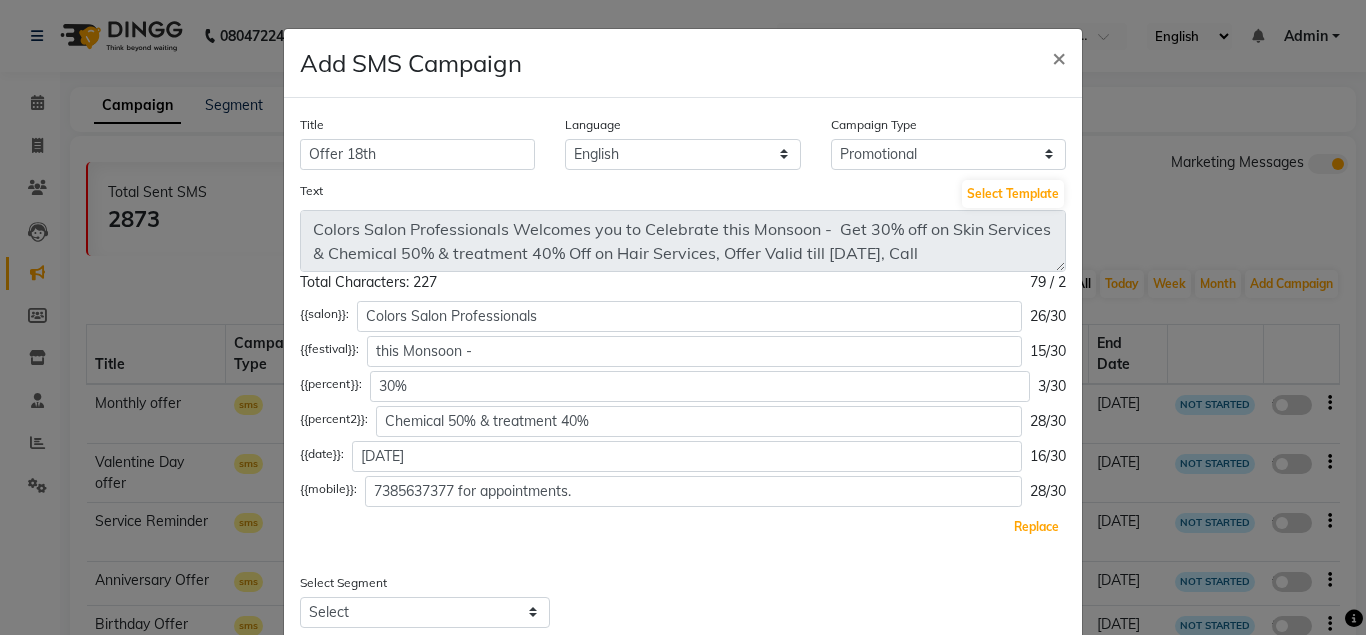 scroll, scrollTop: 323, scrollLeft: 0, axis: vertical 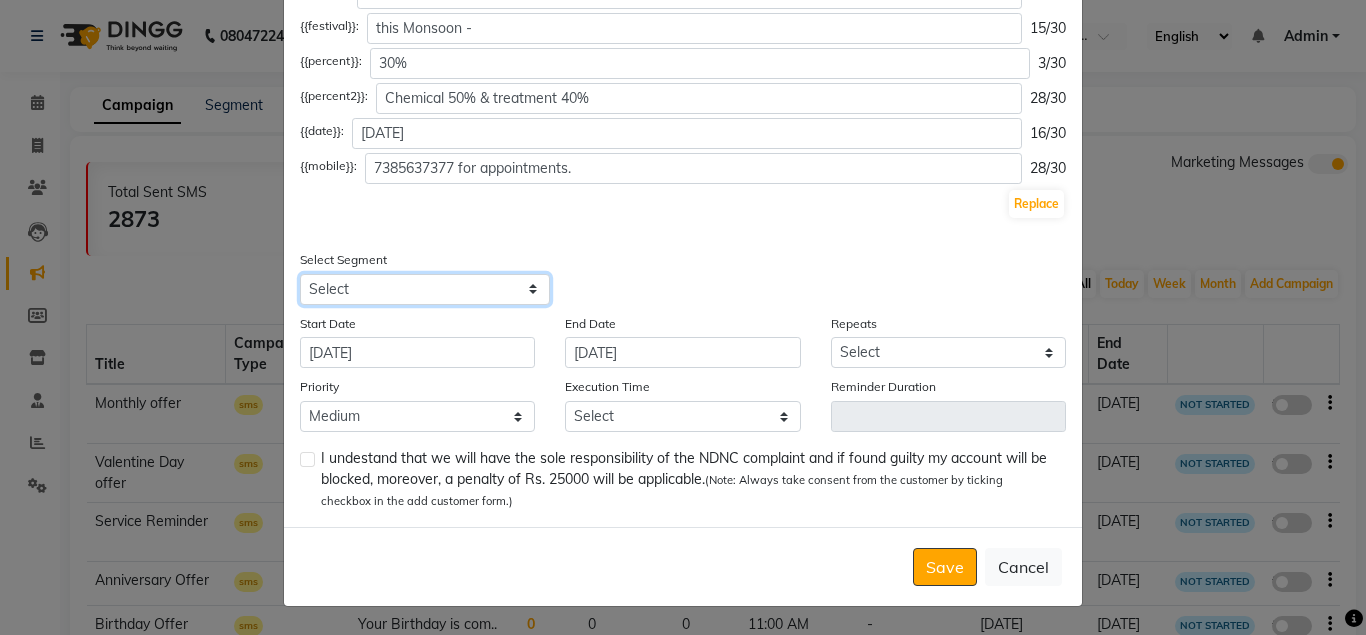 select on "33242" 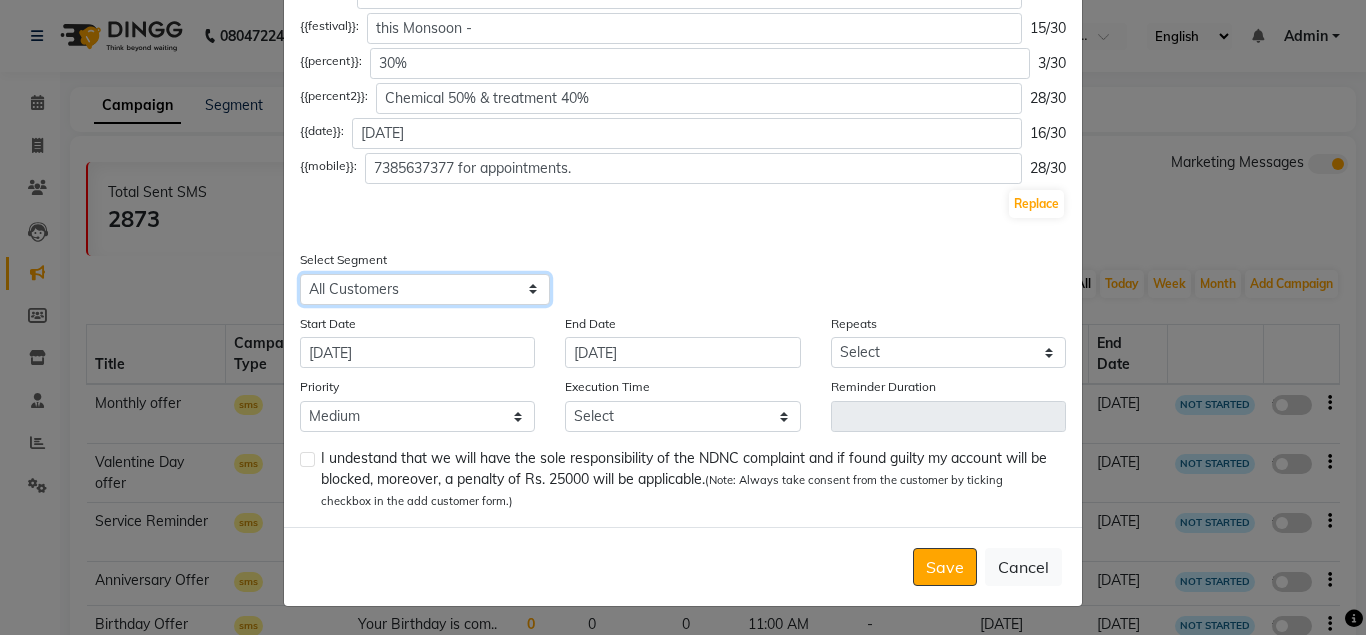 click on "All Customers" at bounding box center (0, 0) 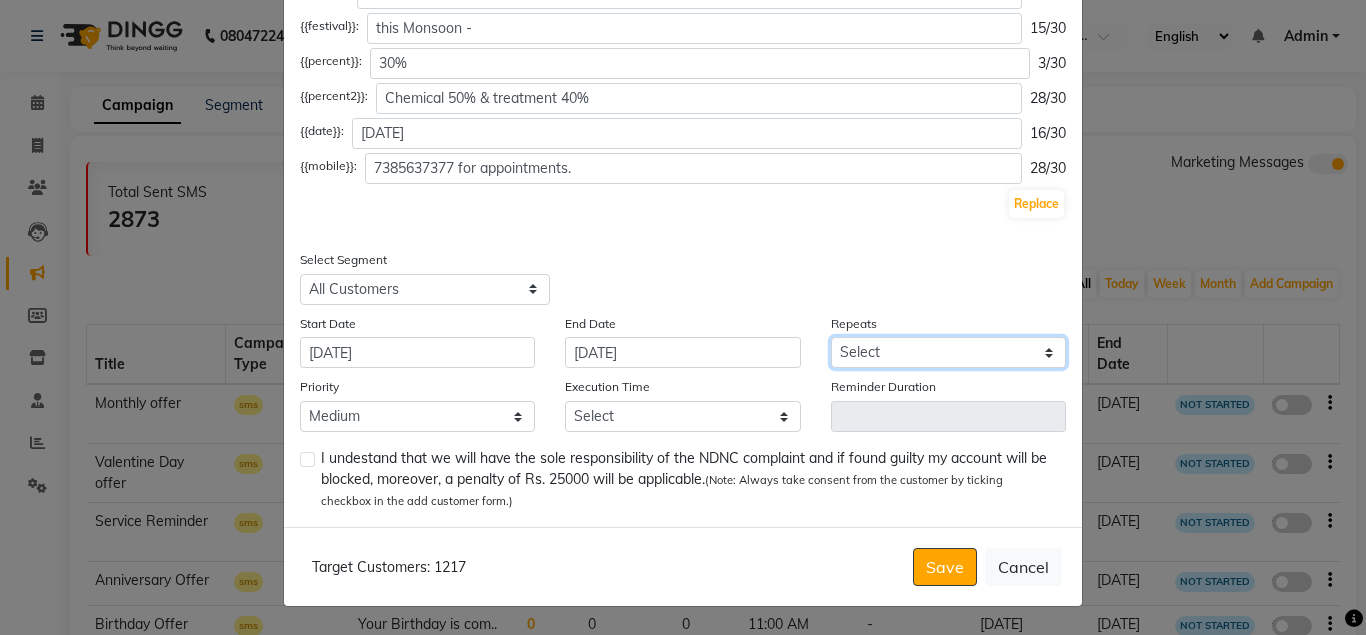 click on "Select Once Daily Alternate Day Weekly Monthly Yearly" at bounding box center (948, 352) 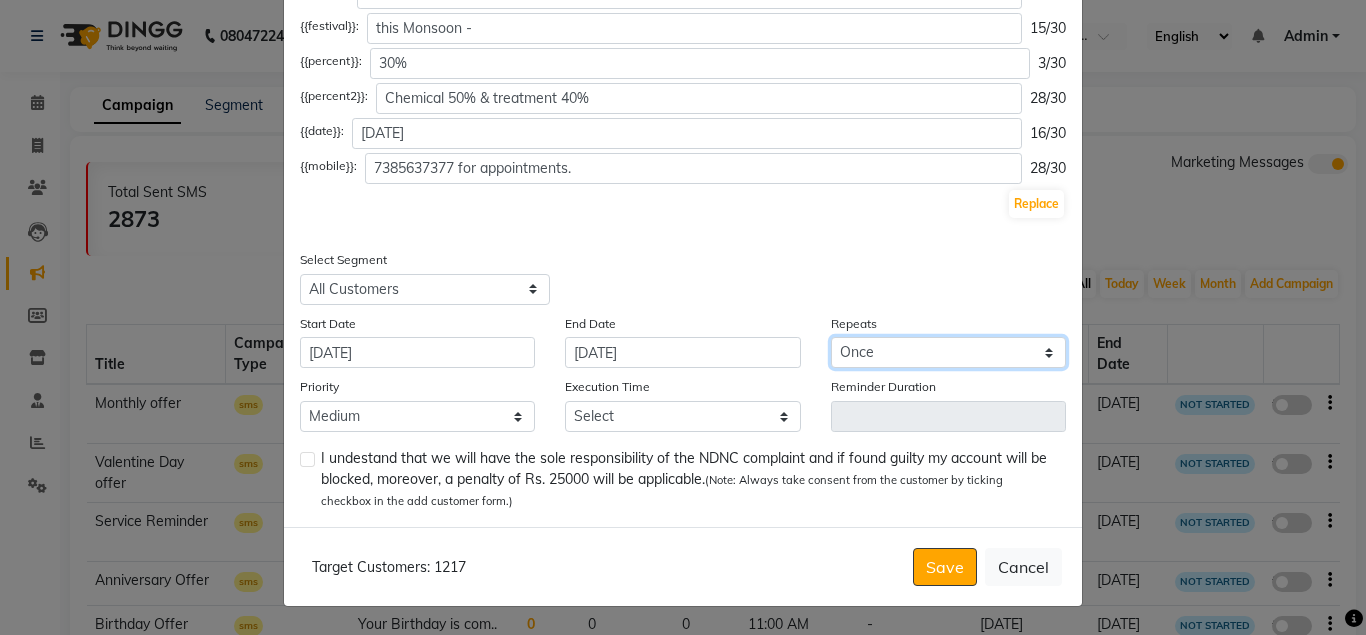 click on "Once" at bounding box center [0, 0] 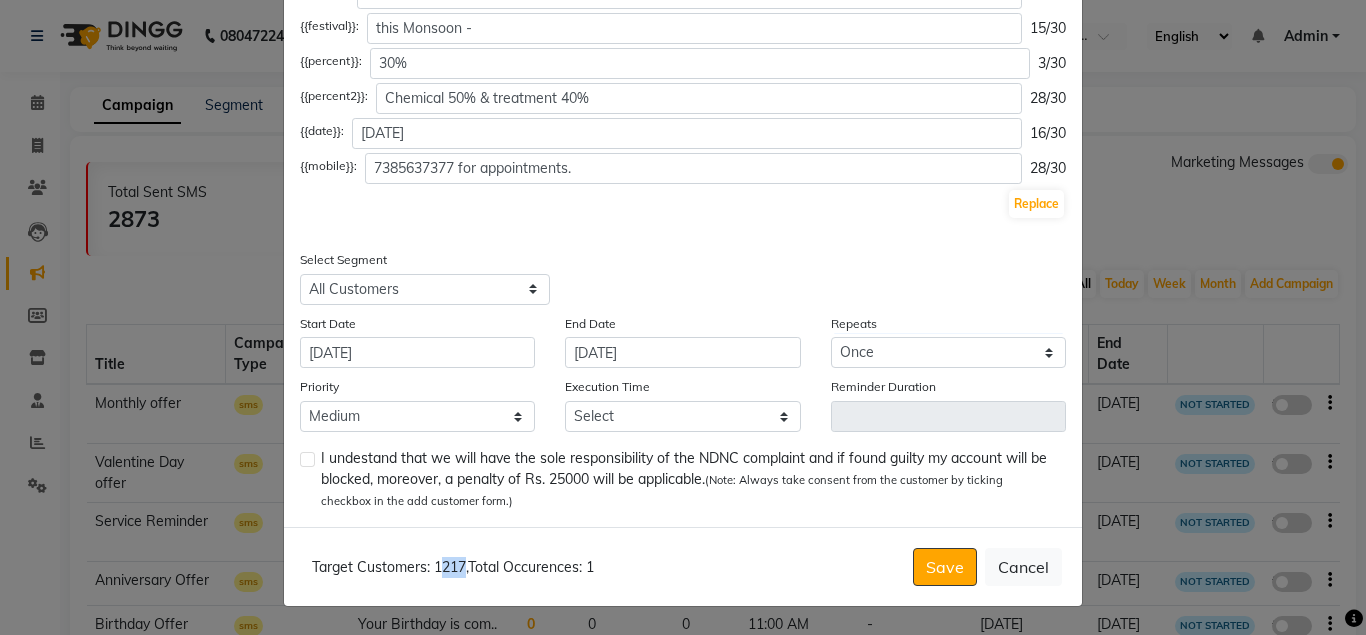 drag, startPoint x: 432, startPoint y: 560, endPoint x: 471, endPoint y: 559, distance: 39.012817 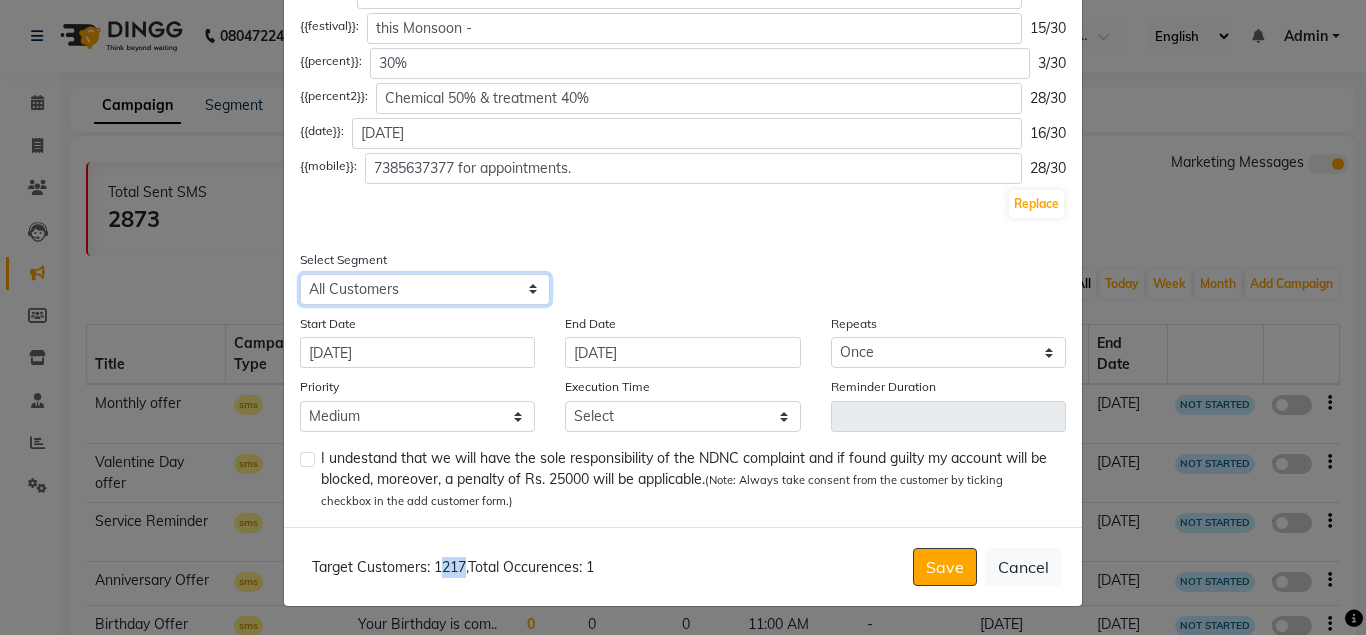 click on "Select All Customers All [DEMOGRAPHIC_DATA] Customer All [DEMOGRAPHIC_DATA] Customer All Members All Customers Visited in last 30 days All Customers Visited in last 60 days but not in last 30 days Inactive/Lost Customers High Ticket Customers Low Ticket Customers Frequent Customers Regular Customers New Customers All Customers with Valid Birthdays All Customers with Valid Anniversary All Customer Visited in [DATE]" at bounding box center (425, 289) 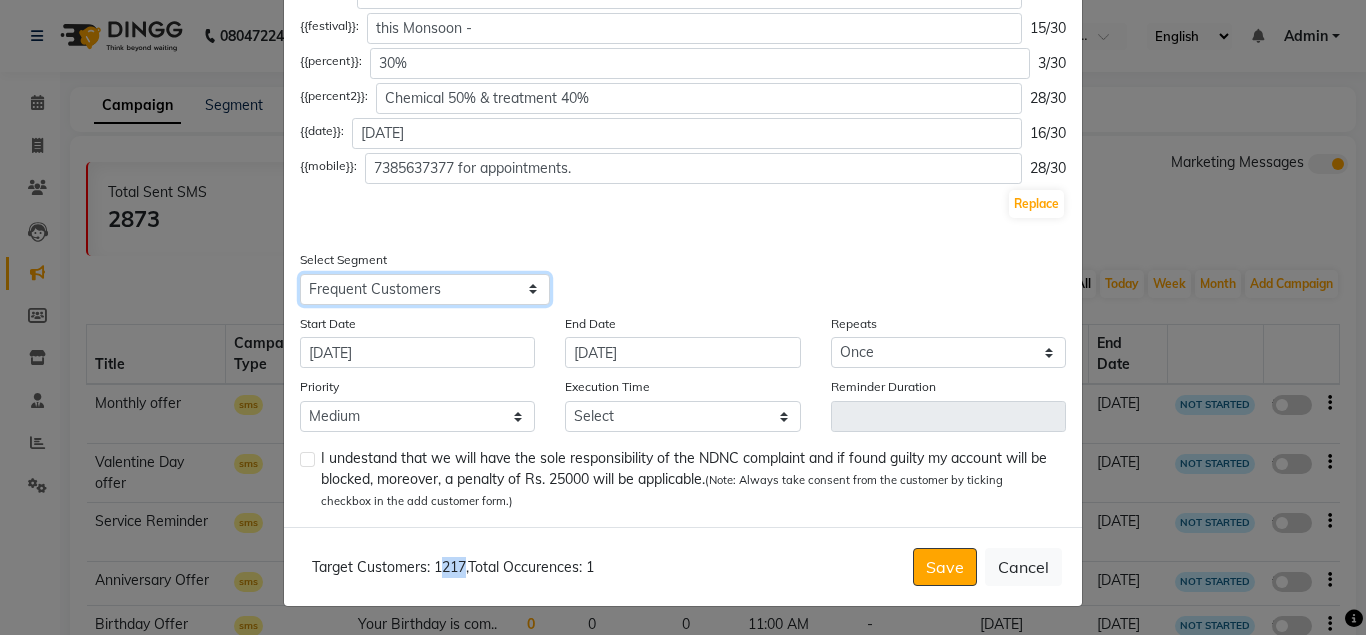 click on "Frequent Customers" at bounding box center (0, 0) 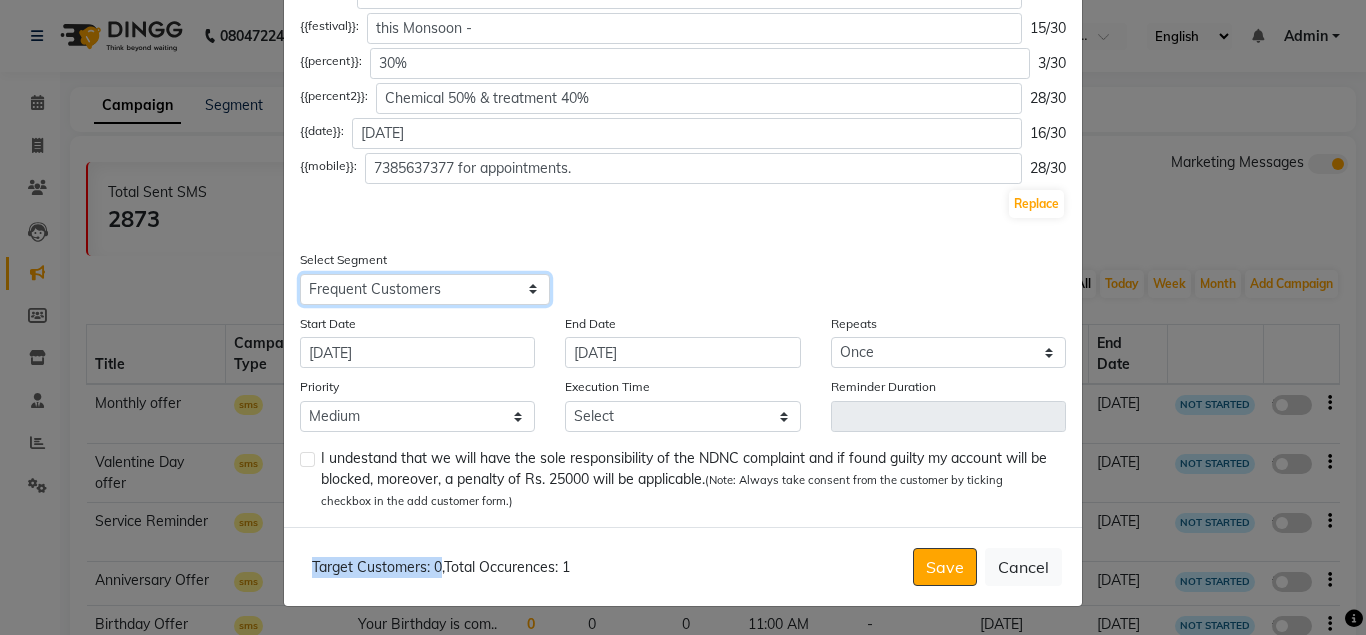 click on "Select All Customers All [DEMOGRAPHIC_DATA] Customer All [DEMOGRAPHIC_DATA] Customer All Members All Customers Visited in last 30 days All Customers Visited in last 60 days but not in last 30 days Inactive/Lost Customers High Ticket Customers Low Ticket Customers Frequent Customers Regular Customers New Customers All Customers with Valid Birthdays All Customers with Valid Anniversary All Customer Visited in [DATE]" at bounding box center [425, 289] 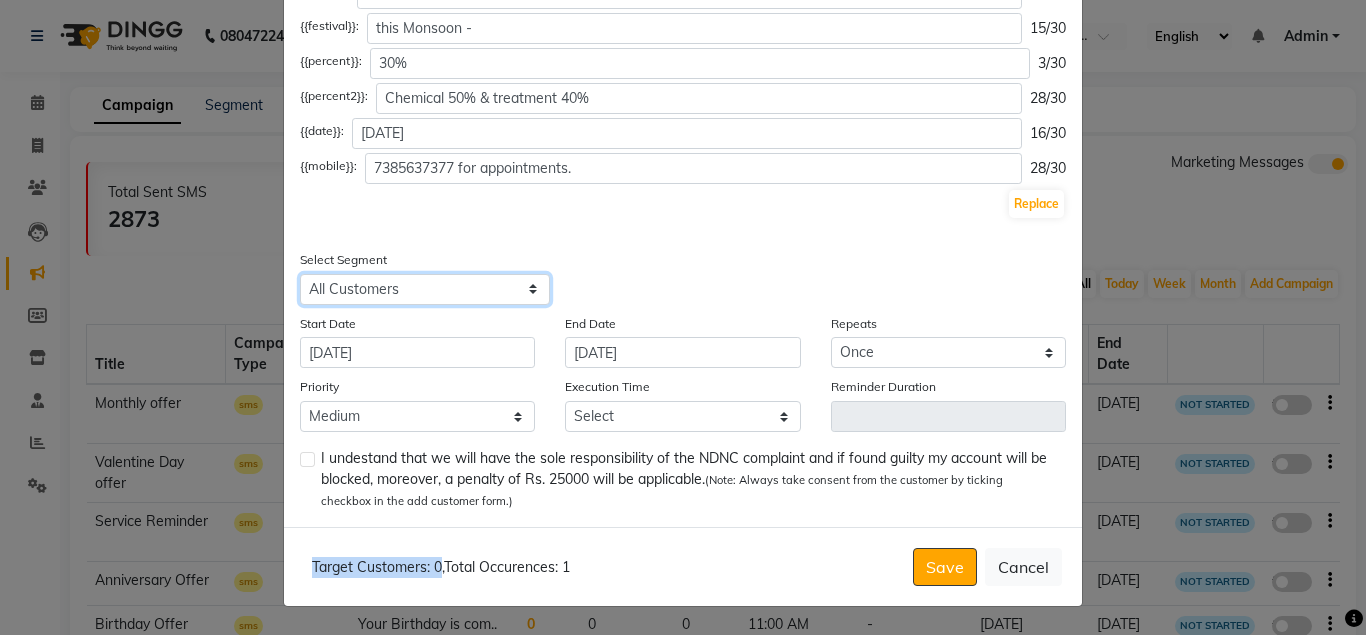 click on "All Customers" at bounding box center (0, 0) 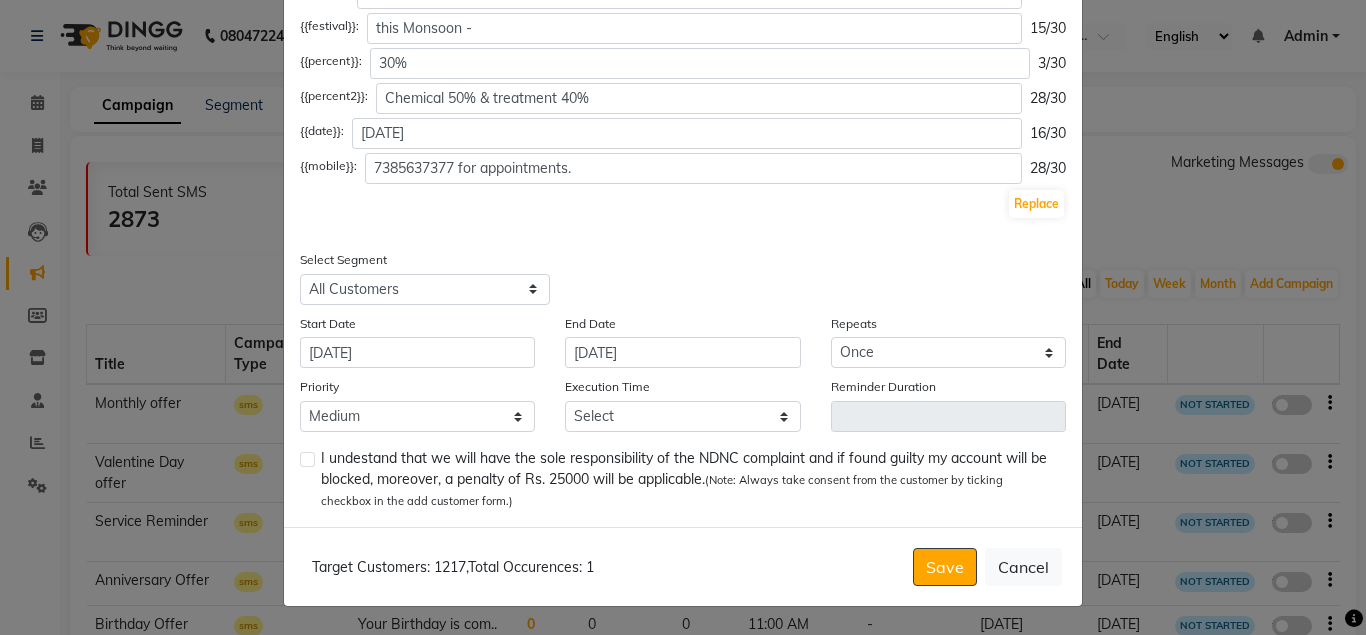 click on "Title Offer 18th Language English Campaign Type Select Birthday Anniversary Promotional Service reminder Text Select Template Colors Salon Professionals Welcomes you to Celebrate this Monsoon -  Get 30% off on Skin Services & Chemical 50% & treatment 40% Off on Hair Services, Offer Valid till [DATE], Call [PHONE_NUMBER] for appointments. - DINGG Total Characters: 227 79 / 2  {{salon}}: Colors Salon Professionals 26/30 {{festival}}: this Monsoon - 15/30 {{percent}}: 30% 3/30 {{percent2}}: Chemical 50% & treatment 40% 28/30 {{date}}: [DATE] 16/30 {{mobile}}: [PHONE_NUMBER] for appointments. 28/30 Replace Select Segment Select All Customers All [DEMOGRAPHIC_DATA] Customer All [DEMOGRAPHIC_DATA] Customer All Members All Customers Visited in last 30 days All Customers Visited in last 60 days but not in last 30 days Inactive/Lost Customers High Ticket Customers Low Ticket Customers Frequent Customers Regular Customers New Customers All Customers with Valid Birthdays All Customers with Valid Anniversary Start Date [DATE] Once" 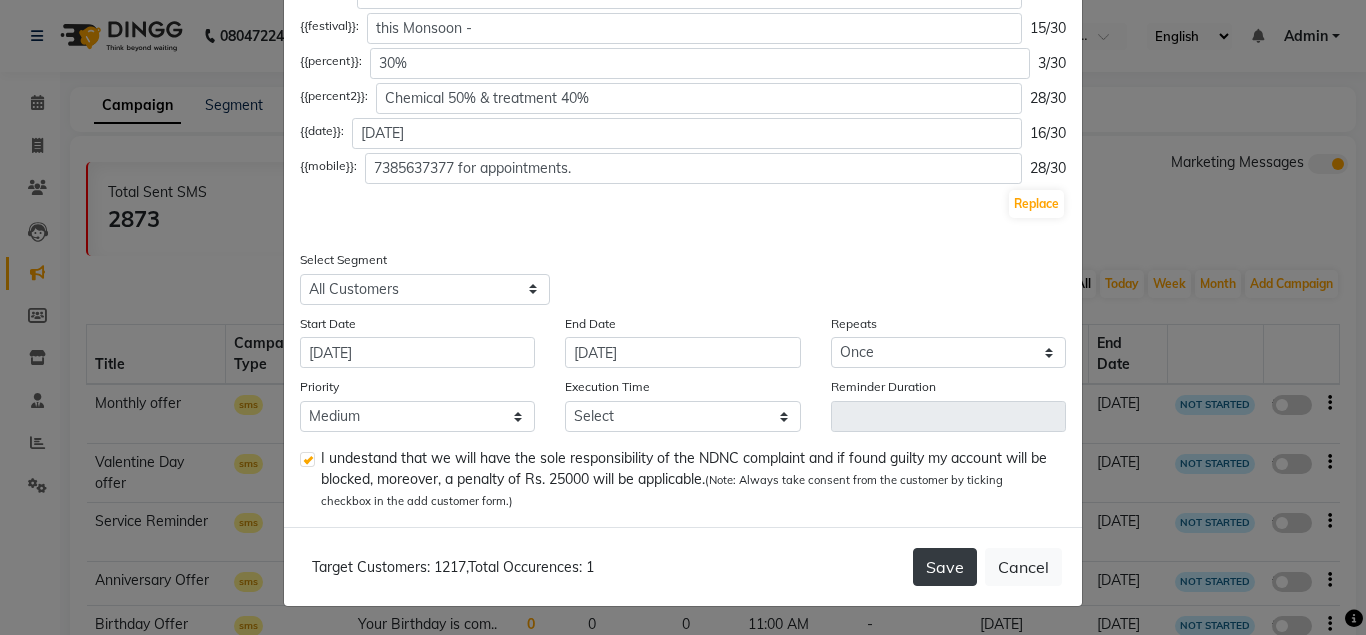 click on "Save" 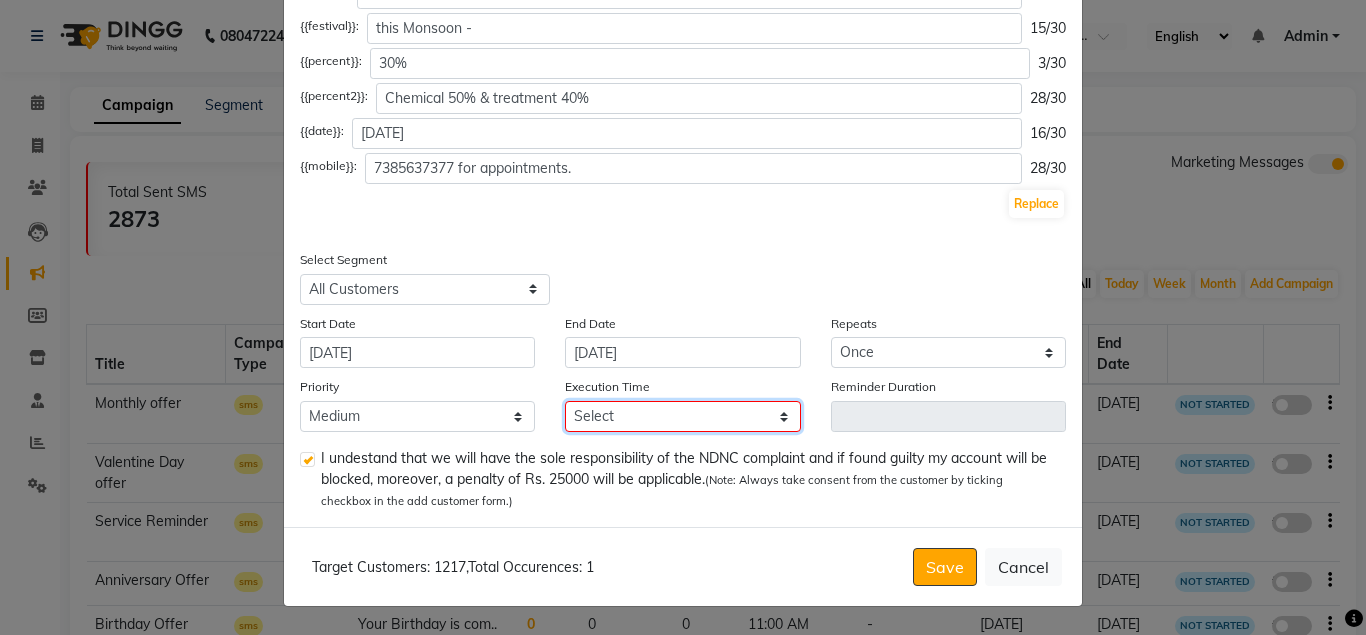 click on "Select 09:00 AM 09:15 AM 09:30 AM 09:45 AM 10:00 AM 10:15 AM 10:30 AM 10:45 AM 11:00 AM 11:15 AM 11:30 AM 11:45 AM 12:00 PM 12:15 PM 12:30 PM 12:45 PM 01:00 PM 01:15 PM 01:30 PM 01:45 PM 02:00 PM 02:15 PM 02:30 PM 02:45 PM 03:00 PM 03:15 PM 03:30 PM 03:45 PM 04:00 PM 04:15 PM 04:30 PM 04:45 PM 05:00 PM 05:15 PM 05:30 PM 05:45 PM 06:00 PM 06:15 PM 06:30 PM 06:45 PM 07:00 PM 07:15 PM 07:30 PM 07:45 PM 08:00 PM 08:15 PM 08:30 PM 08:45 PM" at bounding box center [682, 416] 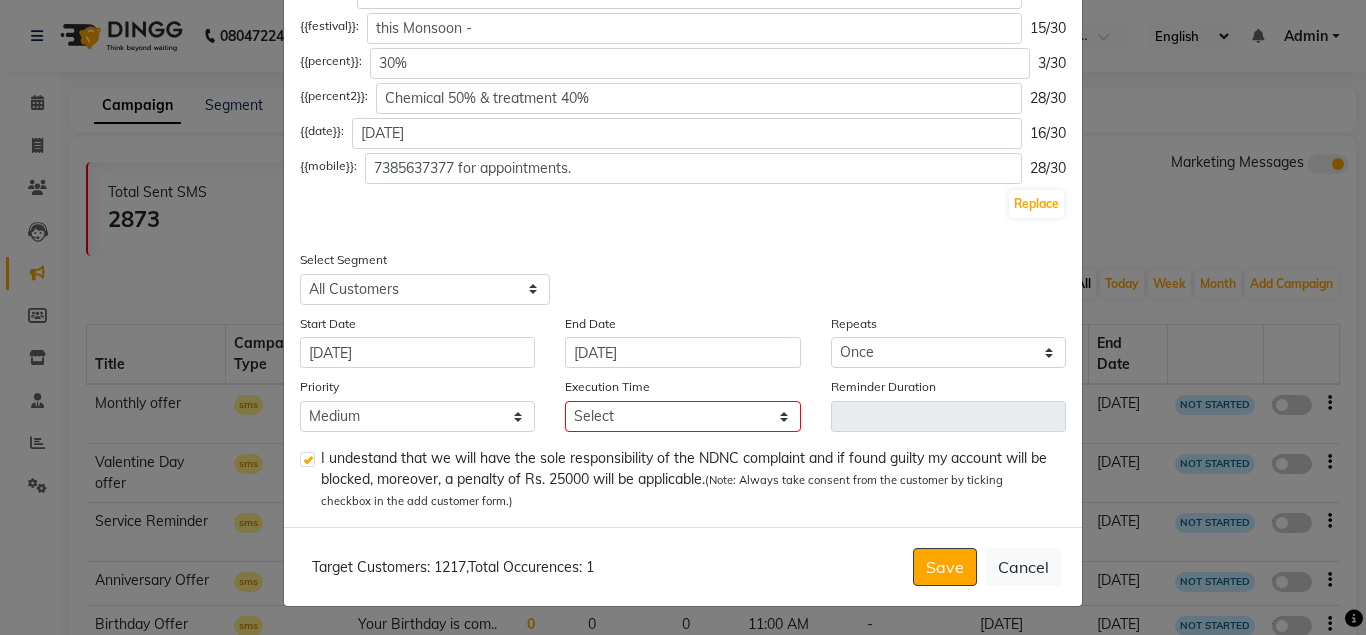 click on "Replace" 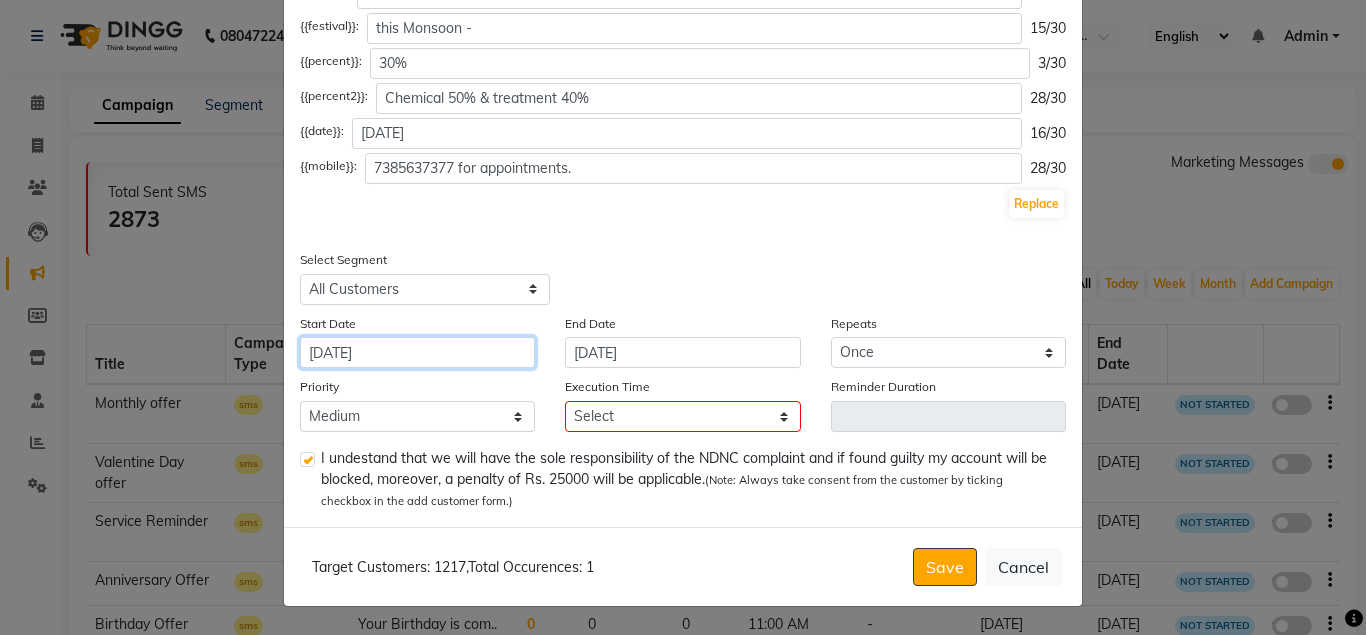 click on "[DATE]" 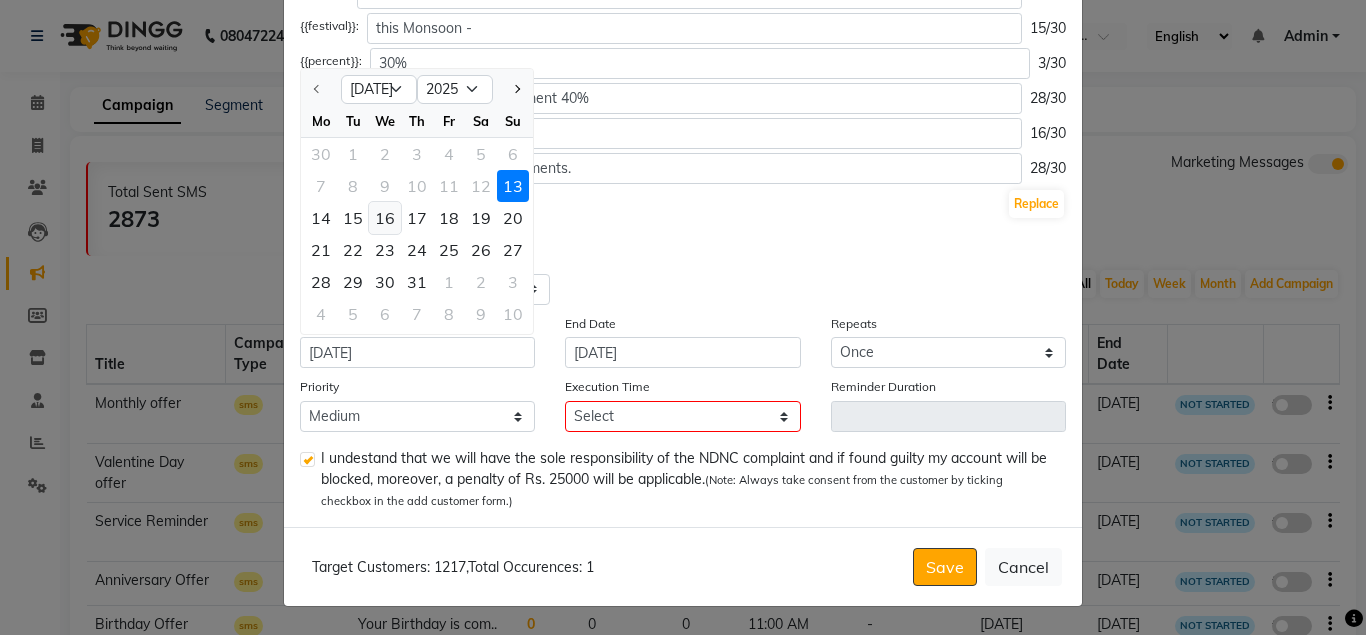 click on "16" 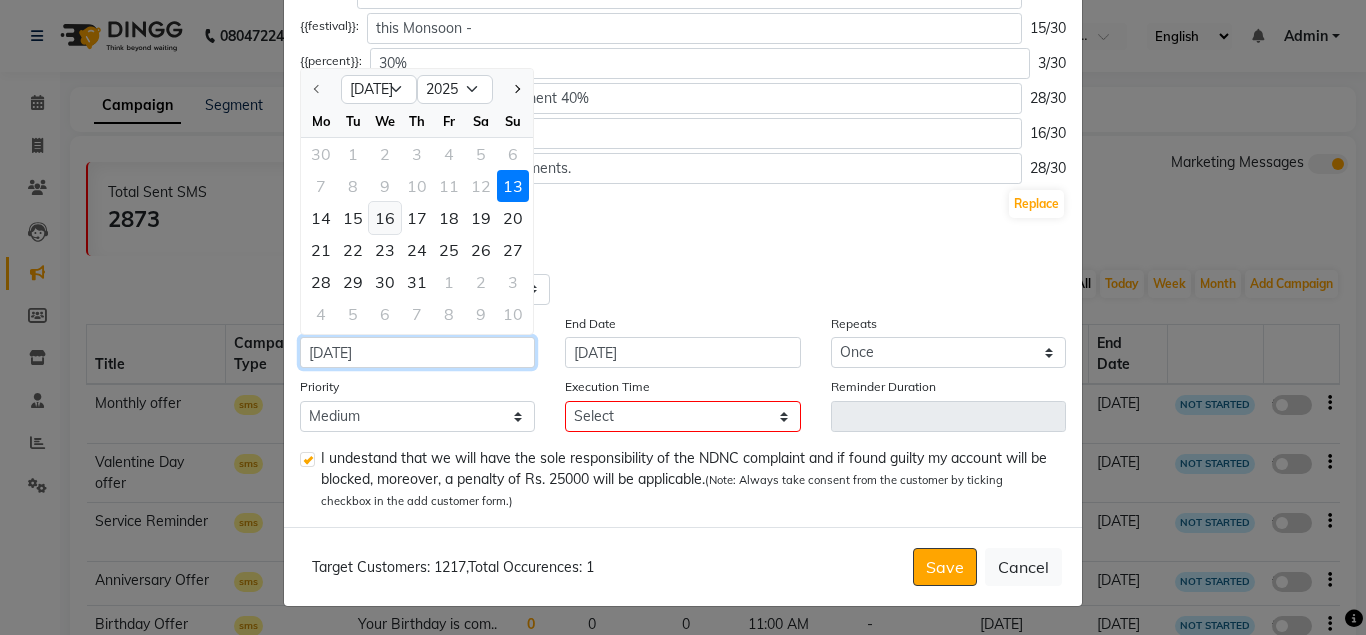 type on "[DATE]" 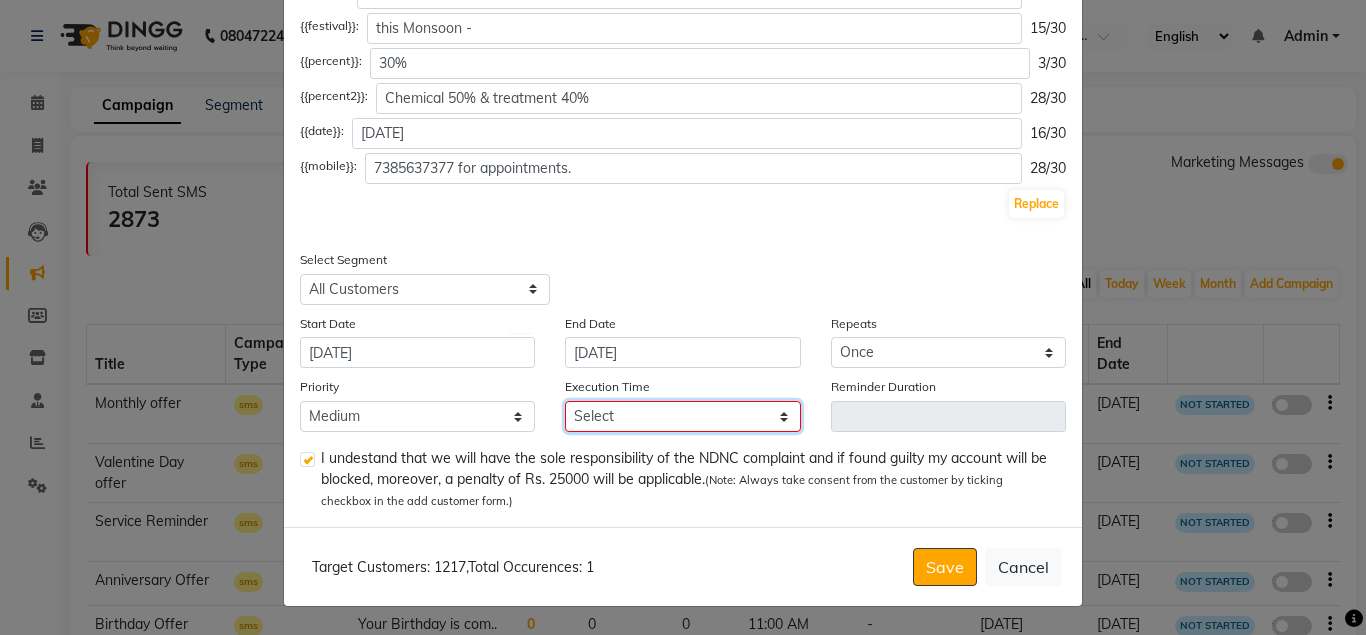 click on "Select 09:00 AM 09:15 AM 09:30 AM 09:45 AM 10:00 AM 10:15 AM 10:30 AM 10:45 AM 11:00 AM 11:15 AM 11:30 AM 11:45 AM 12:00 PM 12:15 PM 12:30 PM 12:45 PM 01:00 PM 01:15 PM 01:30 PM 01:45 PM 02:00 PM 02:15 PM 02:30 PM 02:45 PM 03:00 PM 03:15 PM 03:30 PM 03:45 PM 04:00 PM 04:15 PM 04:30 PM 04:45 PM 05:00 PM 05:15 PM 05:30 PM 05:45 PM 06:00 PM 06:15 PM 06:30 PM 06:45 PM 07:00 PM 07:15 PM 07:30 PM 07:45 PM 08:00 PM 08:15 PM 08:30 PM 08:45 PM" at bounding box center (682, 416) 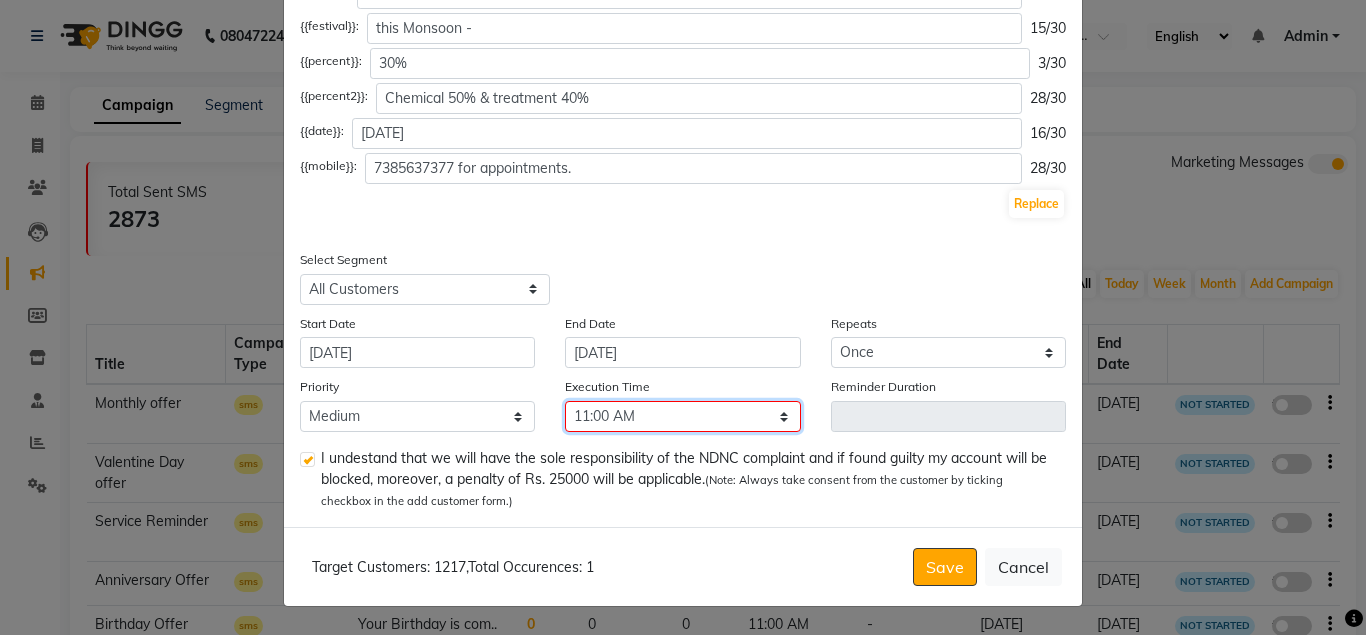click on "11:00 AM" at bounding box center [0, 0] 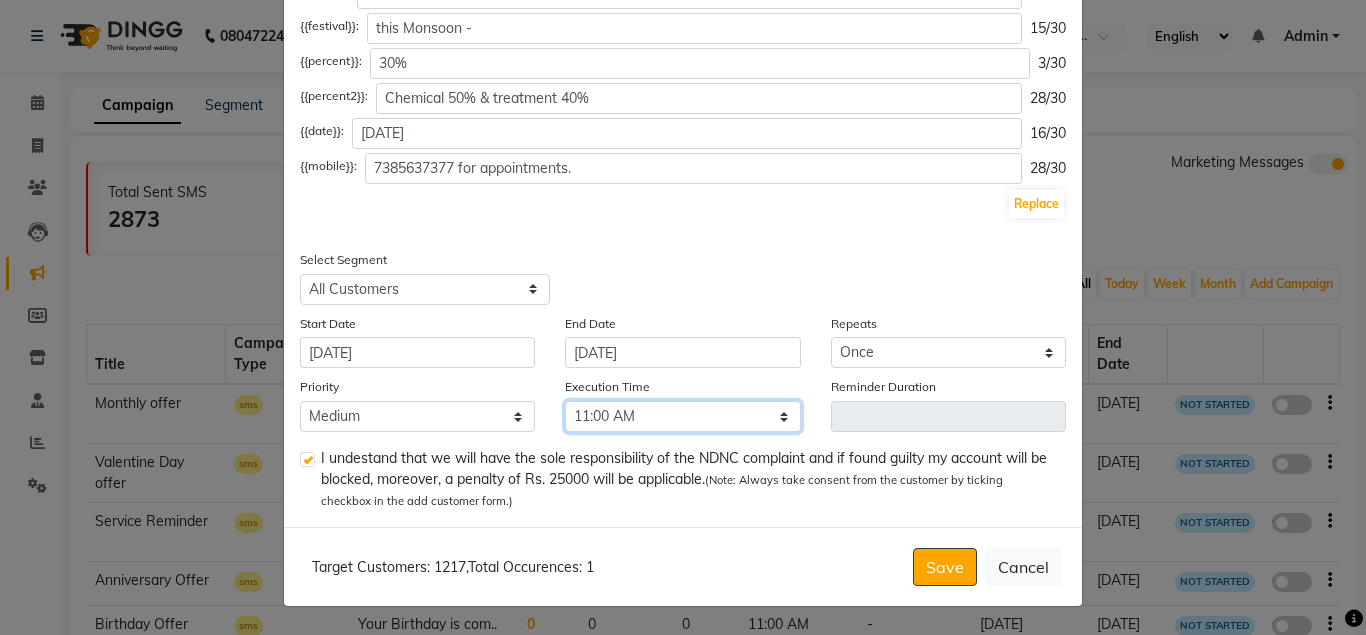 click on "Select 09:00 AM 09:15 AM 09:30 AM 09:45 AM 10:00 AM 10:15 AM 10:30 AM 10:45 AM 11:00 AM 11:15 AM 11:30 AM 11:45 AM 12:00 PM 12:15 PM 12:30 PM 12:45 PM 01:00 PM 01:15 PM 01:30 PM 01:45 PM 02:00 PM 02:15 PM 02:30 PM 02:45 PM 03:00 PM 03:15 PM 03:30 PM 03:45 PM 04:00 PM 04:15 PM 04:30 PM 04:45 PM 05:00 PM 05:15 PM 05:30 PM 05:45 PM 06:00 PM 06:15 PM 06:30 PM 06:45 PM 07:00 PM 07:15 PM 07:30 PM 07:45 PM 08:00 PM 08:15 PM 08:30 PM 08:45 PM" at bounding box center (682, 416) 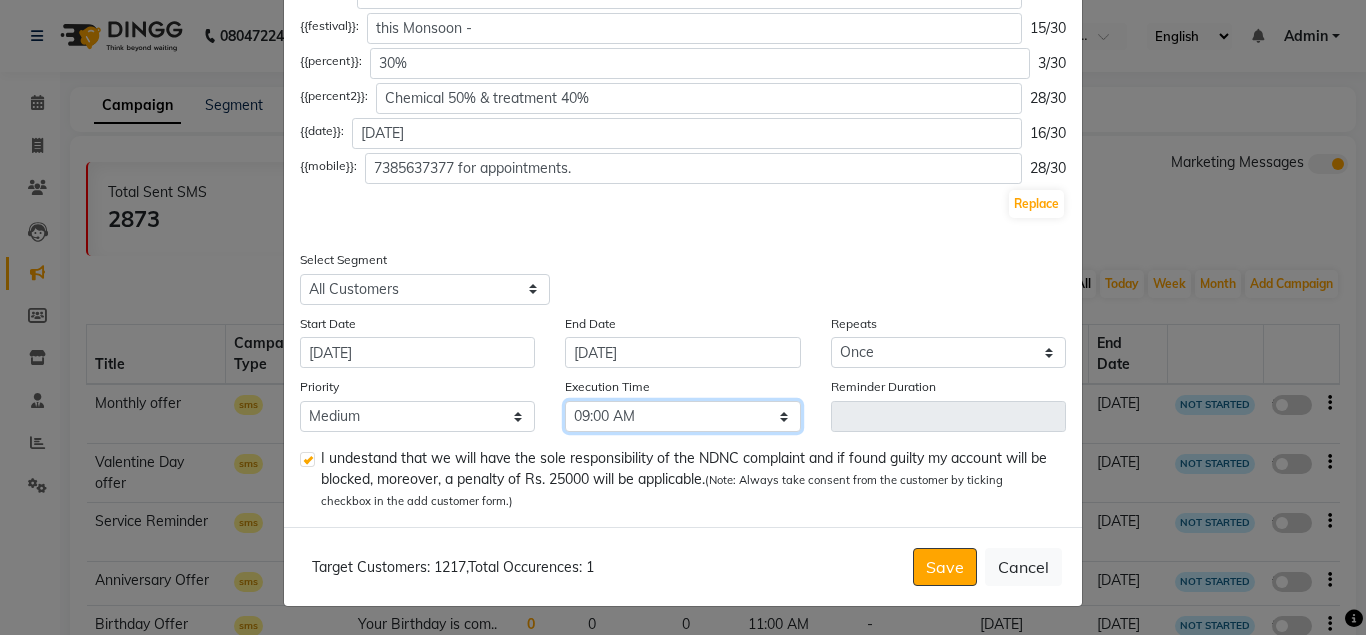 click on "09:00 AM" at bounding box center [0, 0] 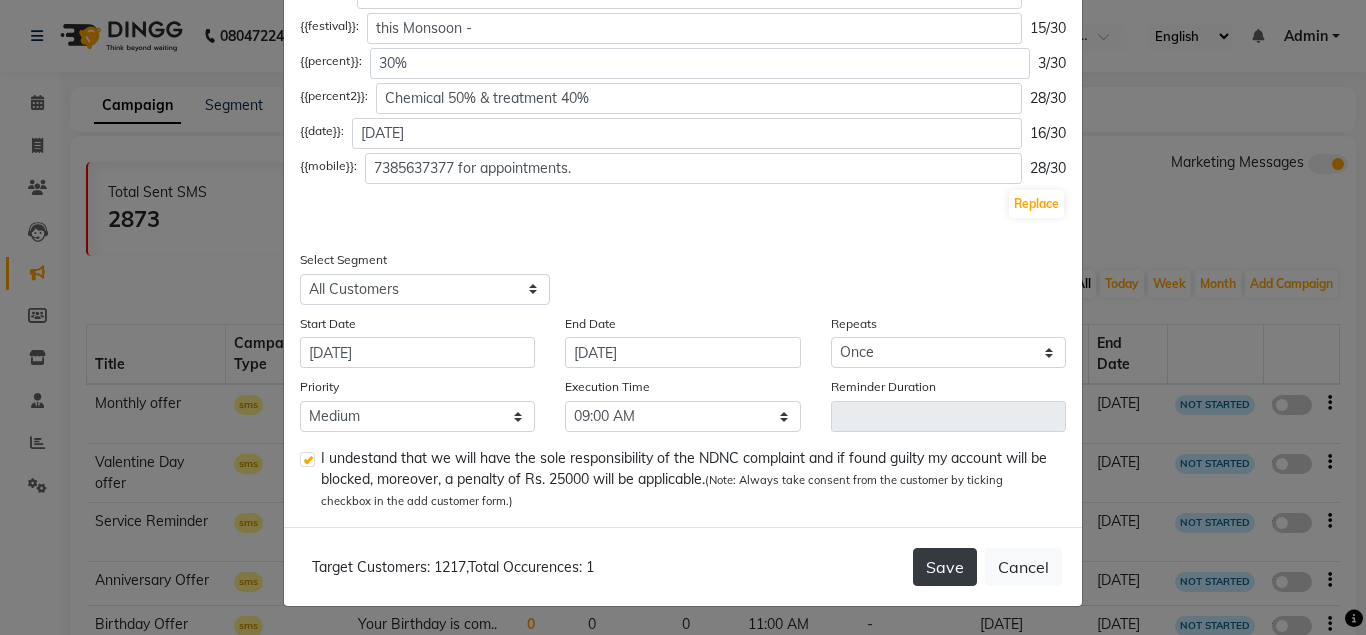 click on "Save" 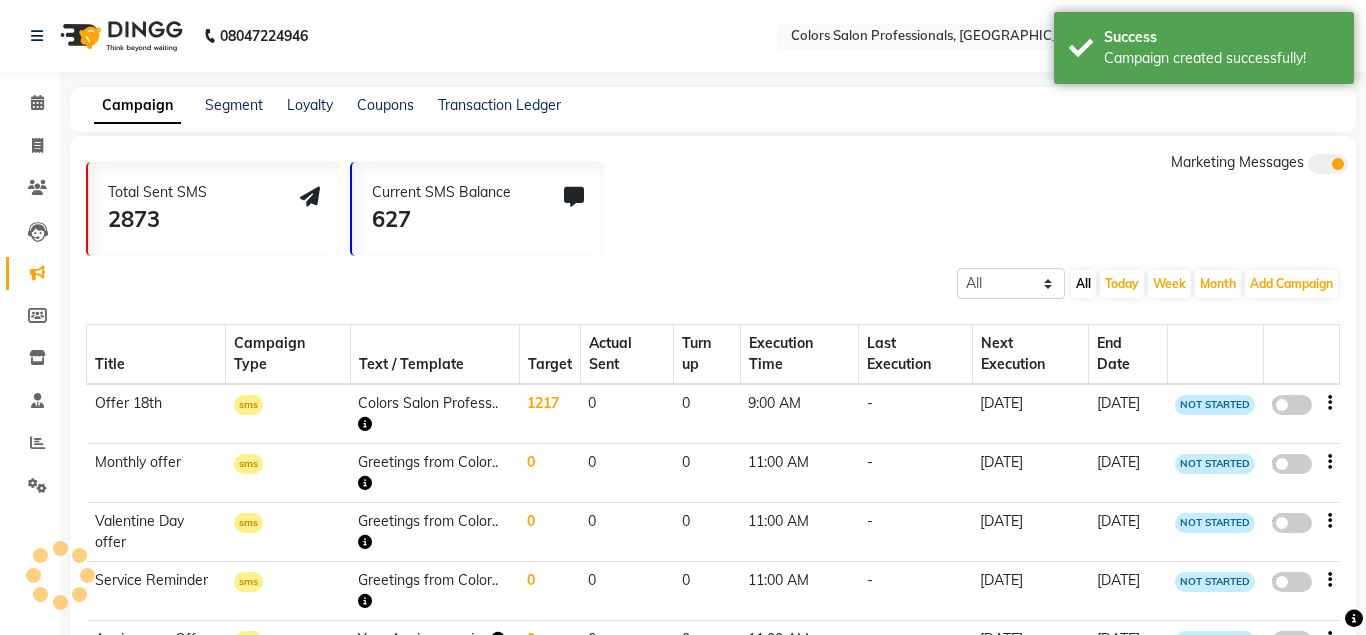 click 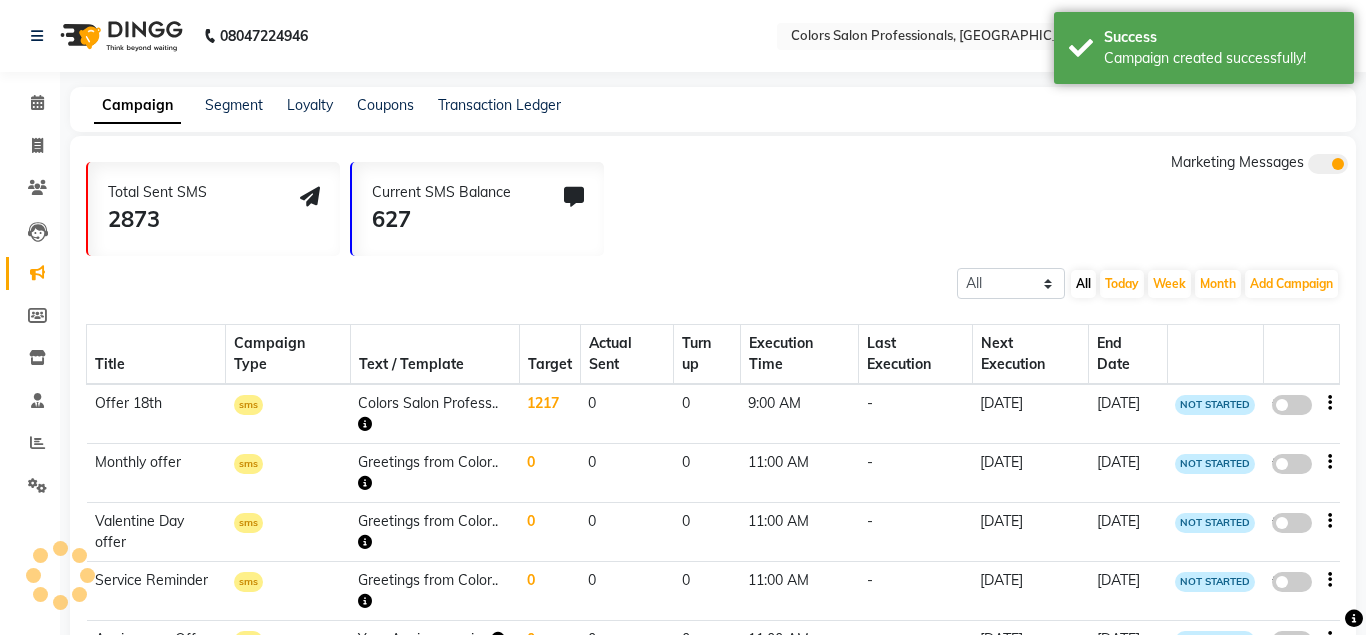 click on "false" 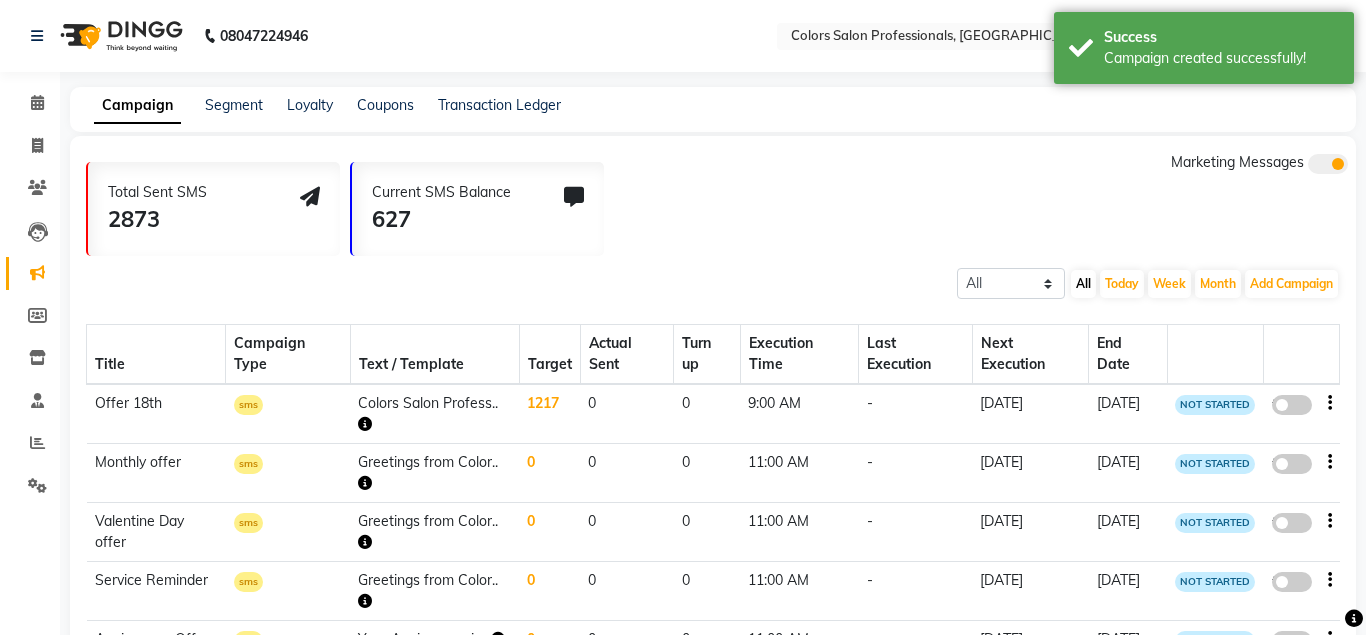 select on "3" 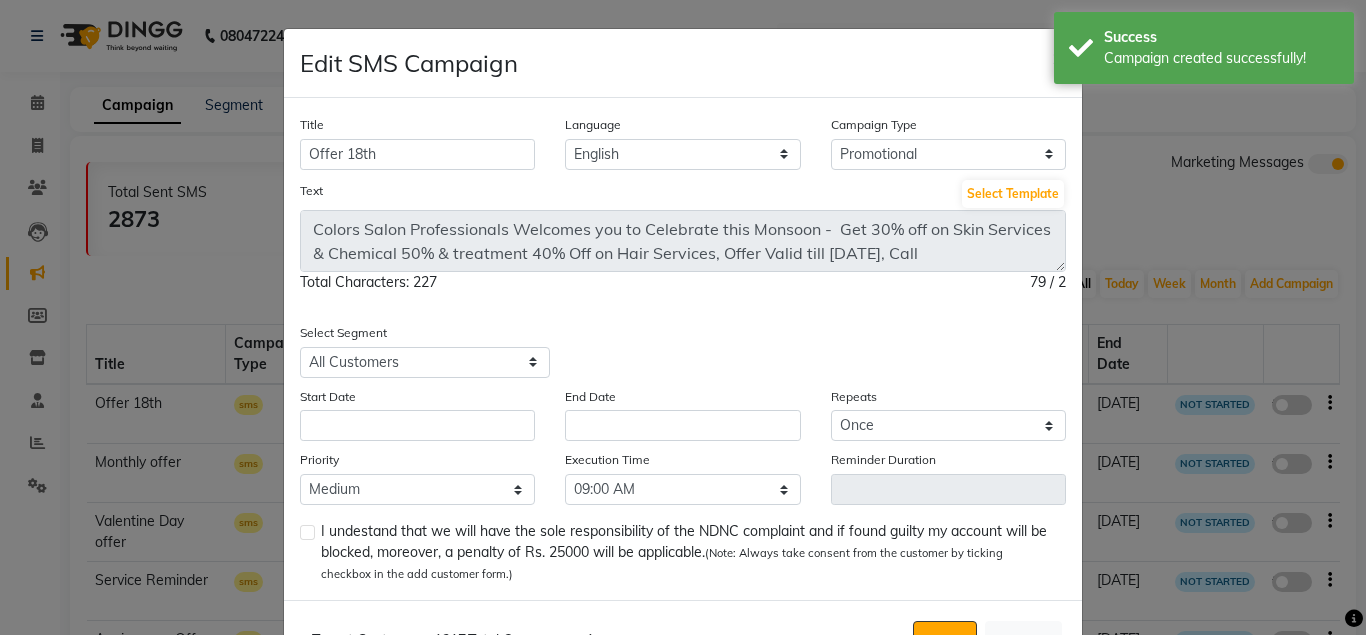type 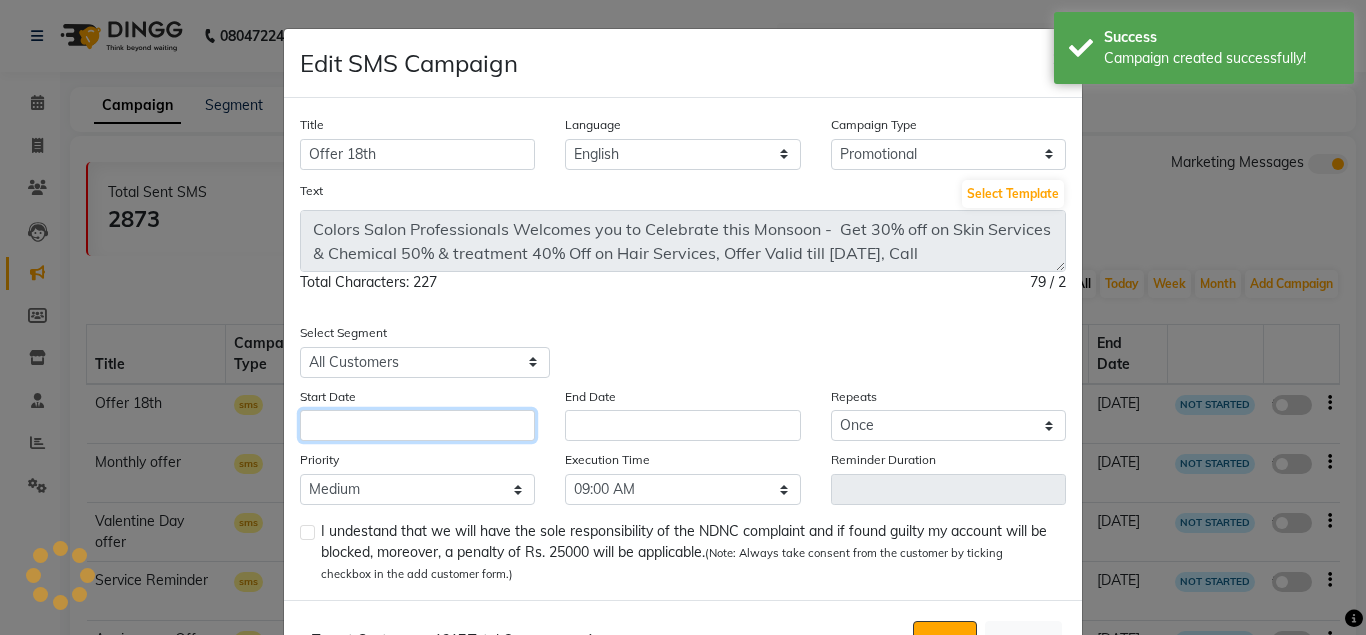 click 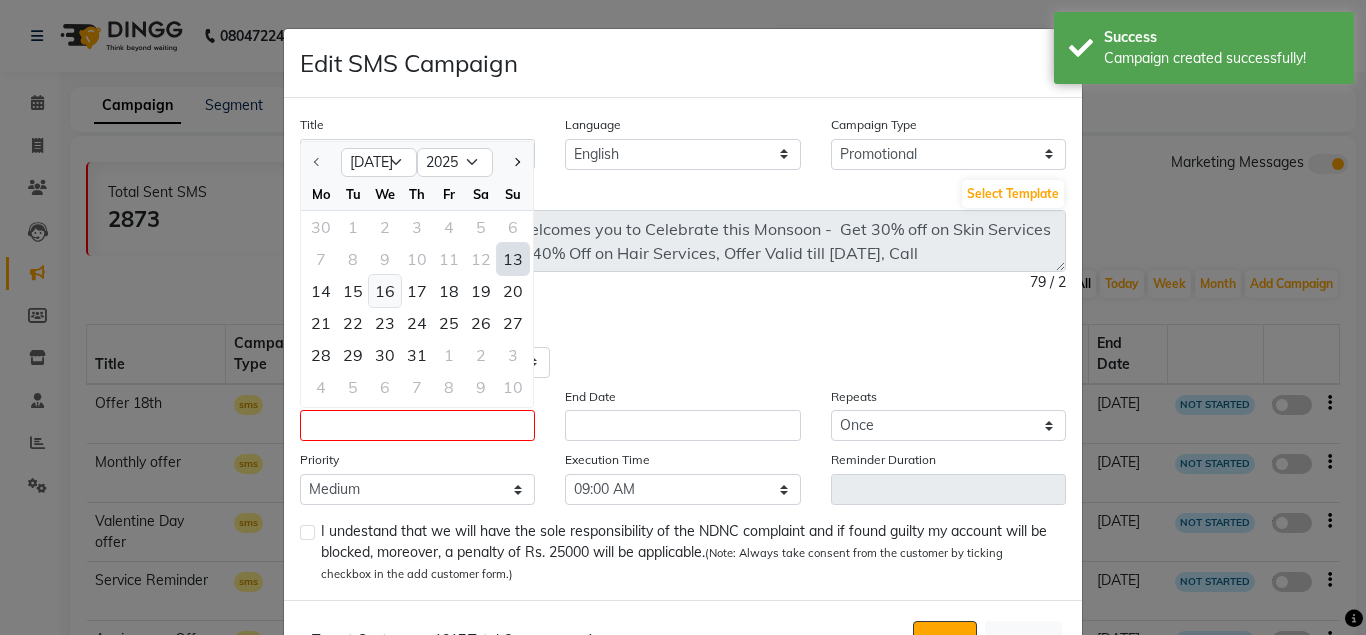 click on "16" 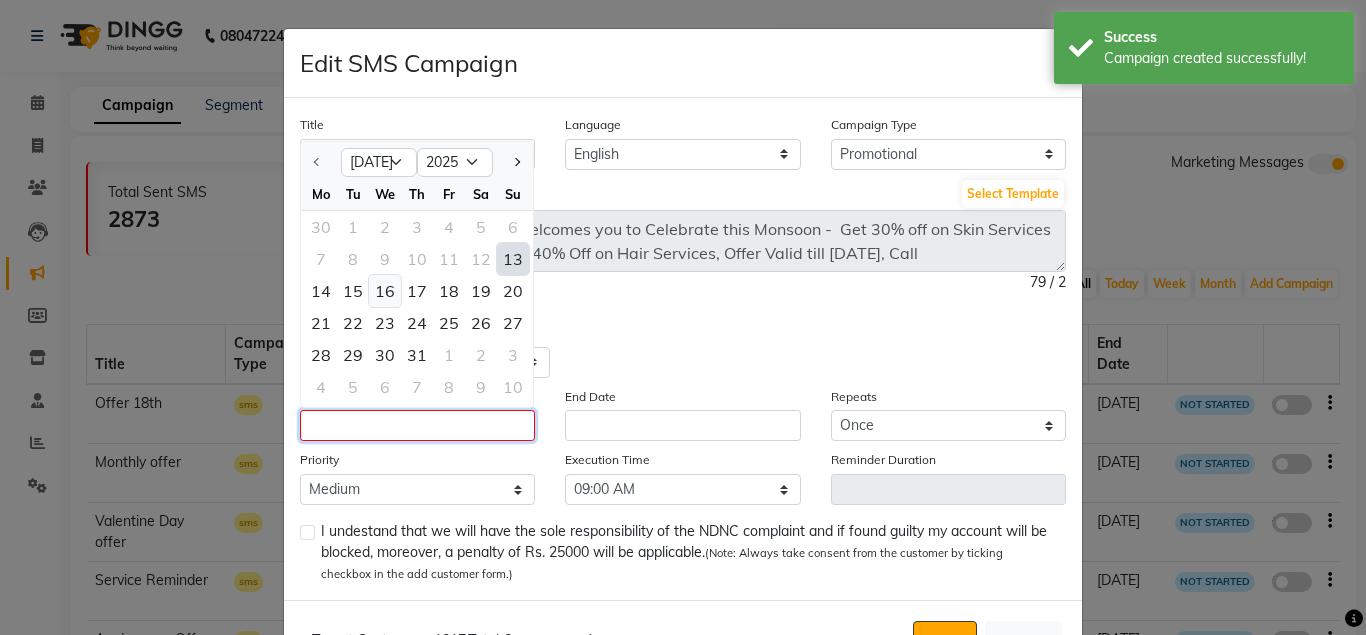 type on "[DATE]" 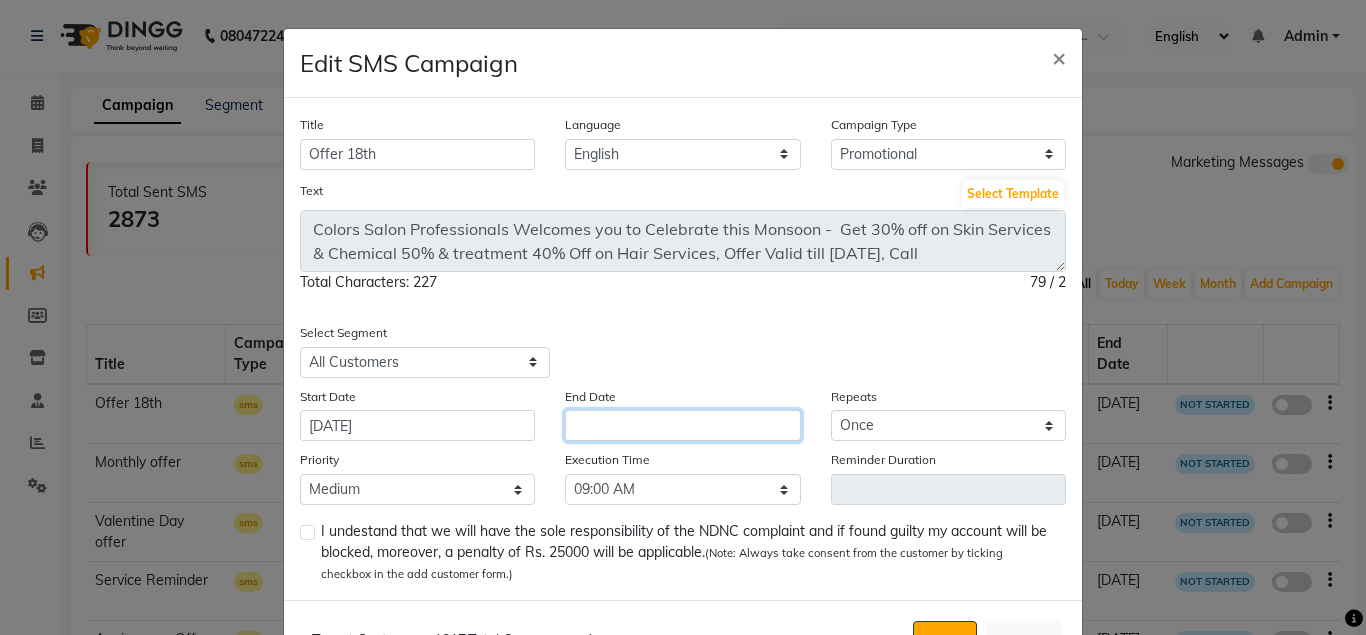 click 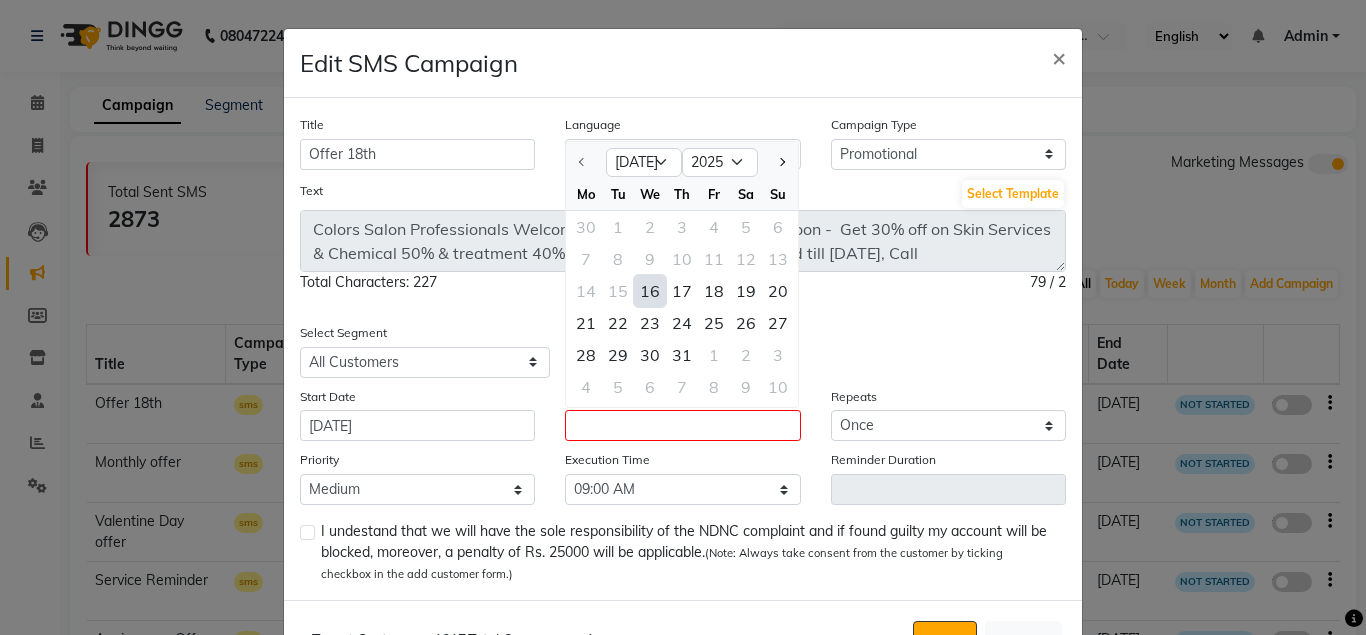 scroll, scrollTop: 73, scrollLeft: 0, axis: vertical 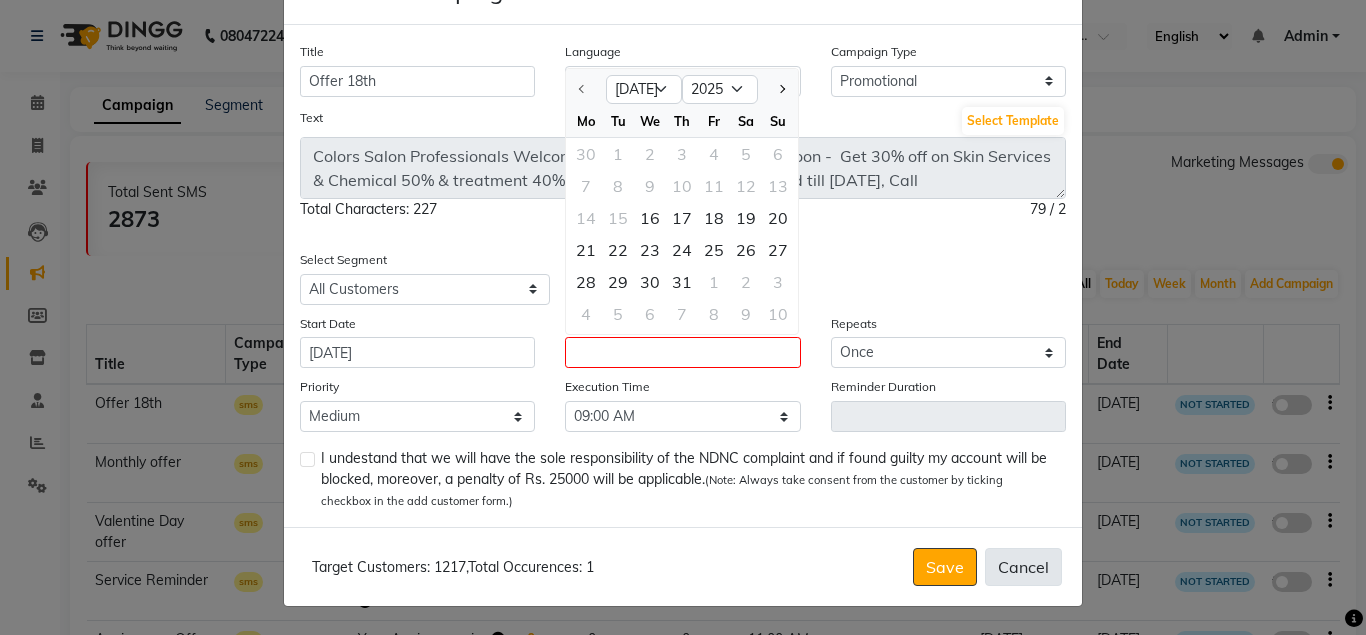 click on "Cancel" 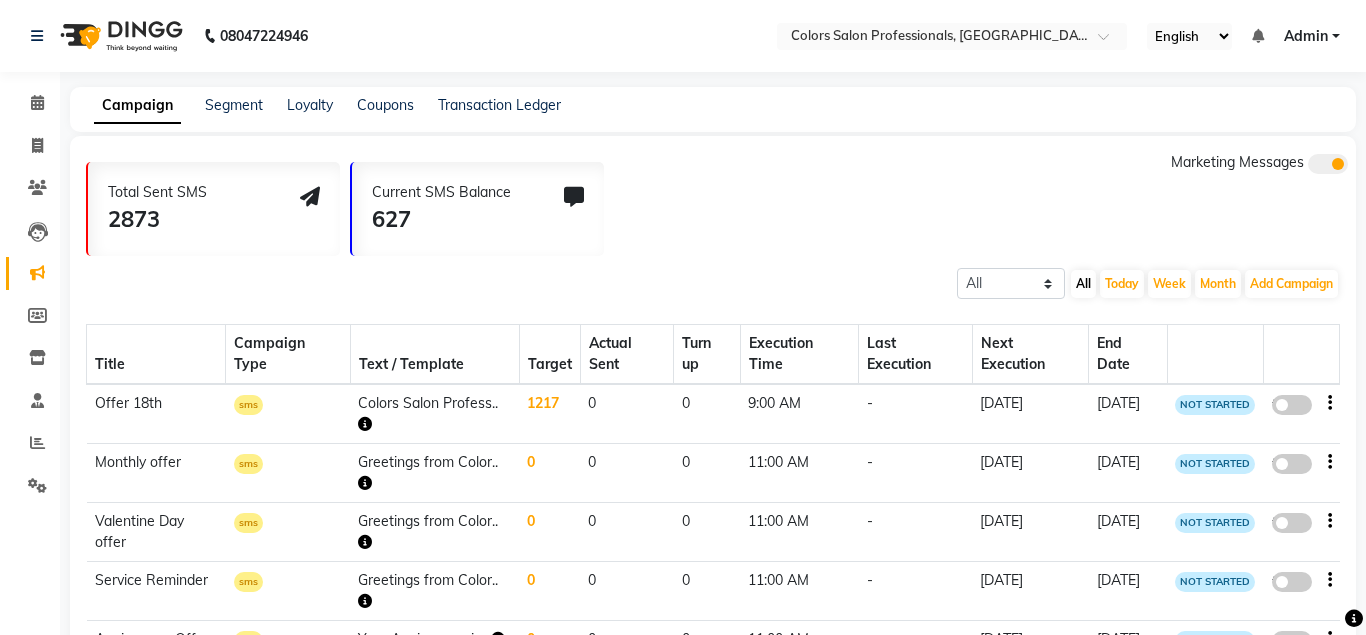 click 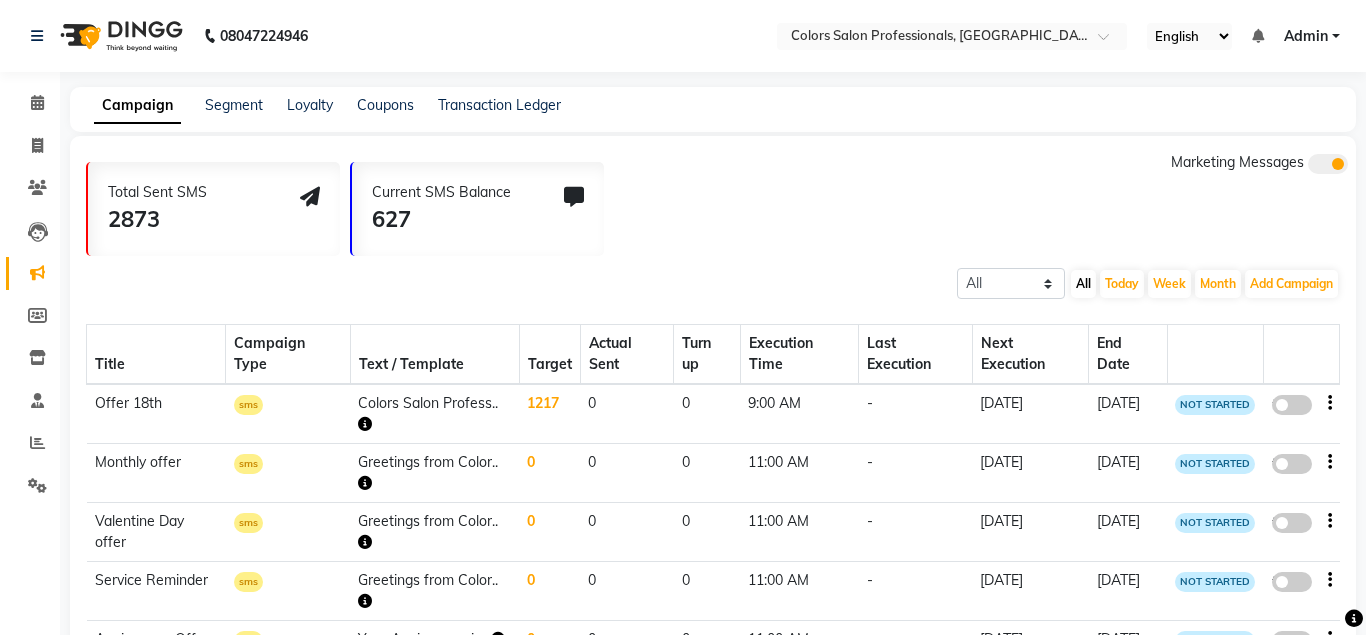 click on "false" 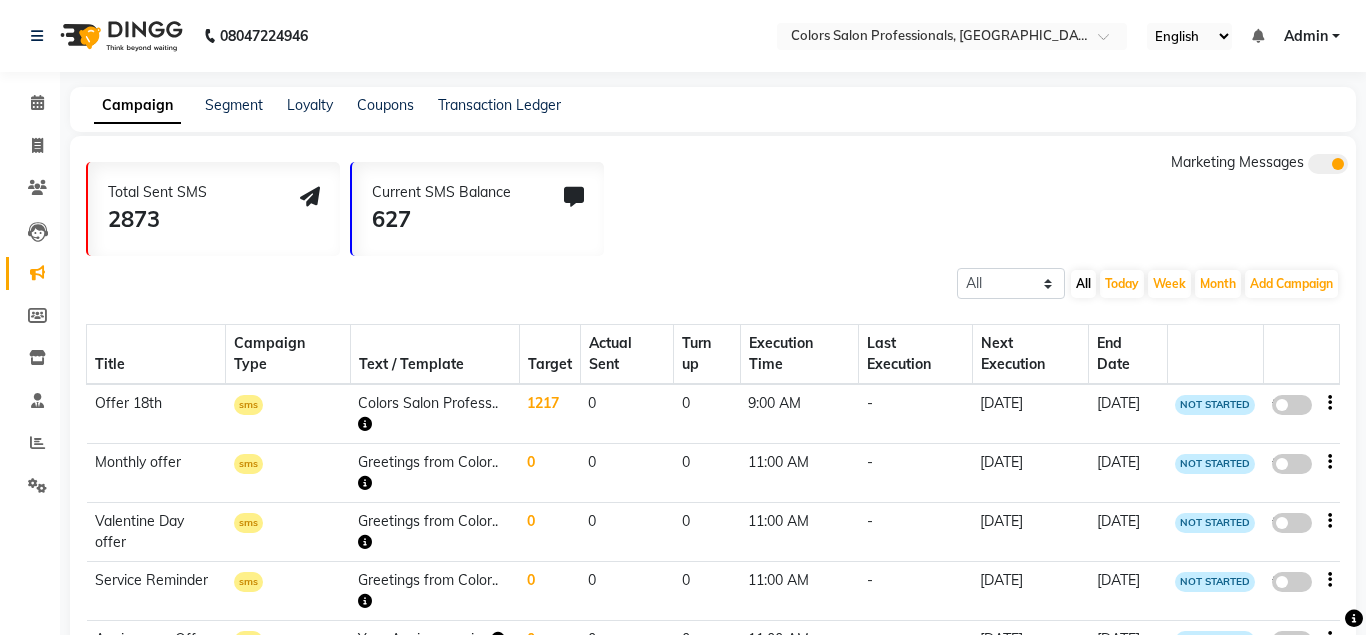select on "3" 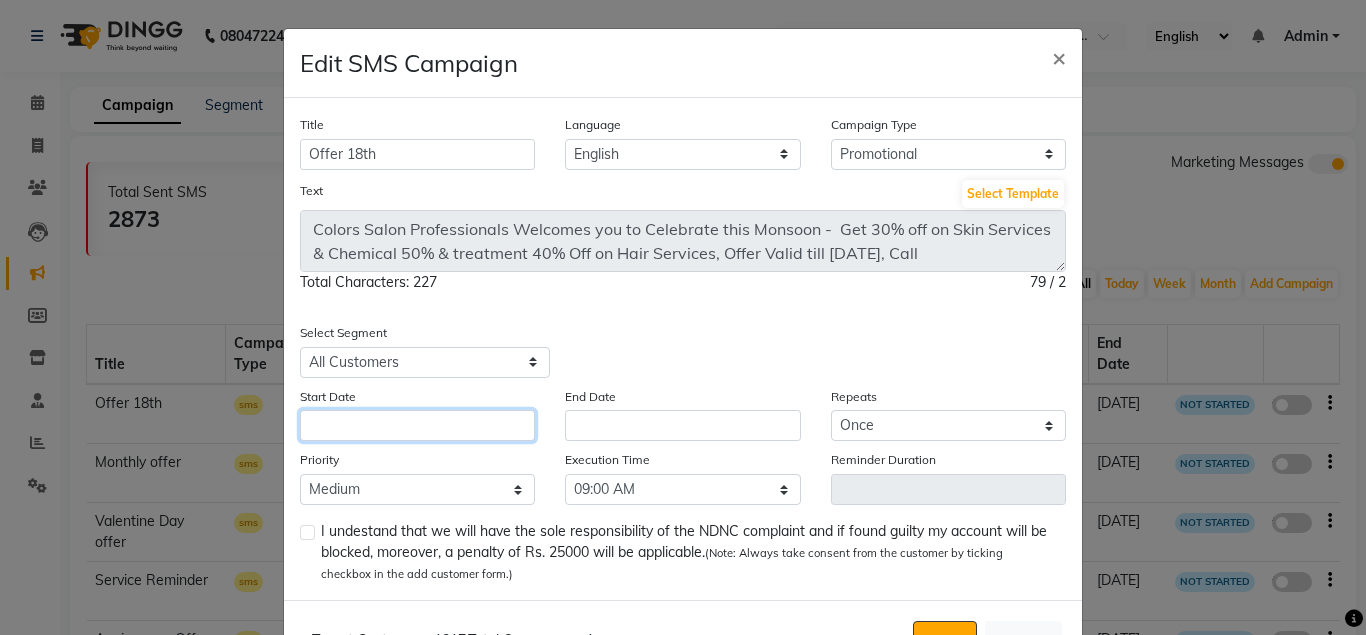 click 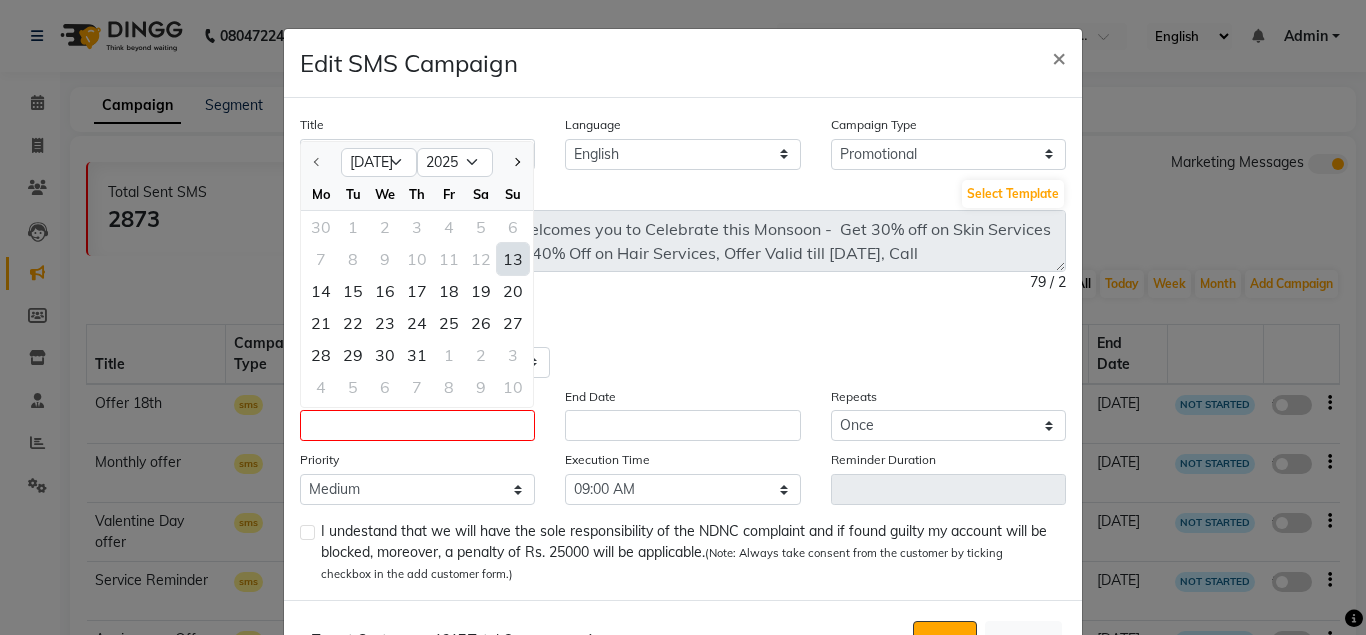 click on "13" 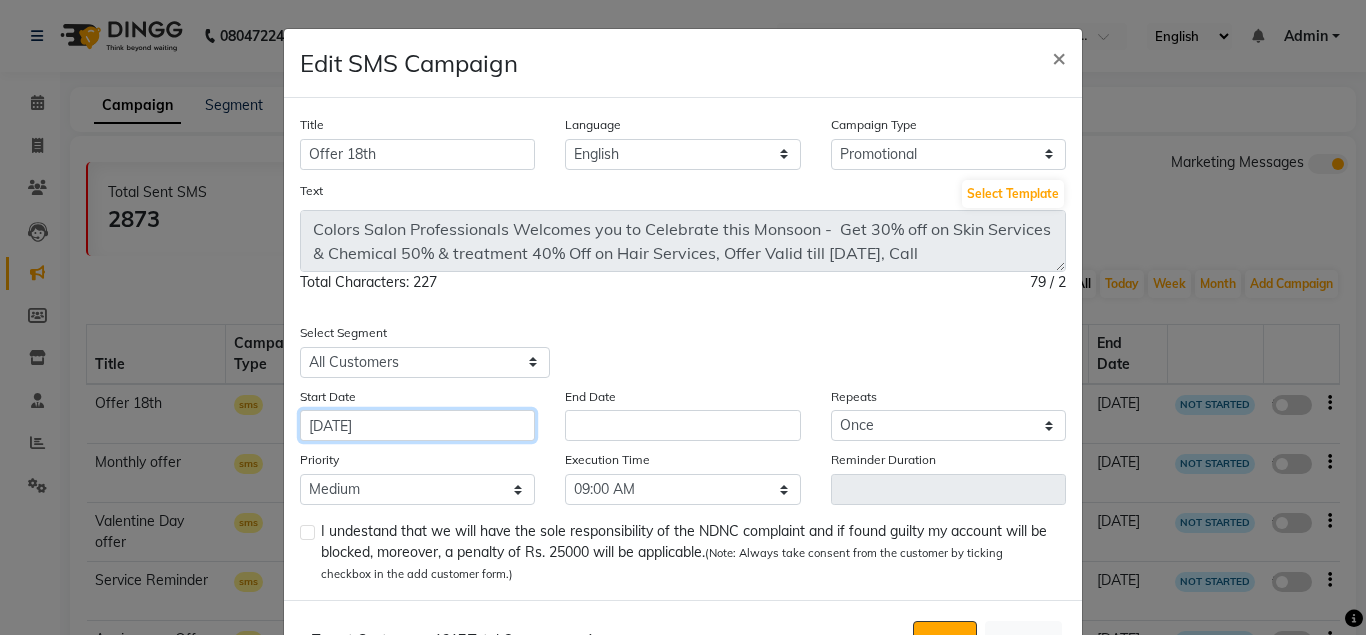 click on "[DATE]" 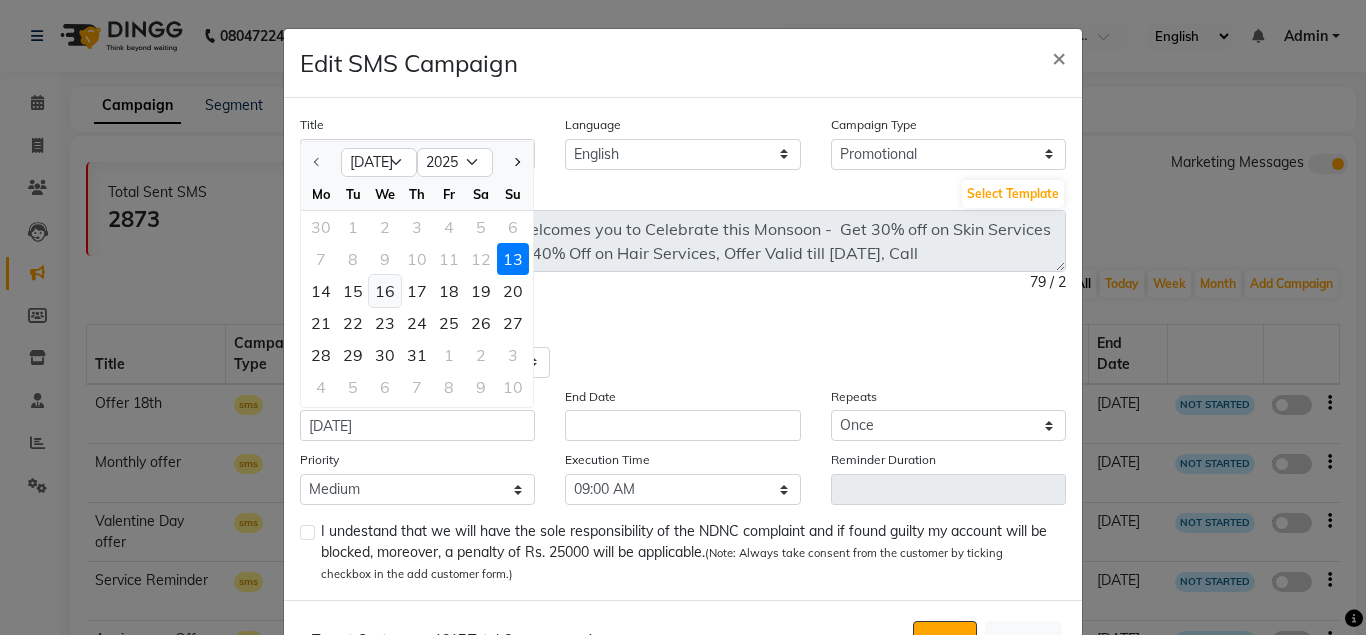 click on "16" 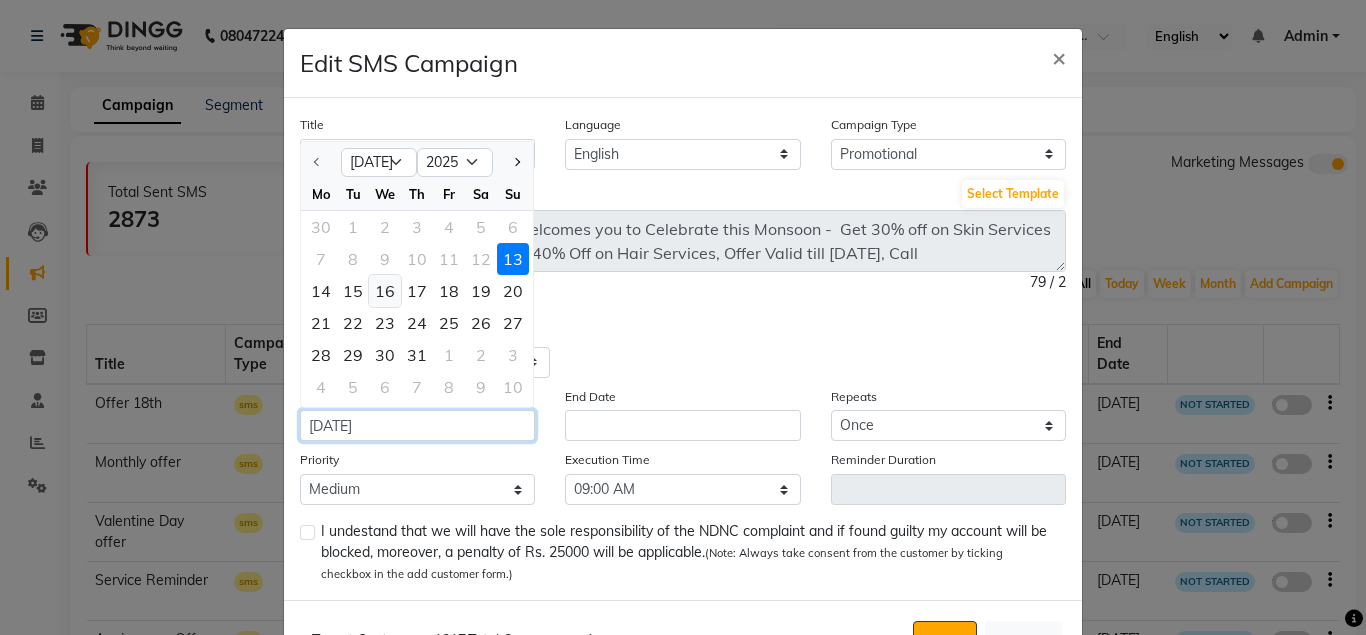 type on "[DATE]" 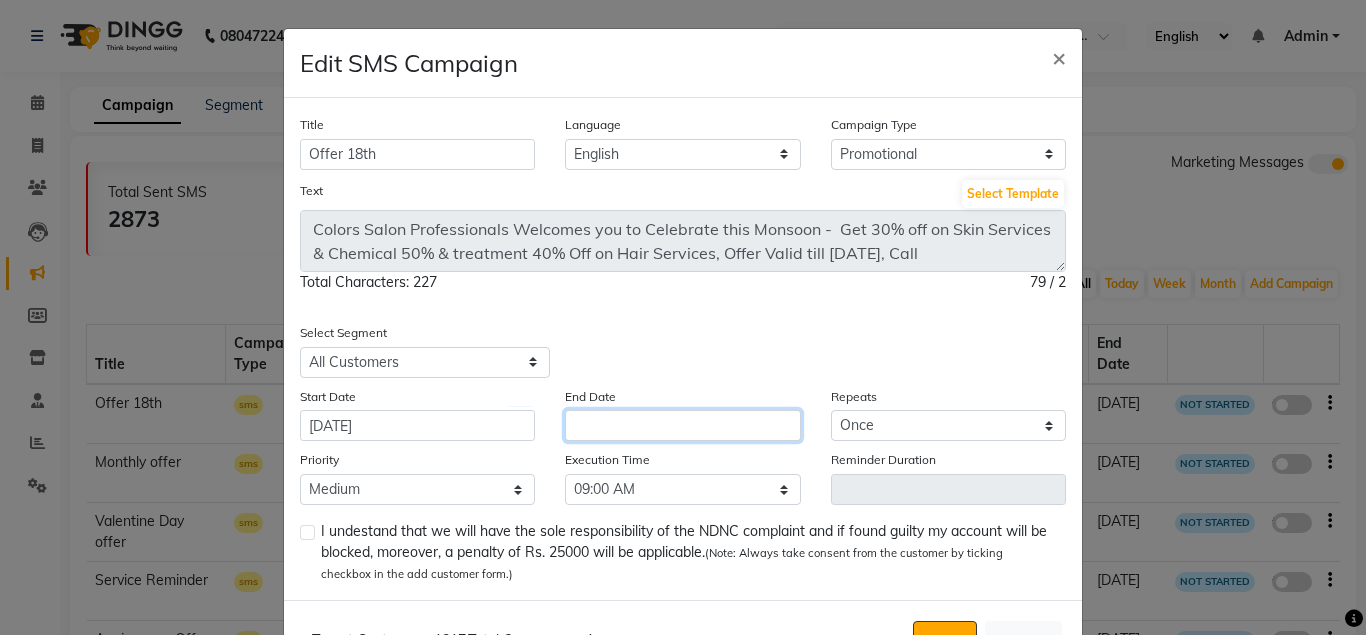 click 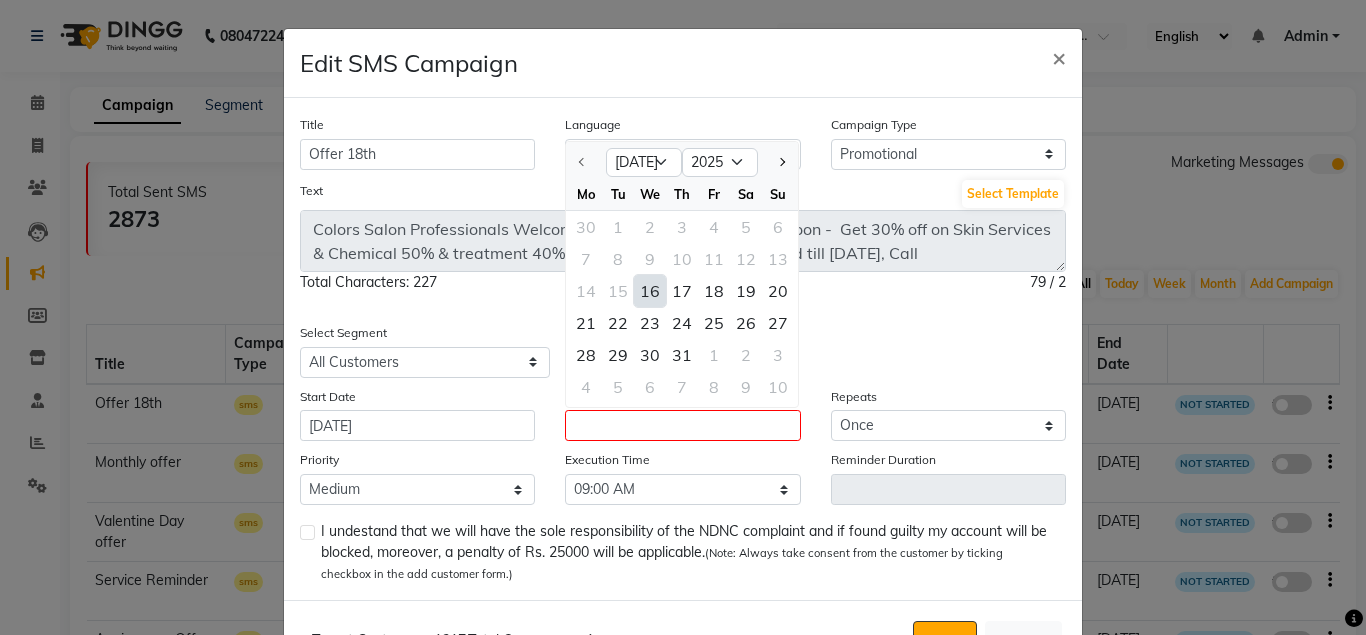 click on "16" 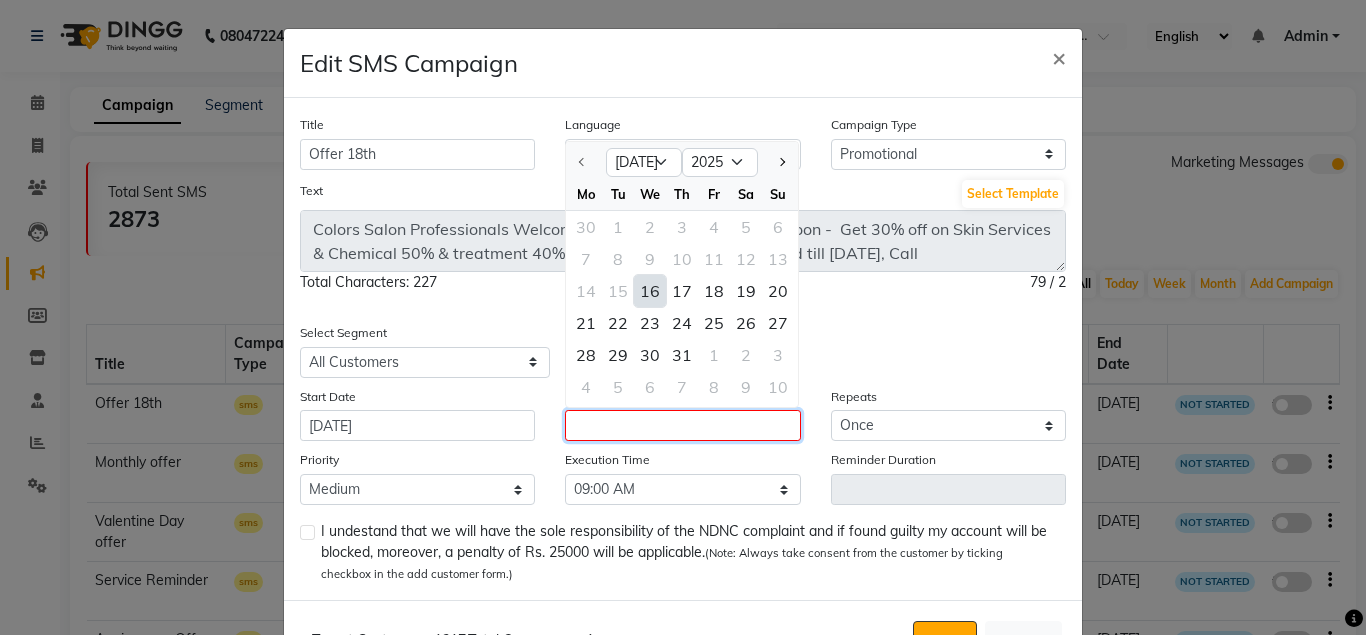 type on "[DATE]" 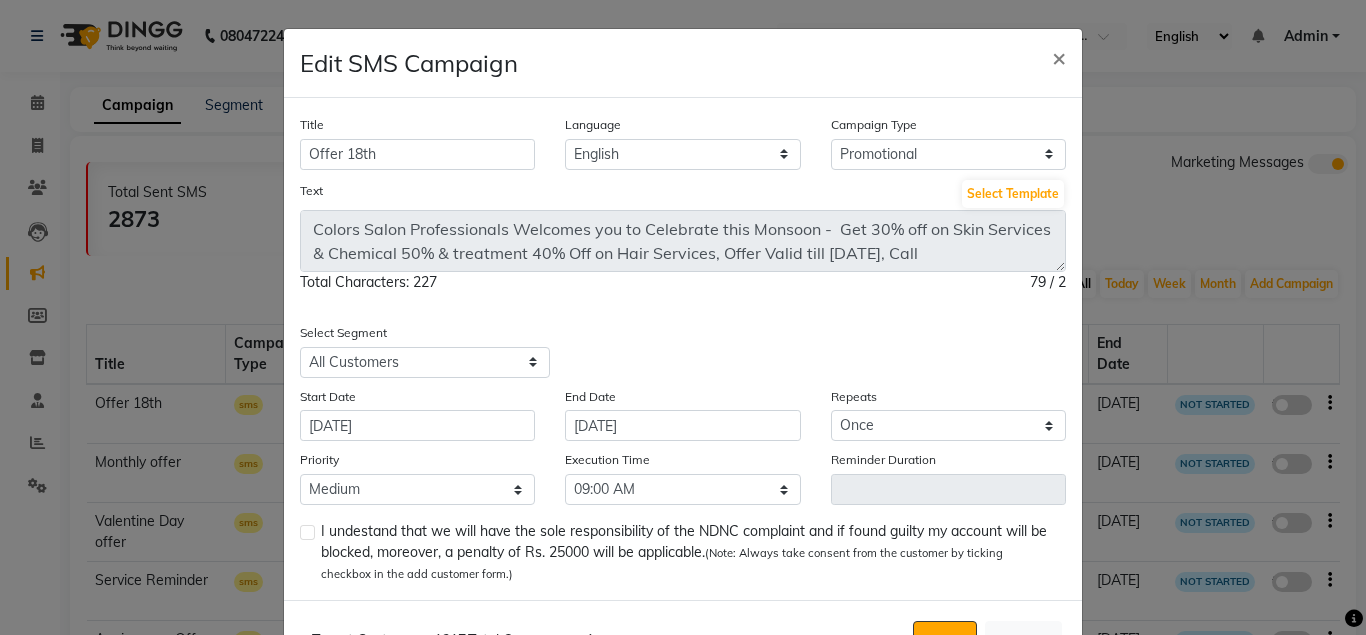 click 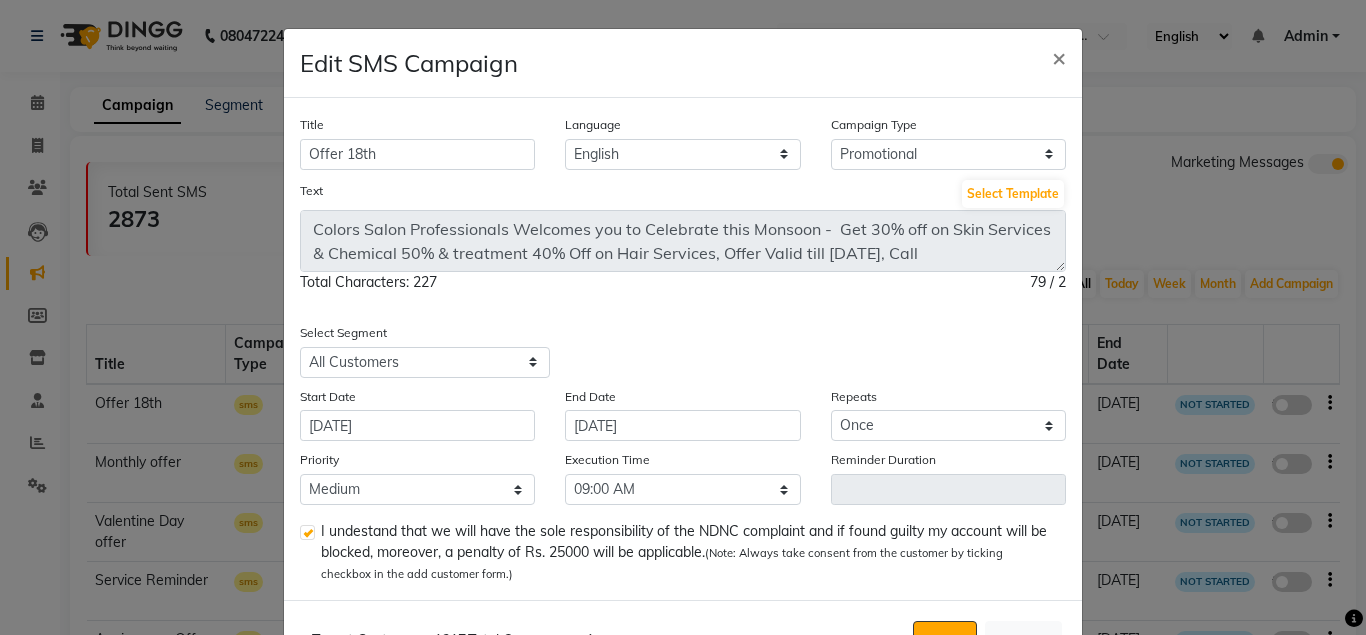 scroll, scrollTop: 73, scrollLeft: 0, axis: vertical 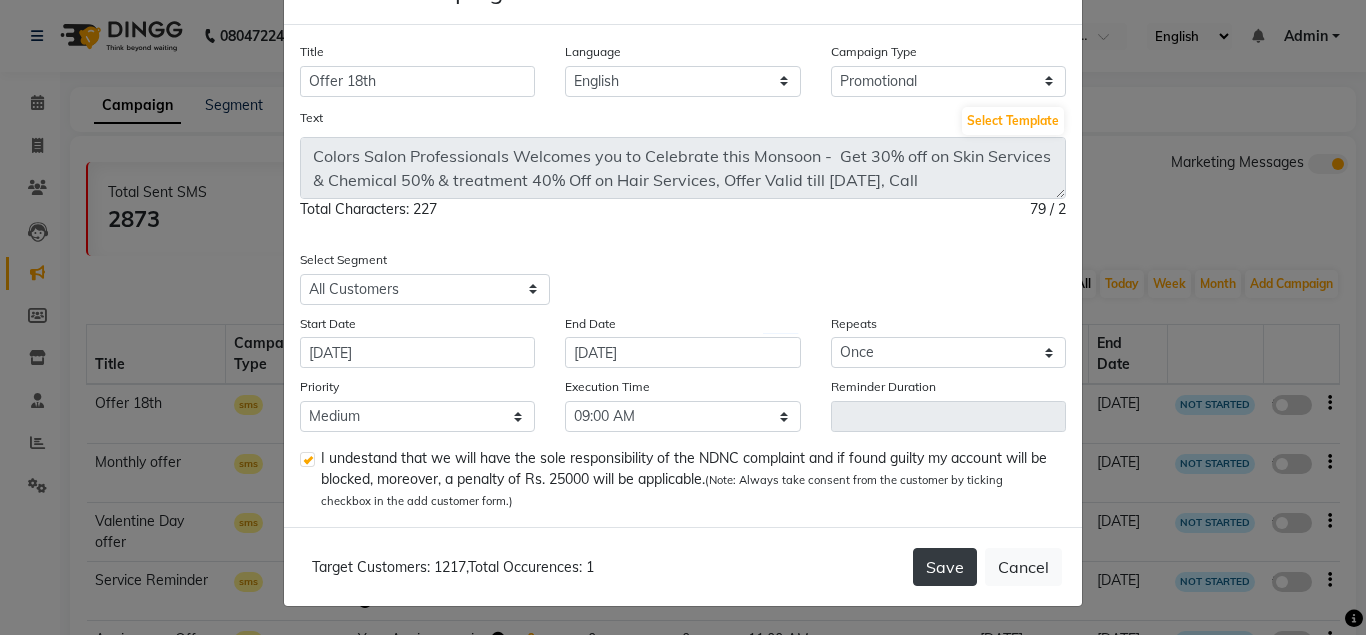 click on "Save" 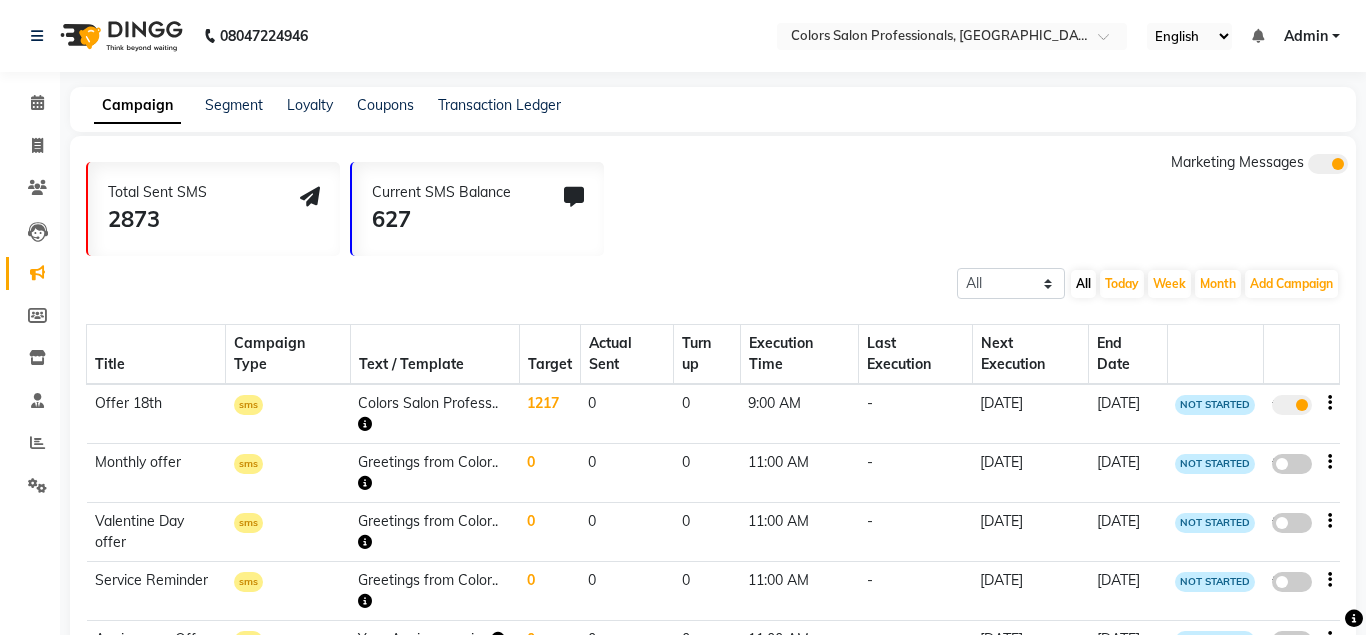 drag, startPoint x: 950, startPoint y: 406, endPoint x: 1033, endPoint y: 419, distance: 84.0119 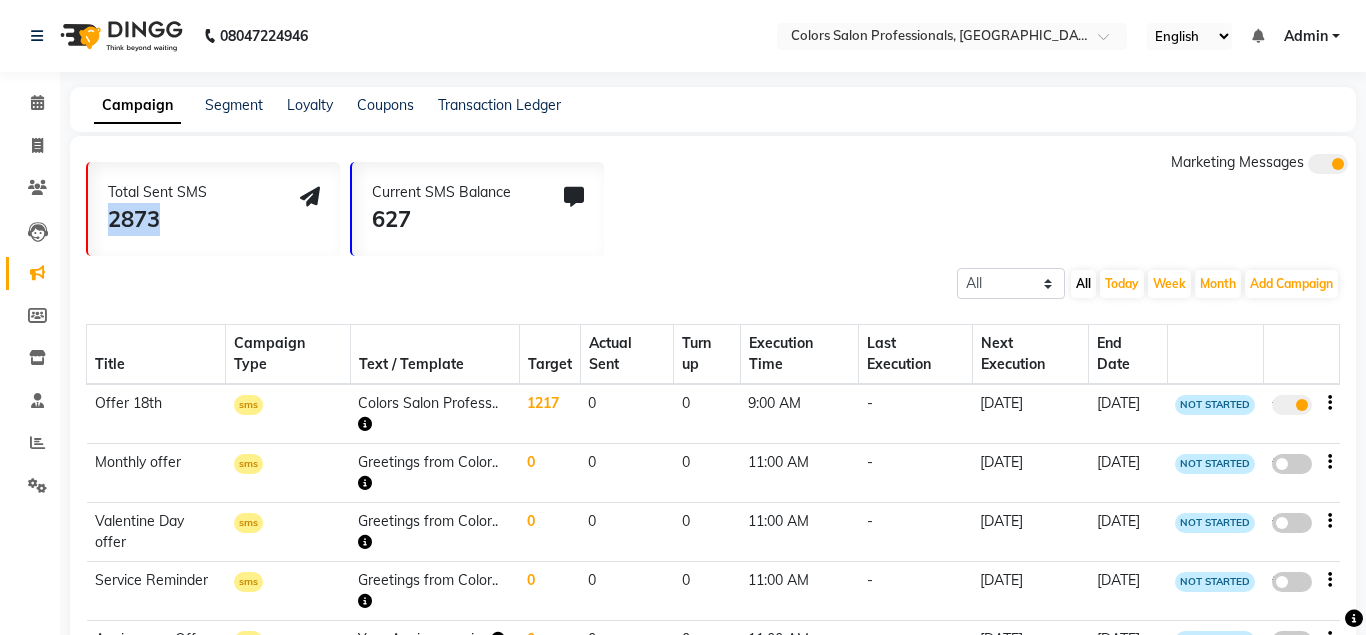 drag, startPoint x: 163, startPoint y: 207, endPoint x: 100, endPoint y: 208, distance: 63.007935 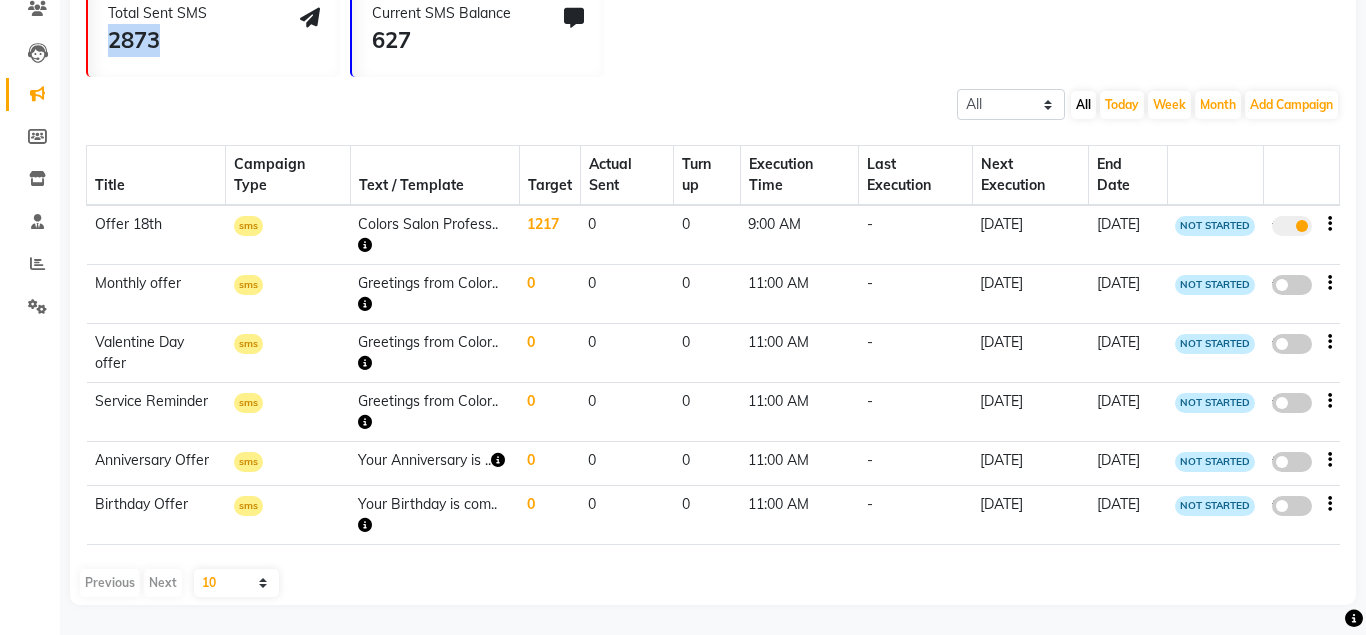 scroll, scrollTop: 0, scrollLeft: 0, axis: both 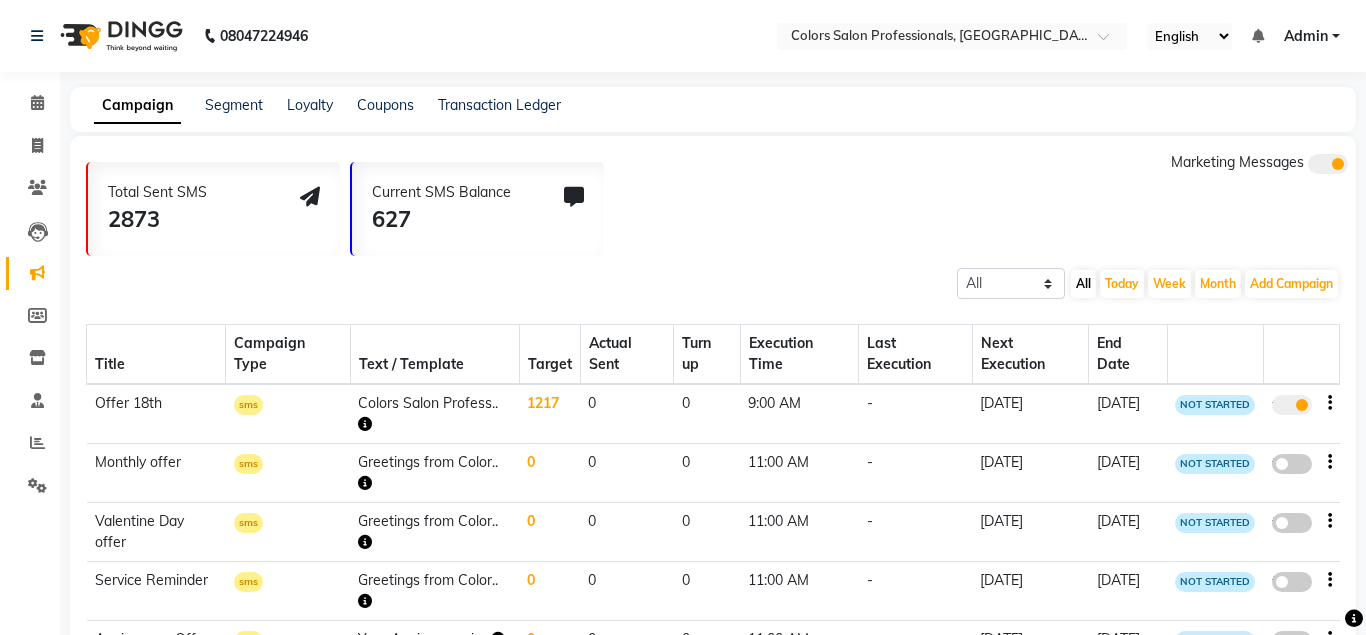 click on "Total Sent SMS 2873" 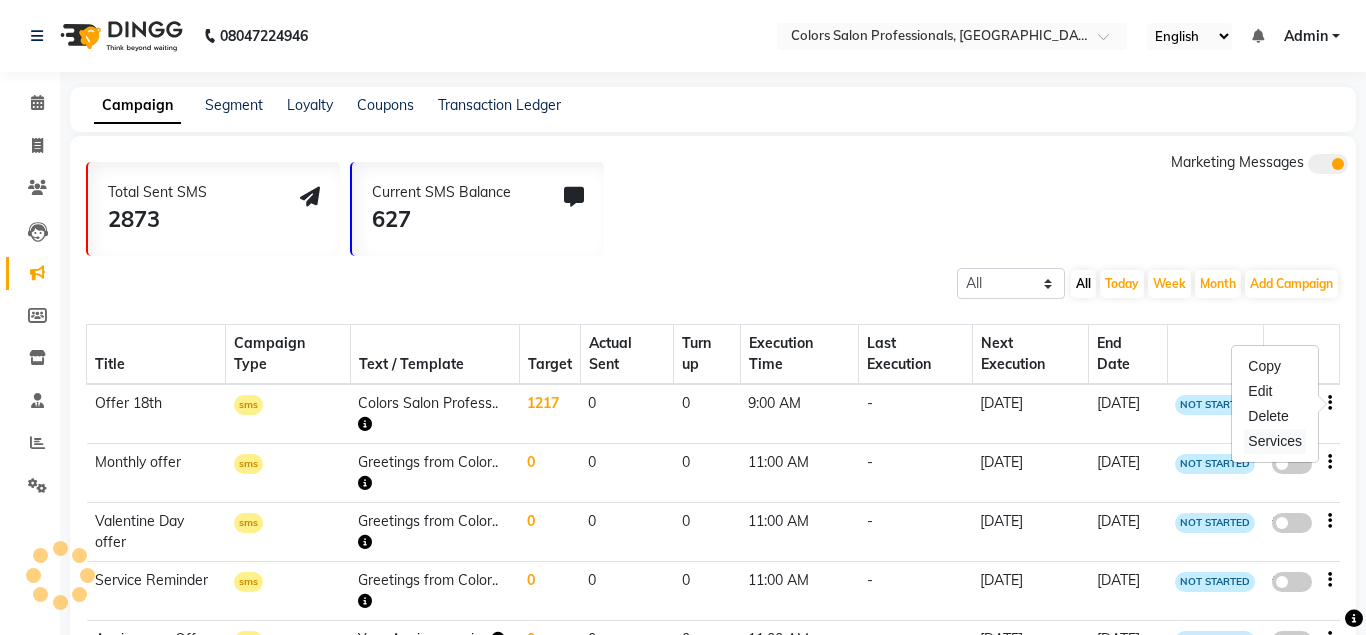 click on "Services" at bounding box center (1275, 441) 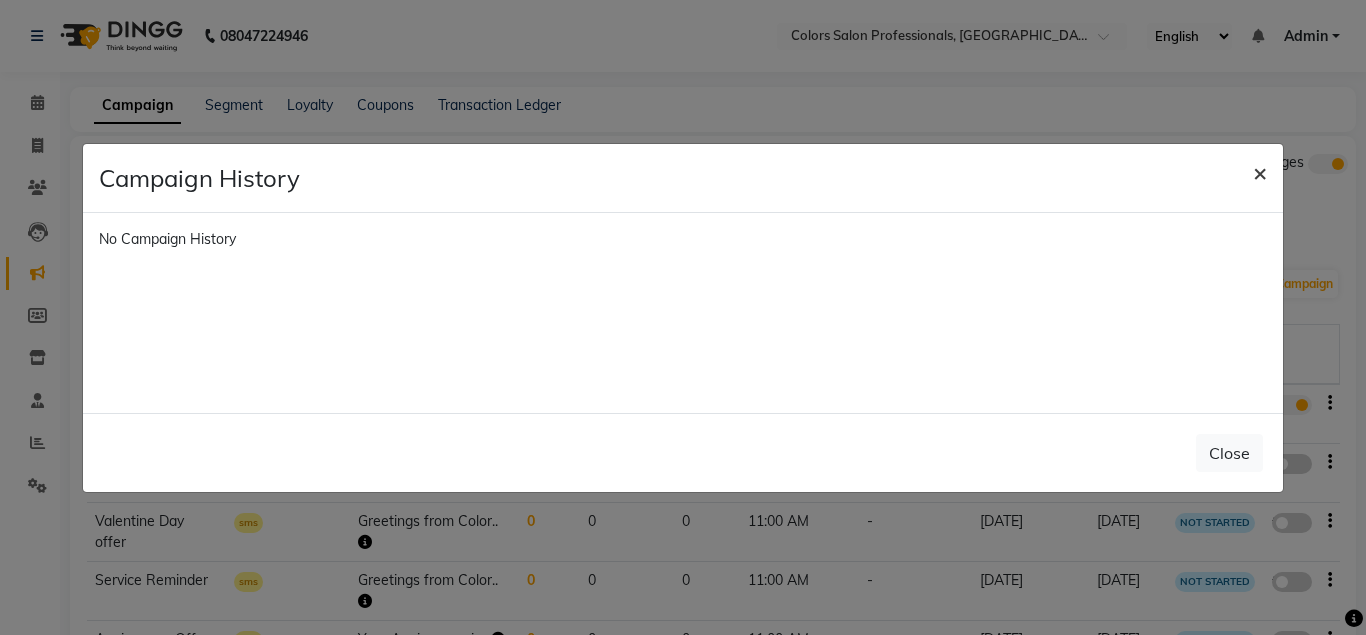 click on "×" 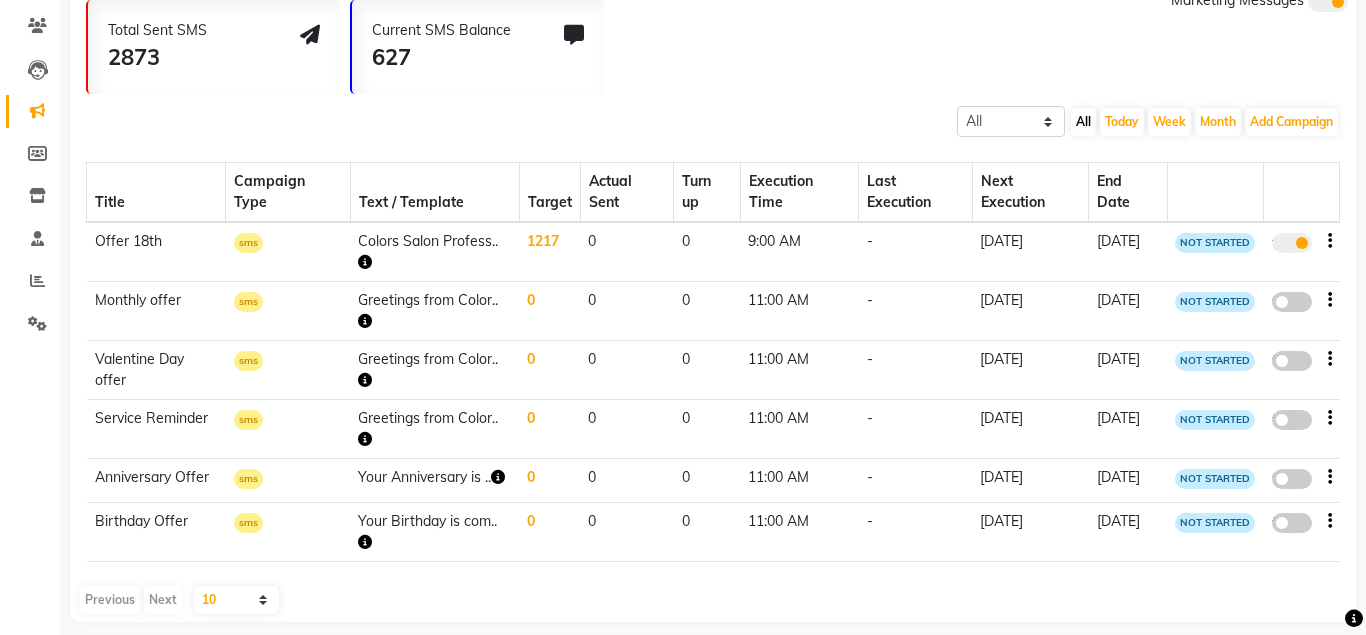 scroll, scrollTop: 194, scrollLeft: 0, axis: vertical 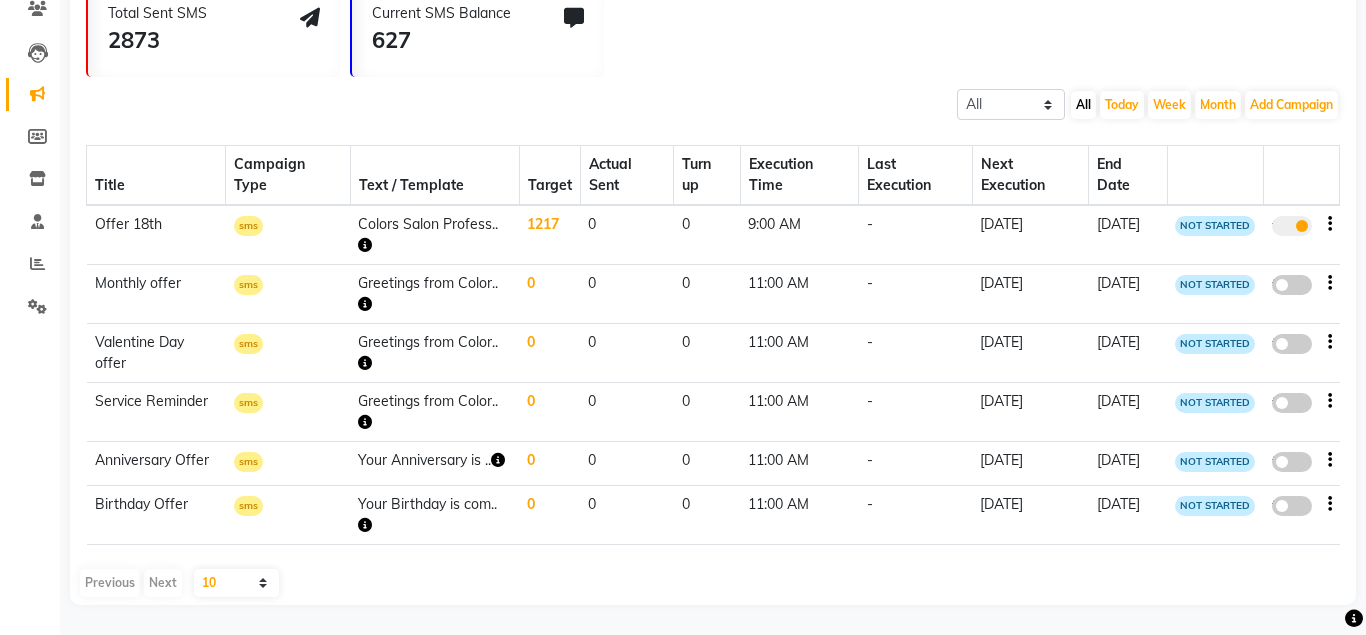 click on "Offer 18th" 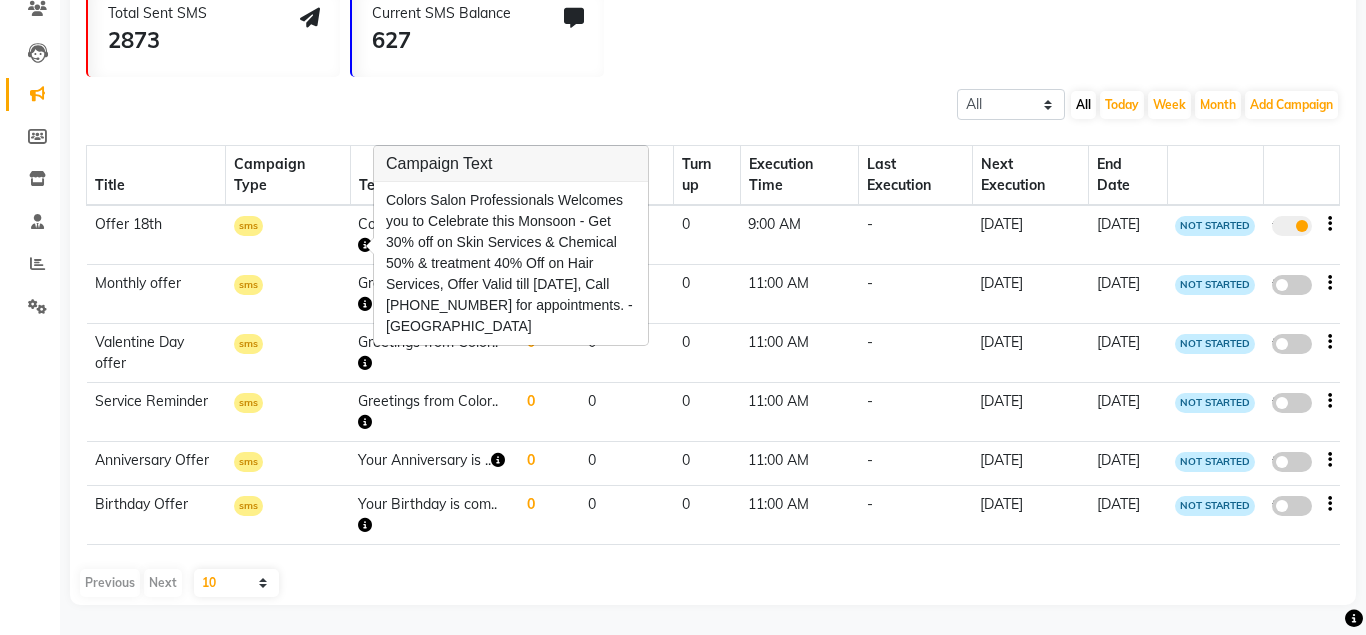 click 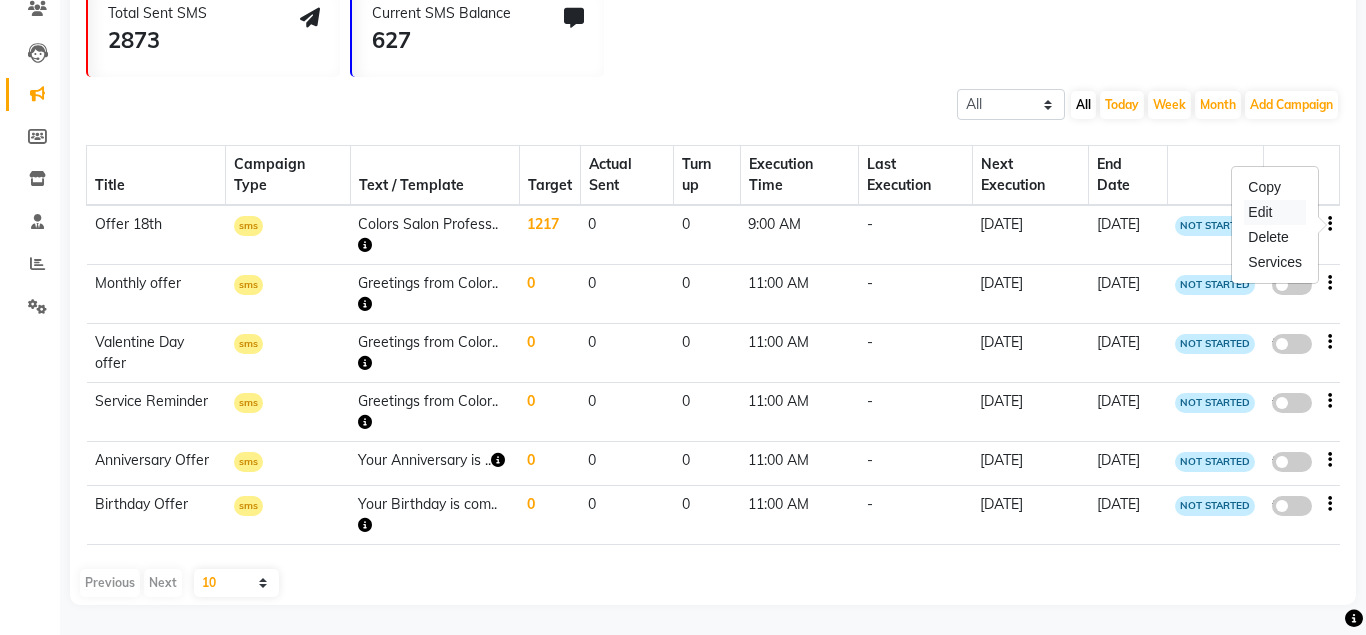 click on "Edit" at bounding box center [1275, 212] 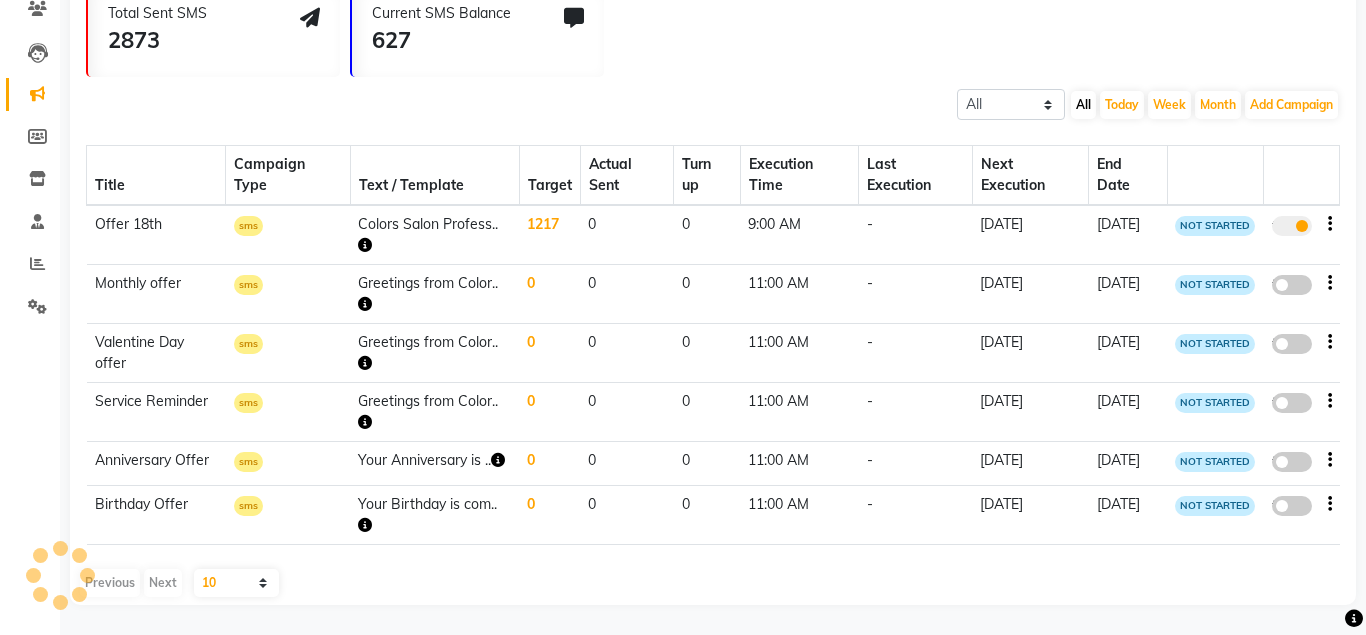 select on "3" 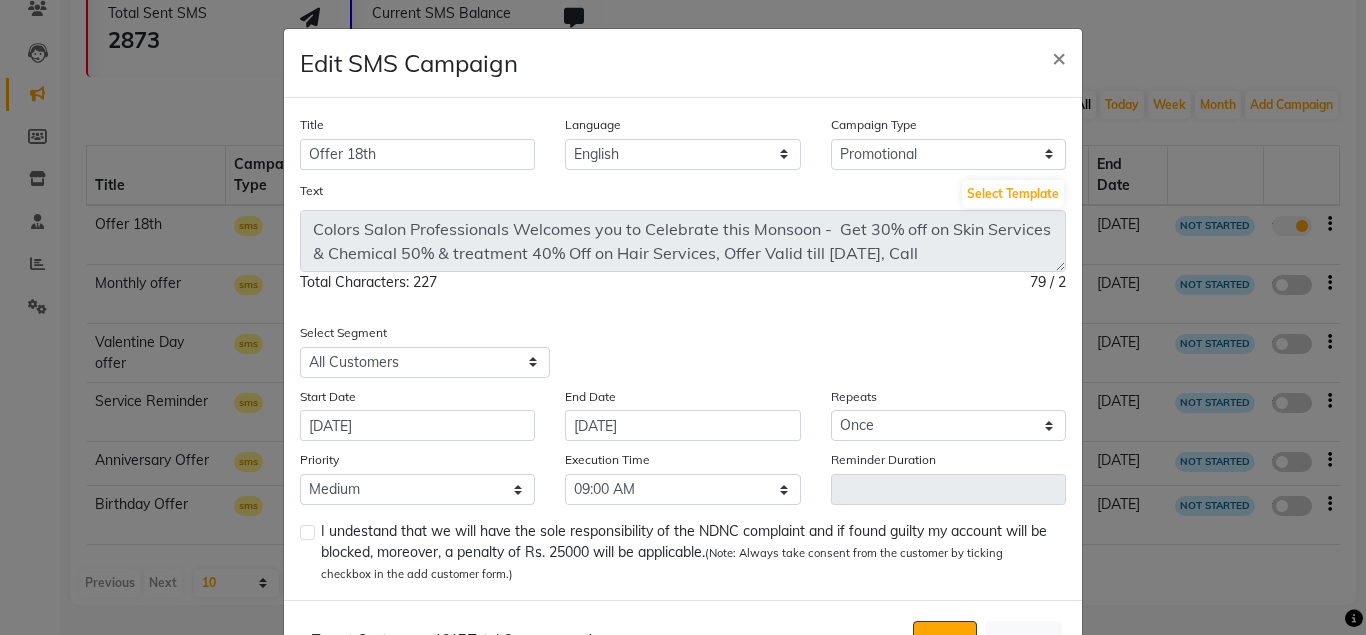 click on "Edit SMS Campaign × Title Offer 18th Language English Campaign Type Select Birthday Anniversary Promotional Service reminder Text Select Template Colors Salon Professionals Welcomes you to Celebrate this Monsoon -  Get 30% off on Skin Services & Chemical 50% & treatment 40% Off on Hair Services, Offer Valid till [DATE], Call [PHONE_NUMBER] for appointments. - DINGG Total Characters: 227 79 / 2  Select Segment Select All Customers All [DEMOGRAPHIC_DATA] Customer All [DEMOGRAPHIC_DATA] Customer All Members All Customers Visited in last 30 days All Customers Visited in last 60 days but not in last 30 days Inactive/Lost Customers High Ticket Customers Low Ticket Customers Frequent Customers Regular Customers New Customers All Customers with Valid Birthdays All Customers with Valid Anniversary All Customer Visited in [DATE] Start Date [DATE] End Date [DATE] Repeats Select Once Daily Alternate Day Weekly Monthly Yearly Priority Low Medium High Execution Time Select 09:00 AM 09:15 AM 09:30 AM 09:45 AM 10:00 AM 10:15 AM 10:30 AM" 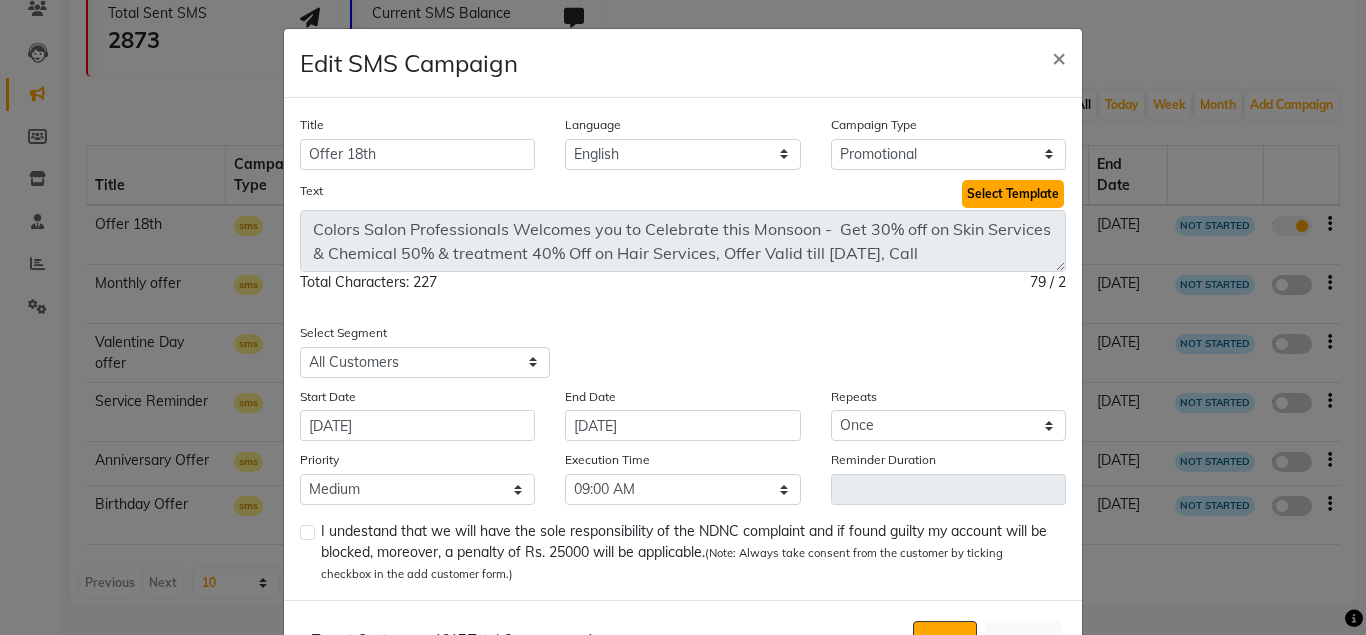 click on "Select Template" 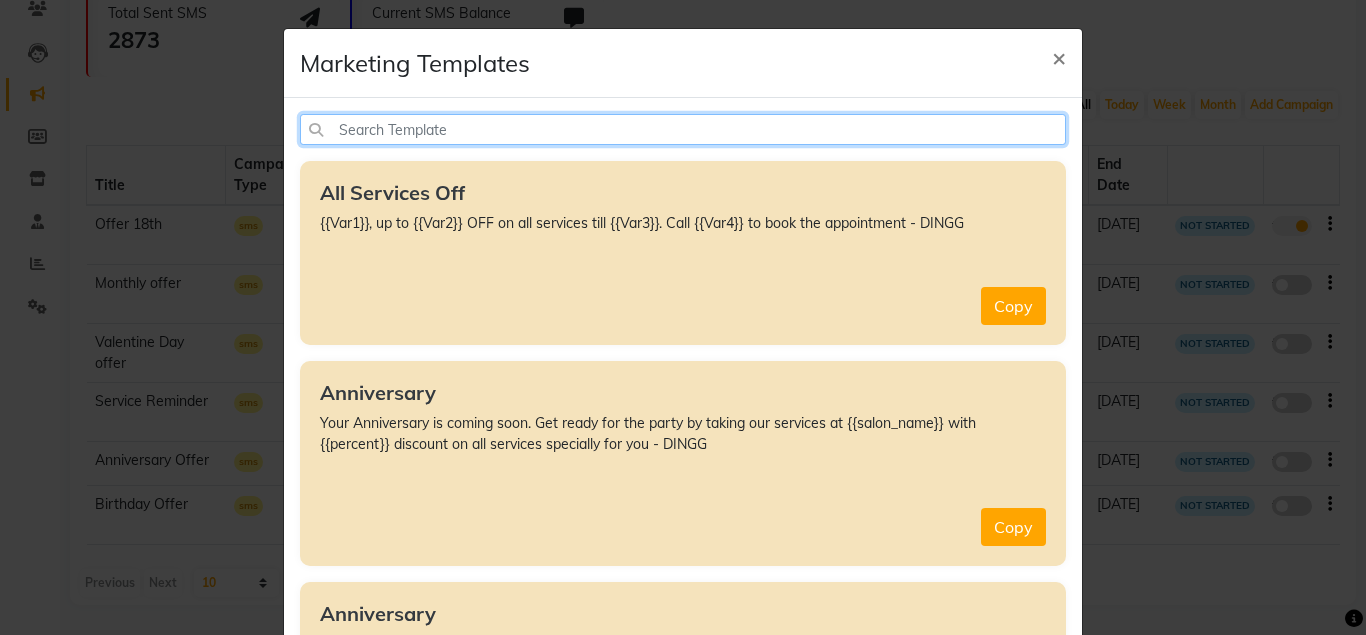 click 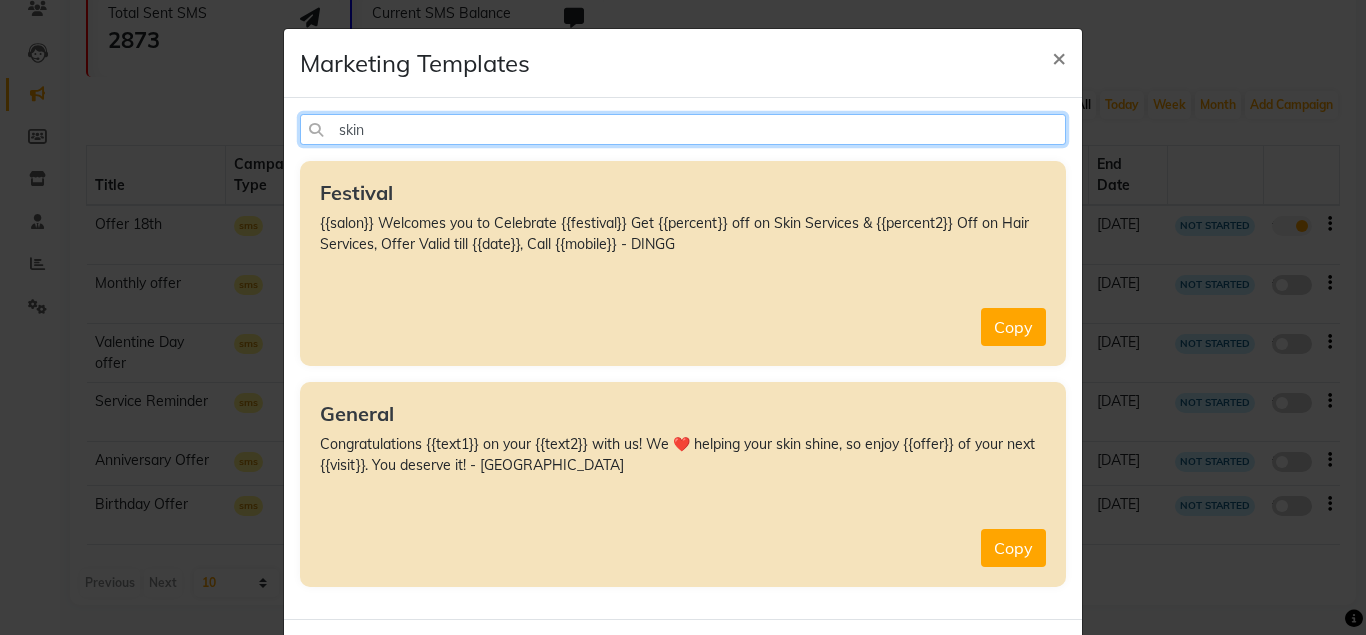 type on "skin" 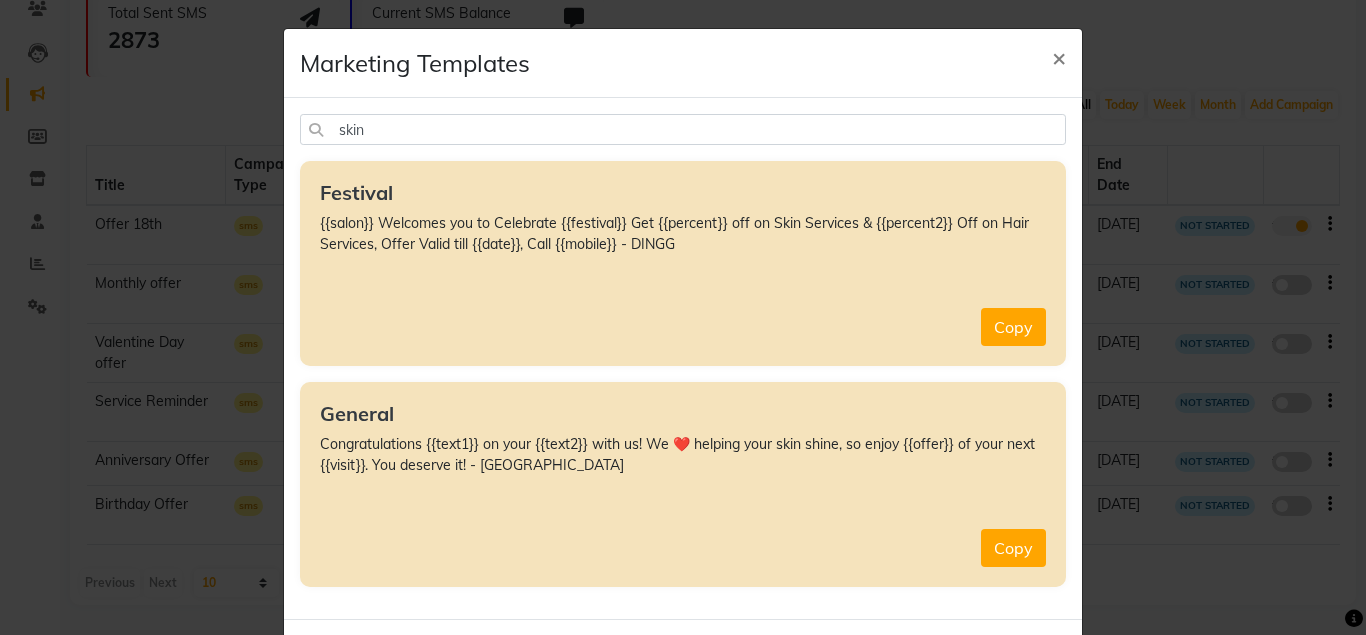 click on "Festival  {{salon}} Welcomes you to Celebrate {{festival}} Get {{percent}} off on Skin Services & {{percent2}} Off on Hair Services, Offer Valid till {{date}}, Call {{mobile}} - DINGG    Copy" 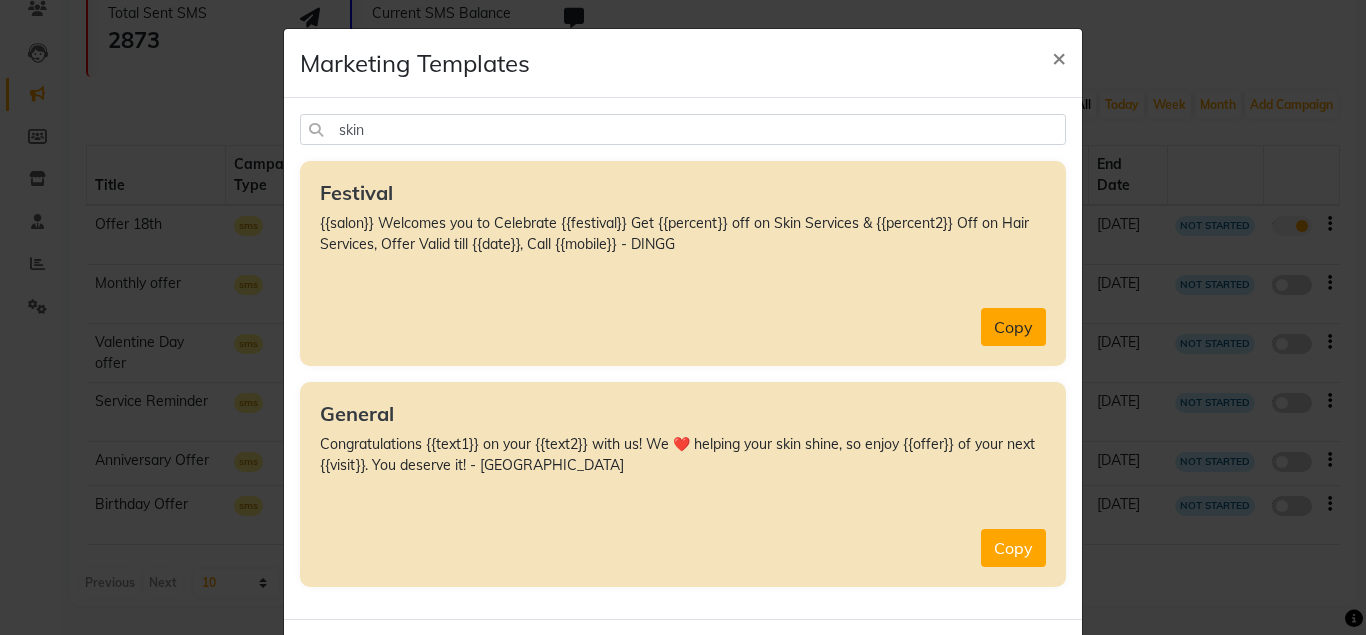click on "Copy" 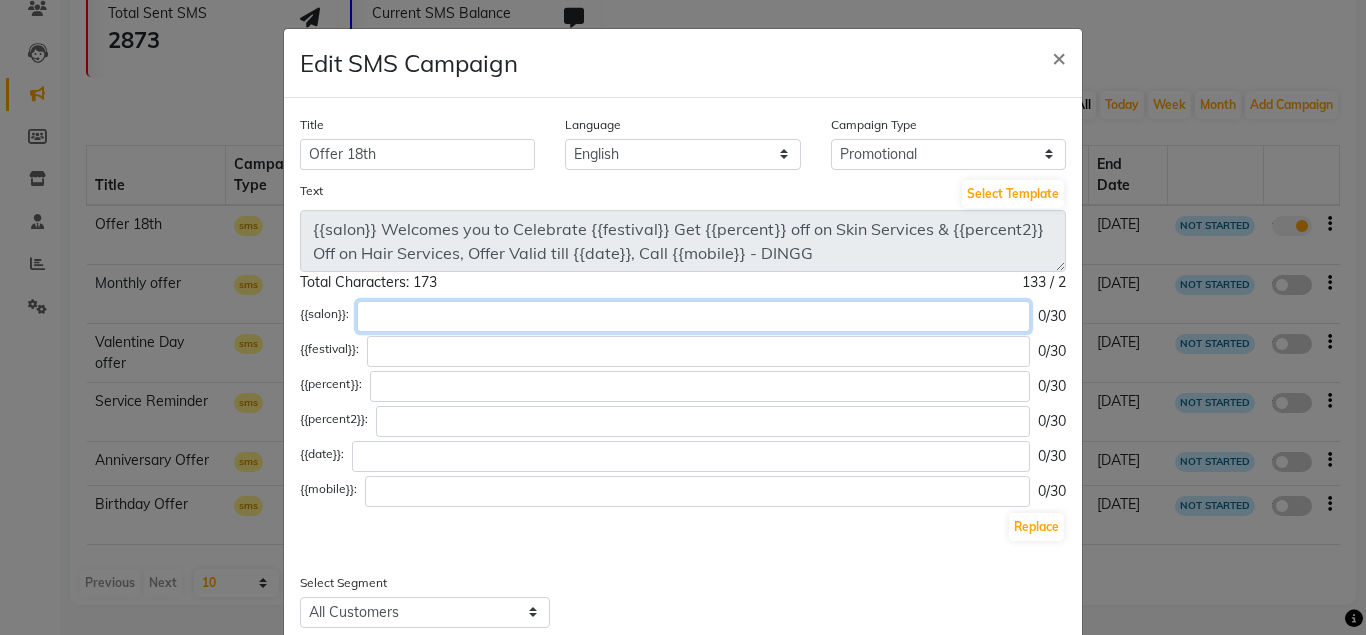 click 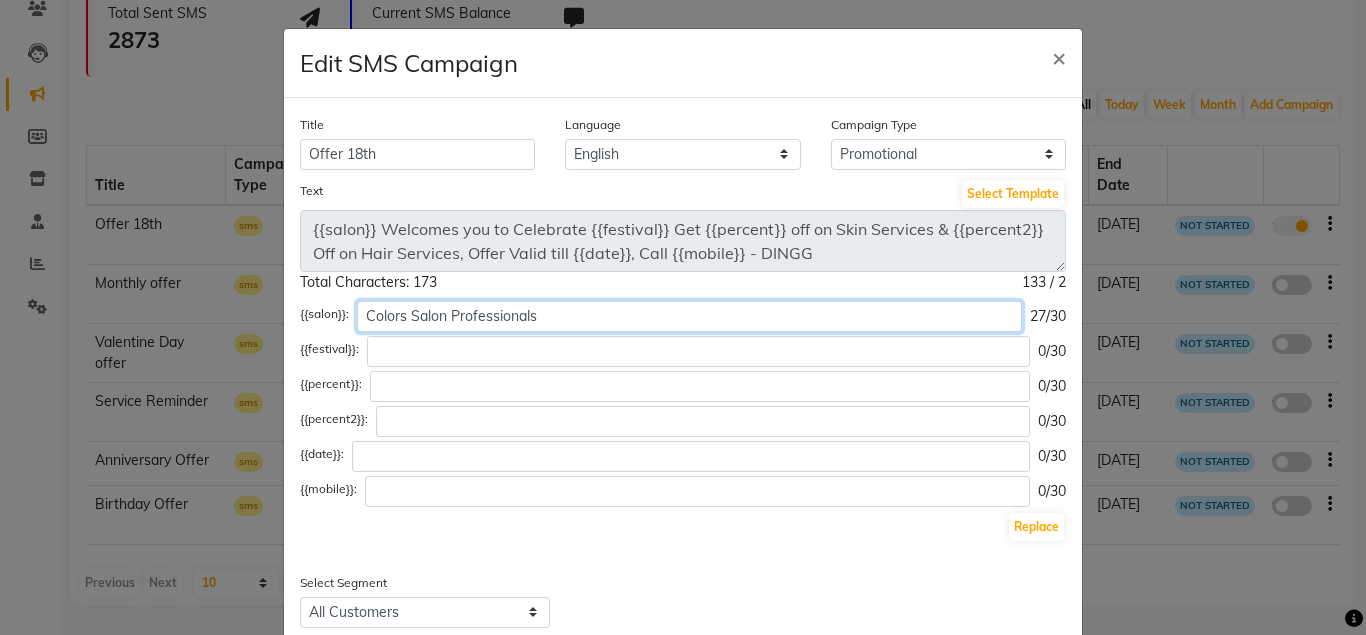 type on "Colors Salon Professionals" 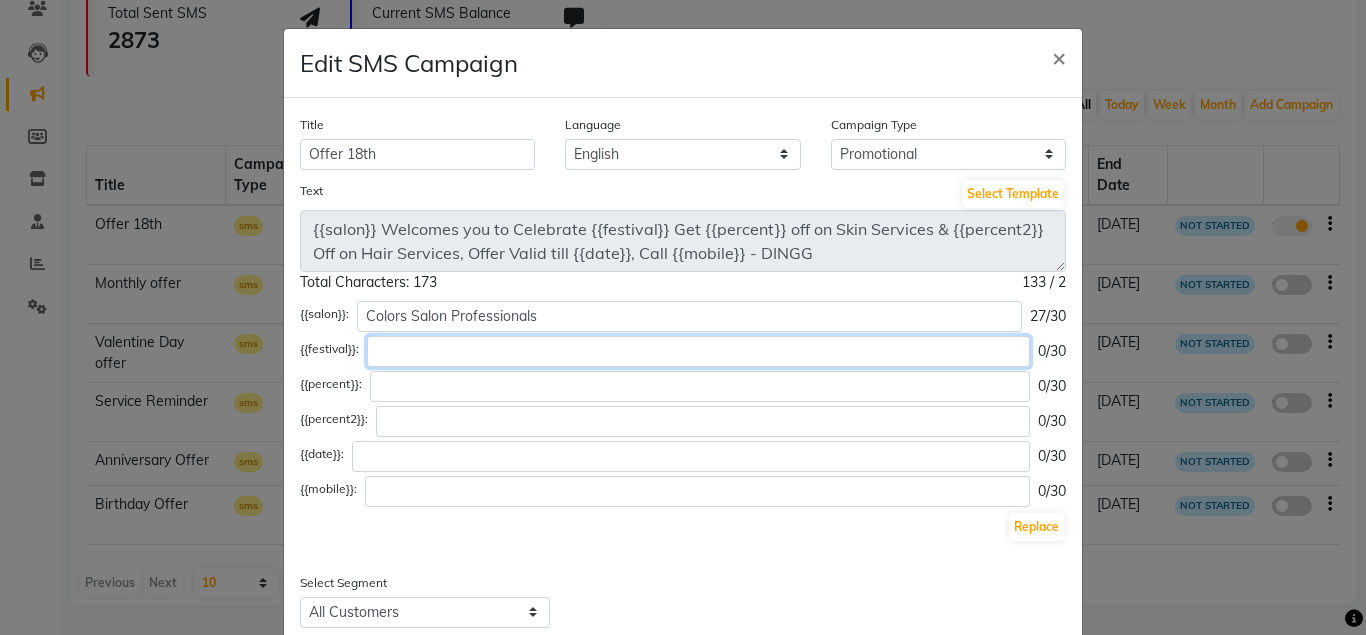 click 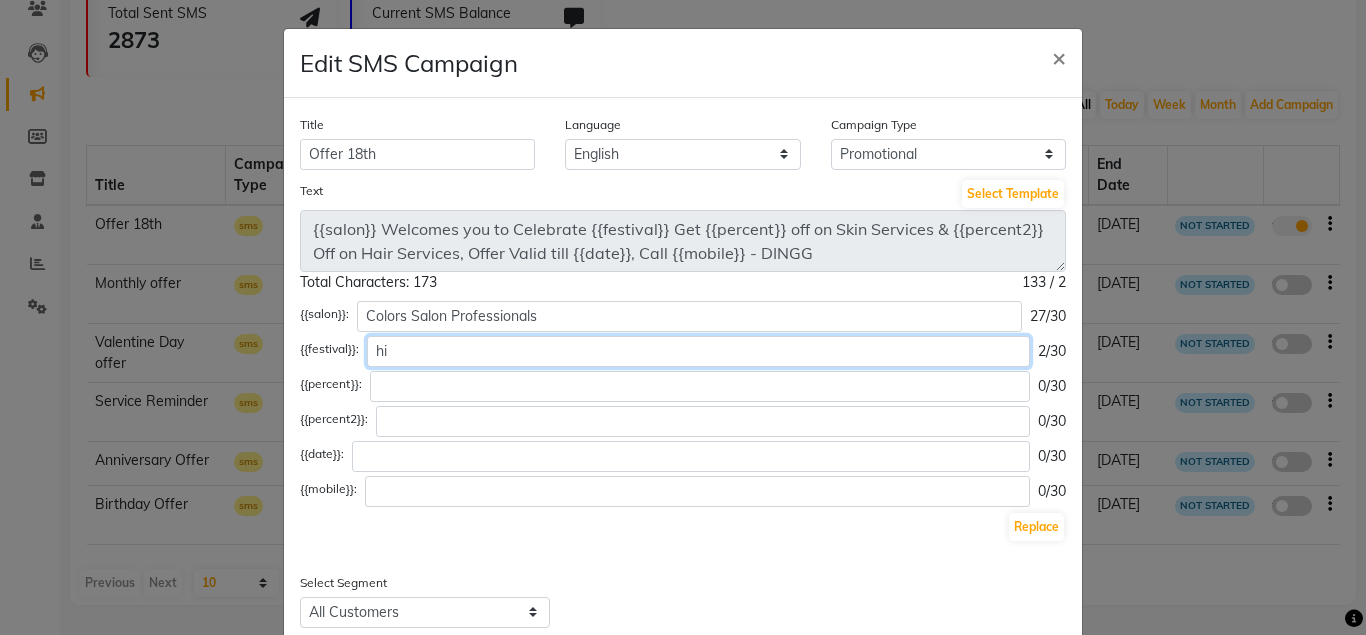type on "h" 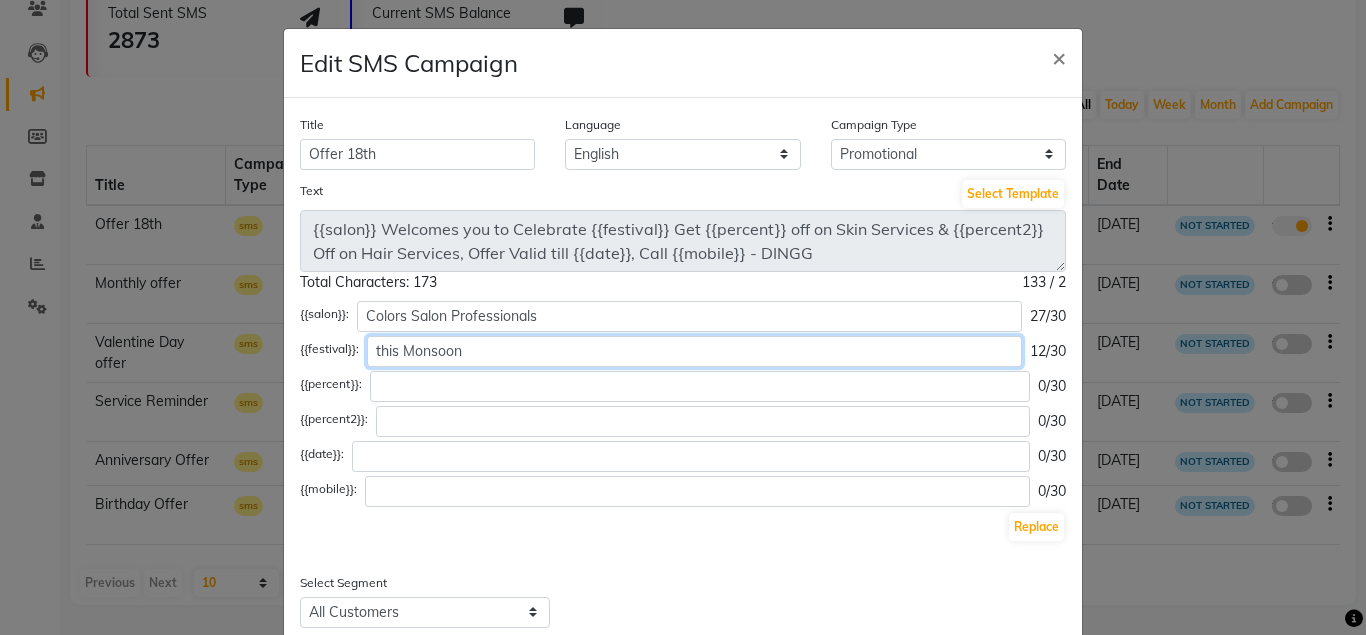 type on "this Monsoon" 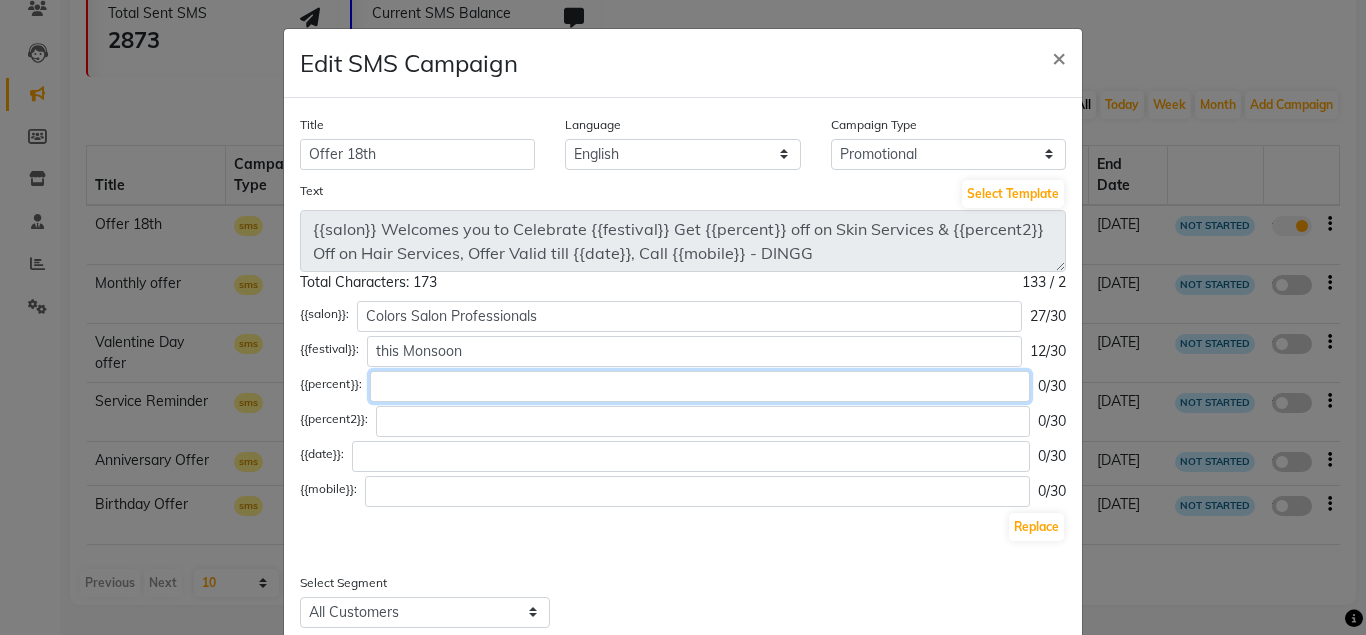 click 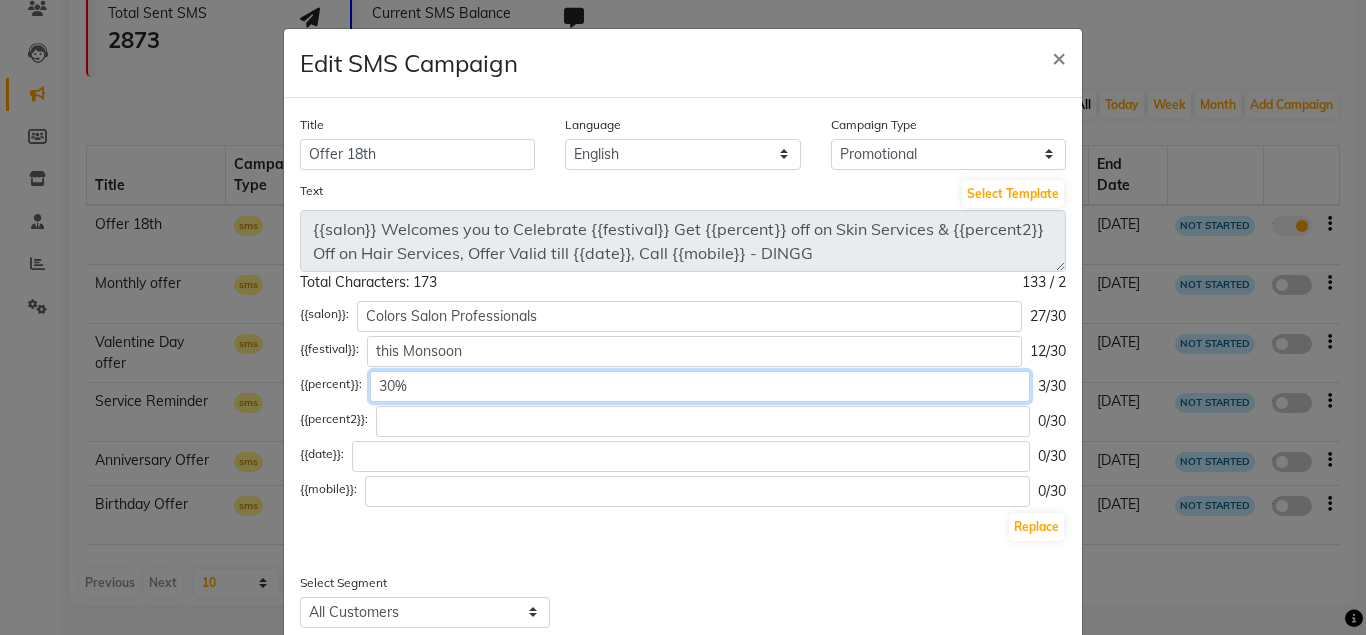 type on "30%" 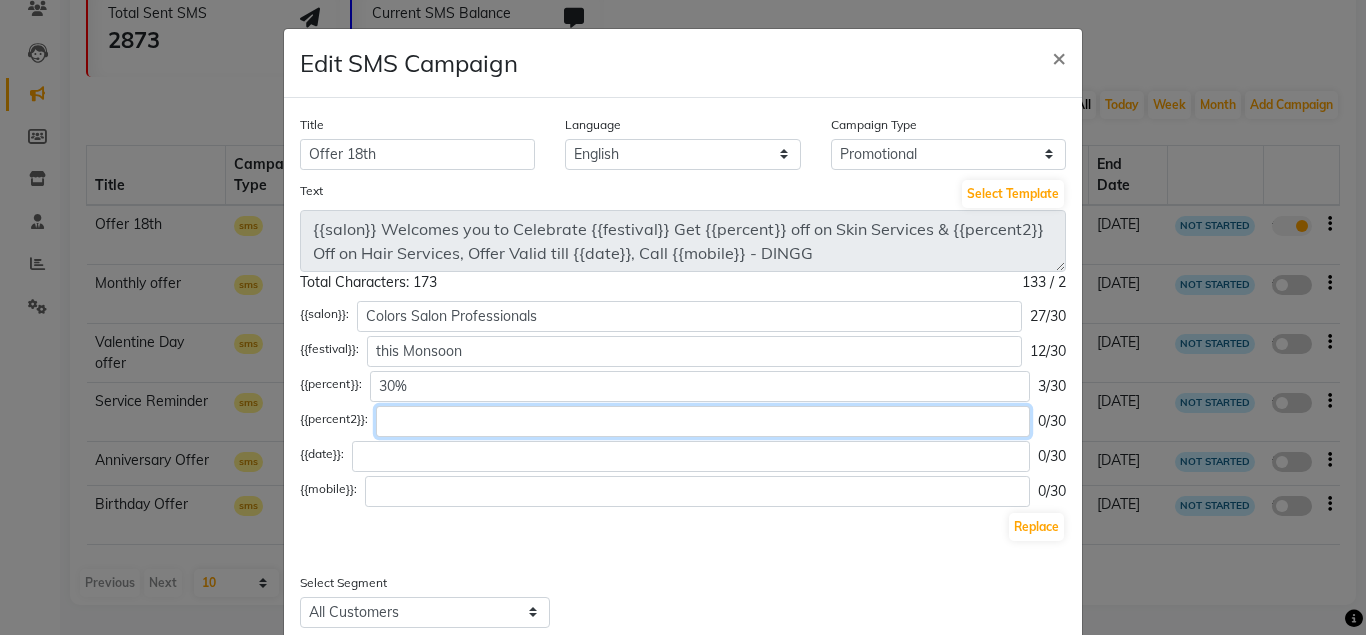 click 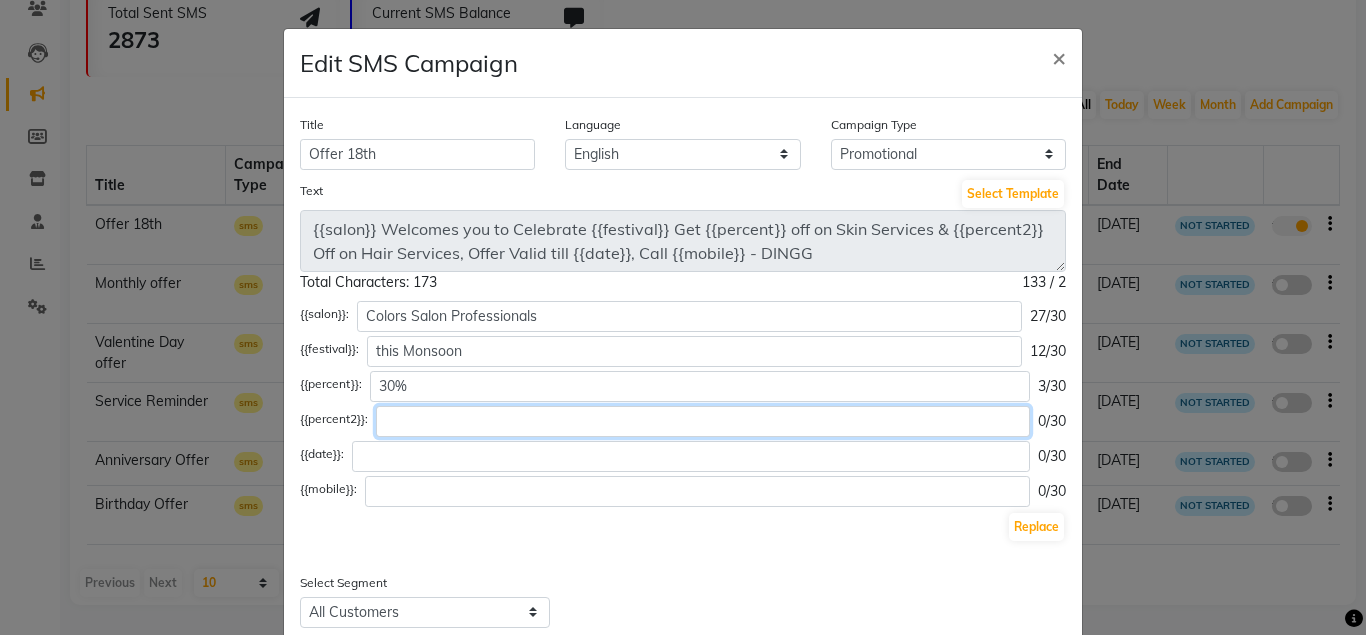 paste on "Chemical 50% & treatment 40%" 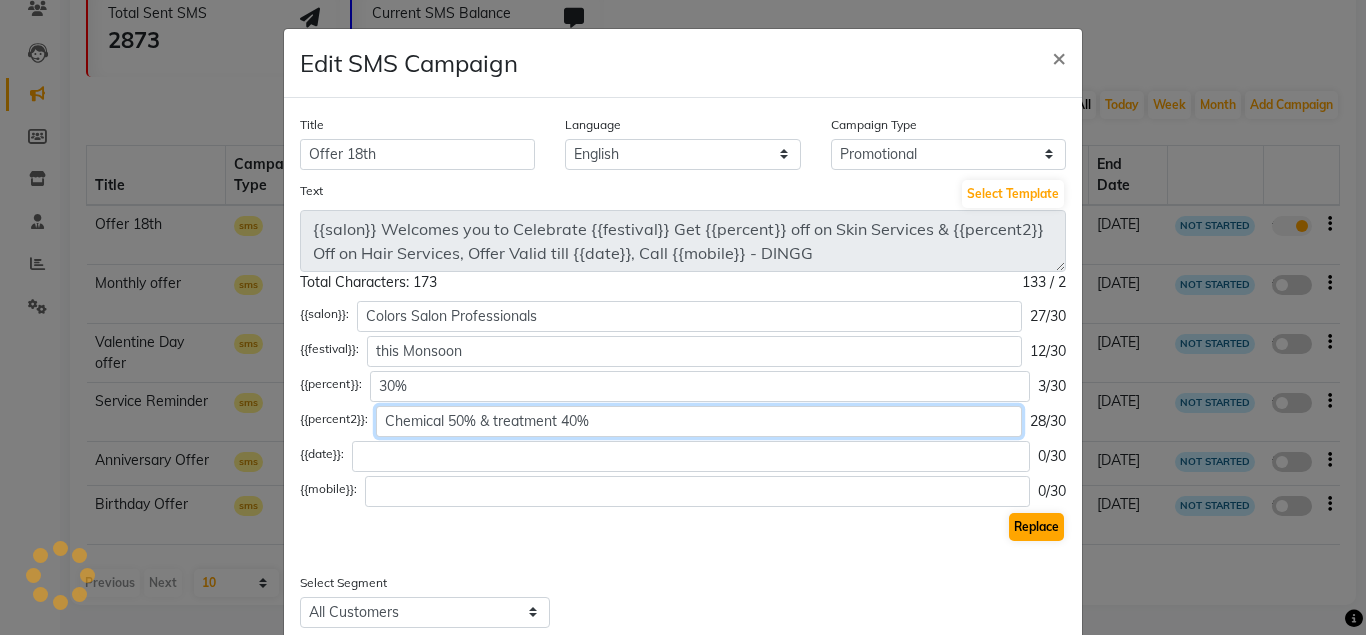 type on "Chemical 50% & treatment 40%" 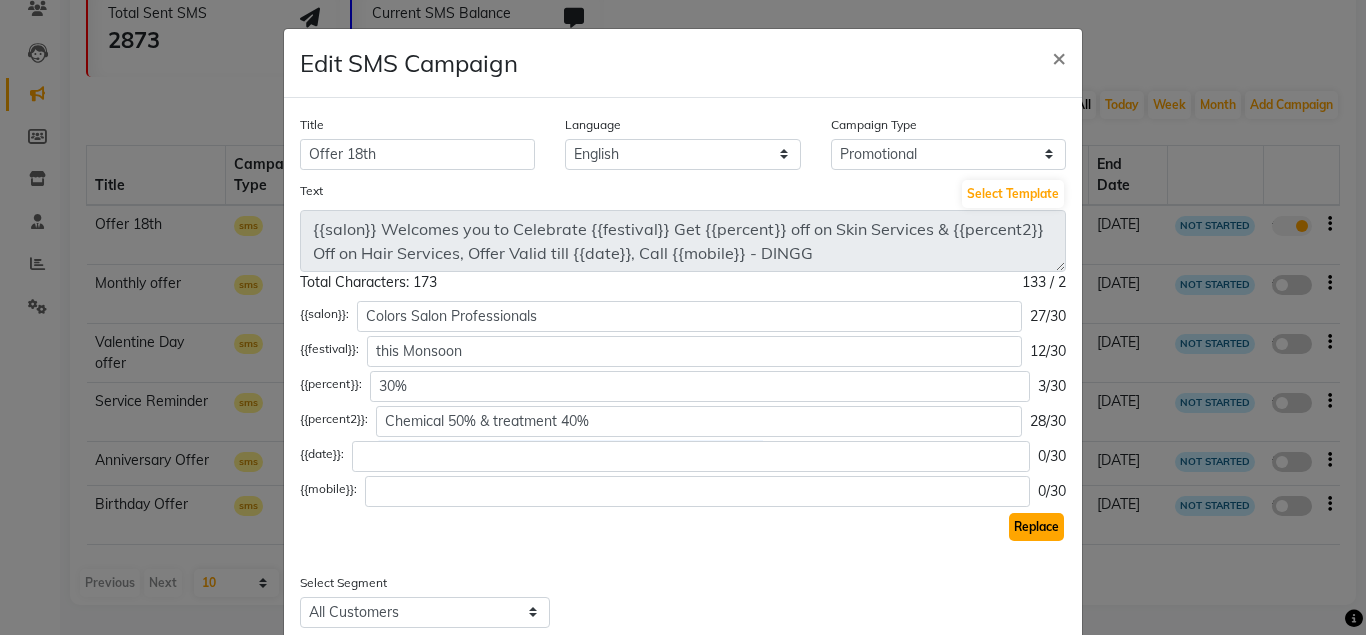 click on "Replace" 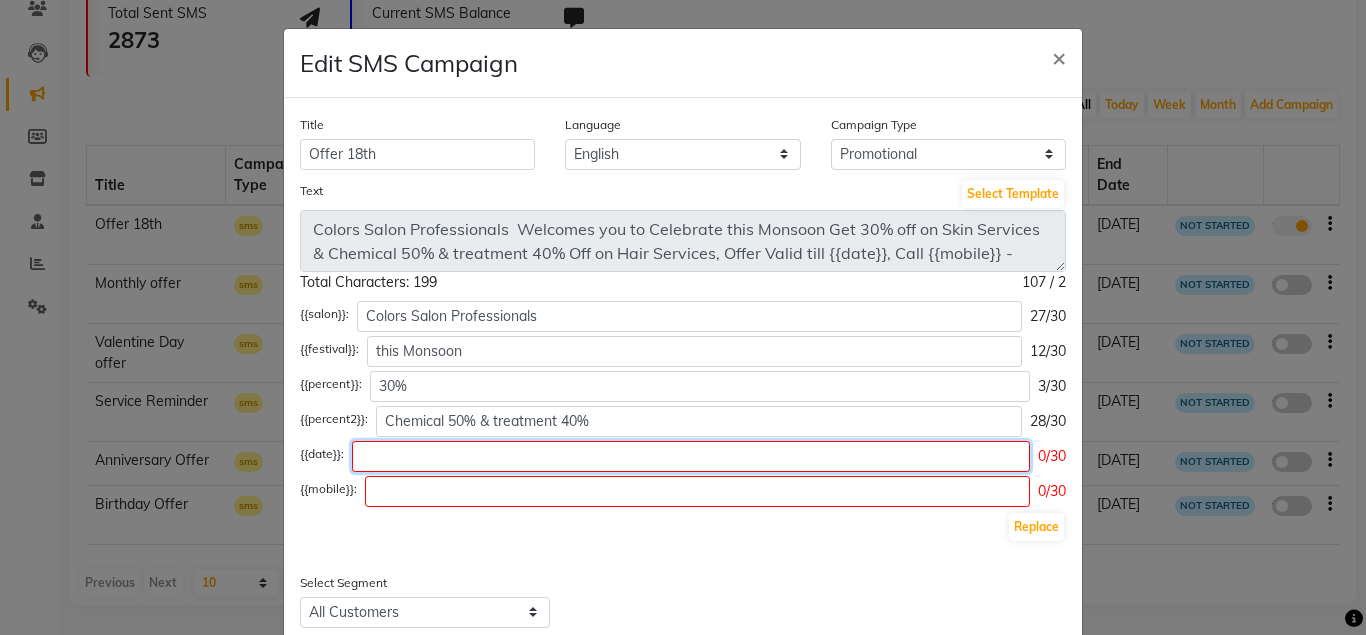 click 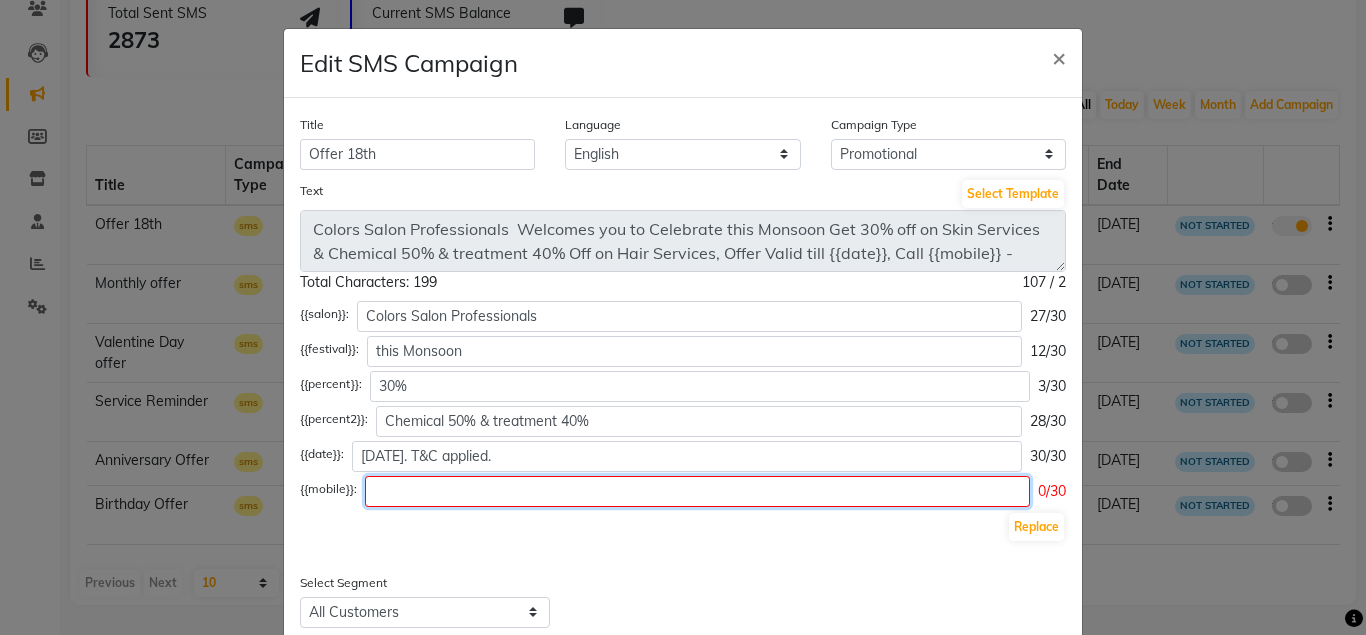 click 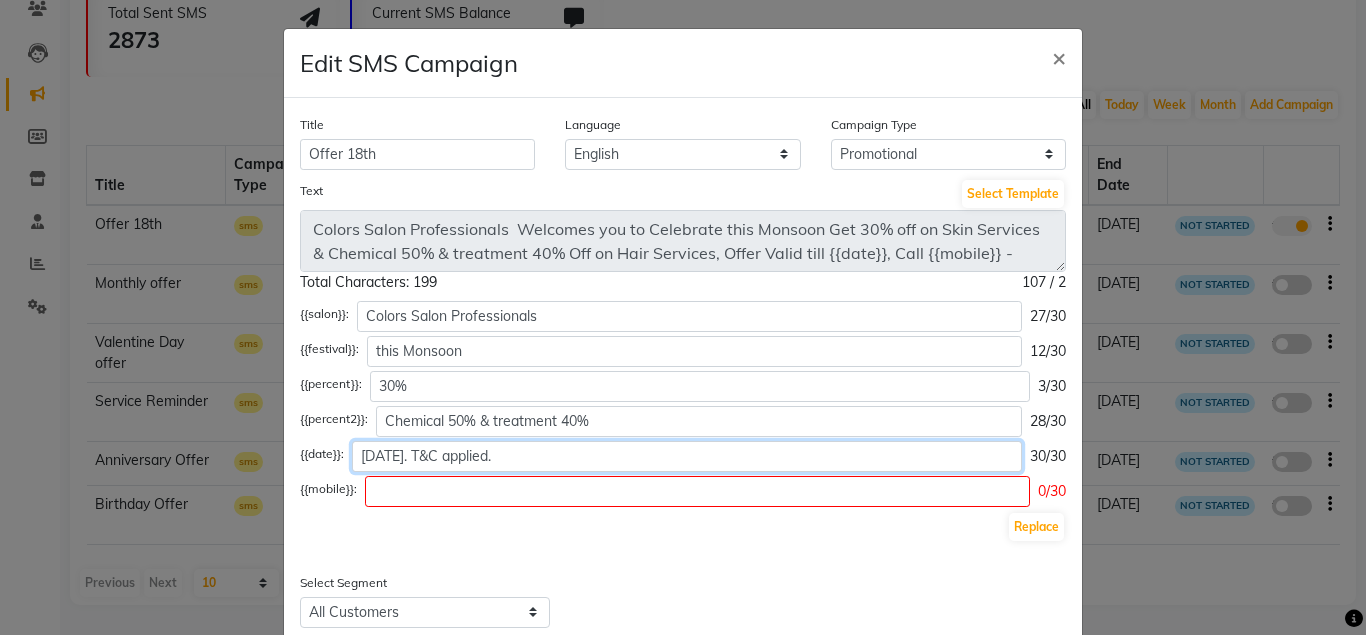 click on "[DATE]. T&C applied." 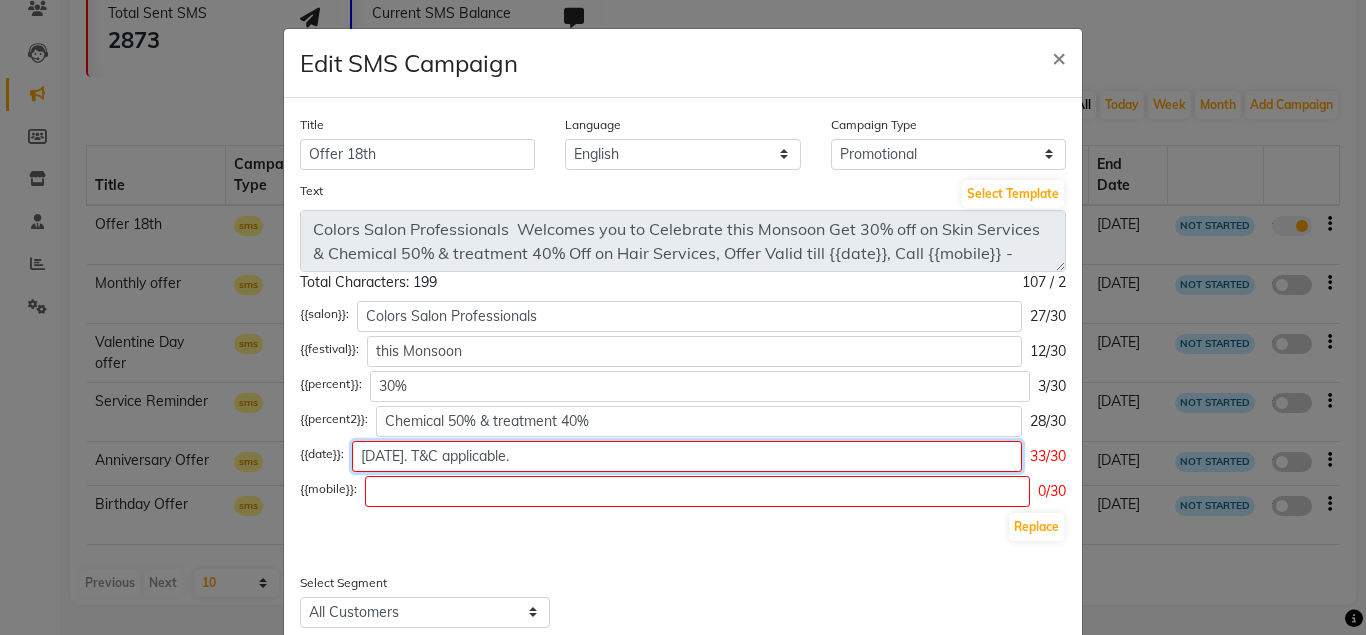 type on "[DATE]. T&C applicable." 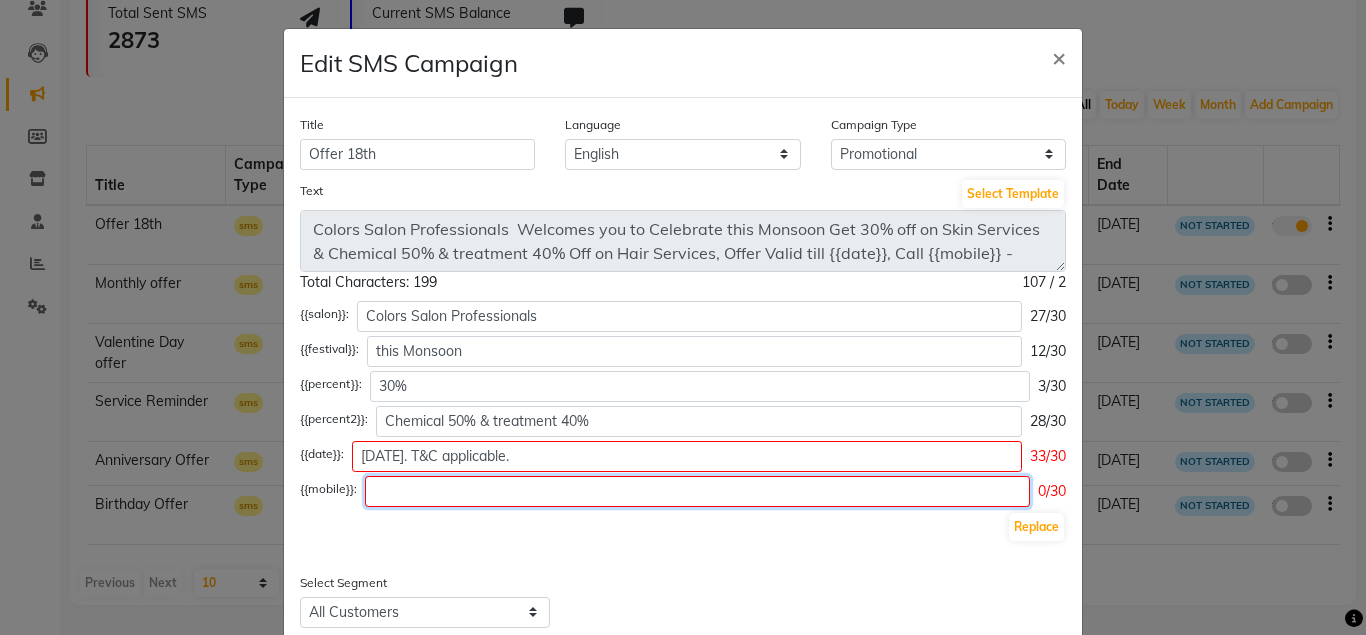 click 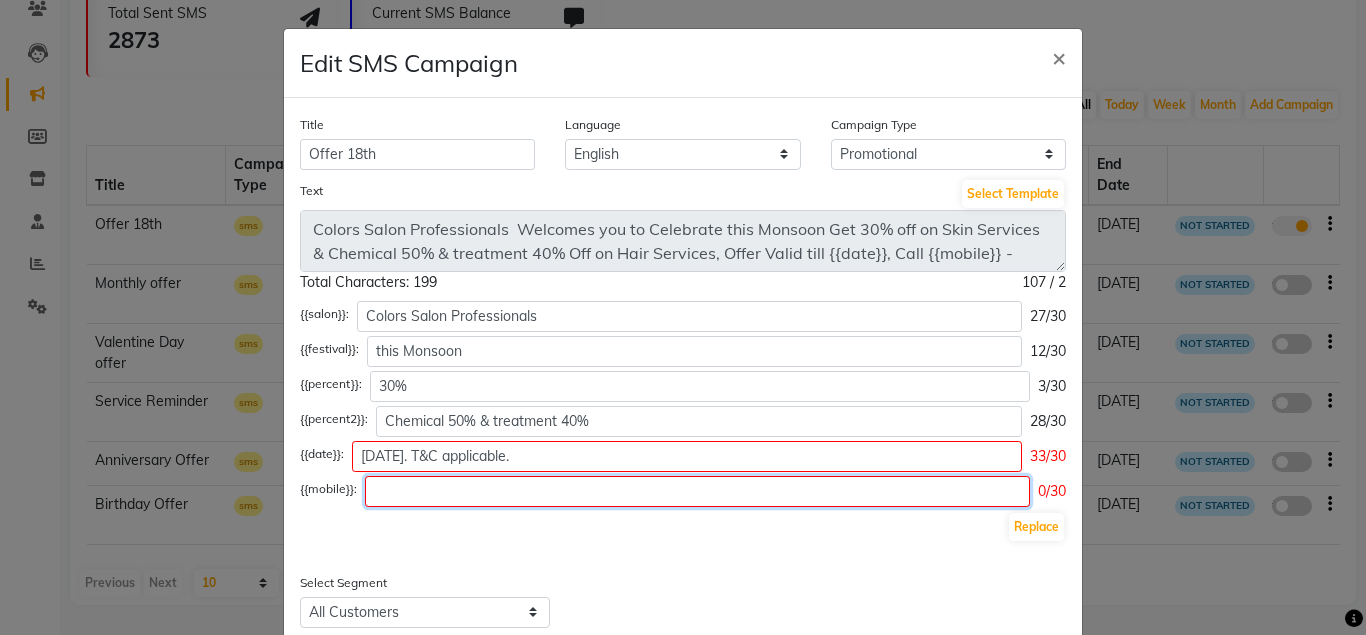click 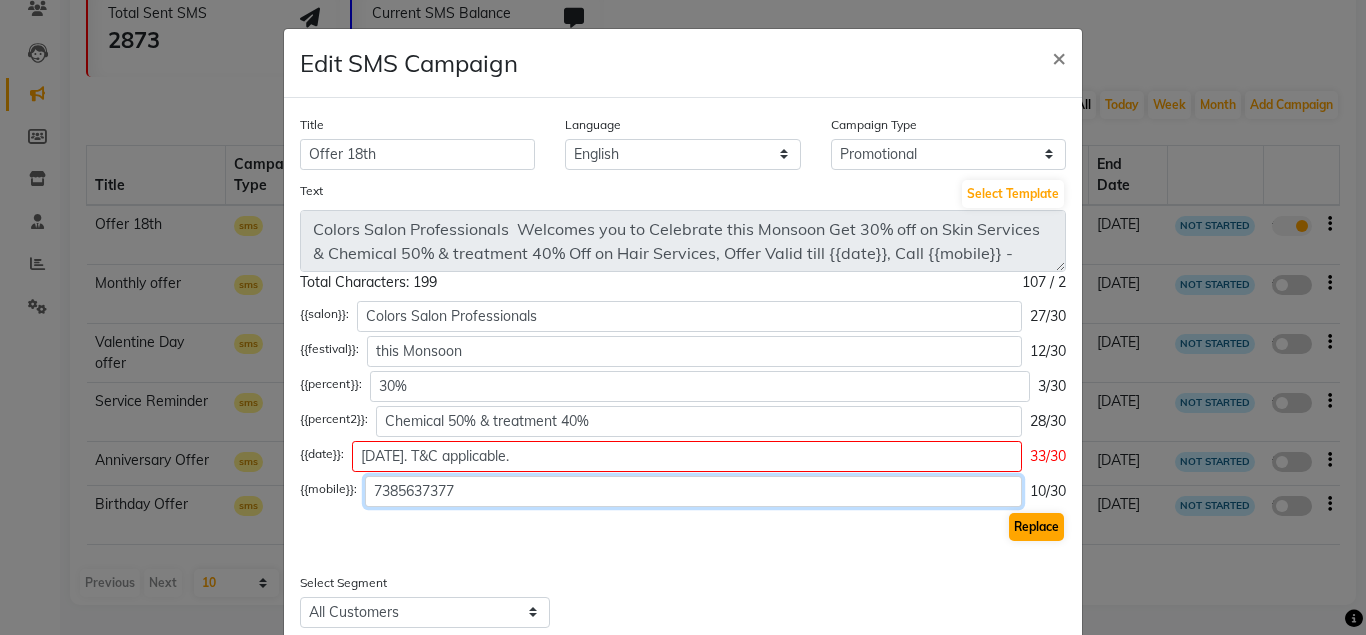 type on "7385637377" 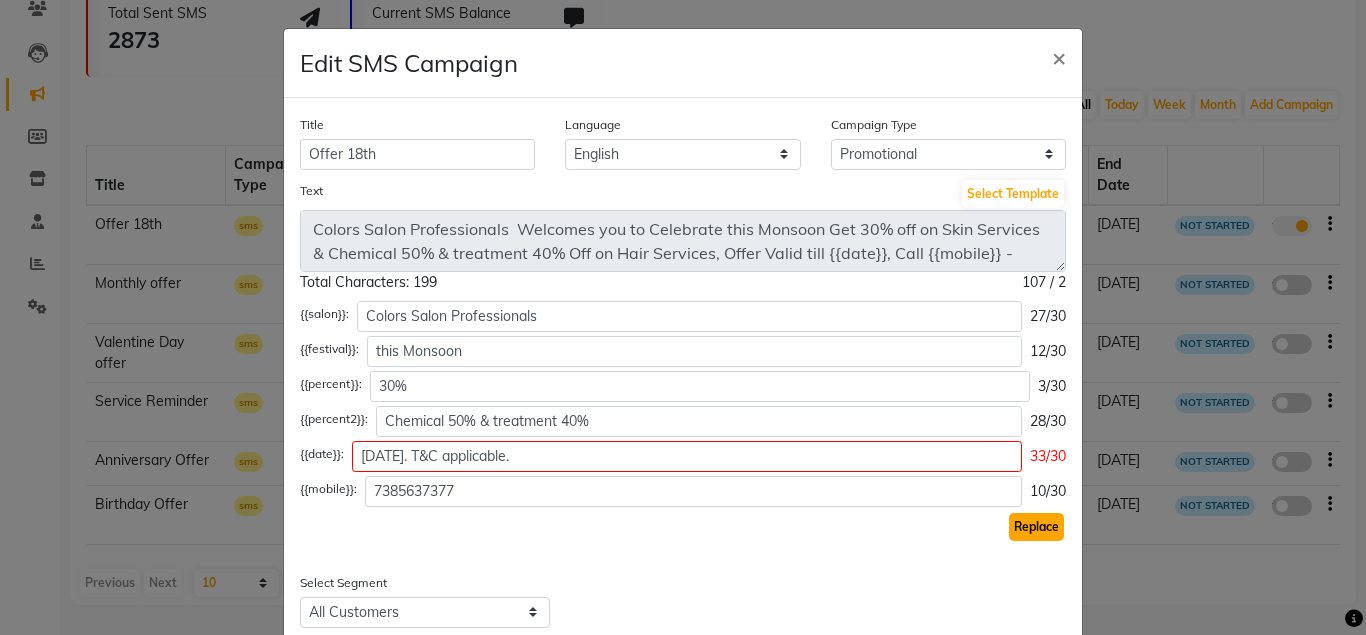 click on "Replace" 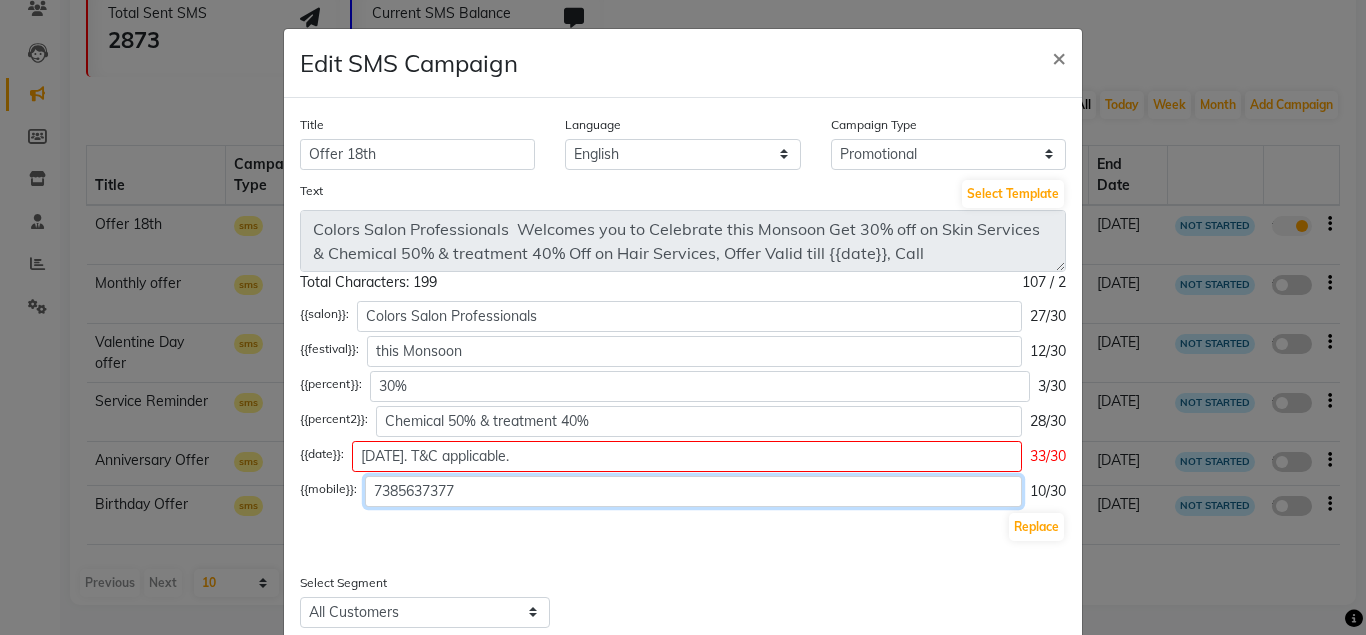 click on "7385637377" 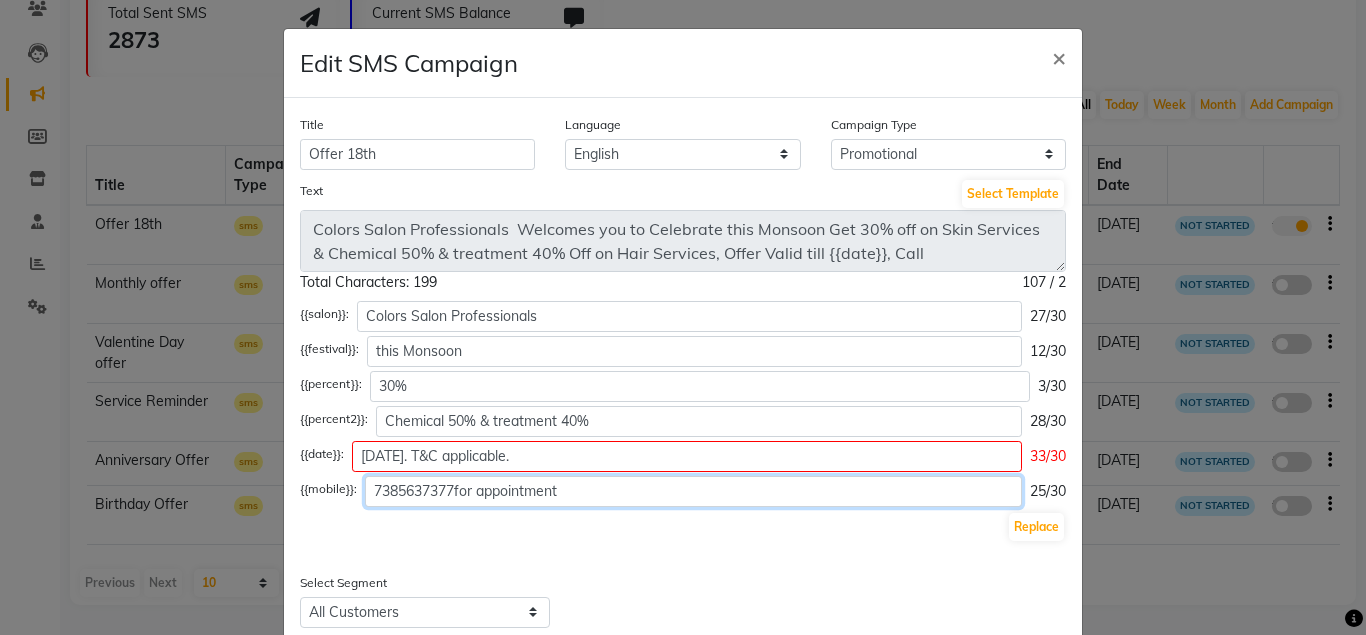 click on "7385637377for appointment" 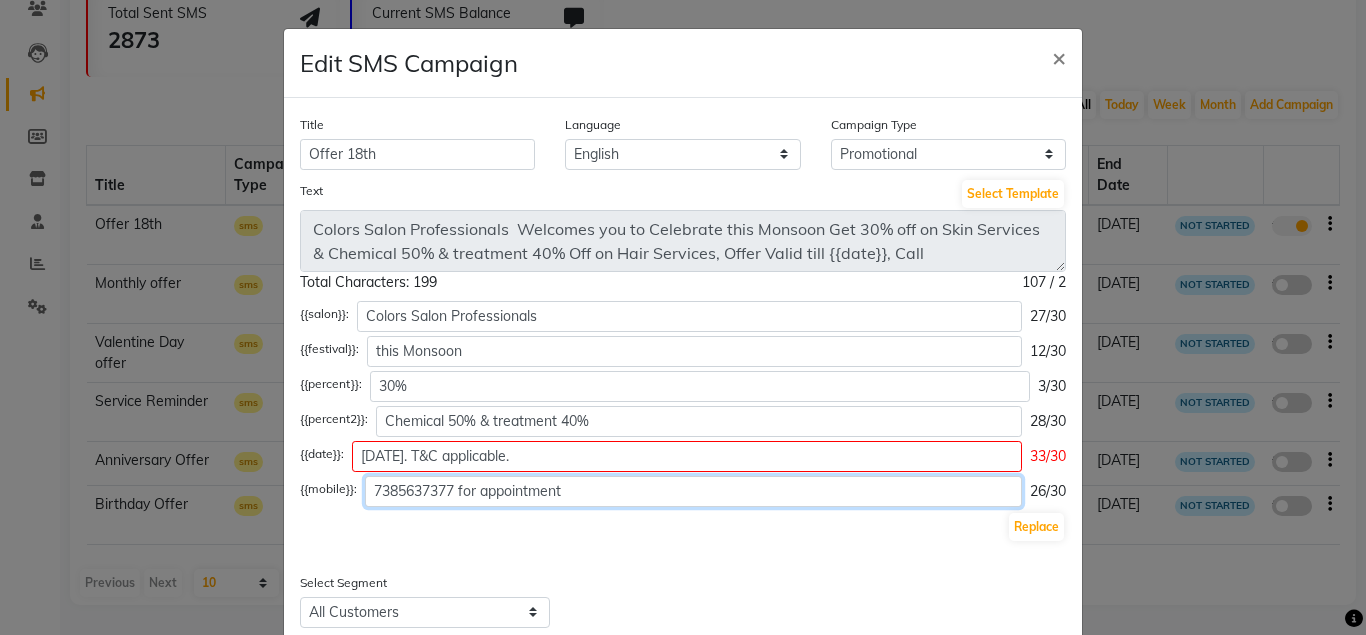 type on "7385637377 for appointment" 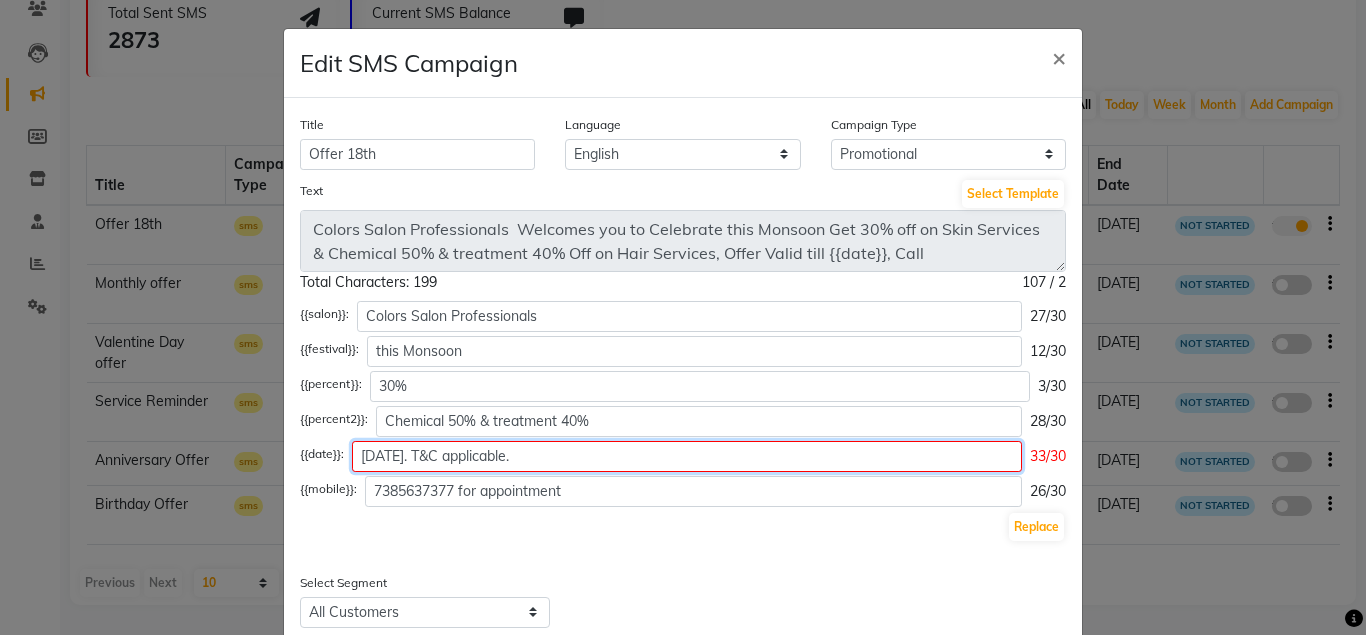 click on "[DATE]. T&C applicable." 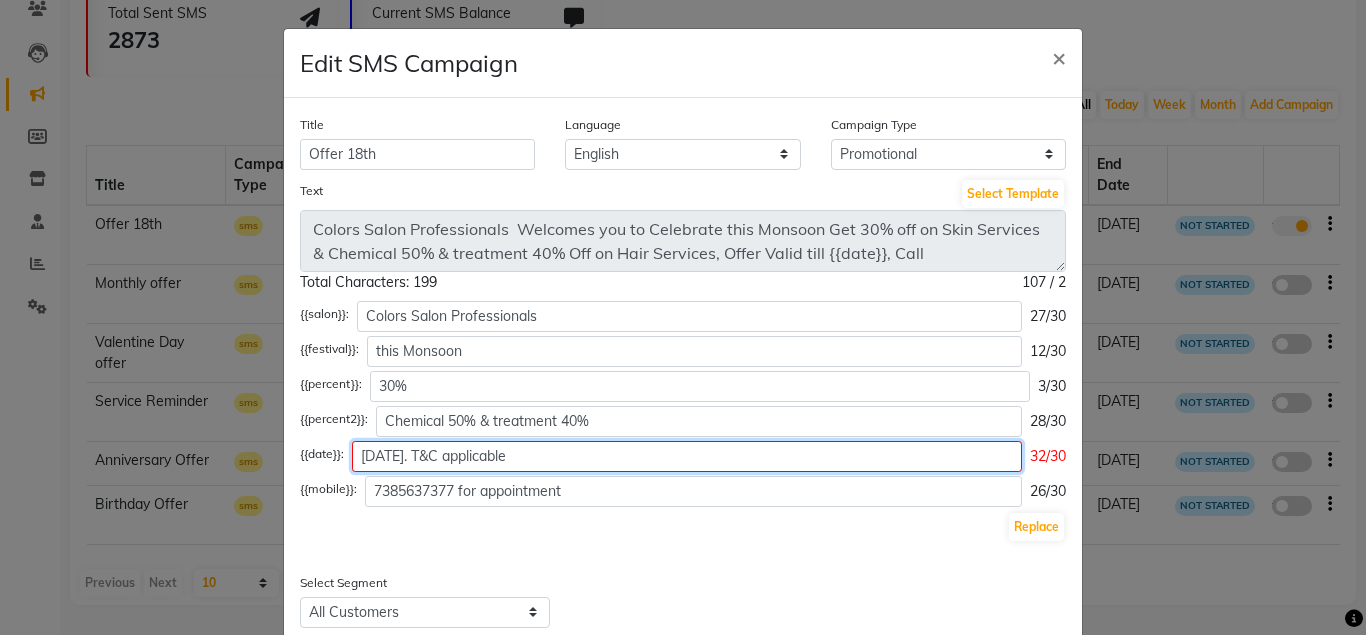 click on "[DATE]. T&C applicable" 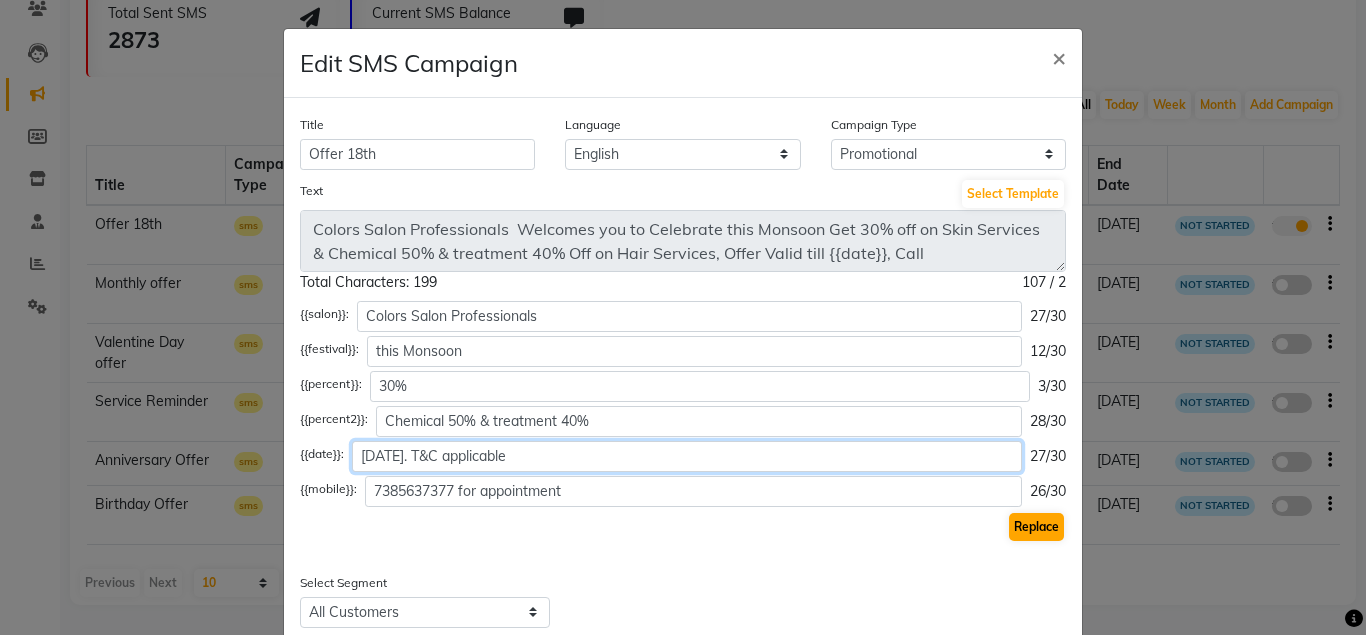 type on "[DATE]. T&C applicable" 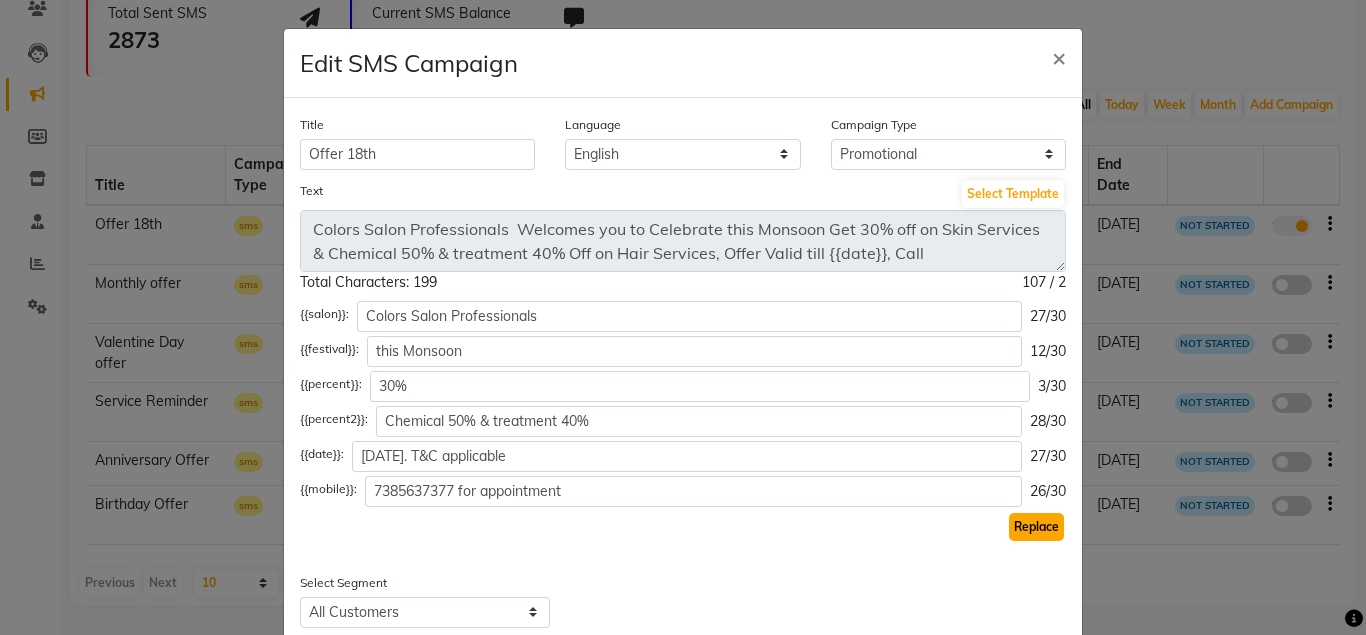 click on "Replace" 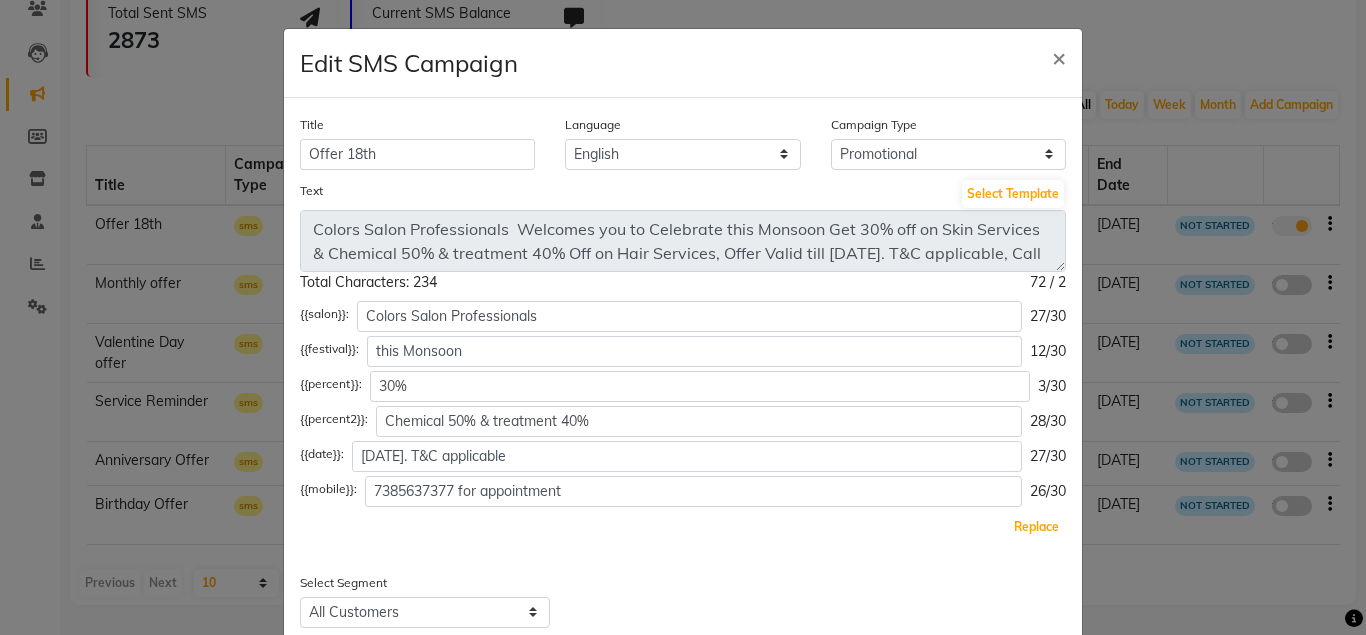 scroll, scrollTop: 323, scrollLeft: 0, axis: vertical 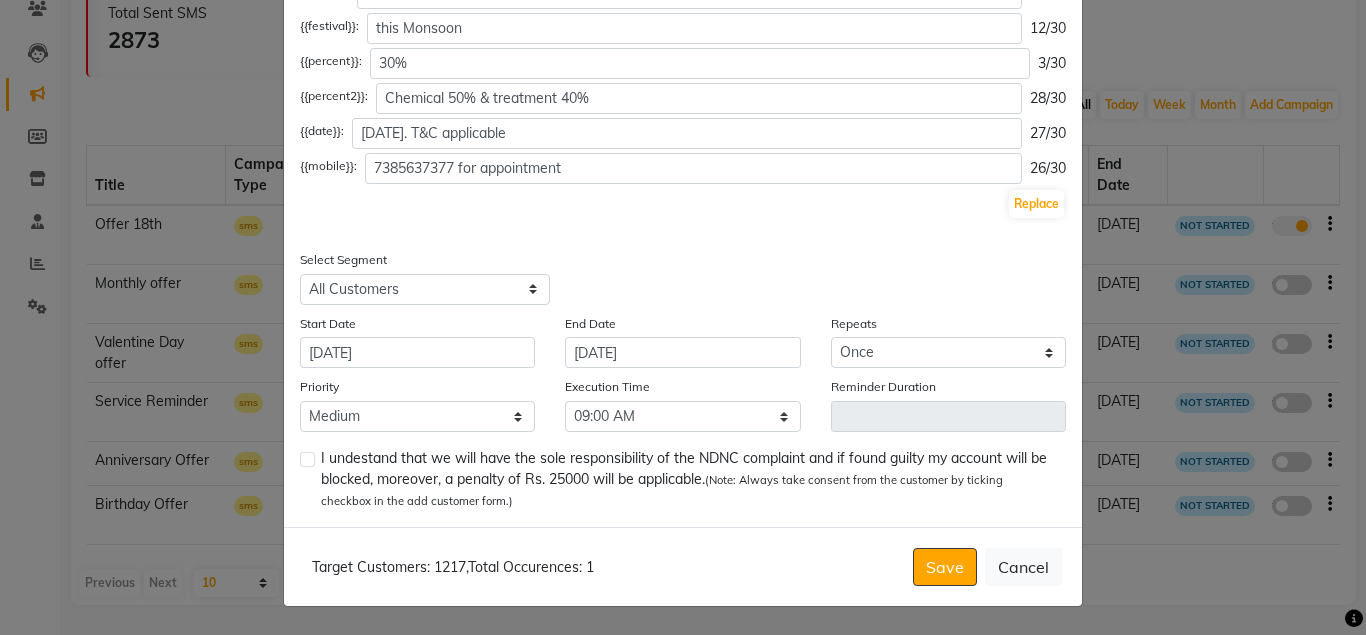 click 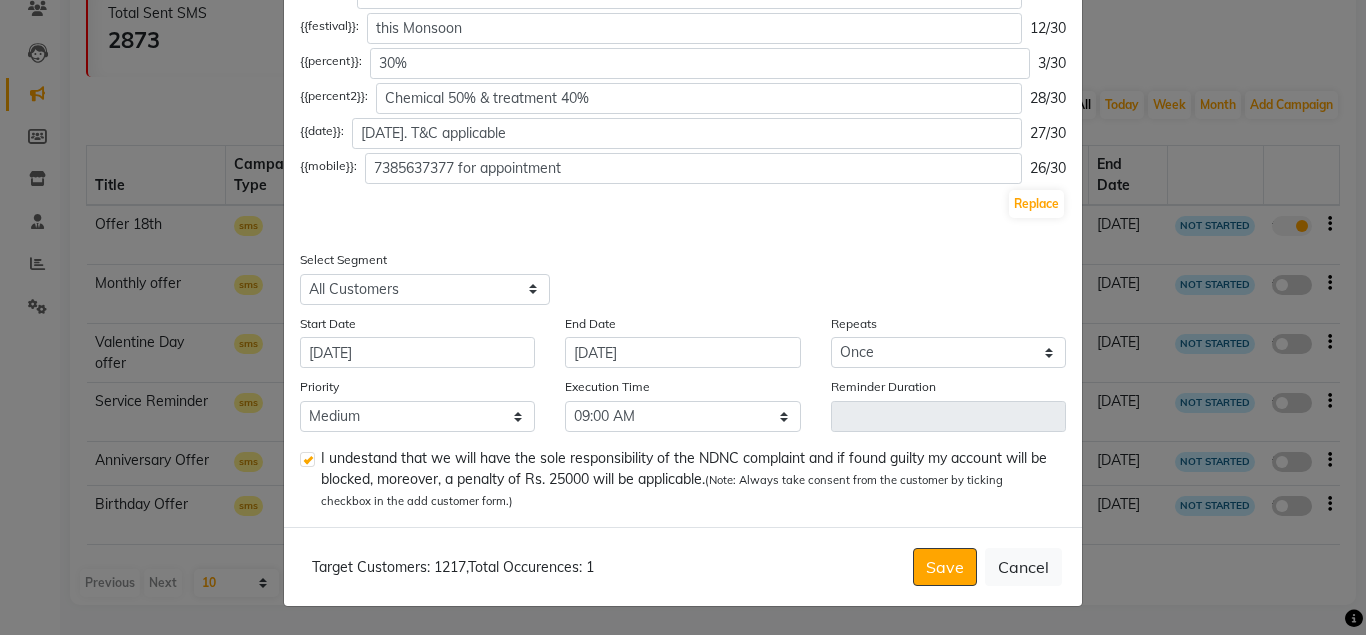 click on "Target Customers: 1217  ,  Total Occurences: 1   Save   Cancel" 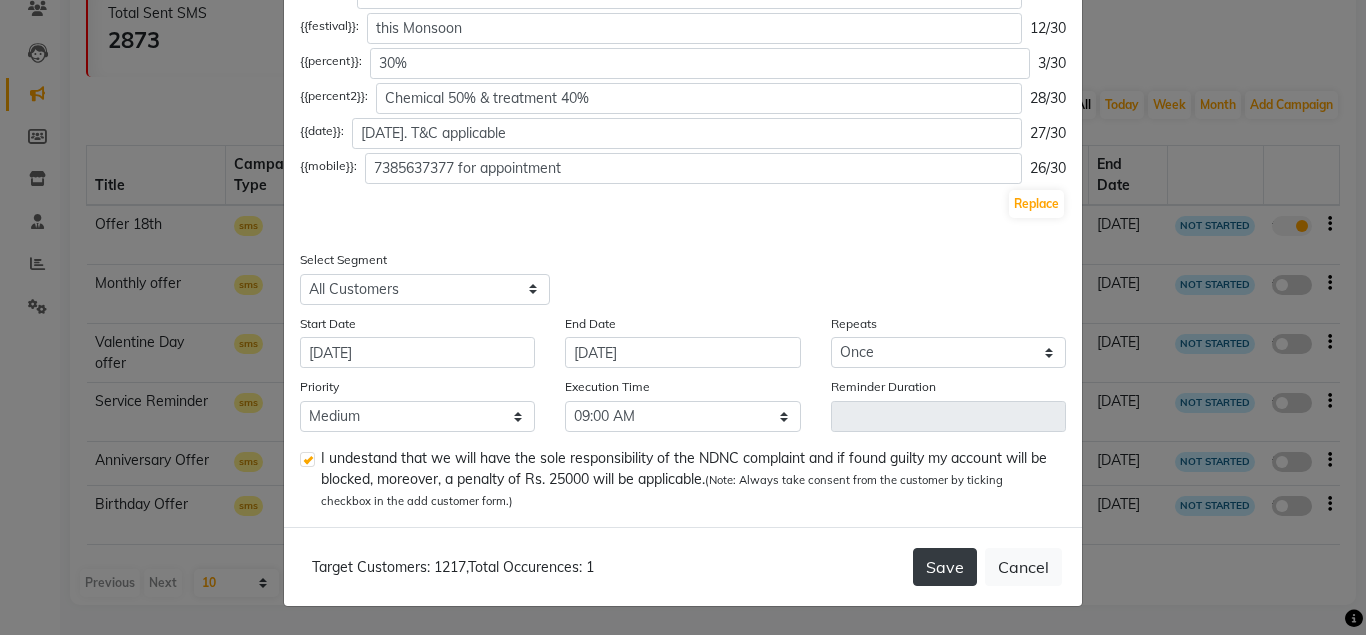 click on "Save" 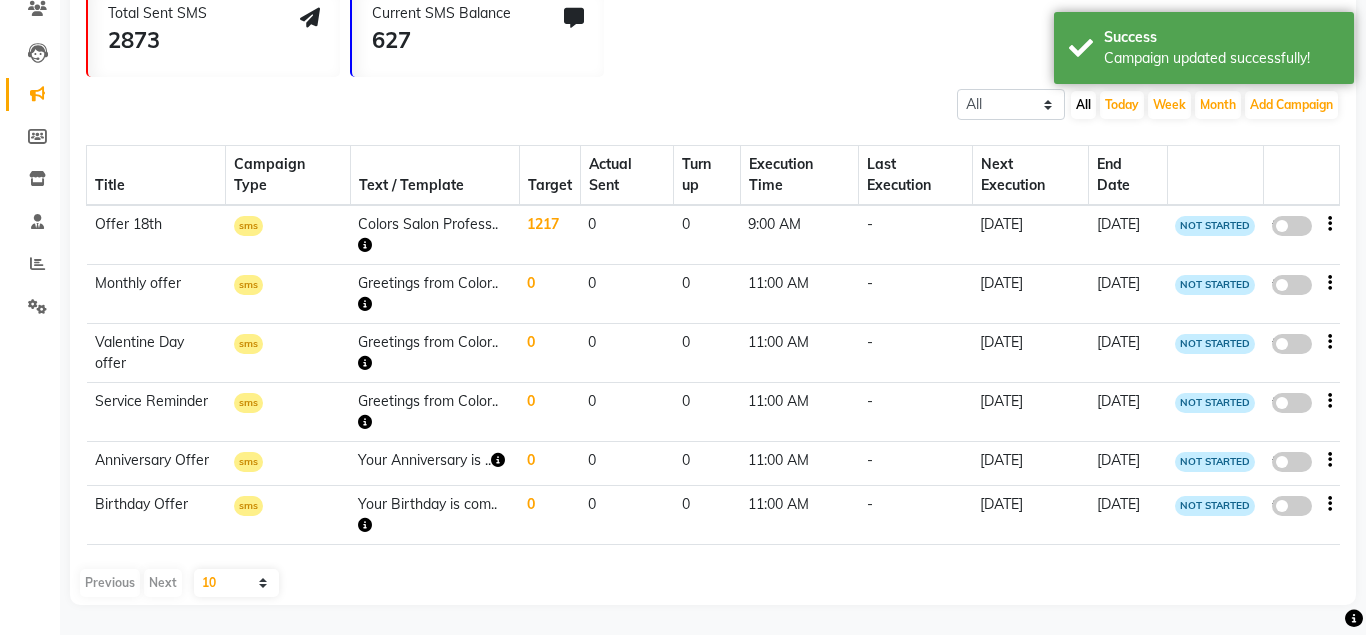 click 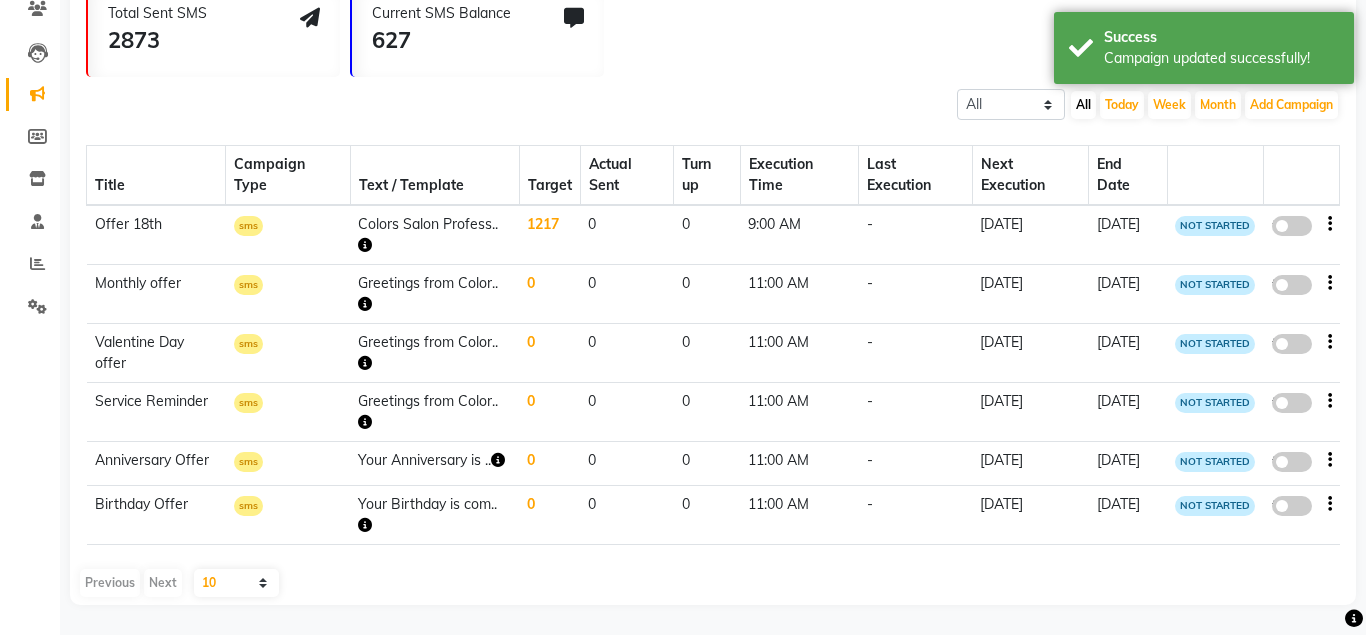 click on "false" 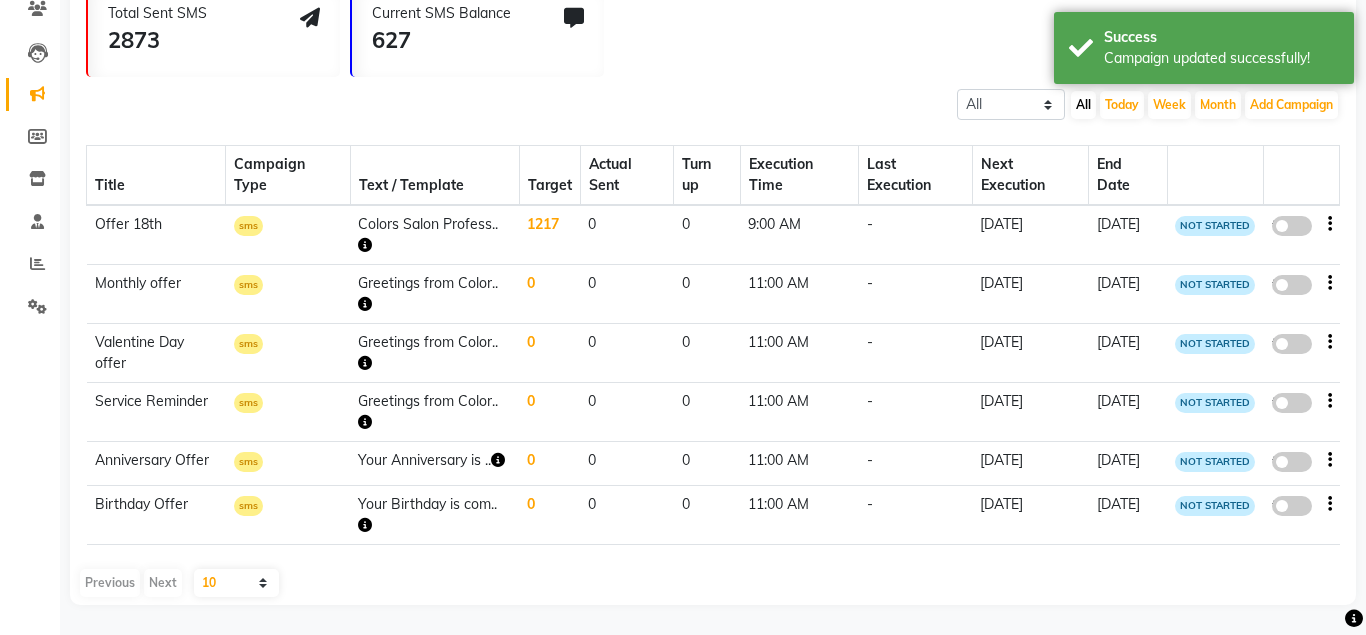 select on "3" 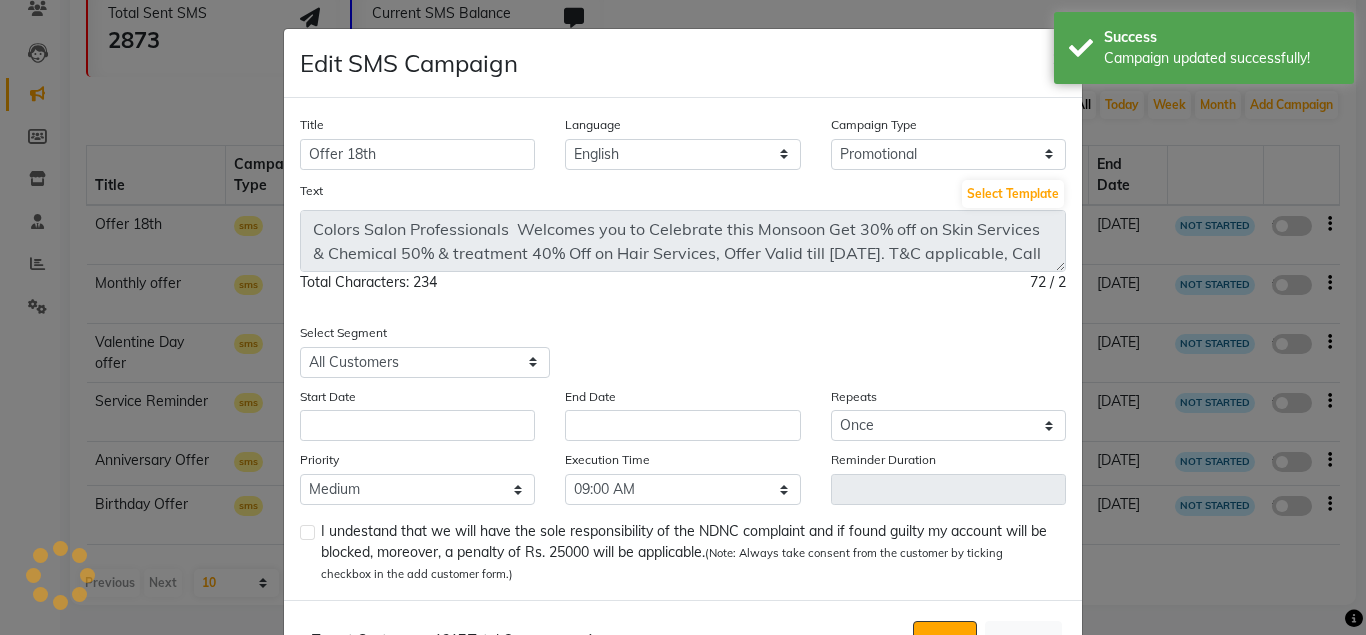 scroll, scrollTop: 73, scrollLeft: 0, axis: vertical 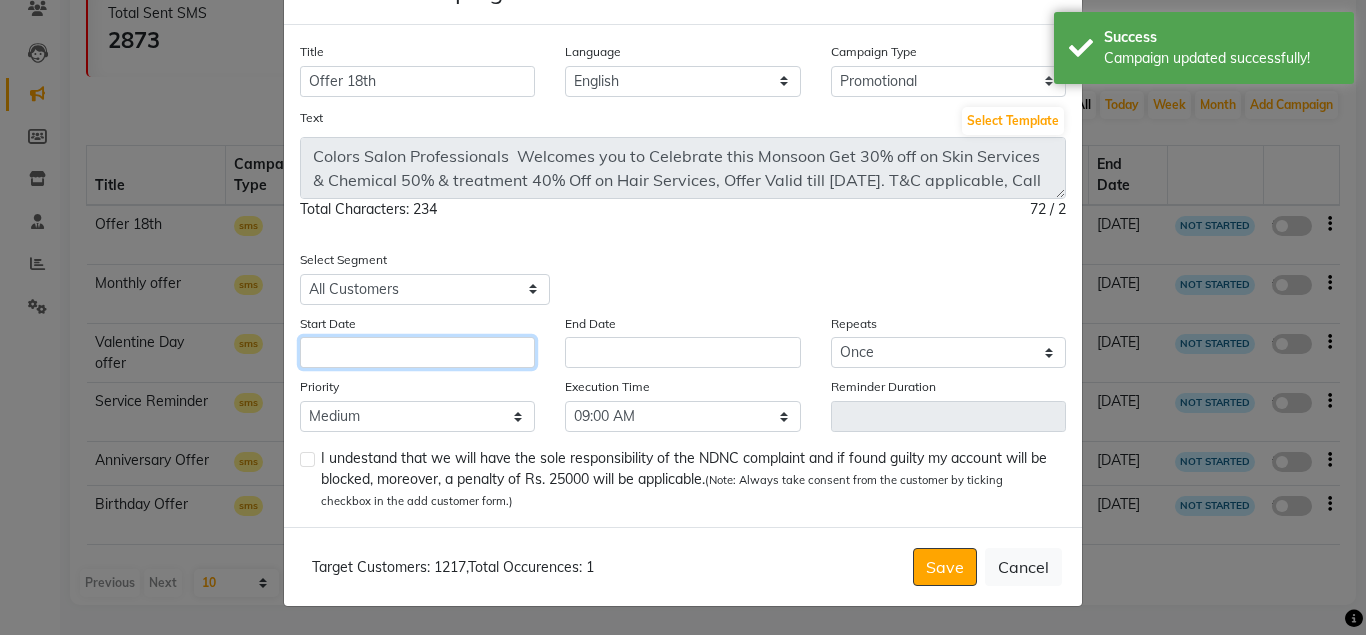 click 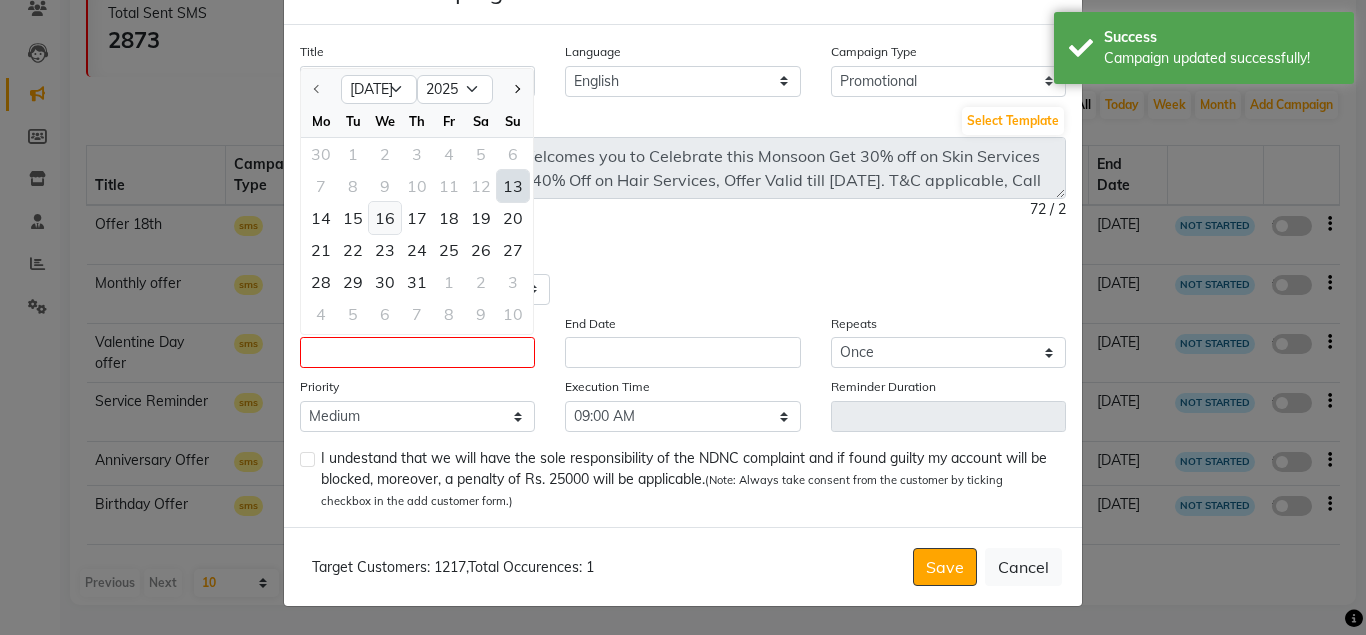 click on "16" 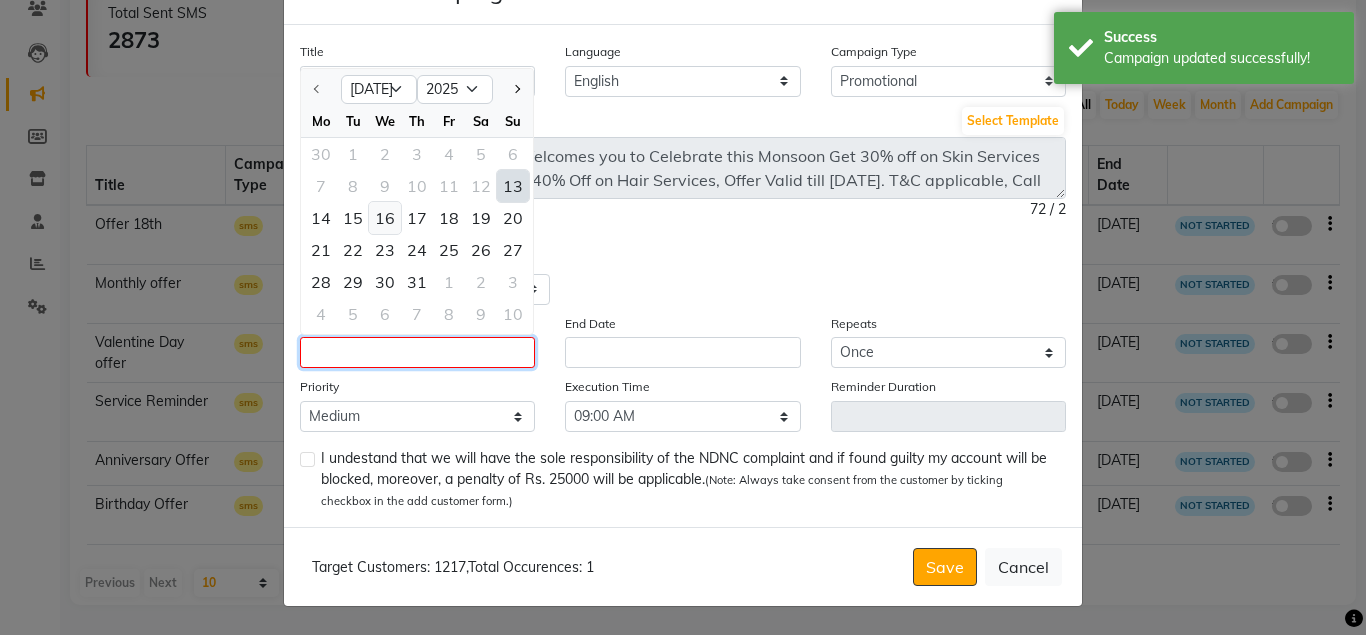 type on "[DATE]" 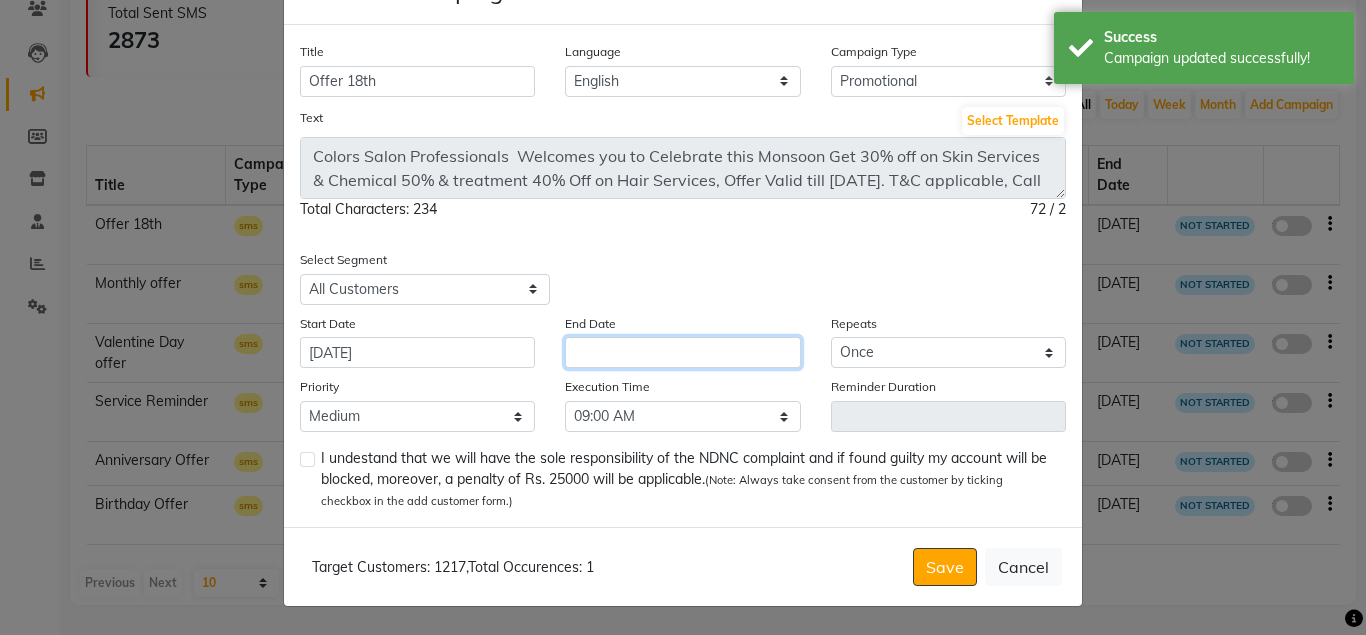 click 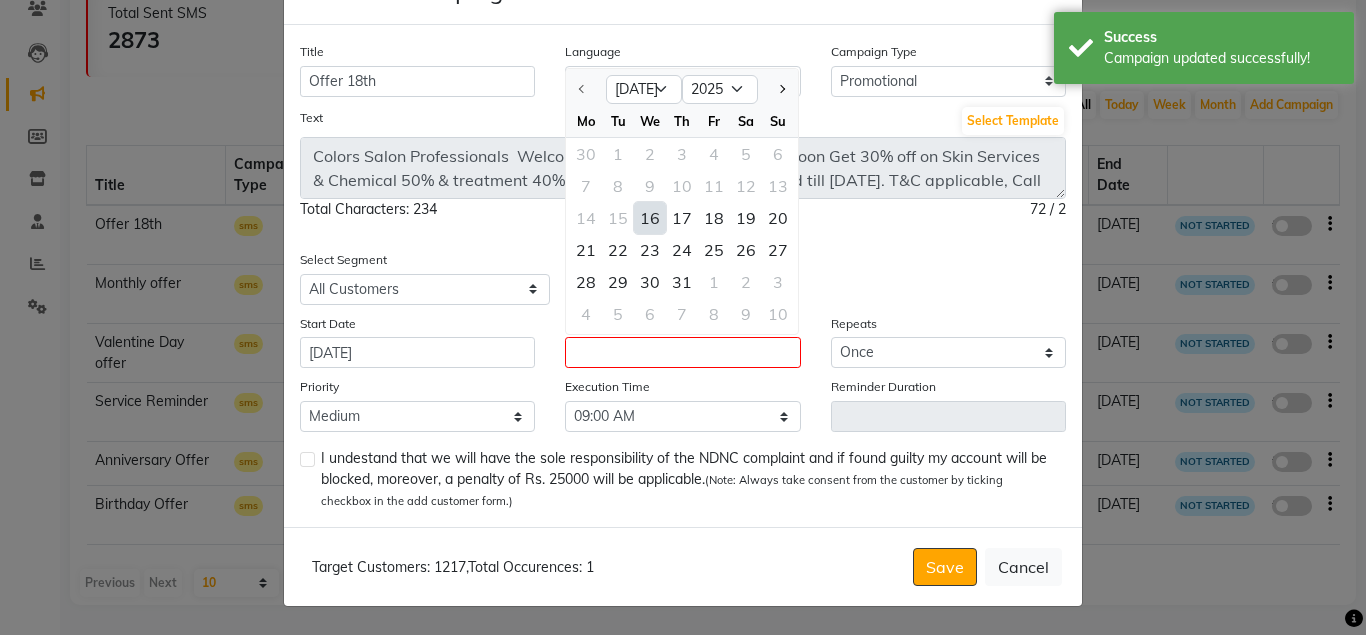 click on "16" 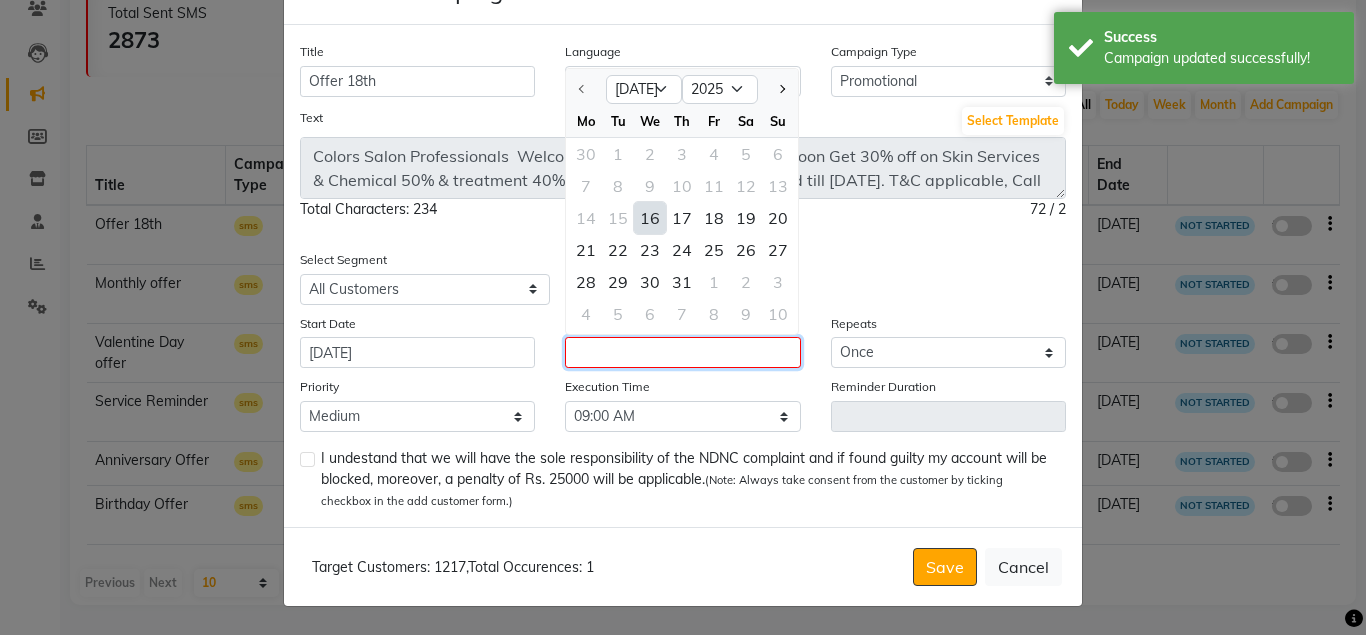 type on "[DATE]" 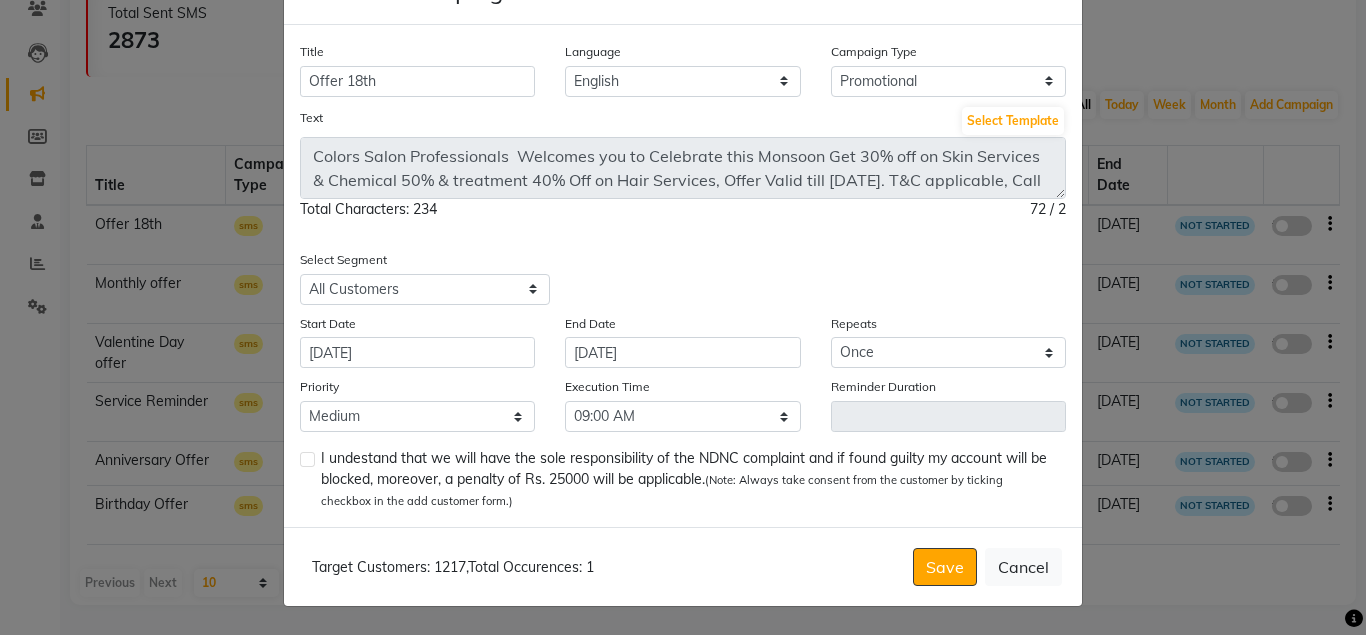 click 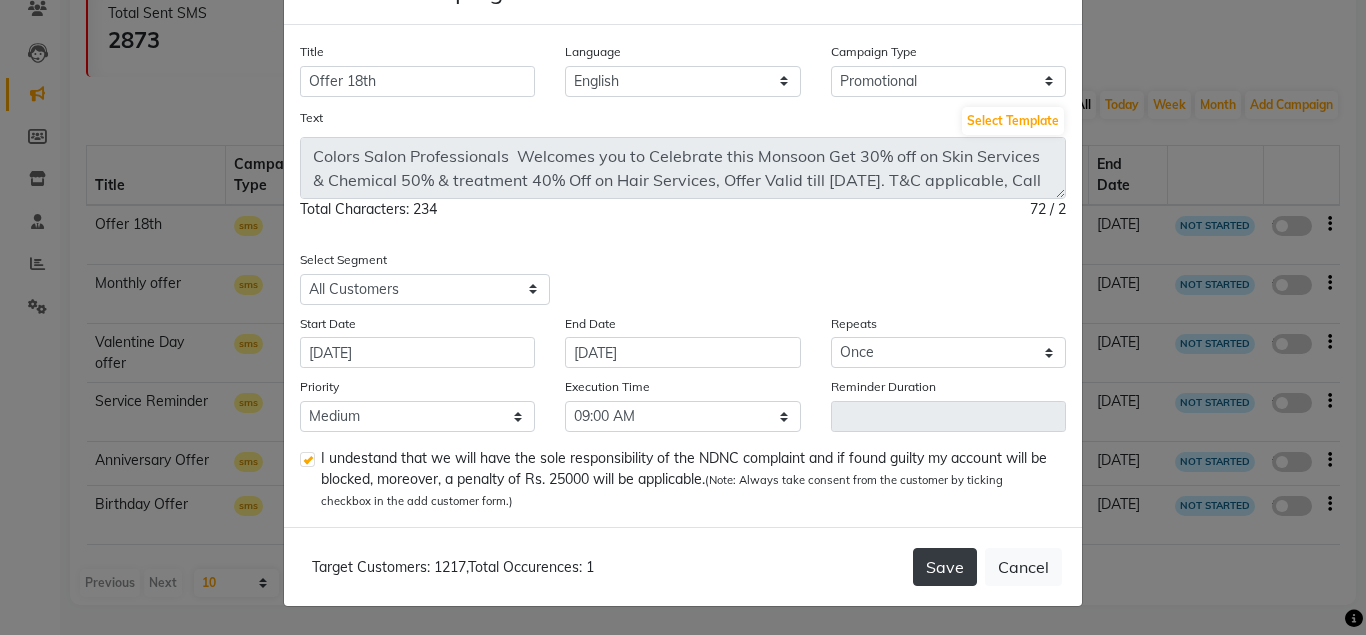 click on "Save" 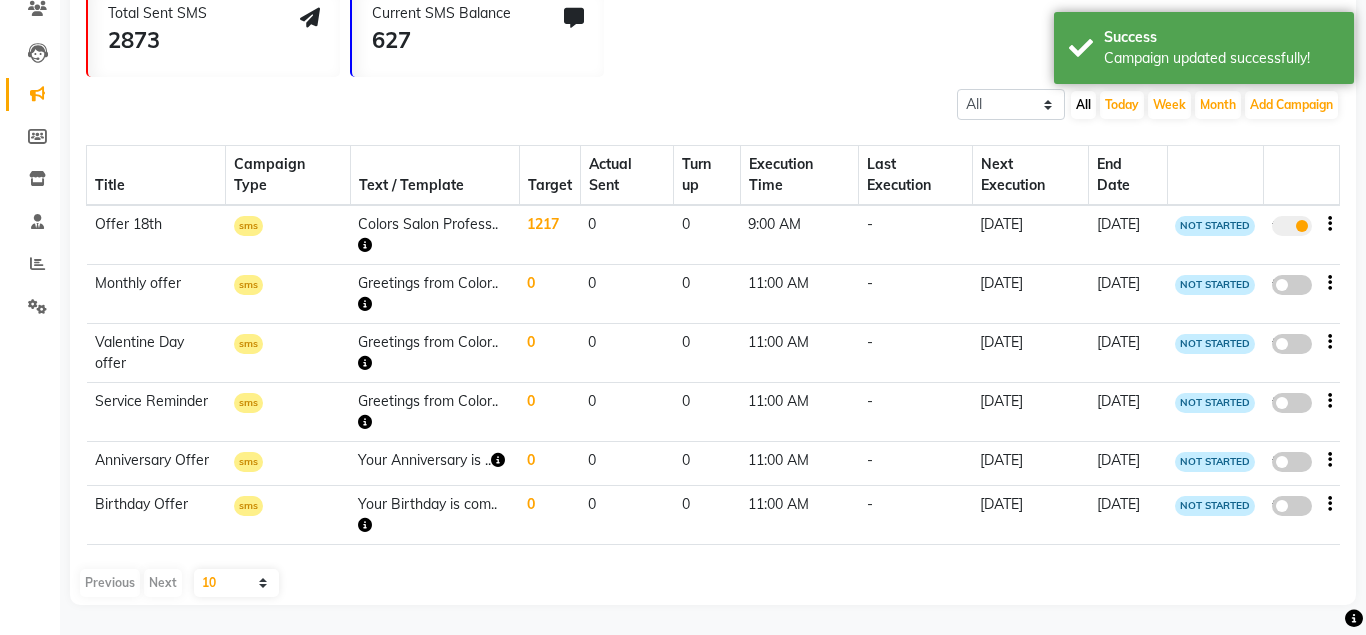 click 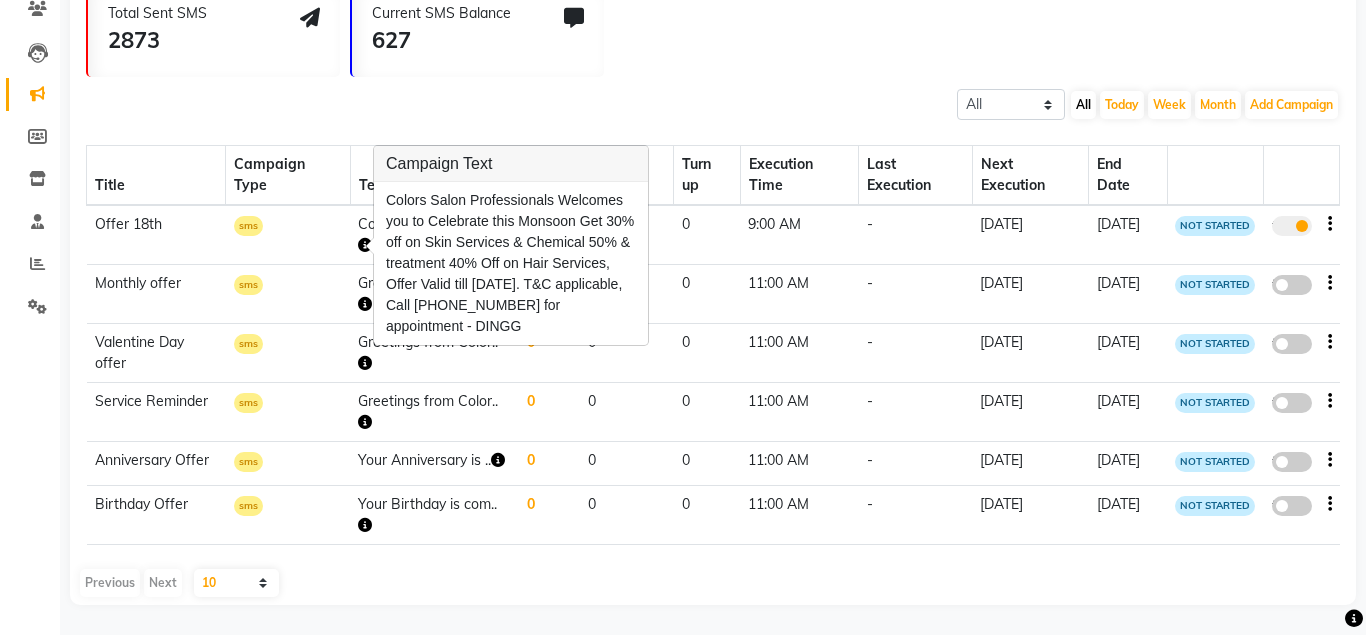 type 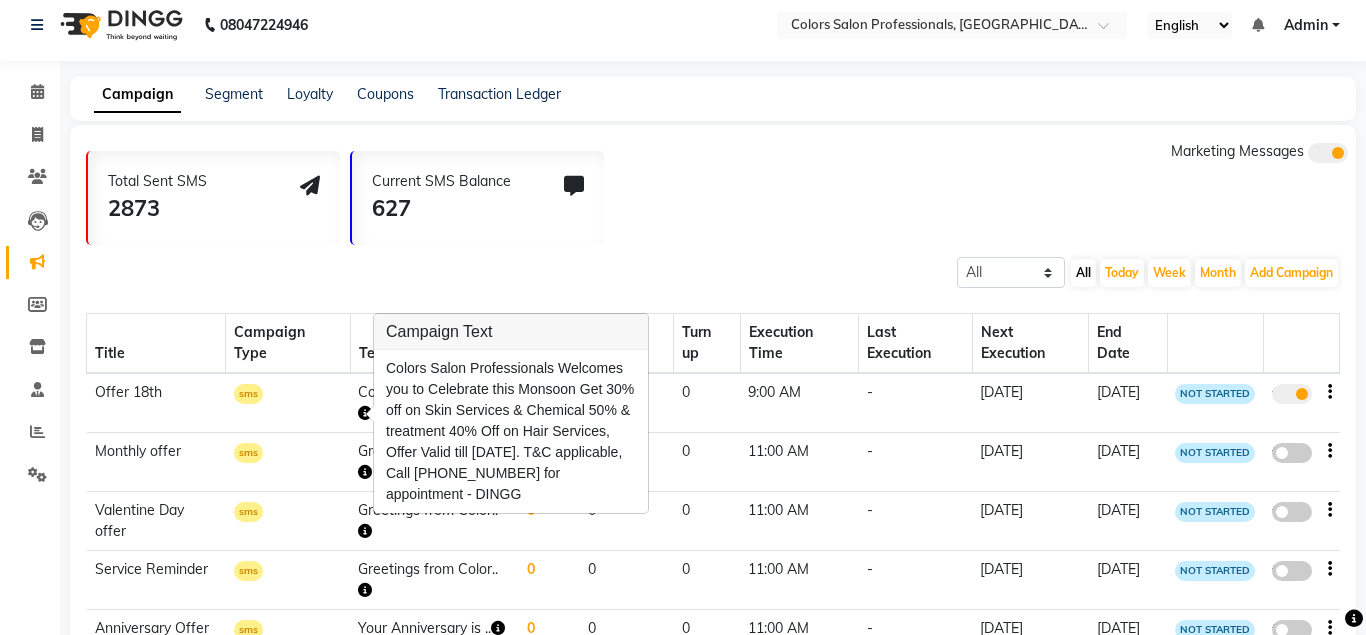 scroll, scrollTop: 0, scrollLeft: 0, axis: both 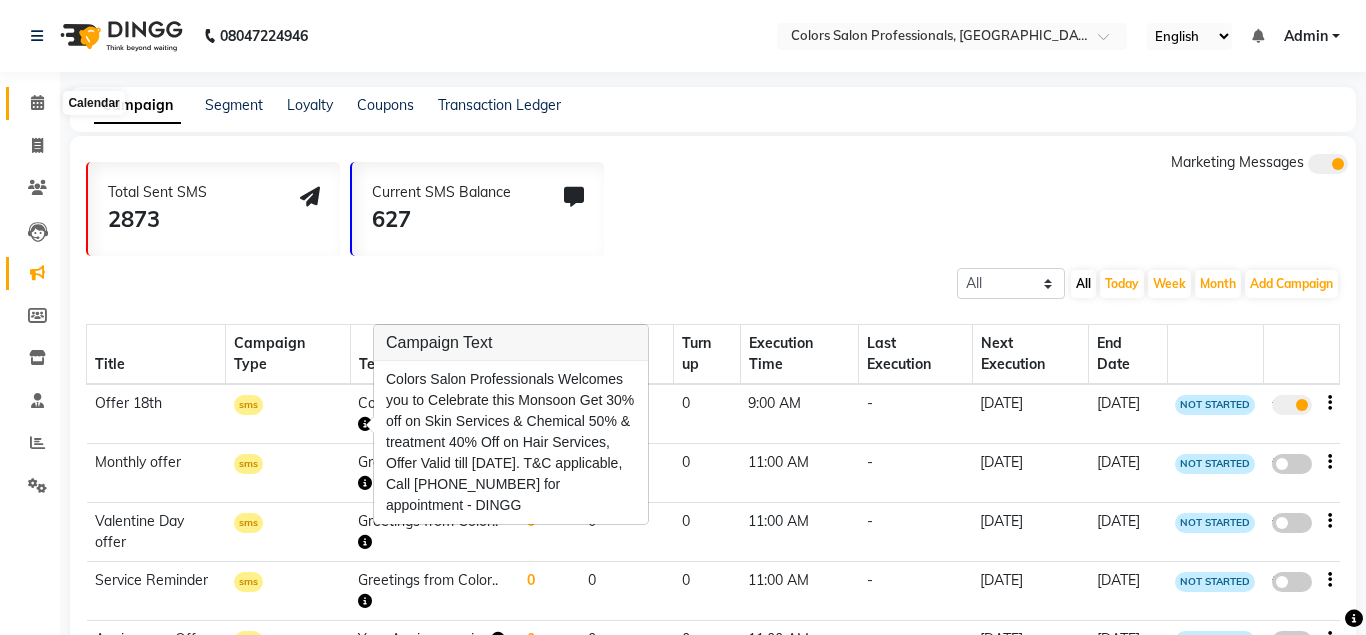 click 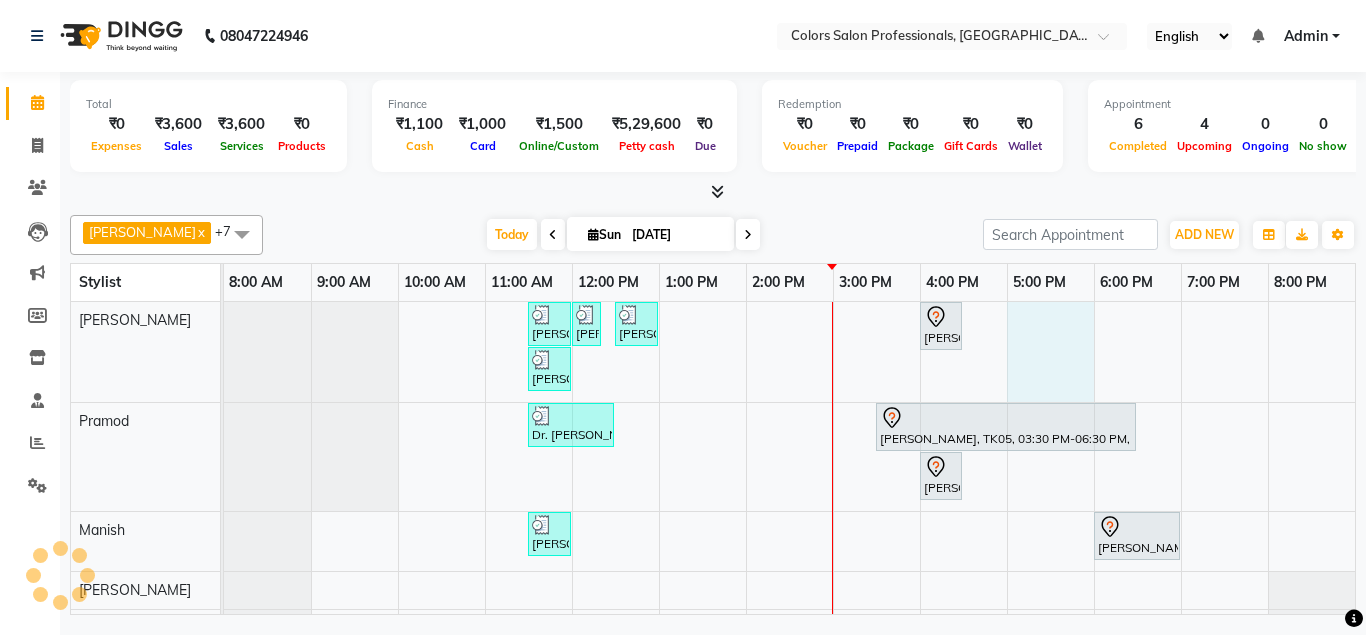 click on "[PERSON_NAME], TK07, 11:30 AM-12:00 PM, [DEMOGRAPHIC_DATA] Hair Color(Matrix)     [PERSON_NAME], TK08, 12:00 PM-12:15 PM, [PERSON_NAME] Slyting     [PERSON_NAME], TK02, 12:30 PM-01:00 PM, Hair Cut - Hair Cut [DEMOGRAPHIC_DATA]             [PERSON_NAME], TK09, 04:00 PM-04:30 PM, Hair Cut - Hair Cut [DEMOGRAPHIC_DATA]     [PERSON_NAME], TK01, 11:30 AM-12:00 PM, Hair Cut - Hair Cut [DEMOGRAPHIC_DATA]     Dr. [PERSON_NAME], TK03, 11:30 AM-12:30 PM, Hair Treatment - Hair Spa             [PERSON_NAME], TK05, 03:30 PM-06:30 PM, Hair Coloring - Balayage             [PERSON_NAME], TK09, 04:00 PM-04:30 PM, Hair Cut - Hair Cut [DEMOGRAPHIC_DATA]     [PERSON_NAME], TK06, 11:30 AM-12:00 PM, Hair Cut - Hair Cut [DEMOGRAPHIC_DATA]             [PERSON_NAME], TK04, 06:00 PM-07:00 PM, Hair Treatment - Hair Spa" at bounding box center [789, 493] 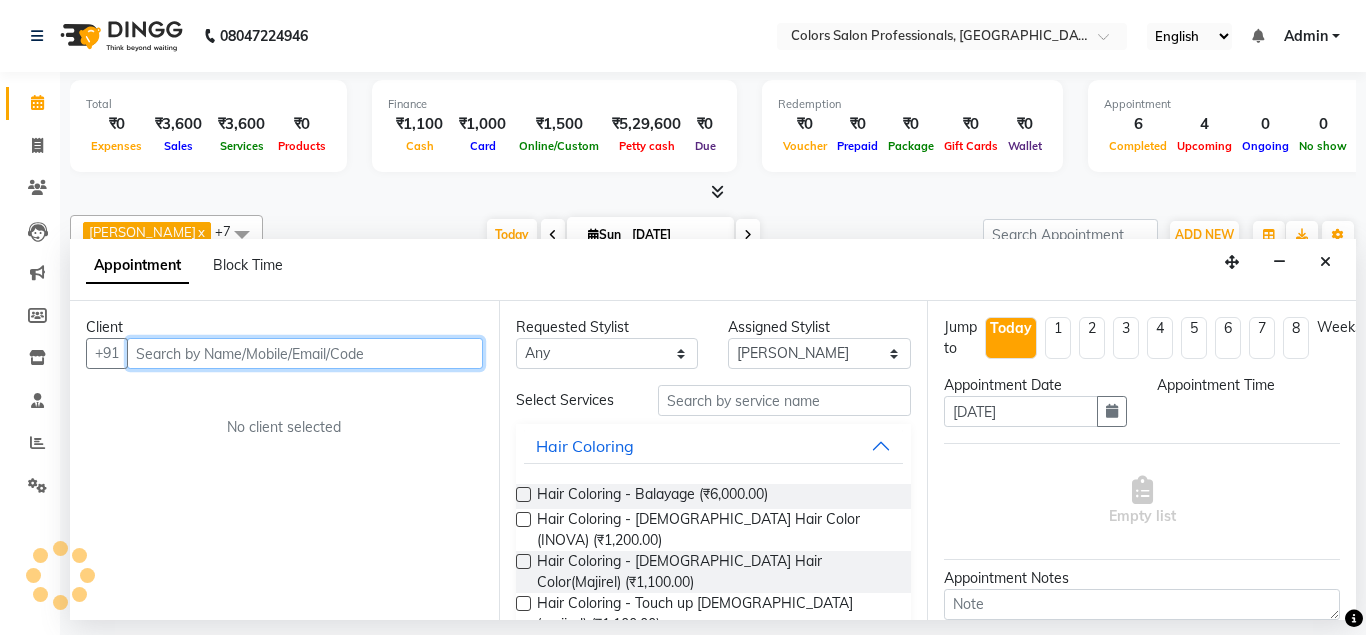select on "1020" 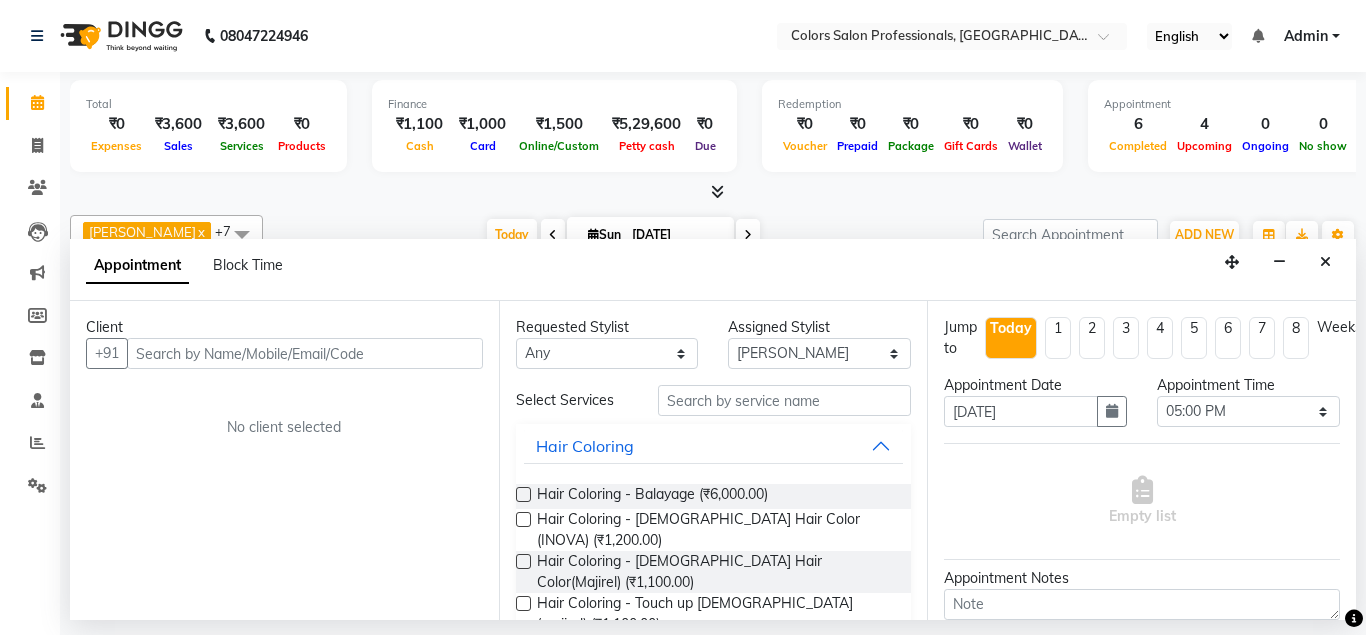 click on "Client" at bounding box center [284, 327] 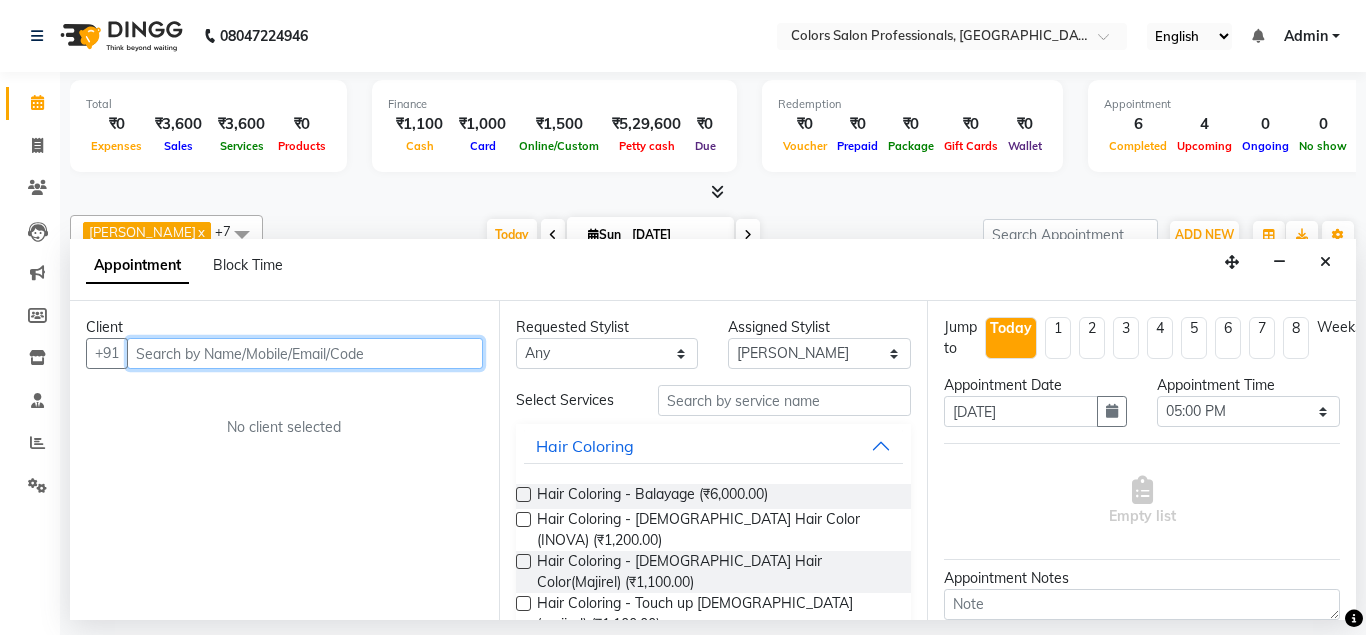 click at bounding box center [305, 353] 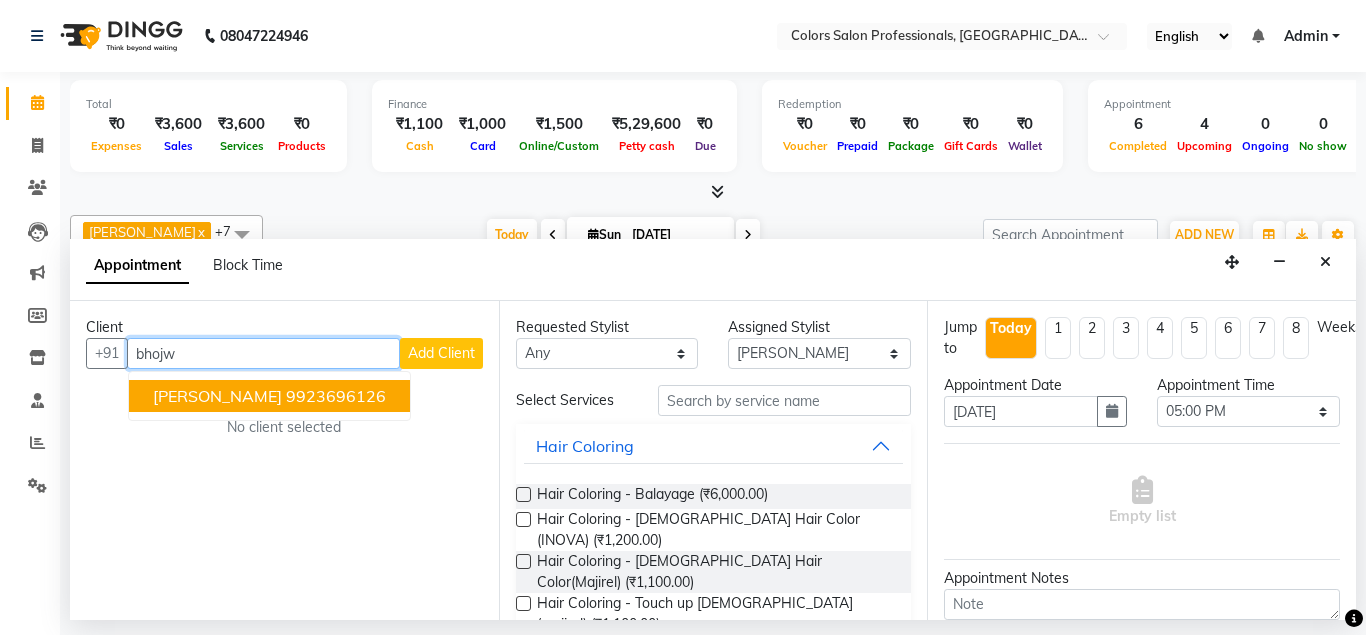 click on "9923696126" at bounding box center [336, 396] 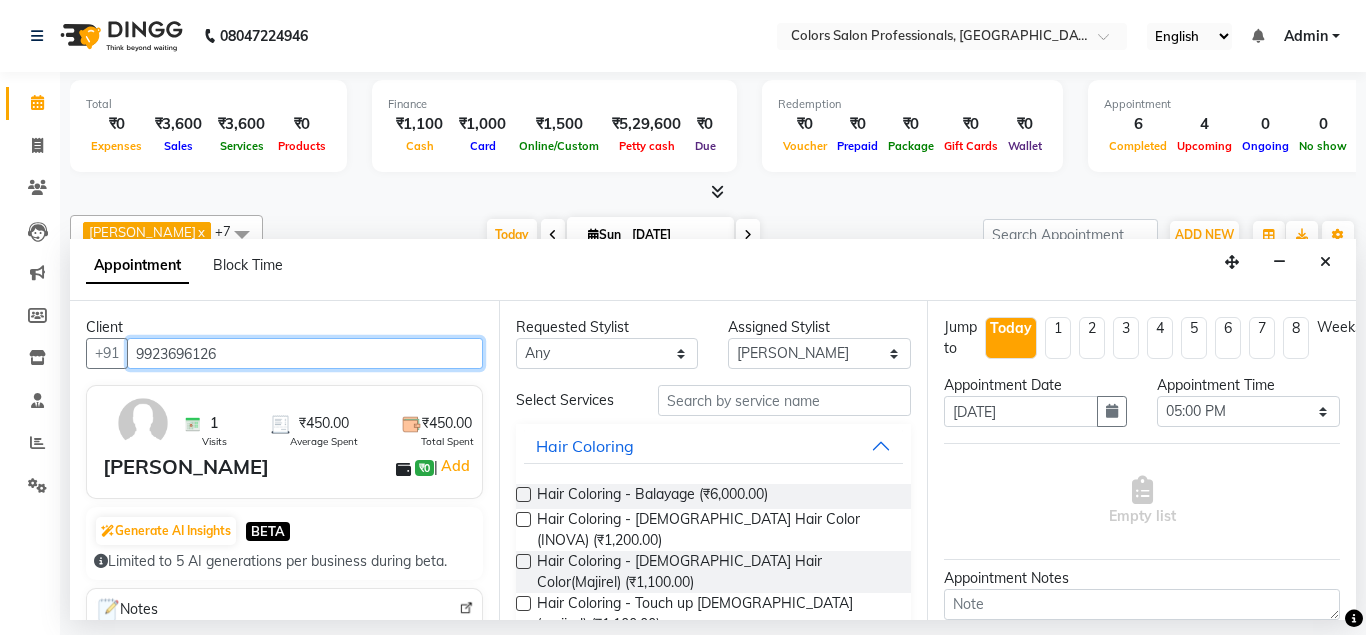 type on "9923696126" 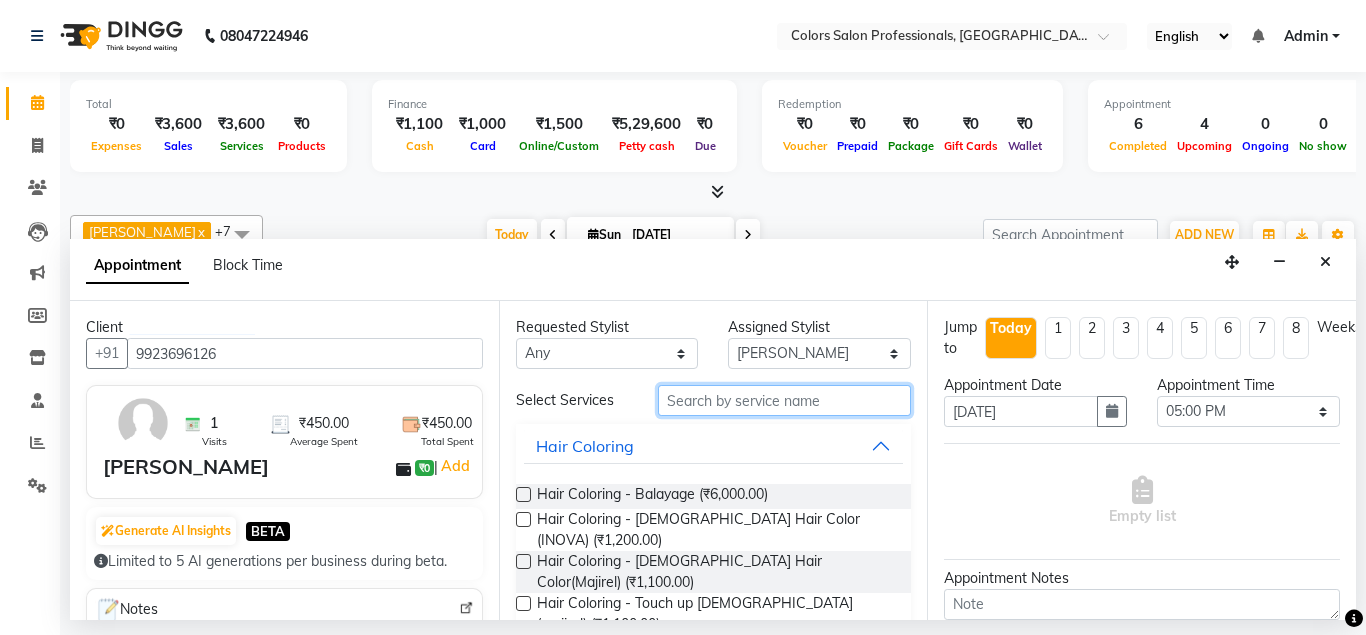 click at bounding box center (785, 400) 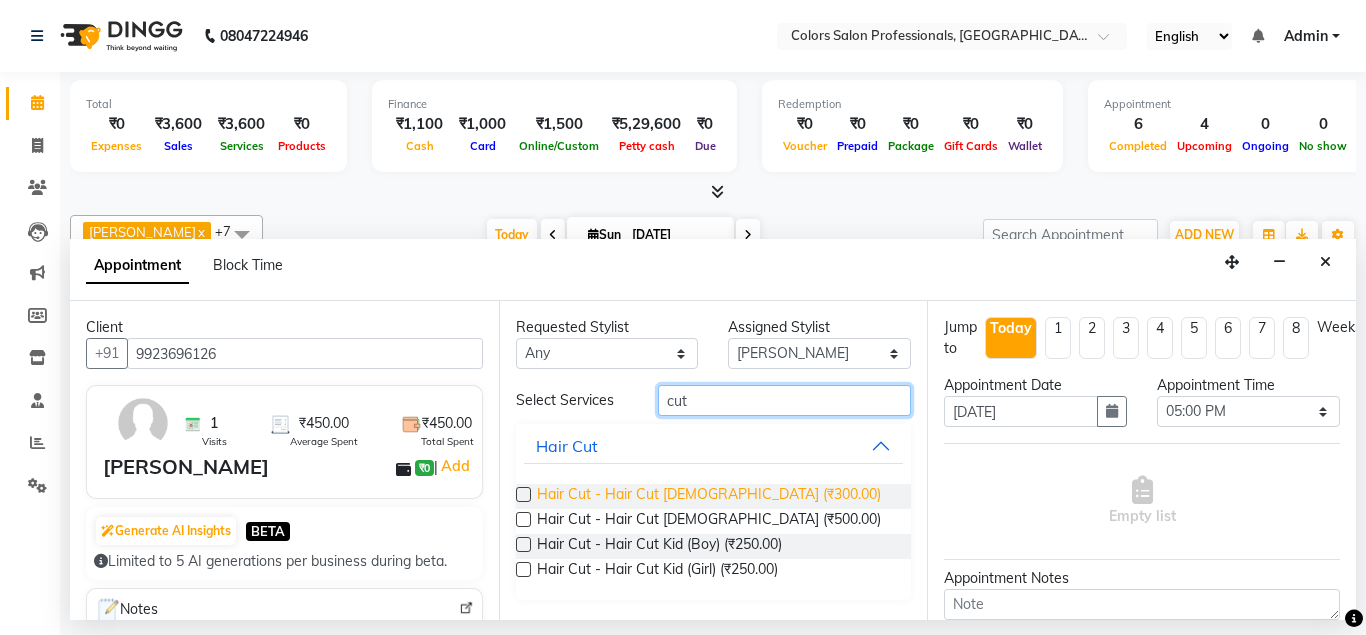 type on "cut" 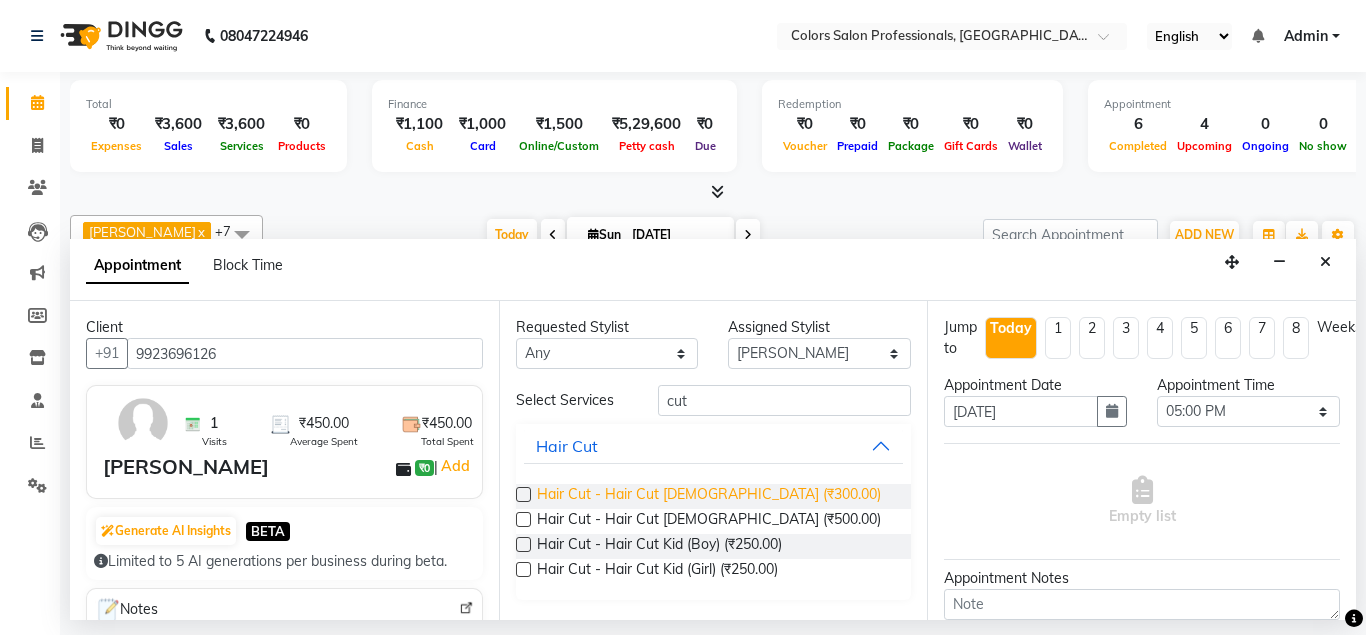 click on "Hair Cut - Hair Cut [DEMOGRAPHIC_DATA] (₹300.00)" at bounding box center (709, 496) 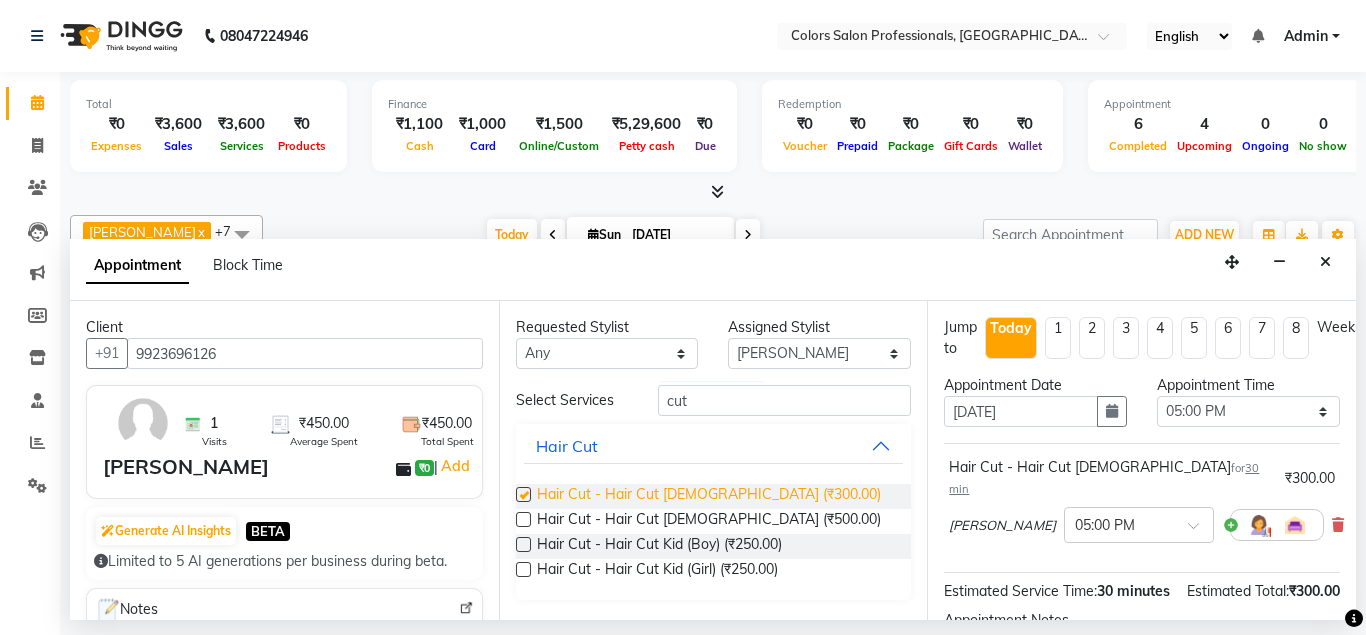 checkbox on "false" 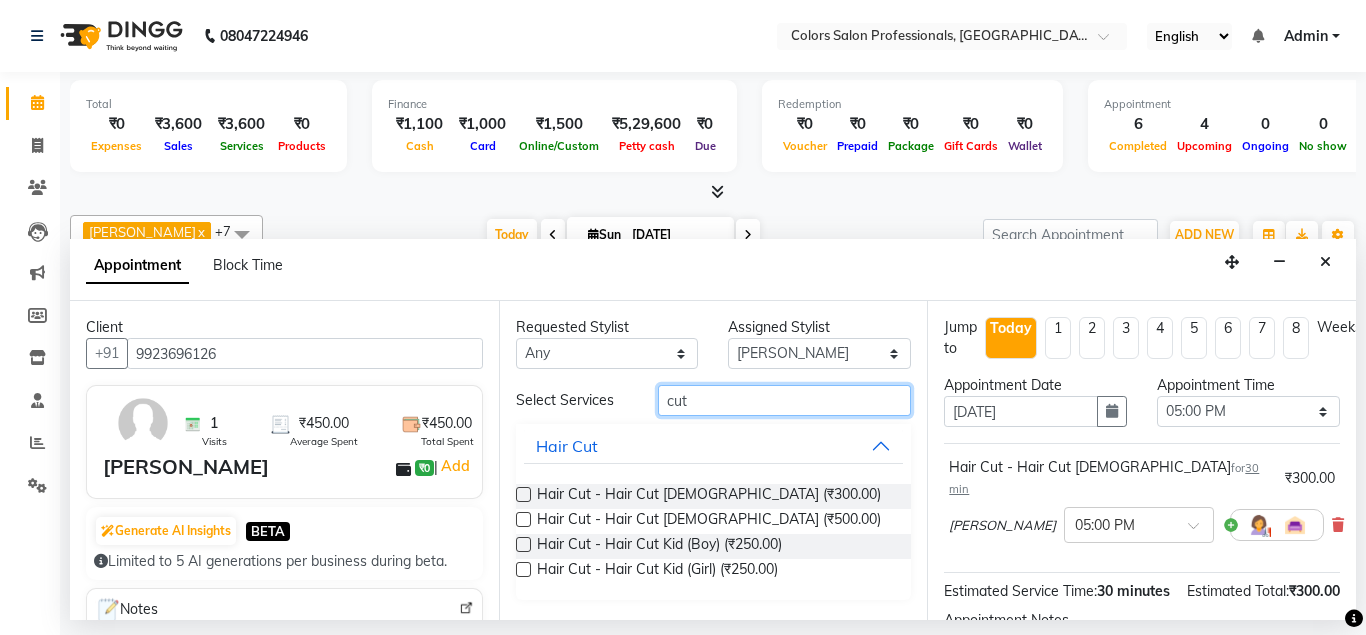 click on "cut" at bounding box center (785, 400) 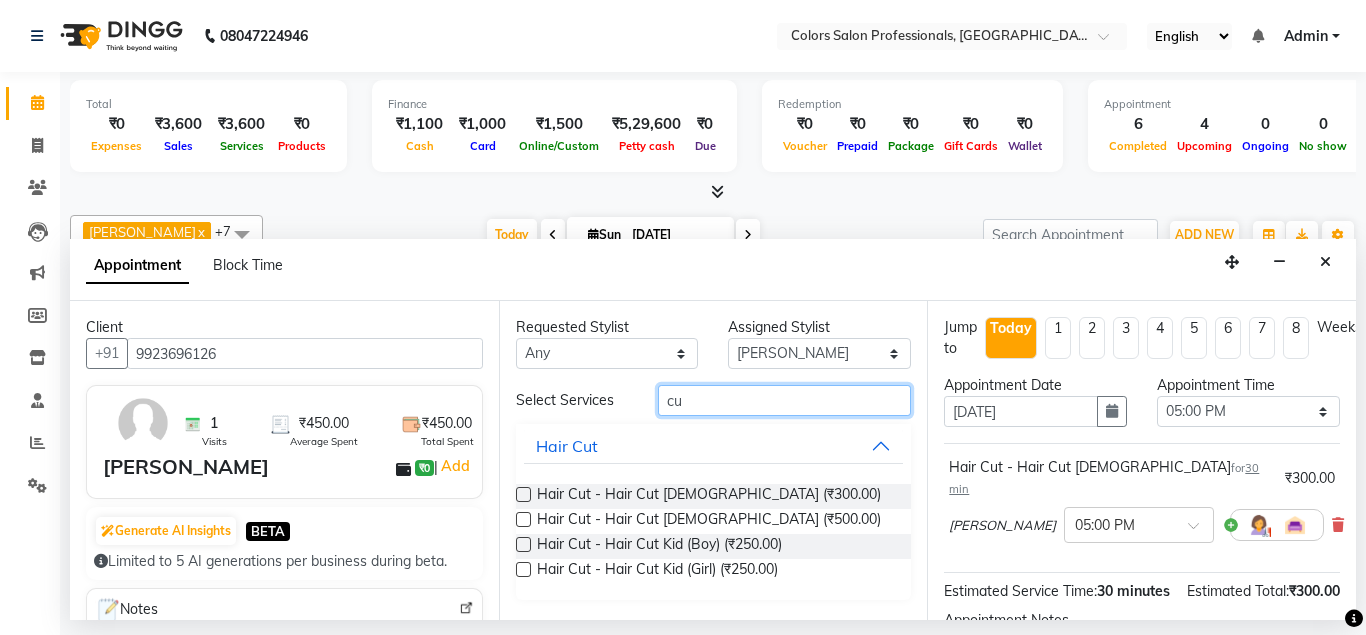 type on "c" 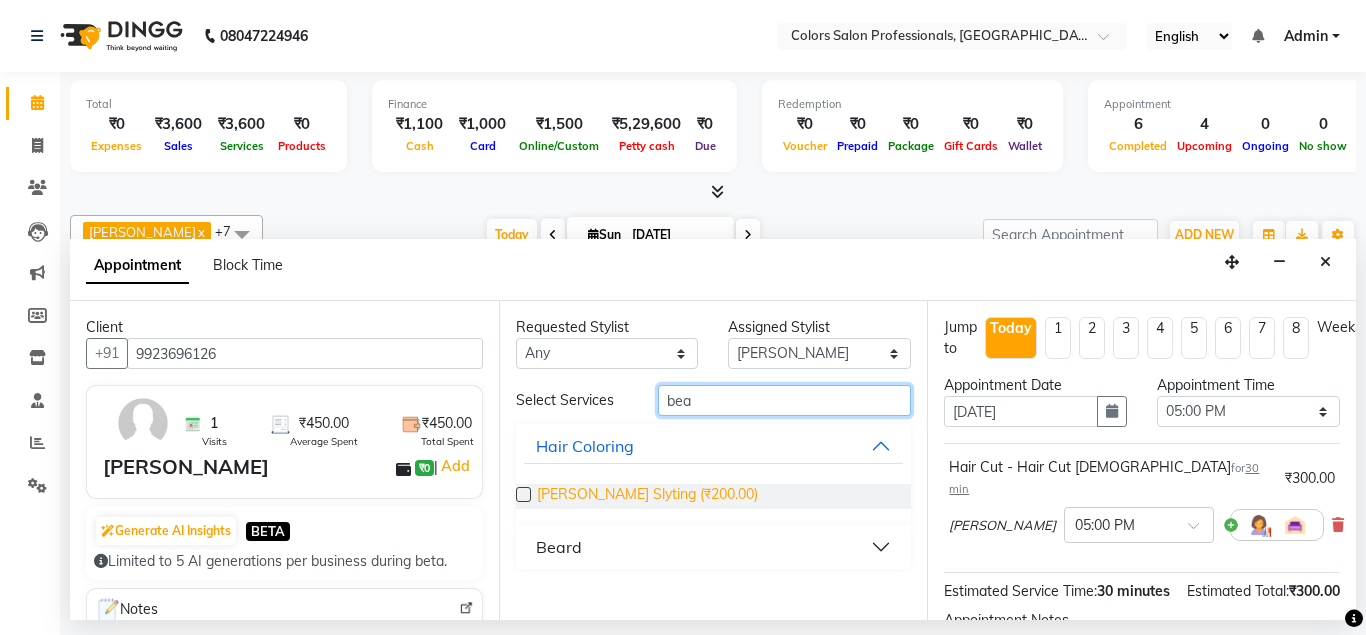 type on "bea" 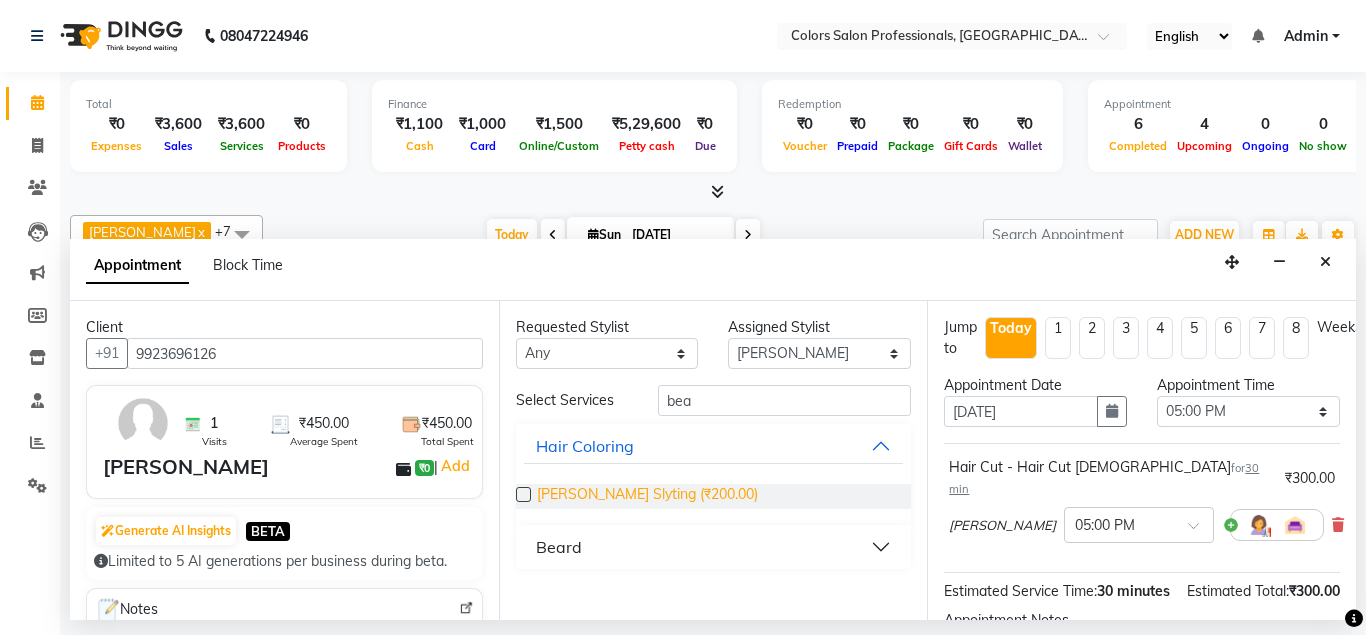 click on "[PERSON_NAME] Slyting (₹200.00)" at bounding box center (647, 496) 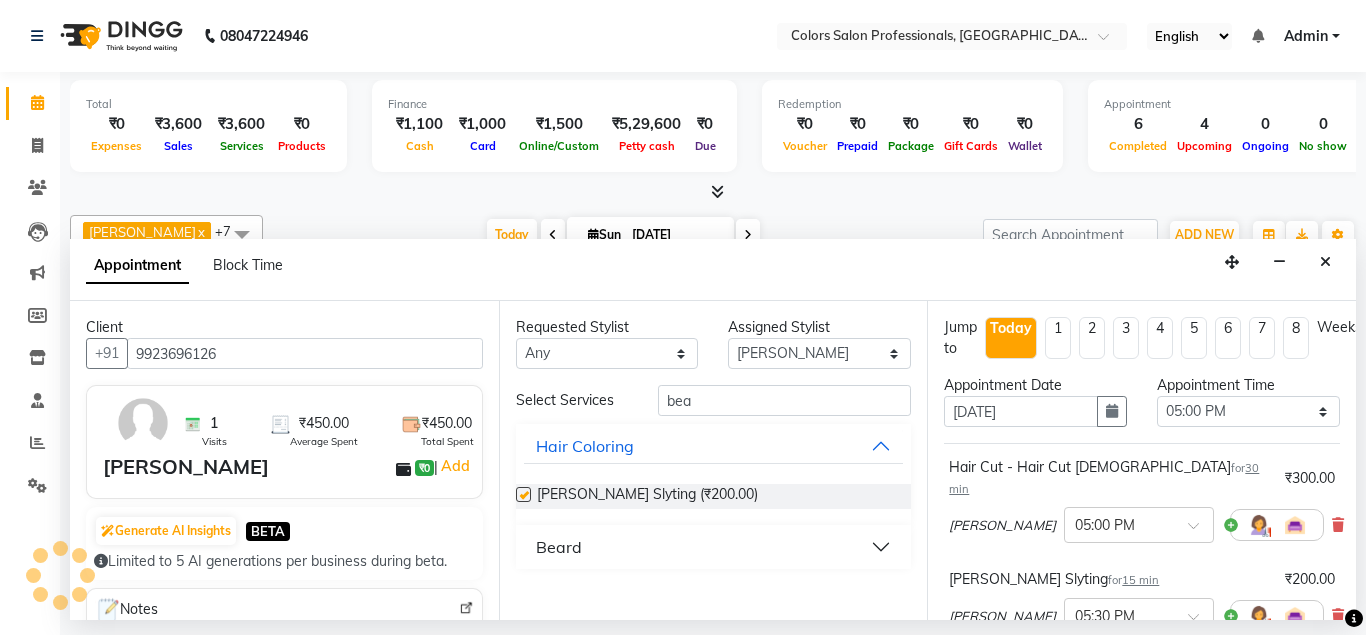 type 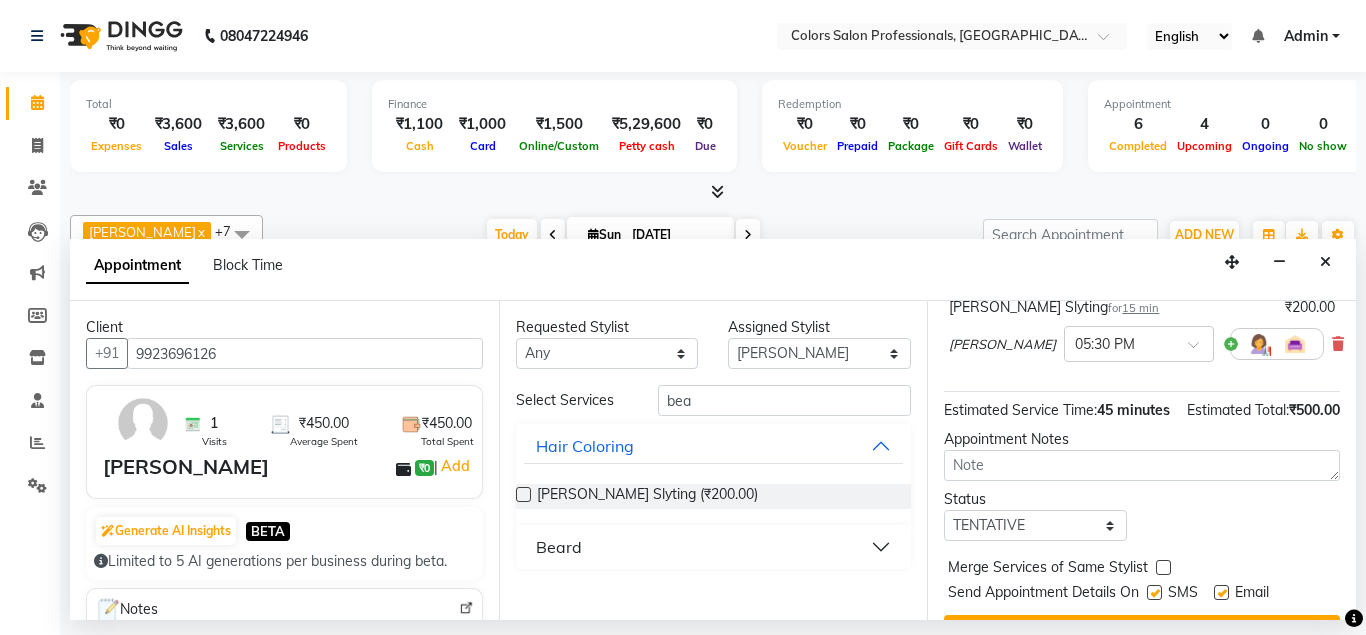 scroll, scrollTop: 298, scrollLeft: 0, axis: vertical 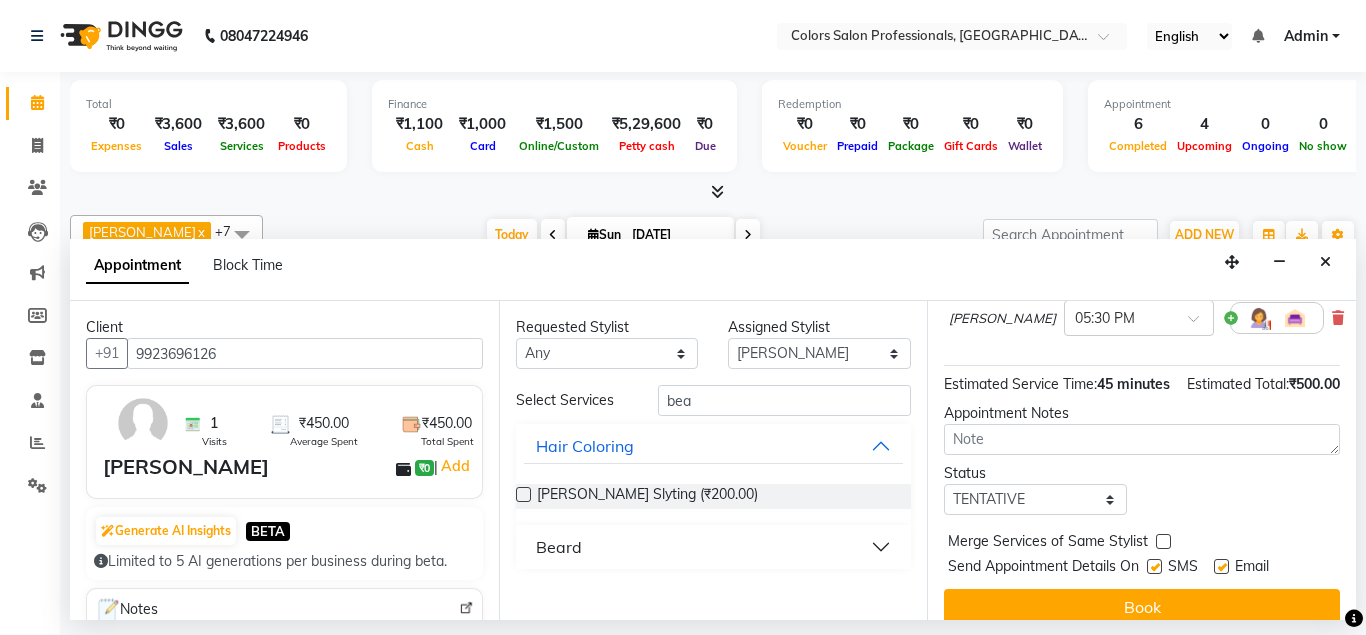 click on "Book" at bounding box center (1142, 607) 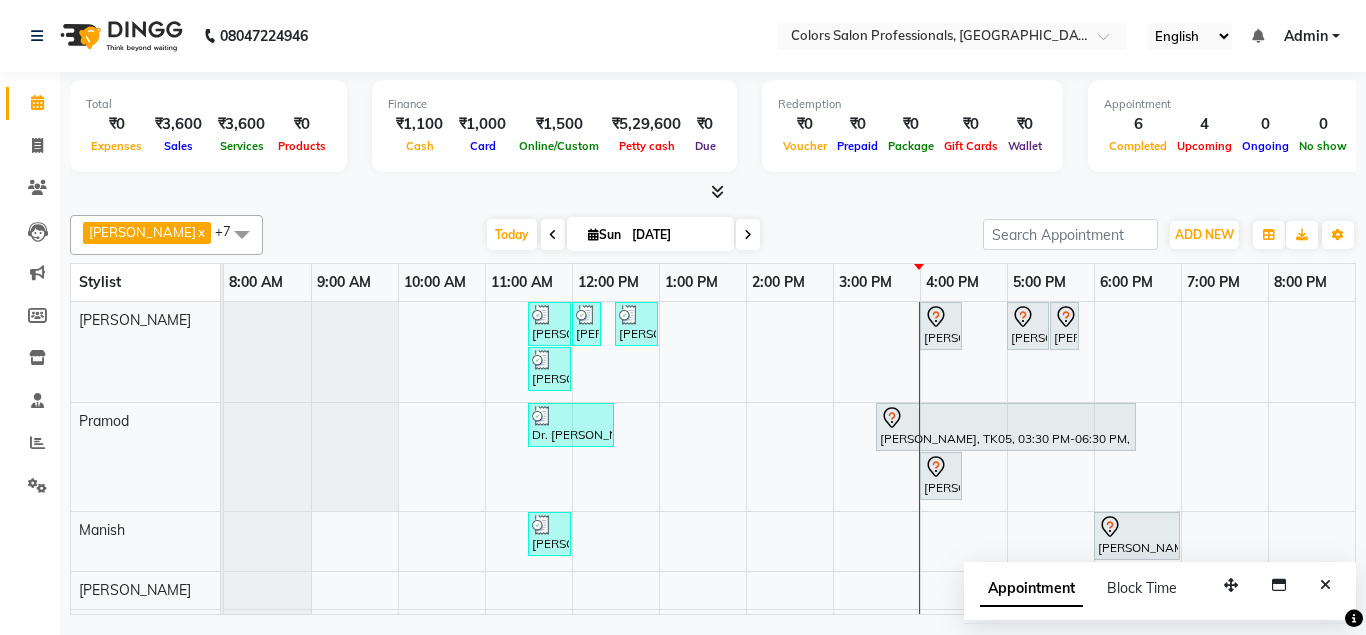 click on "Alex   x [PERSON_NAME]   x [PERSON_NAME]   x [PERSON_NAME]  x Ram  x [PERSON_NAME]  x Pooja [PERSON_NAME]  x +7 Select All [PERSON_NAME] [PERSON_NAME]  Pooja [PERSON_NAME] [PERSON_NAME] [DATE]  [DATE] Toggle Dropdown Add Appointment Add Invoice Add Expense Add Attendance Add Client Add Transaction Toggle Dropdown Add Appointment Add Invoice Add Expense Add Attendance Add Client ADD NEW Toggle Dropdown Add Appointment Add Invoice Add Expense Add Attendance Add Client Add Transaction Alex   x [PERSON_NAME]   x [PERSON_NAME]   x [PERSON_NAME]  x Ram  x [PERSON_NAME]  x [PERSON_NAME]  x +7 Select All [PERSON_NAME] [PERSON_NAME]  Pooja [PERSON_NAME] [PERSON_NAME] Group By  Staff View   Room View  View as Vertical  Vertical - Week View  Horizontal  Horizontal - Week View  List  Toggle Dropdown Calendar Settings Manage Tags   Arrange Stylists   Reset Stylists  Full Screen Appointment Form Zoom 25% Stylist 8:00 AM 9:00 AM 10:00 AM 11:00 AM 12:00 PM 1:00 PM 2:00 PM 3:00 PM 4:00 PM 5:00 PM 6:00 PM 7:00 PM 8:00 PM [PERSON_NAME]  [PERSON_NAME] [PERSON_NAME]" 